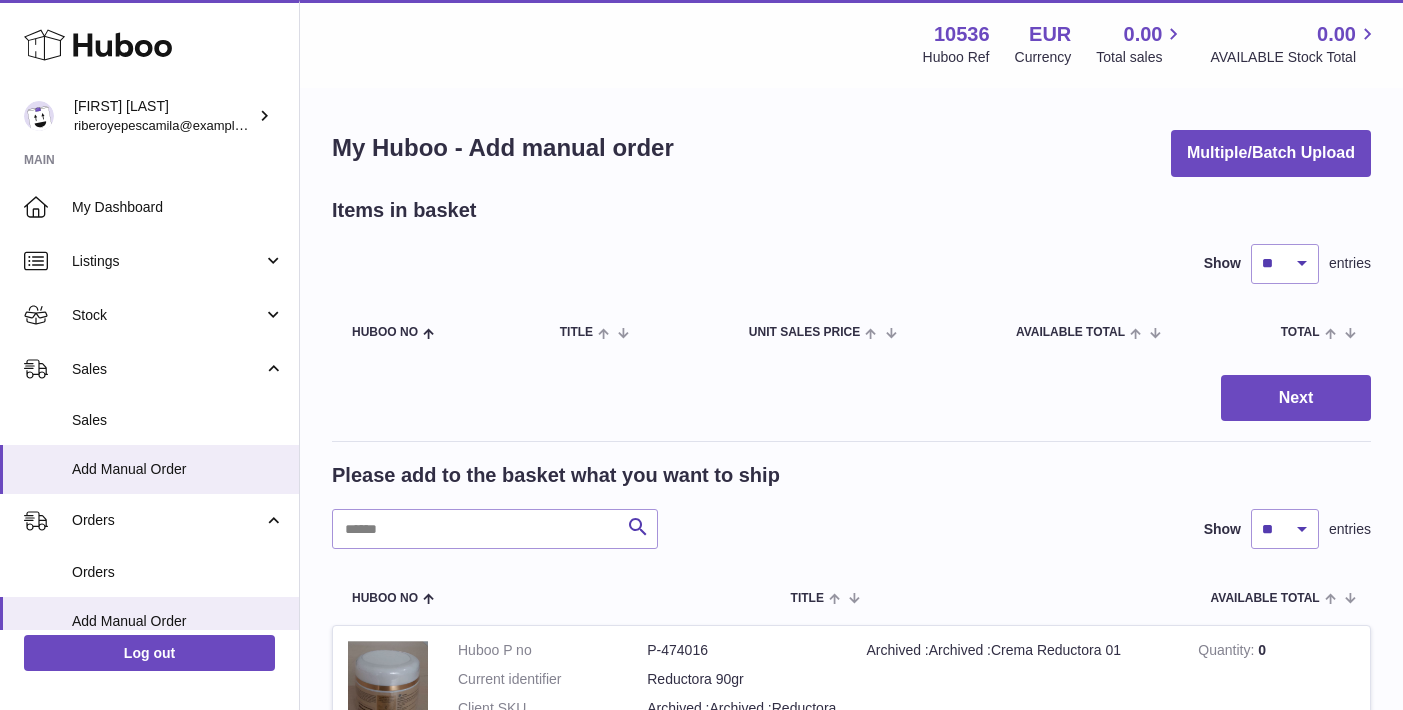 scroll, scrollTop: 940, scrollLeft: 0, axis: vertical 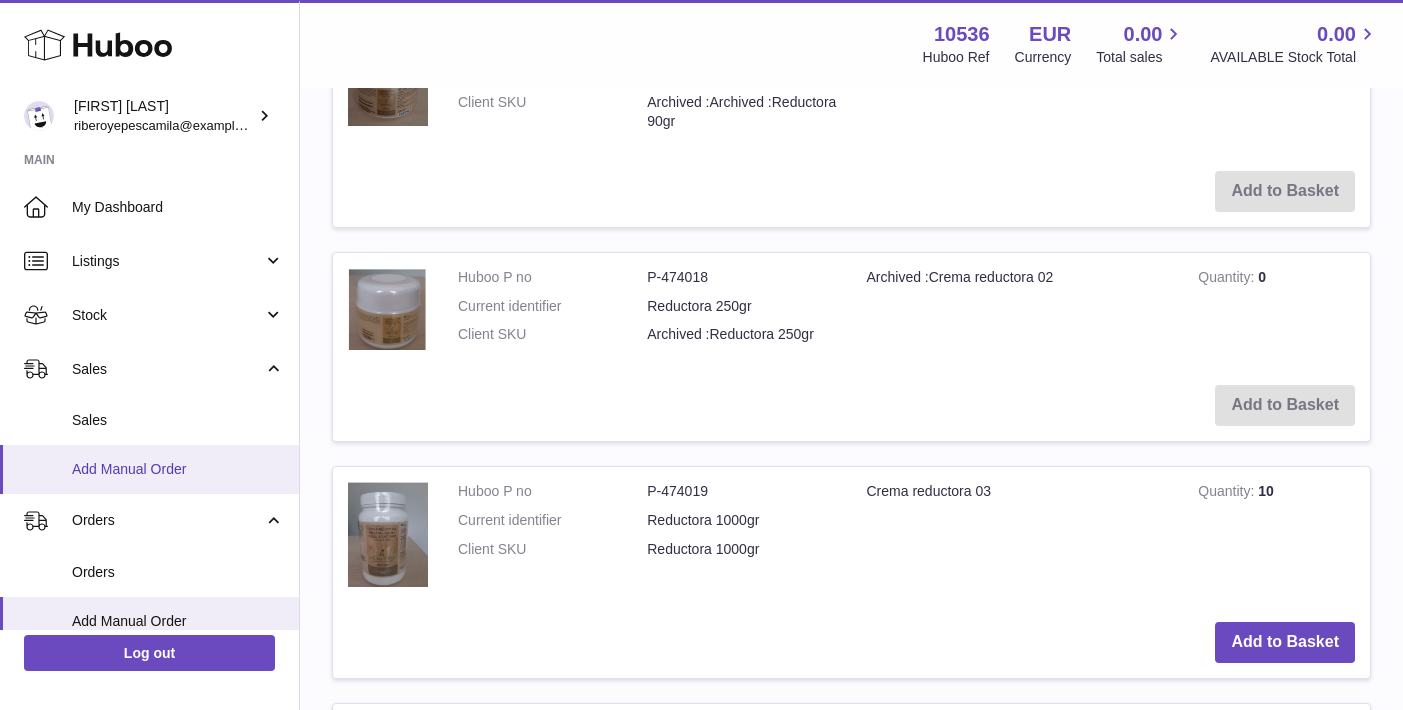 click on "Add Manual Order" at bounding box center (178, 469) 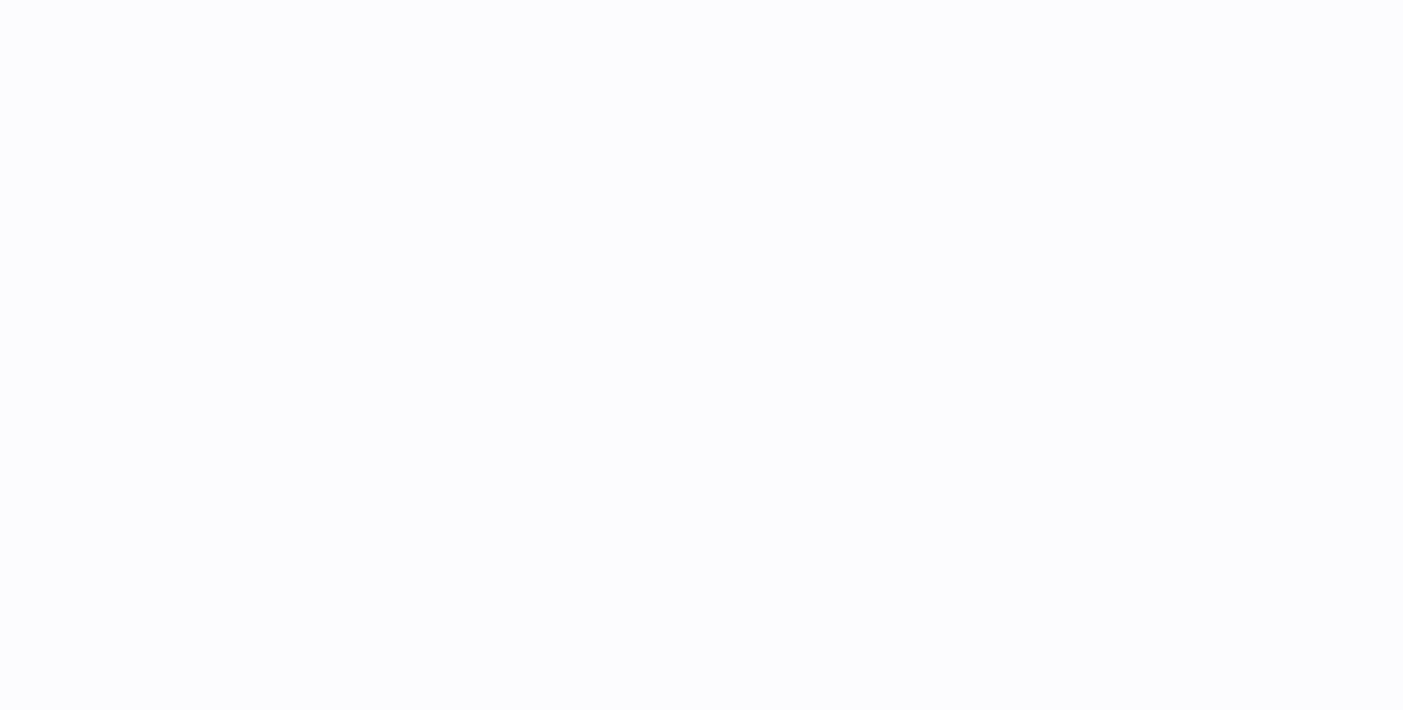 scroll, scrollTop: 0, scrollLeft: 0, axis: both 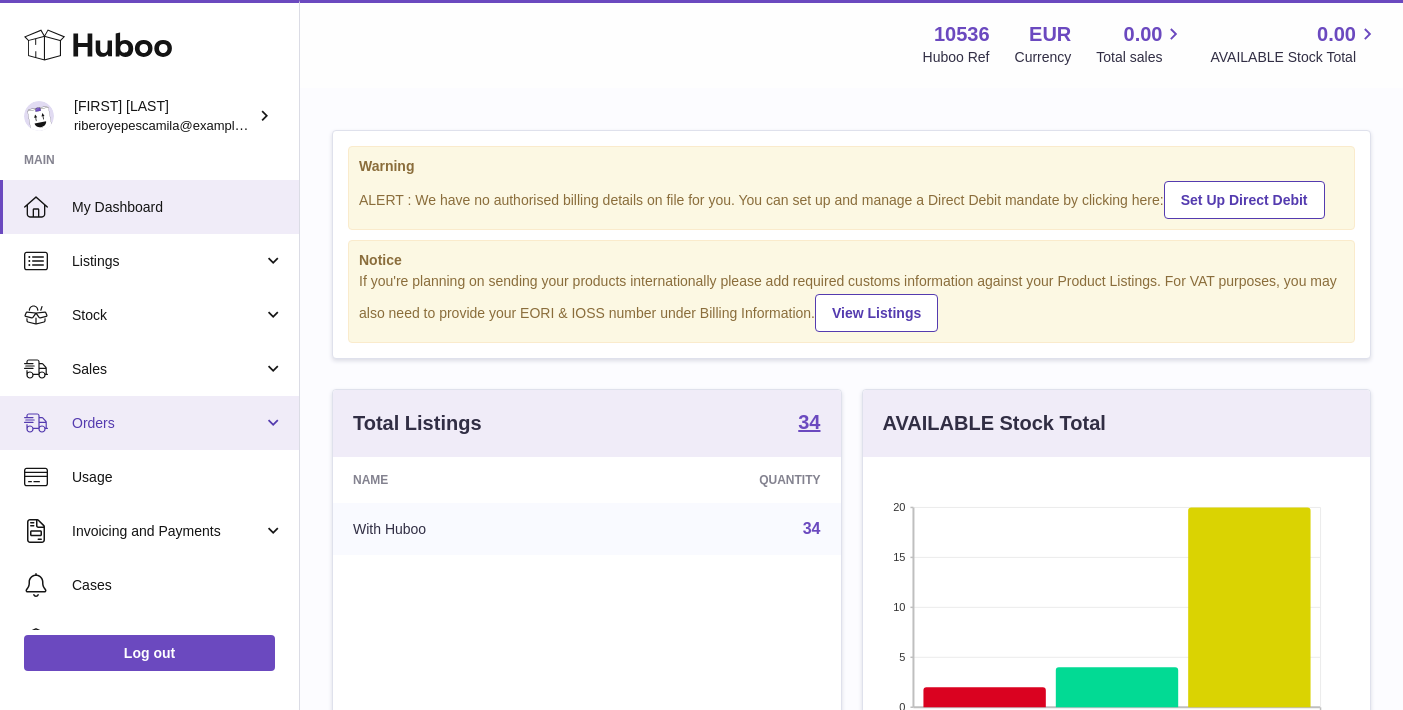 click on "Orders" at bounding box center (167, 423) 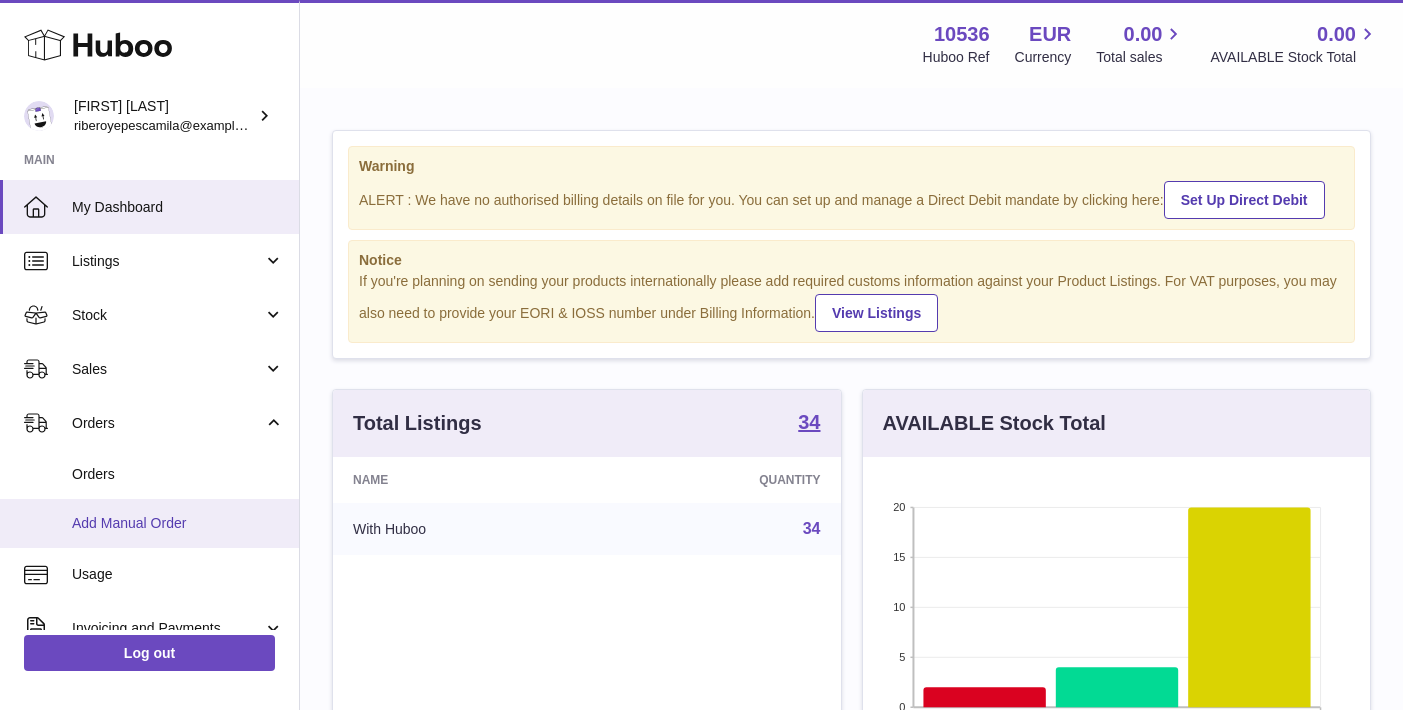 click on "Add Manual Order" at bounding box center (149, 523) 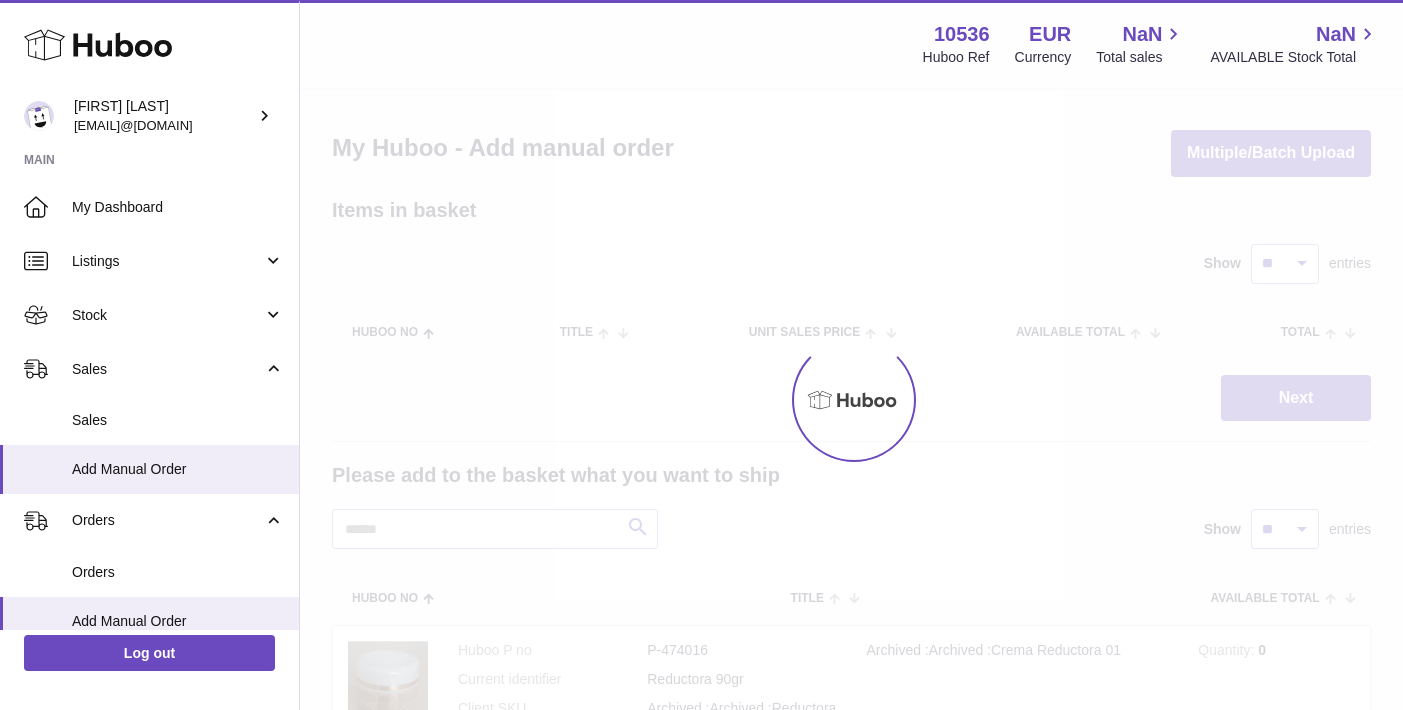scroll, scrollTop: 0, scrollLeft: 0, axis: both 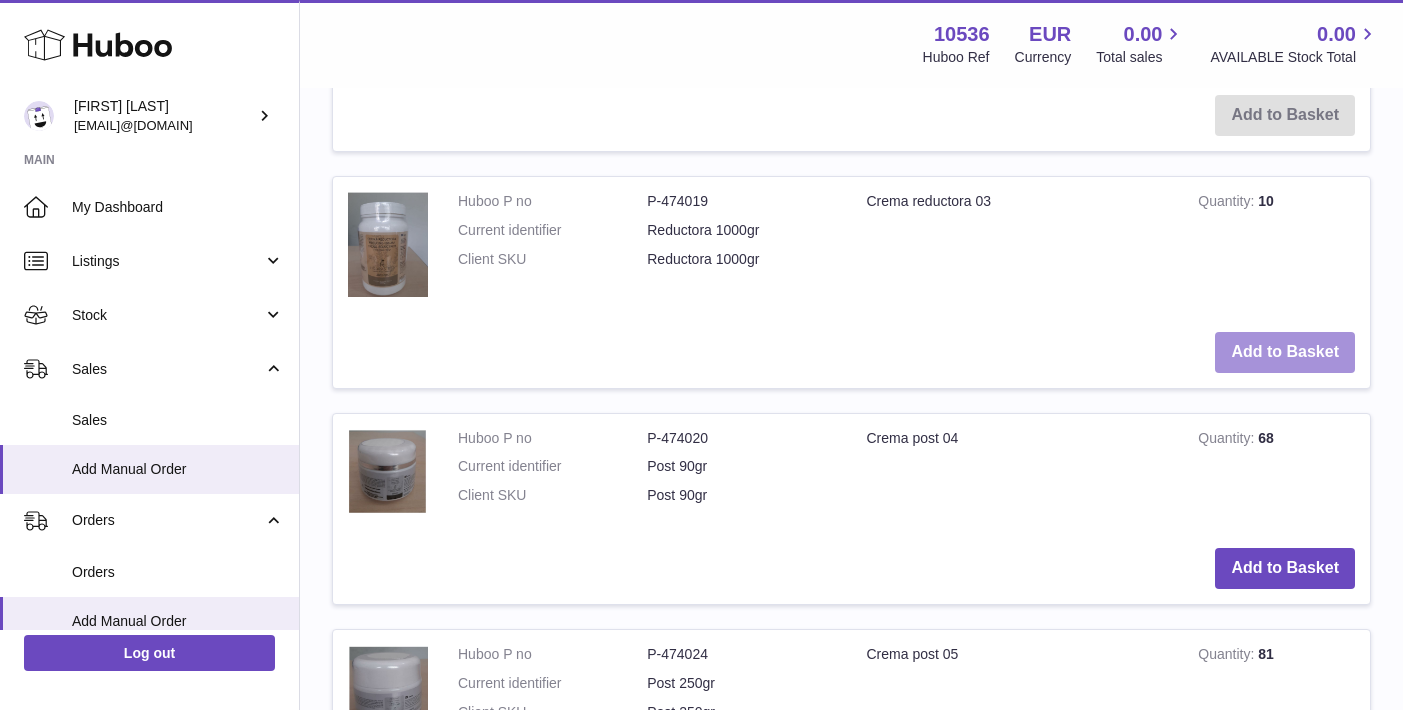 click on "Add to Basket" at bounding box center (1285, 352) 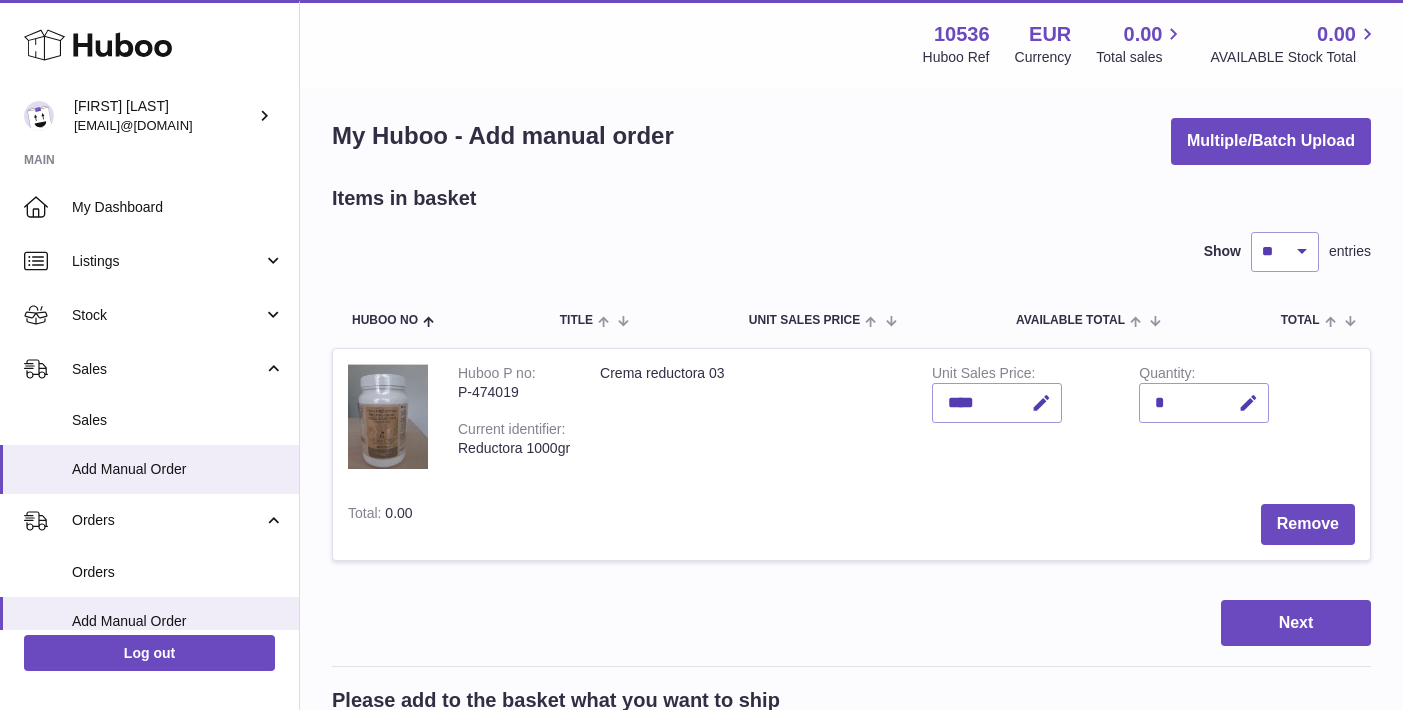 scroll, scrollTop: 131, scrollLeft: 0, axis: vertical 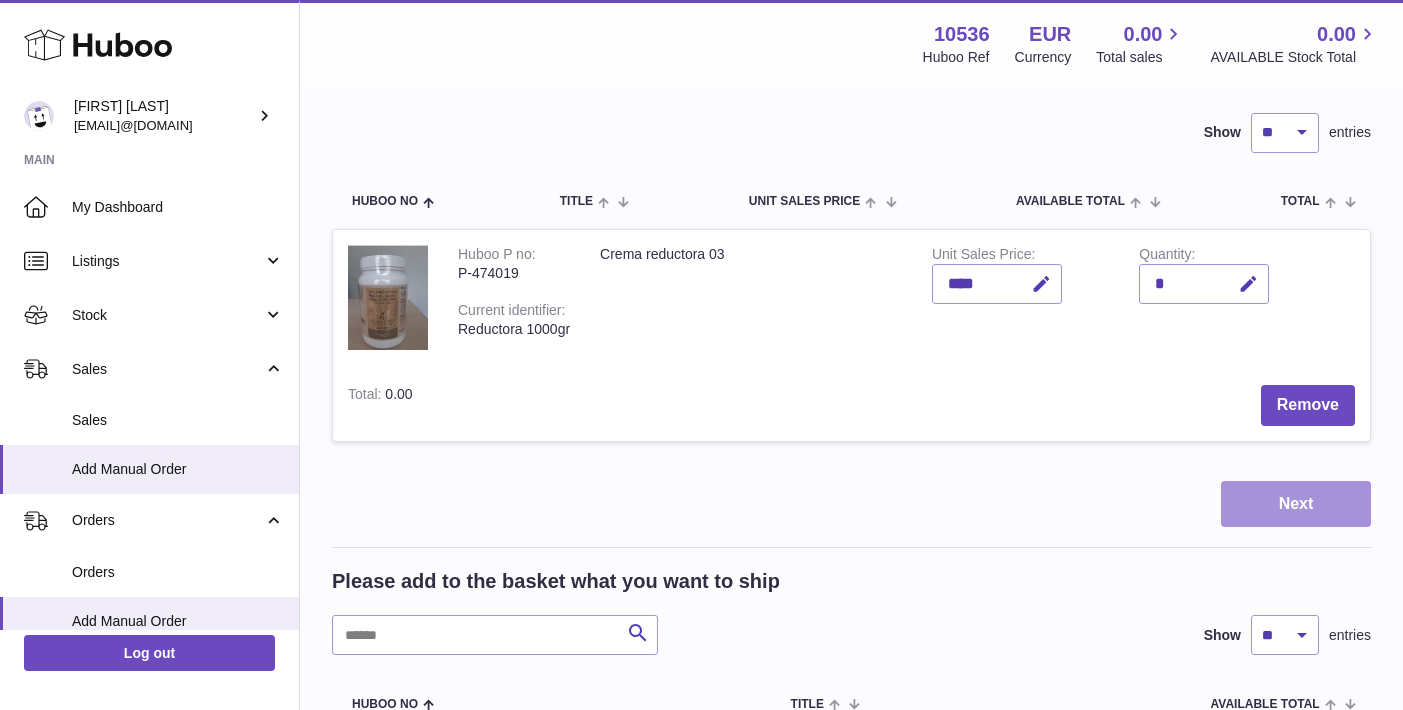 click on "Next" at bounding box center [1296, 504] 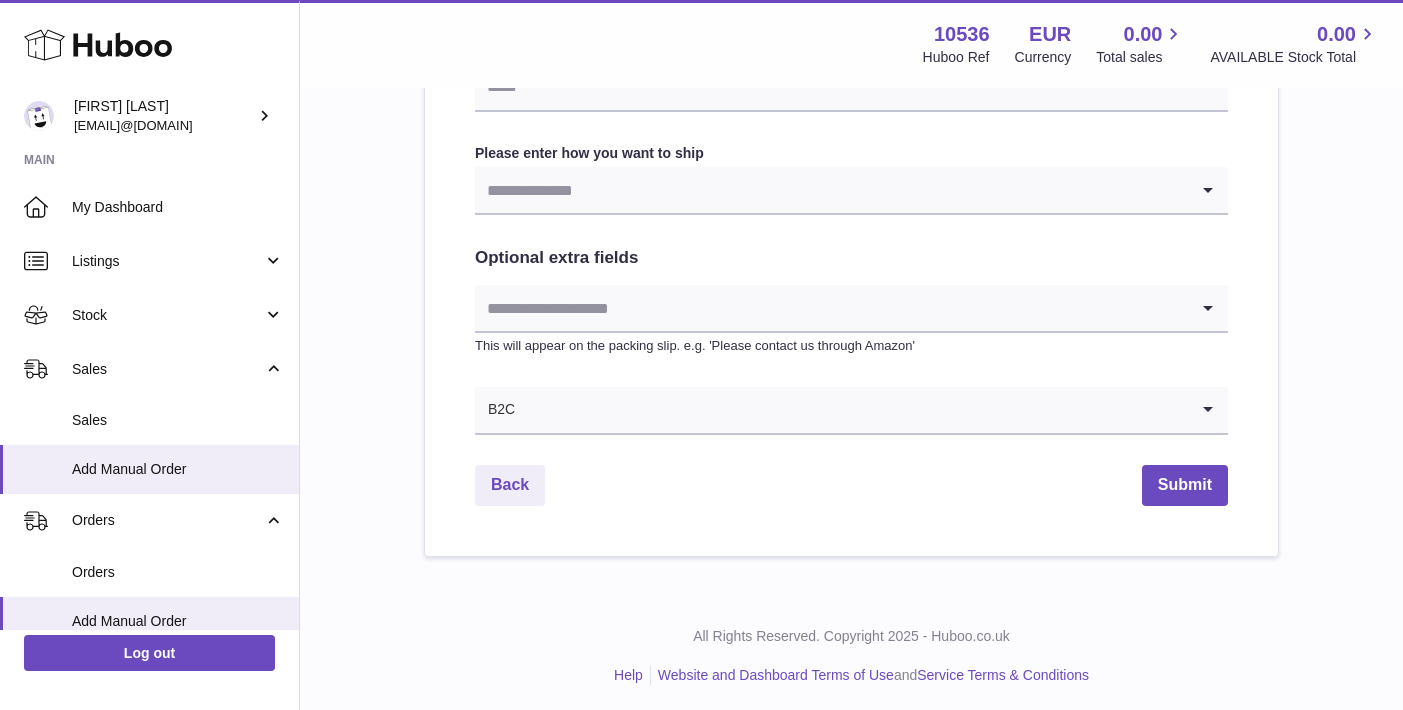 scroll, scrollTop: 1031, scrollLeft: 0, axis: vertical 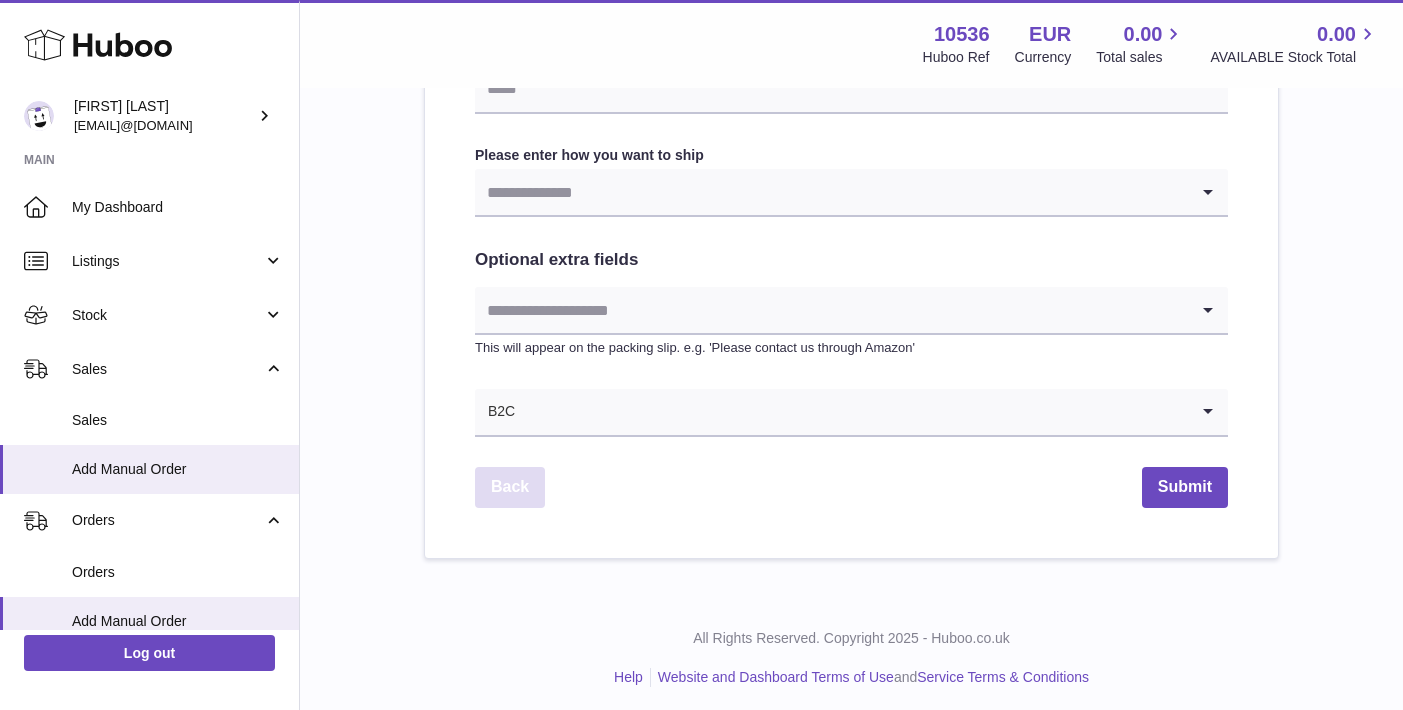 click on "Back" at bounding box center (510, 487) 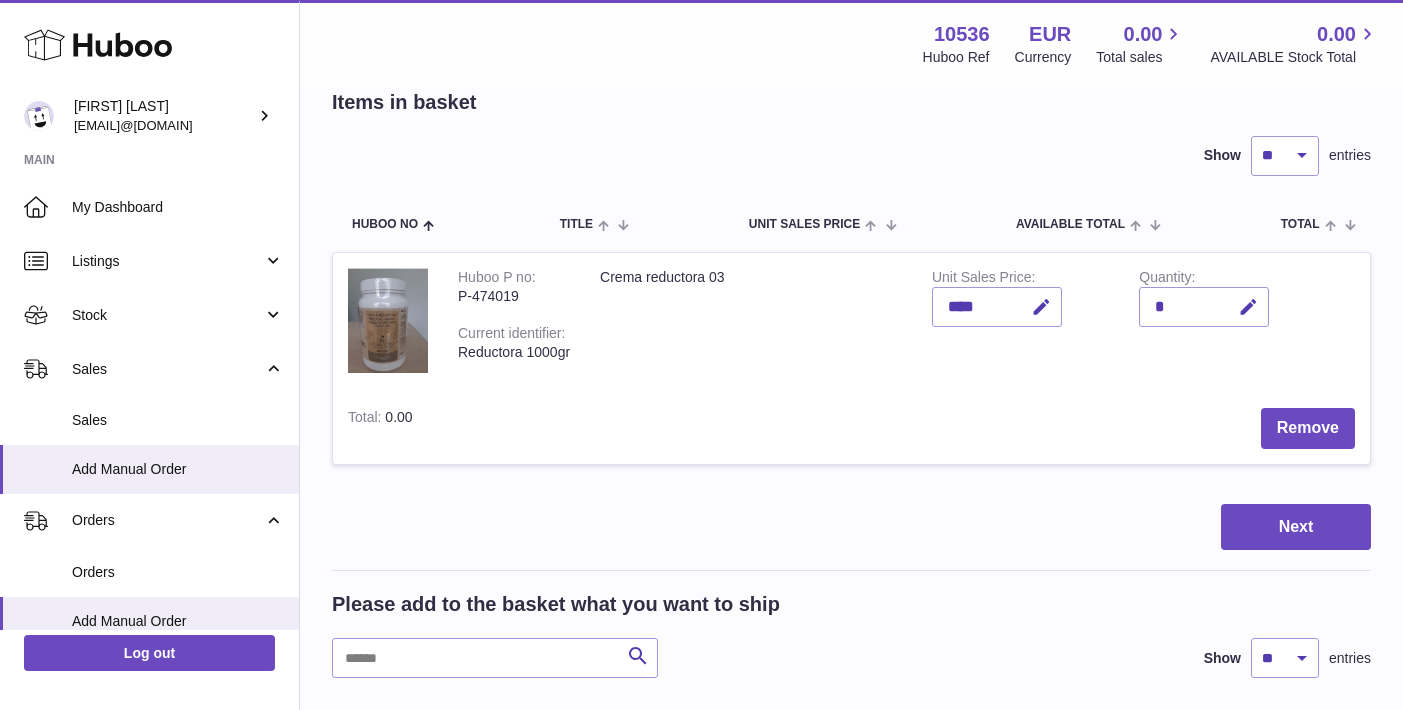 scroll, scrollTop: 117, scrollLeft: 0, axis: vertical 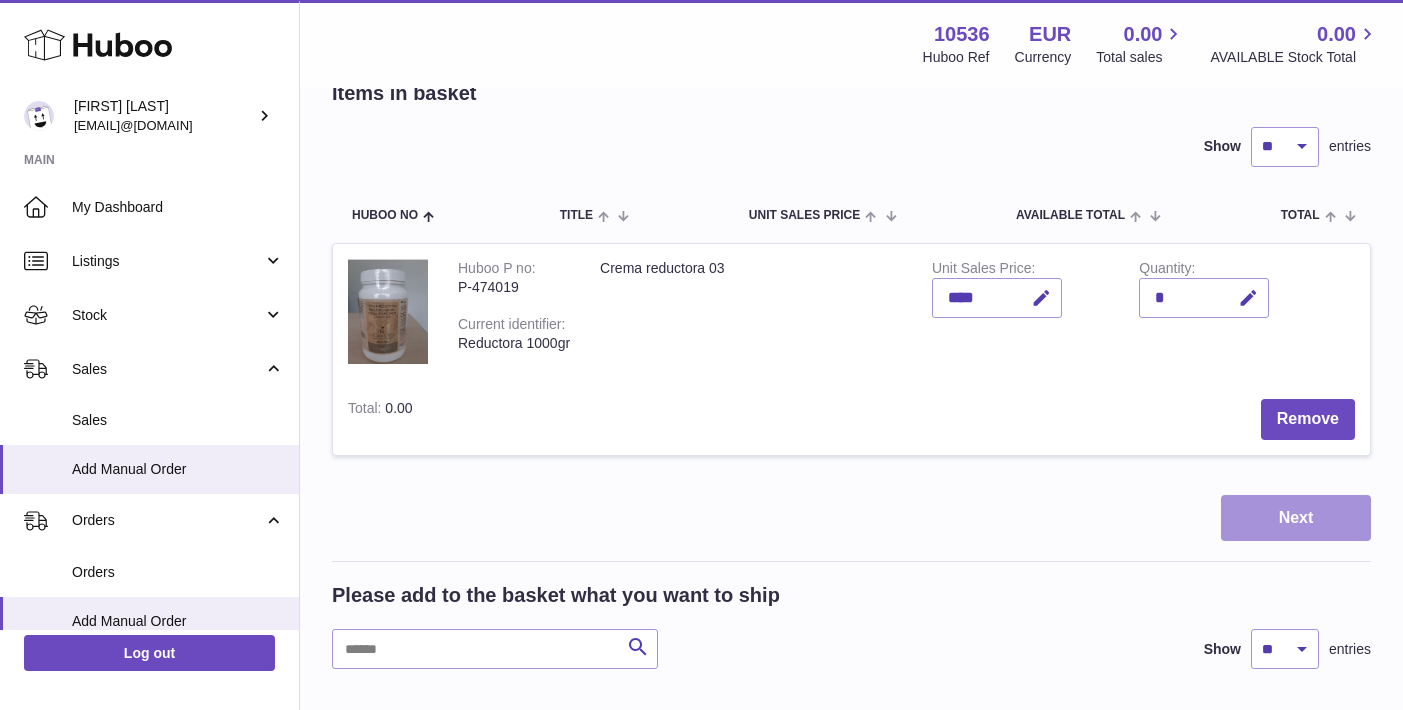 click on "Next" at bounding box center (1296, 518) 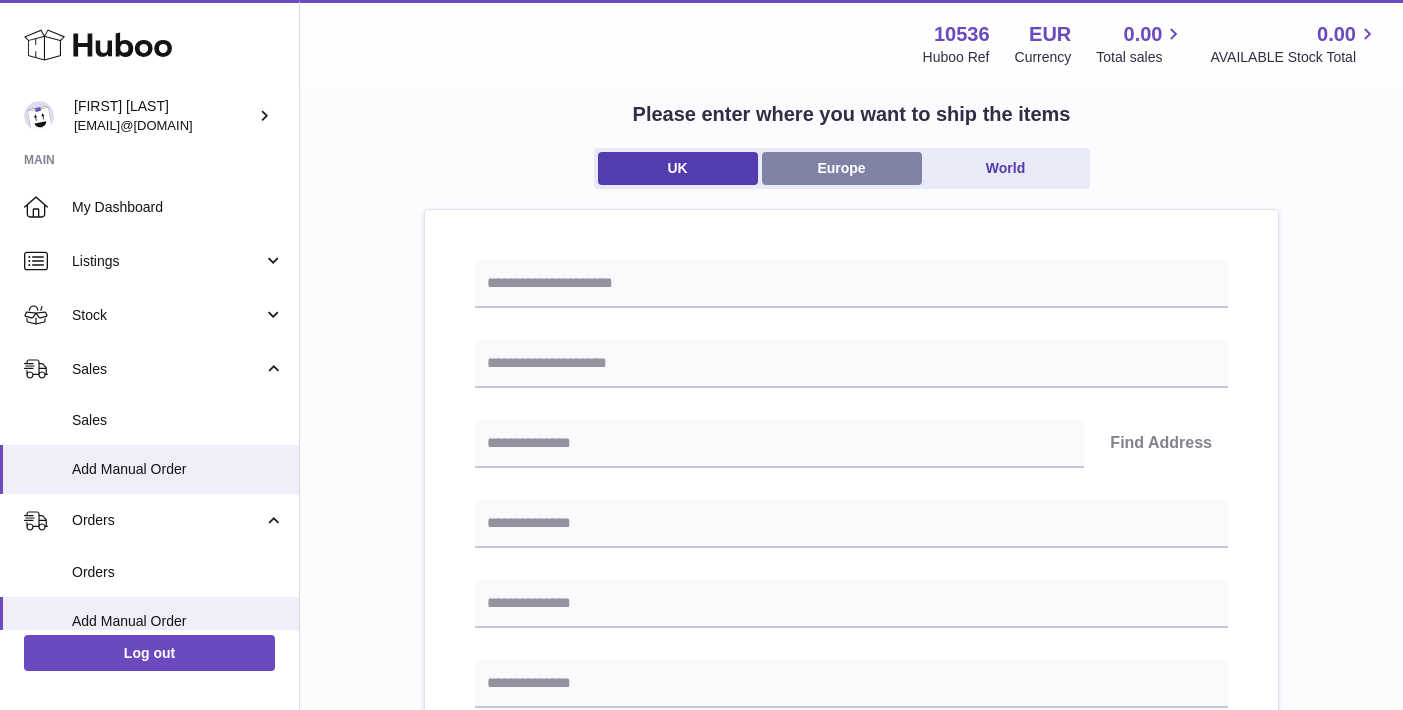 click on "Europe" at bounding box center (842, 168) 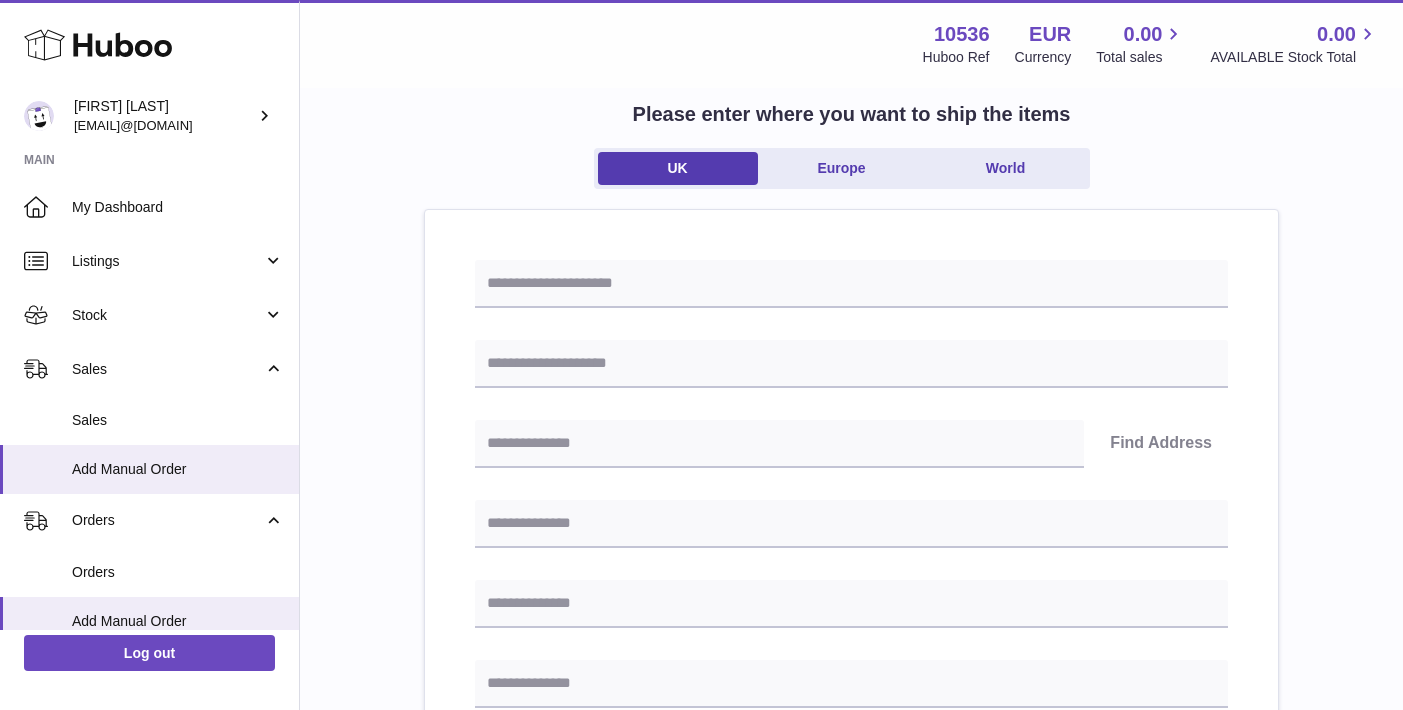 scroll, scrollTop: 0, scrollLeft: 0, axis: both 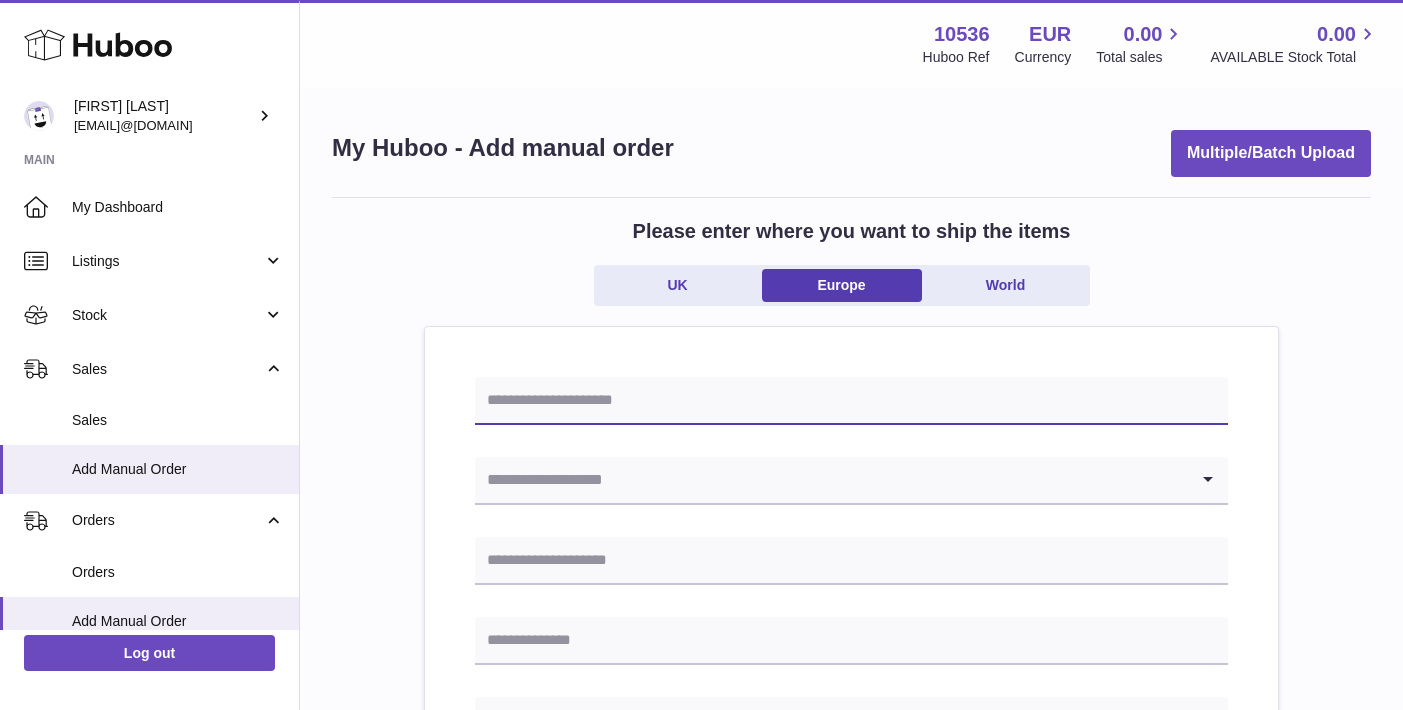click at bounding box center [851, 401] 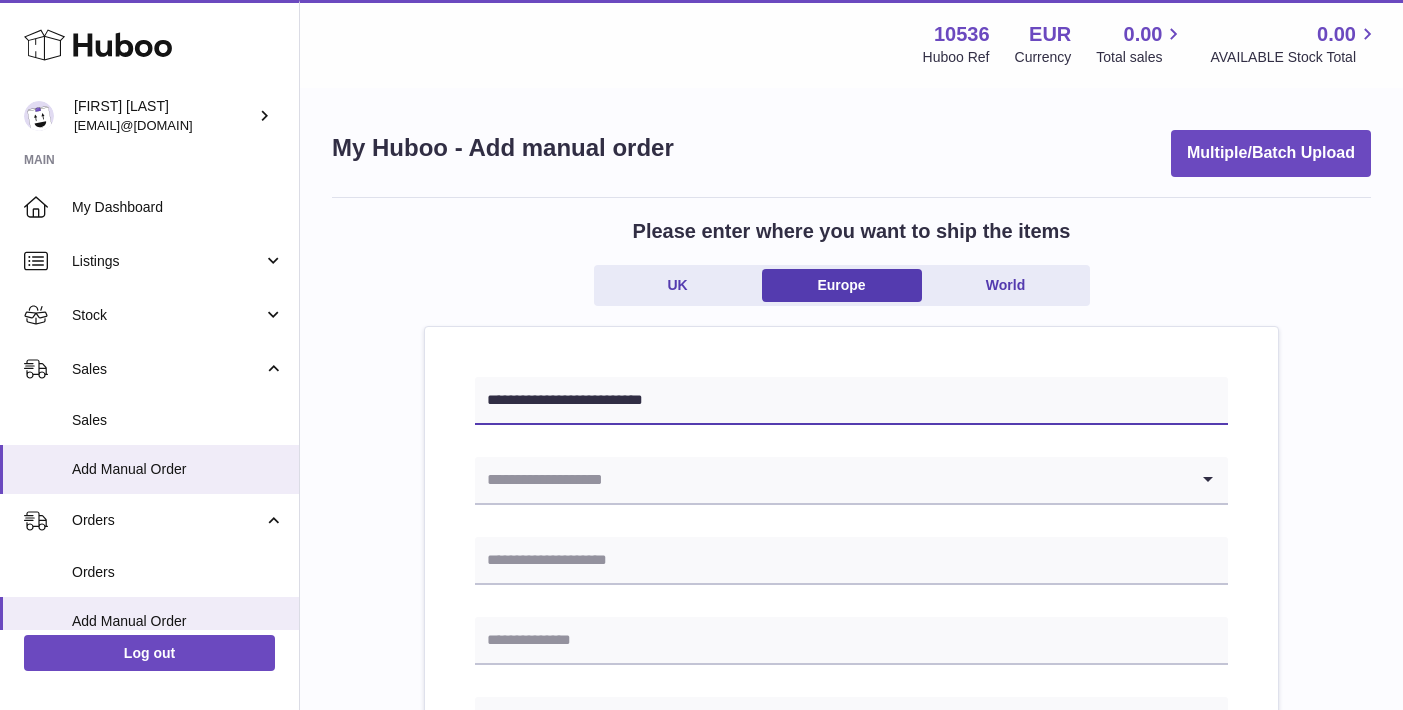 type on "**********" 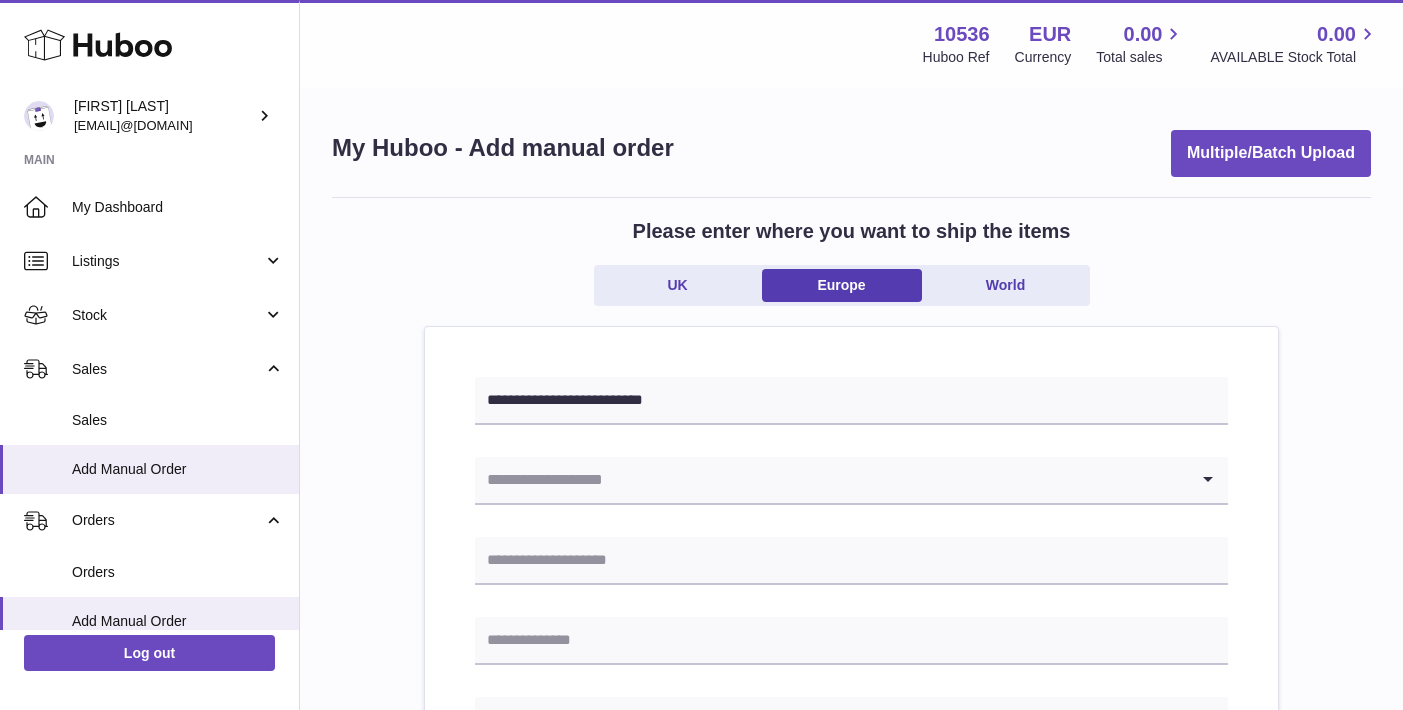 click at bounding box center (831, 480) 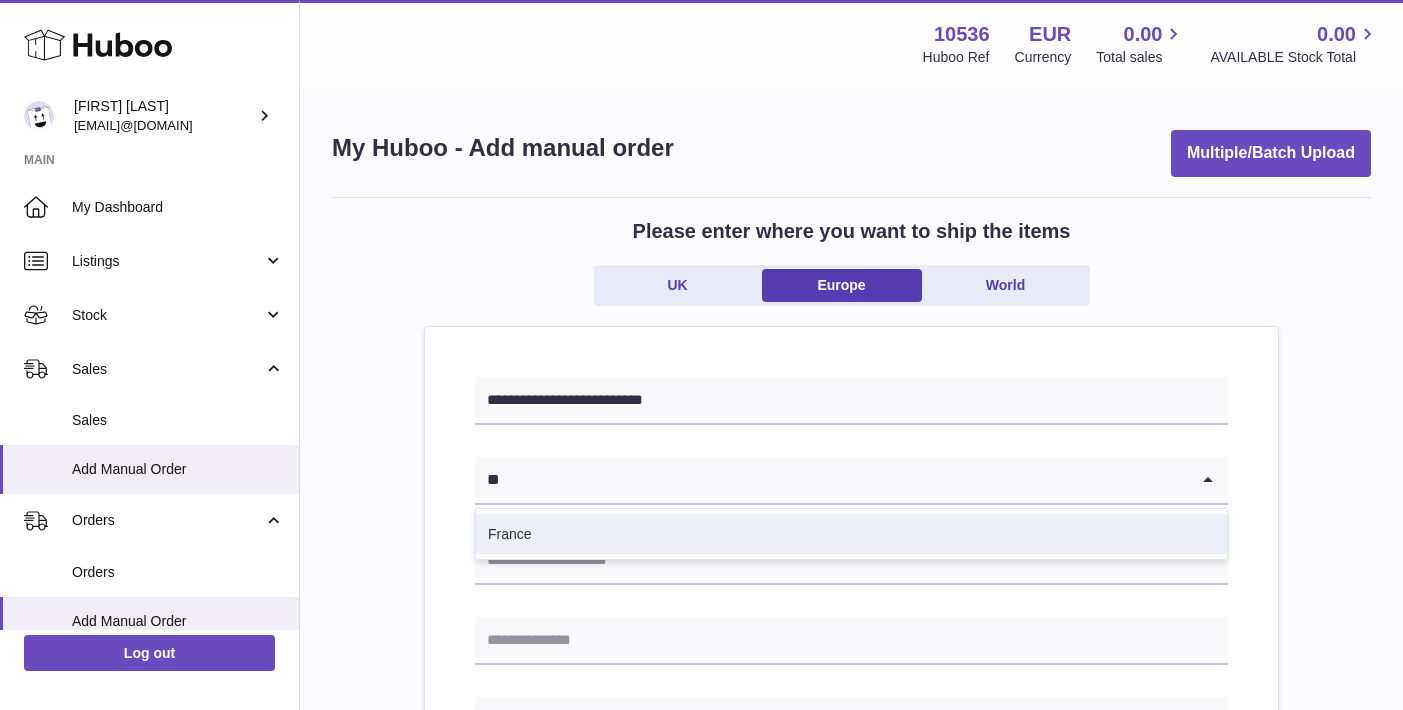 click on "France" at bounding box center [851, 534] 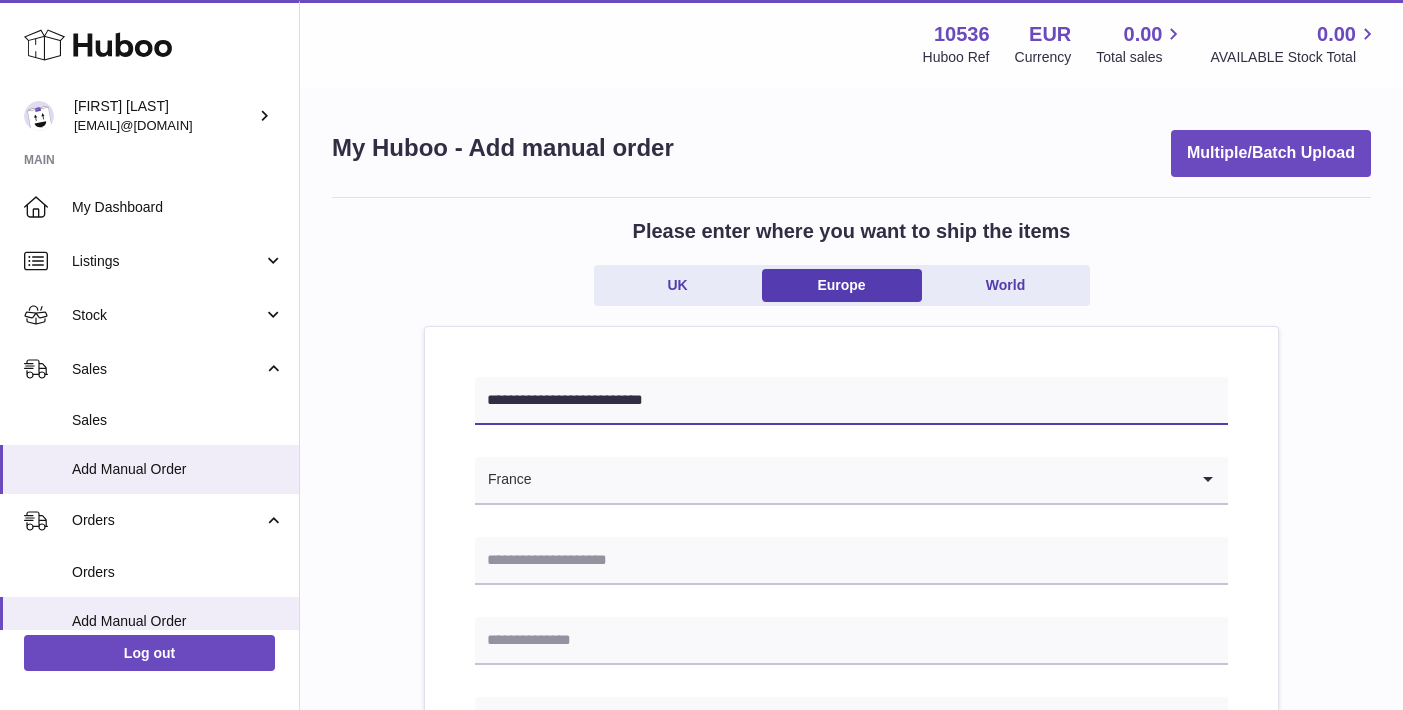 drag, startPoint x: 641, startPoint y: 392, endPoint x: 474, endPoint y: 392, distance: 167 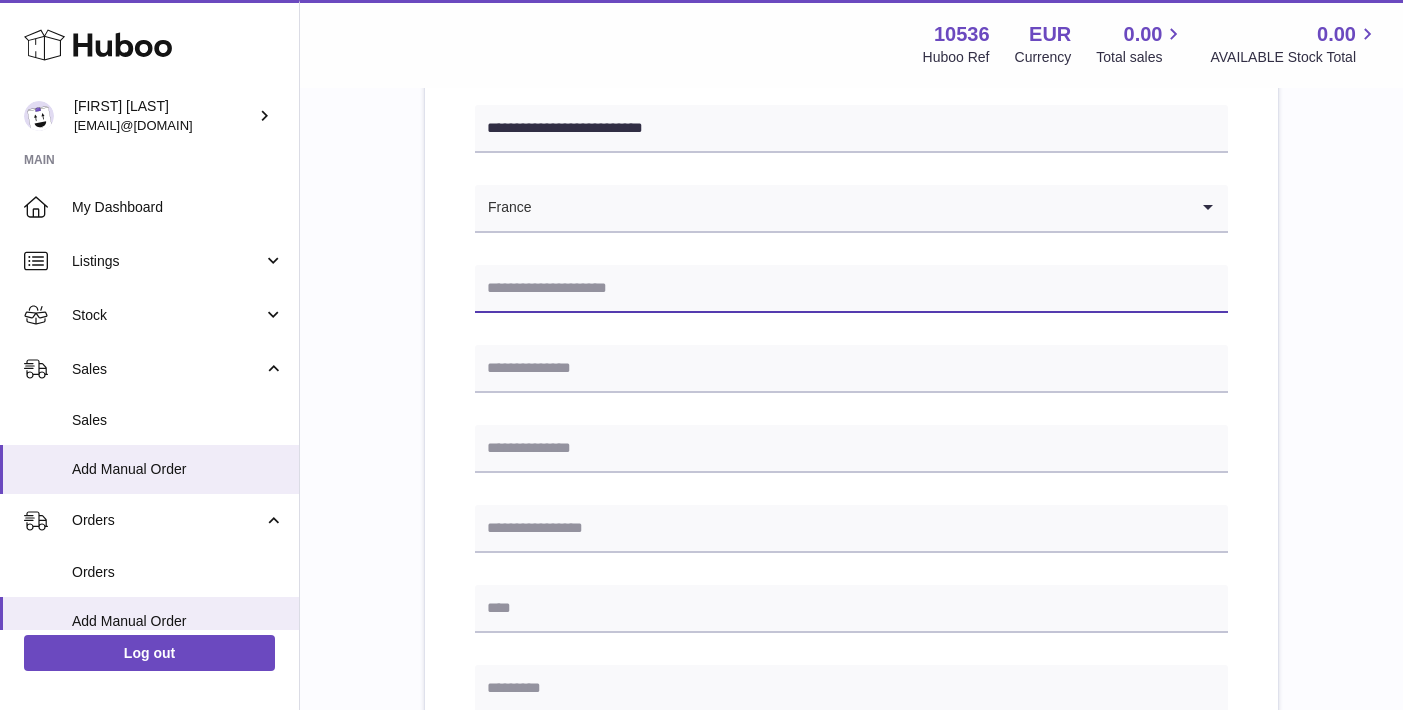 scroll, scrollTop: 294, scrollLeft: 0, axis: vertical 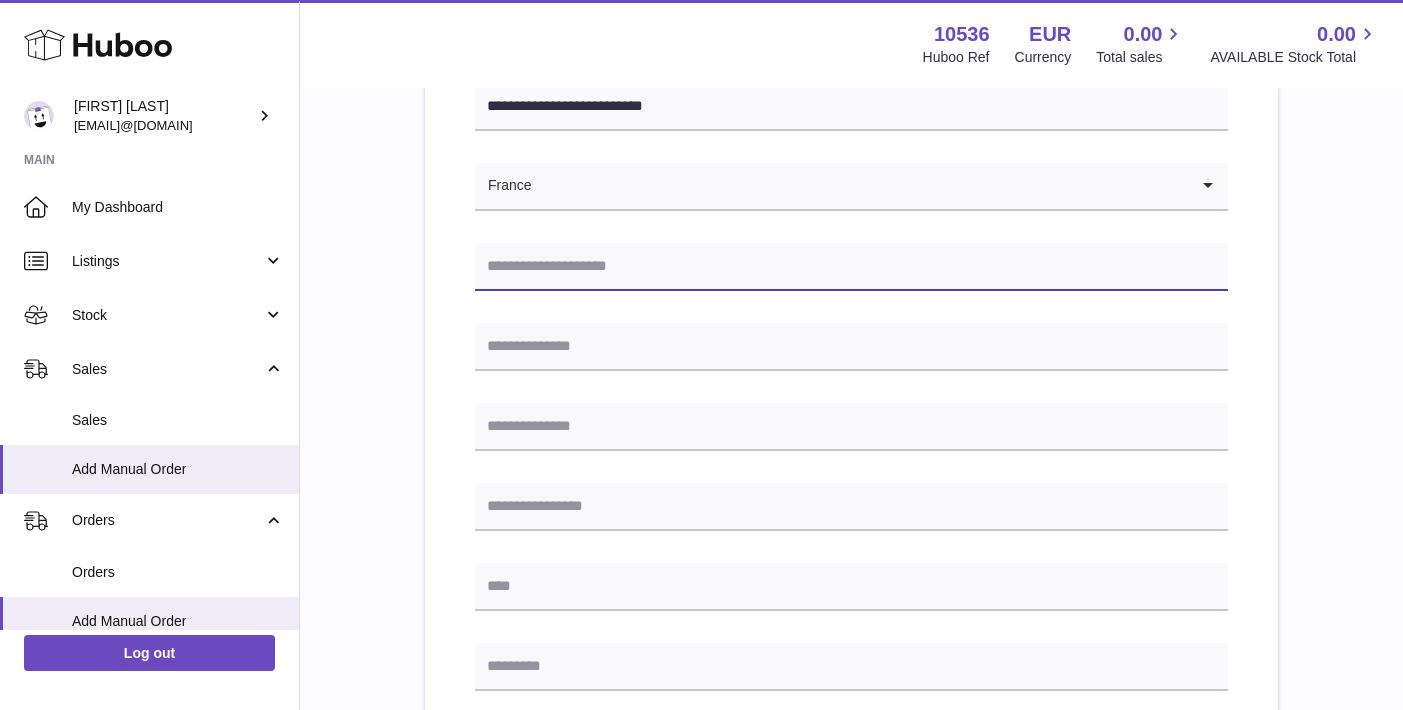 paste on "**********" 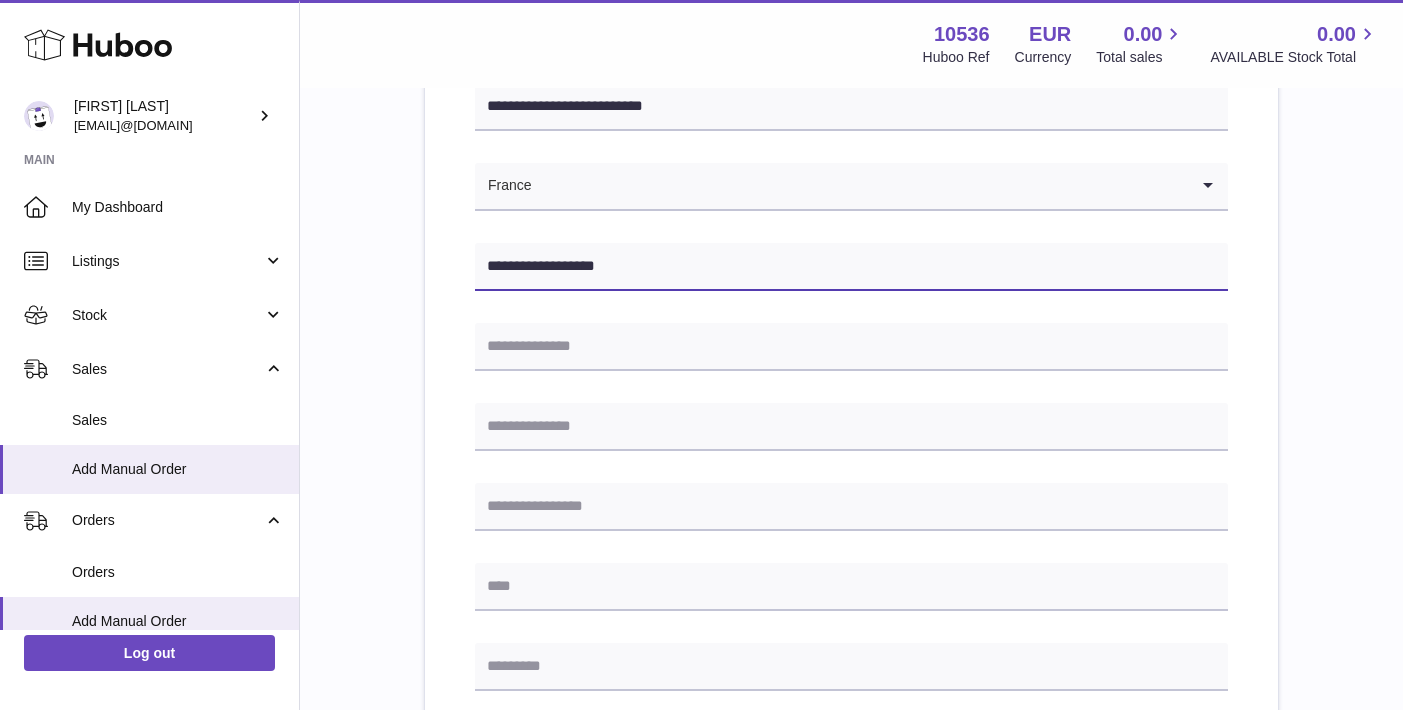 type on "**********" 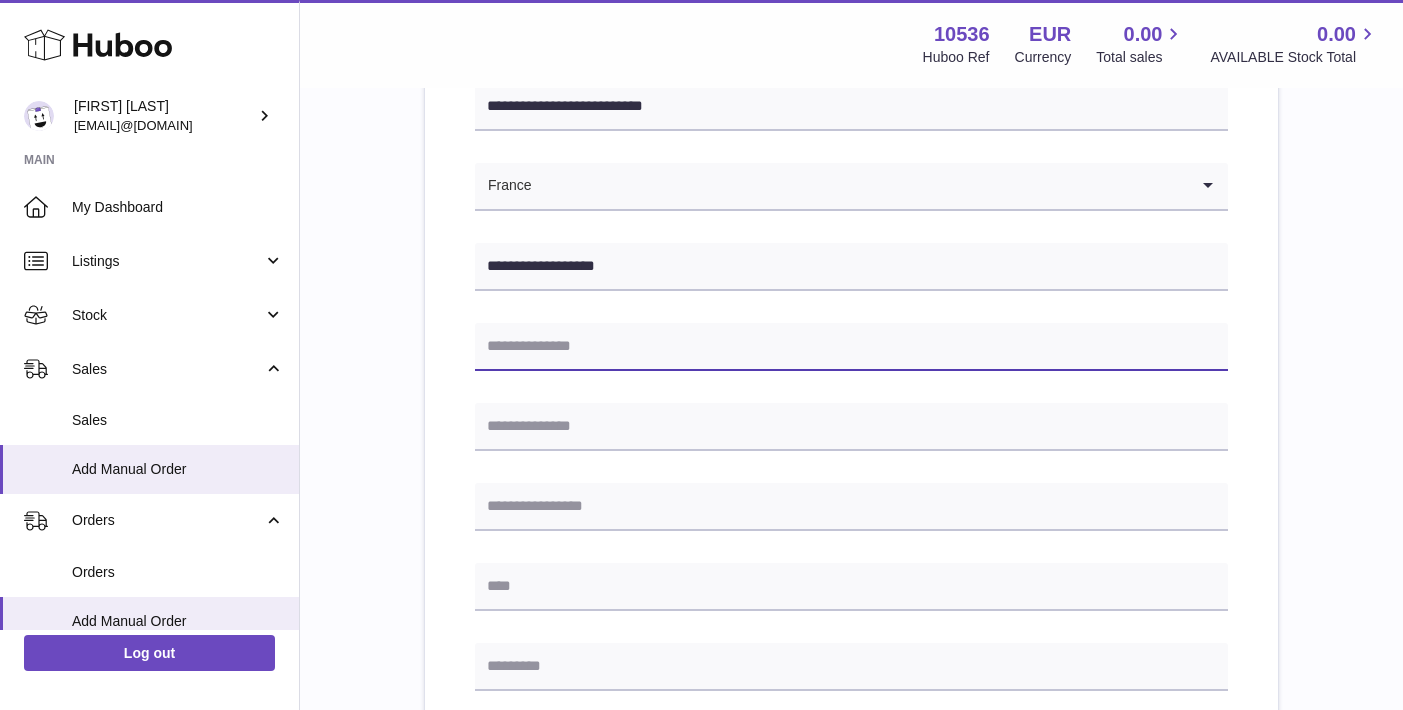 click at bounding box center [851, 347] 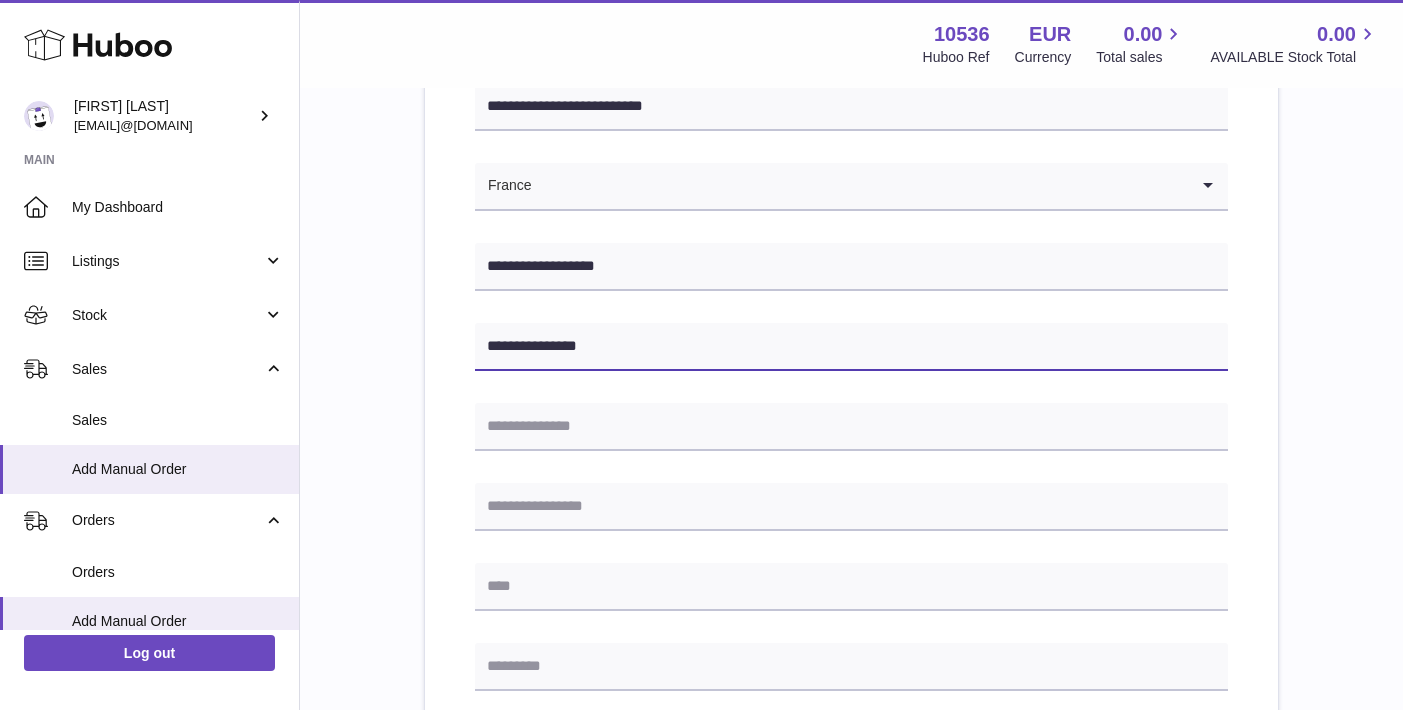 type on "**********" 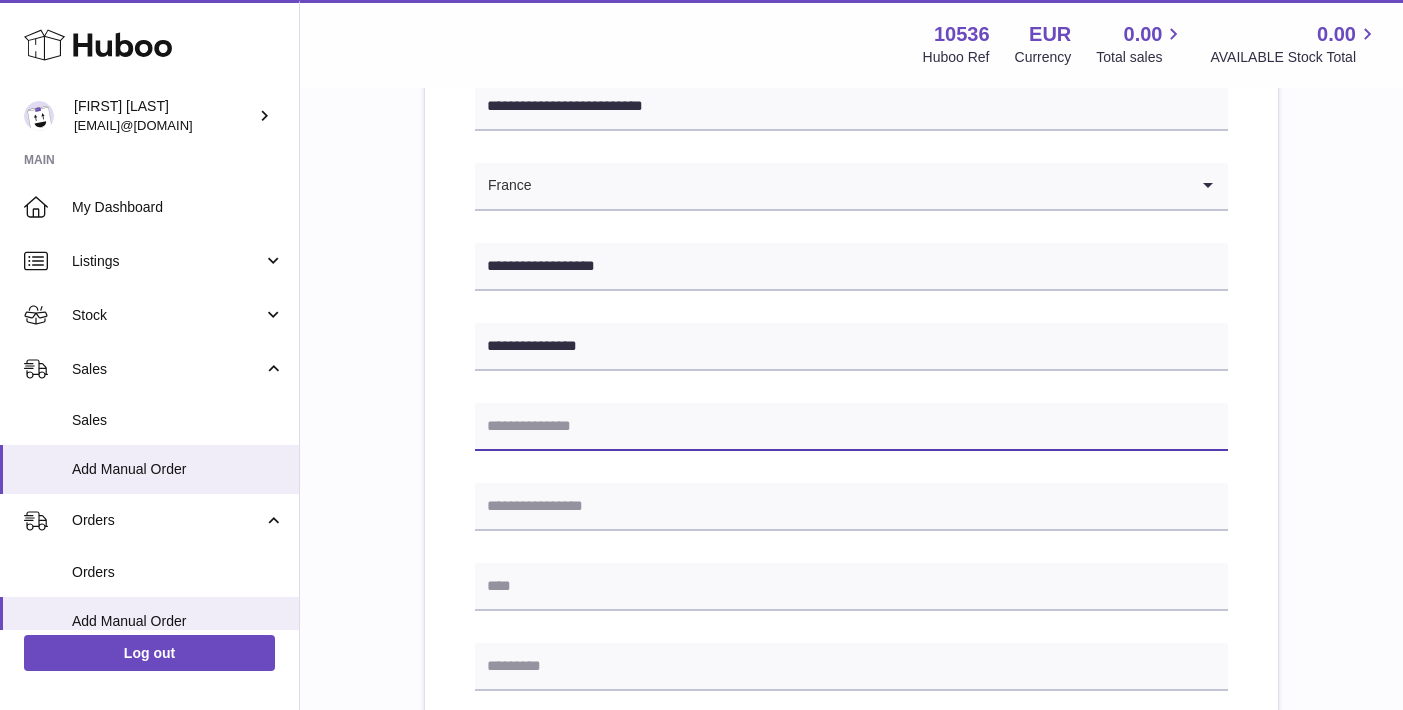 click at bounding box center [851, 427] 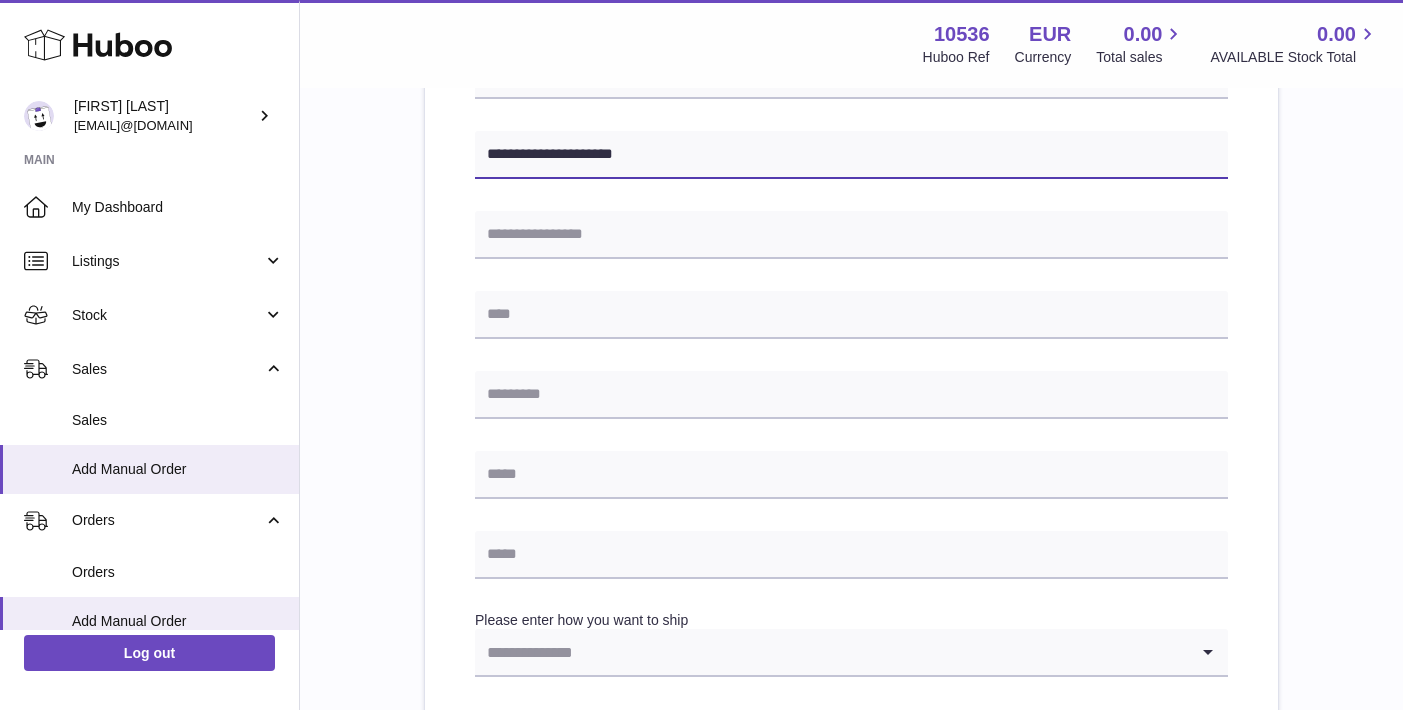 scroll, scrollTop: 574, scrollLeft: 0, axis: vertical 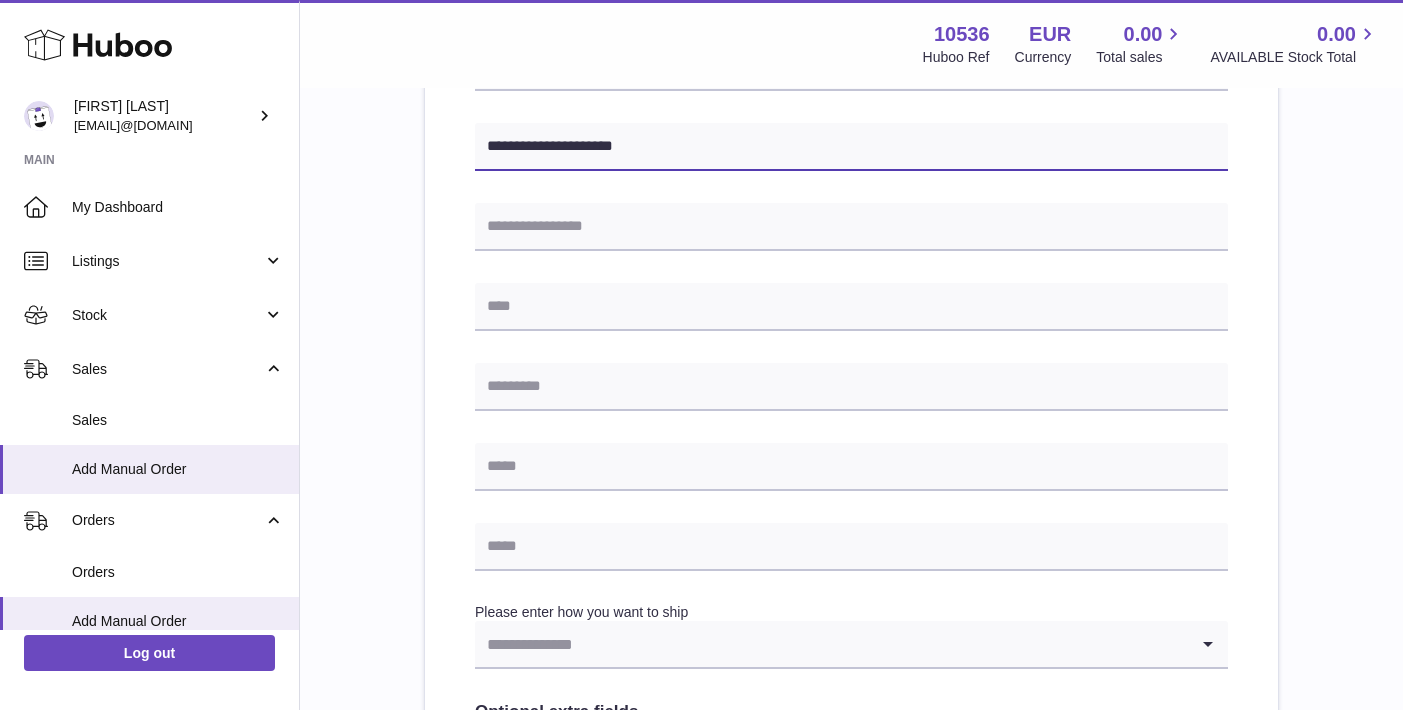 type on "**********" 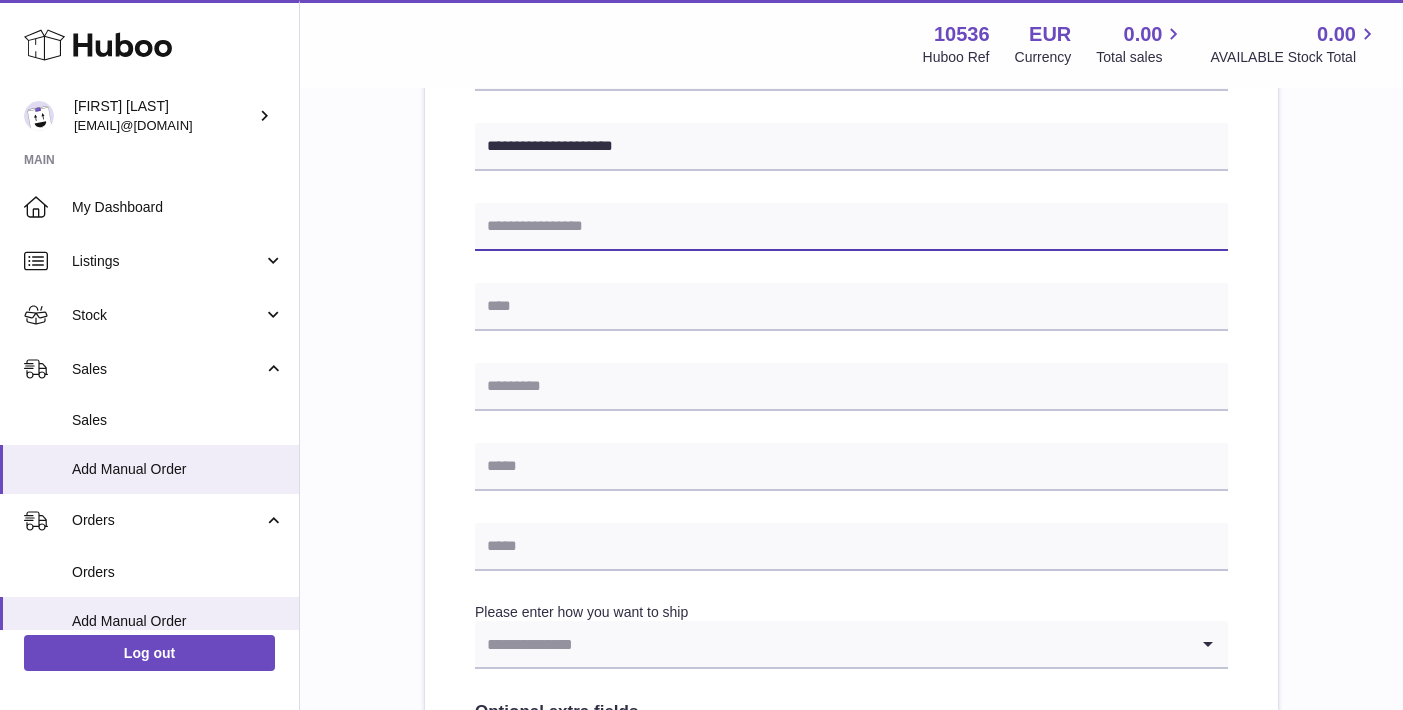 click at bounding box center [851, 227] 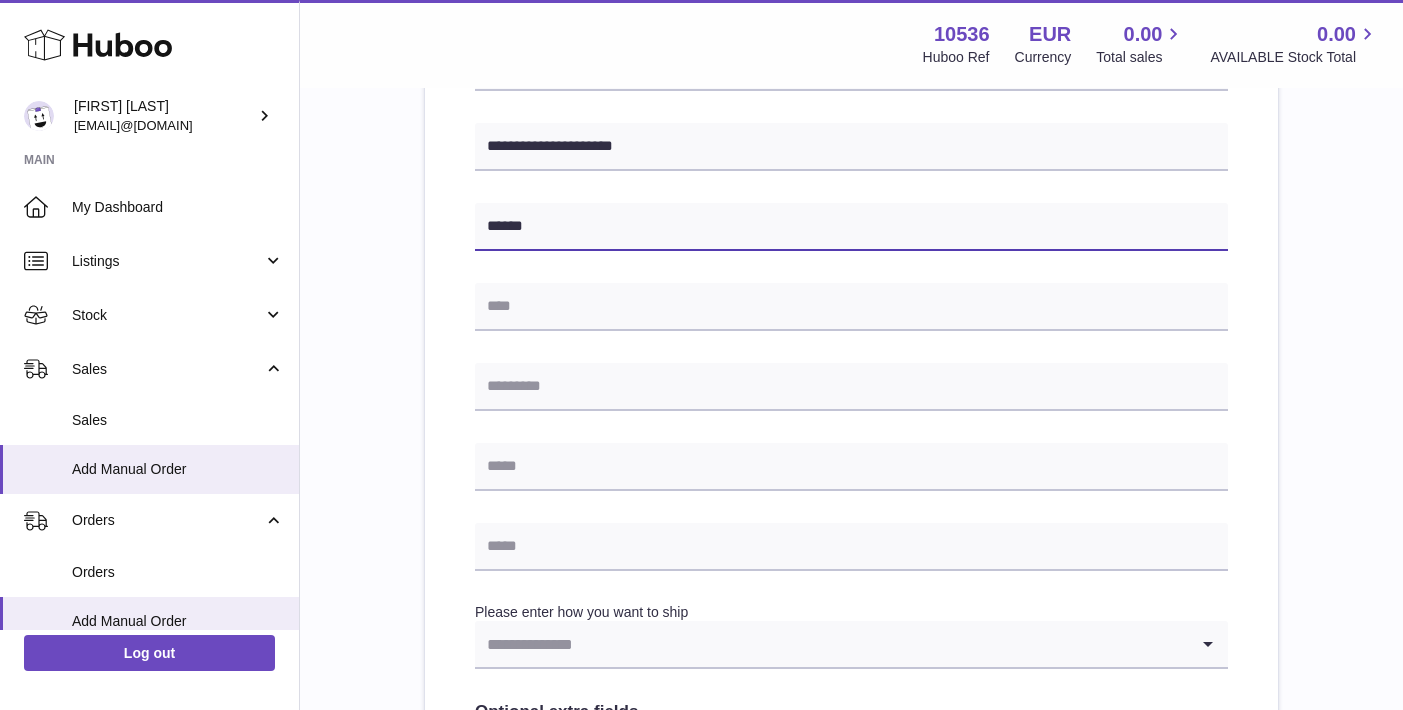 drag, startPoint x: 547, startPoint y: 228, endPoint x: 466, endPoint y: 223, distance: 81.154175 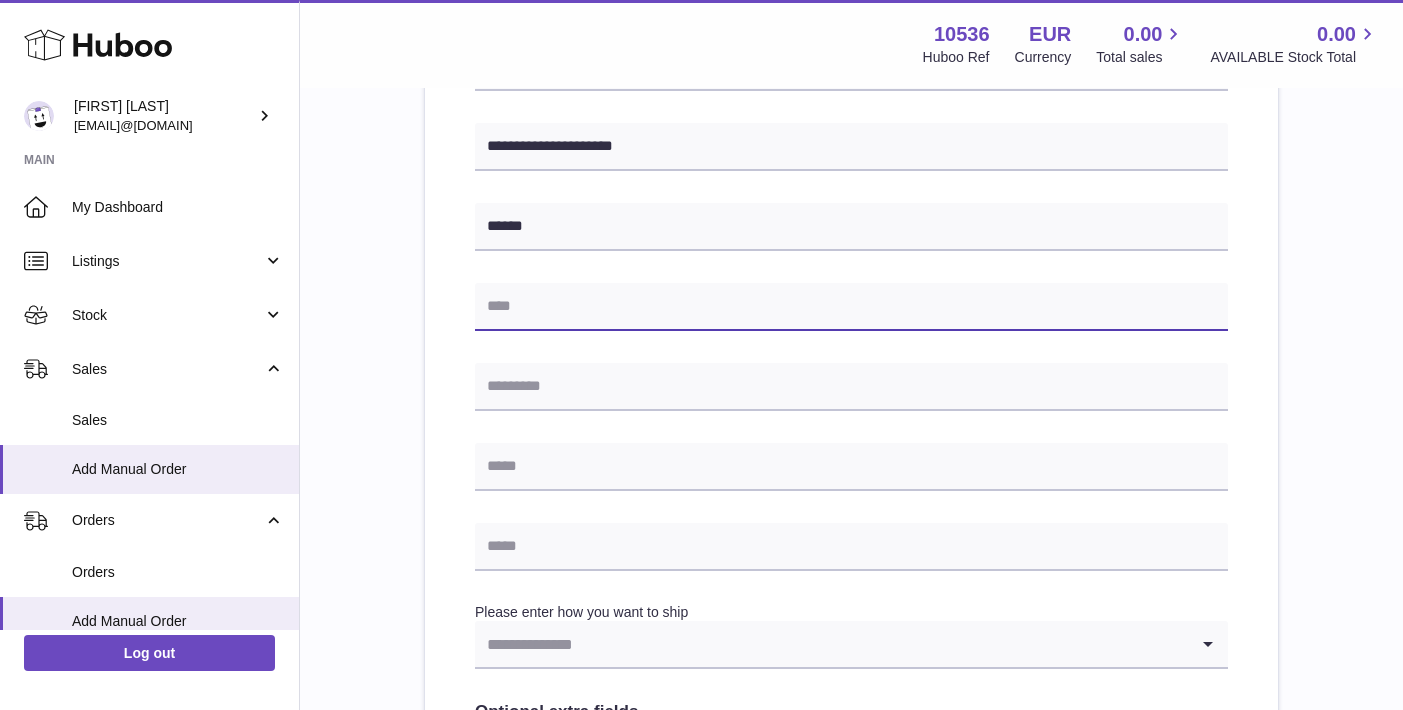click at bounding box center [851, 307] 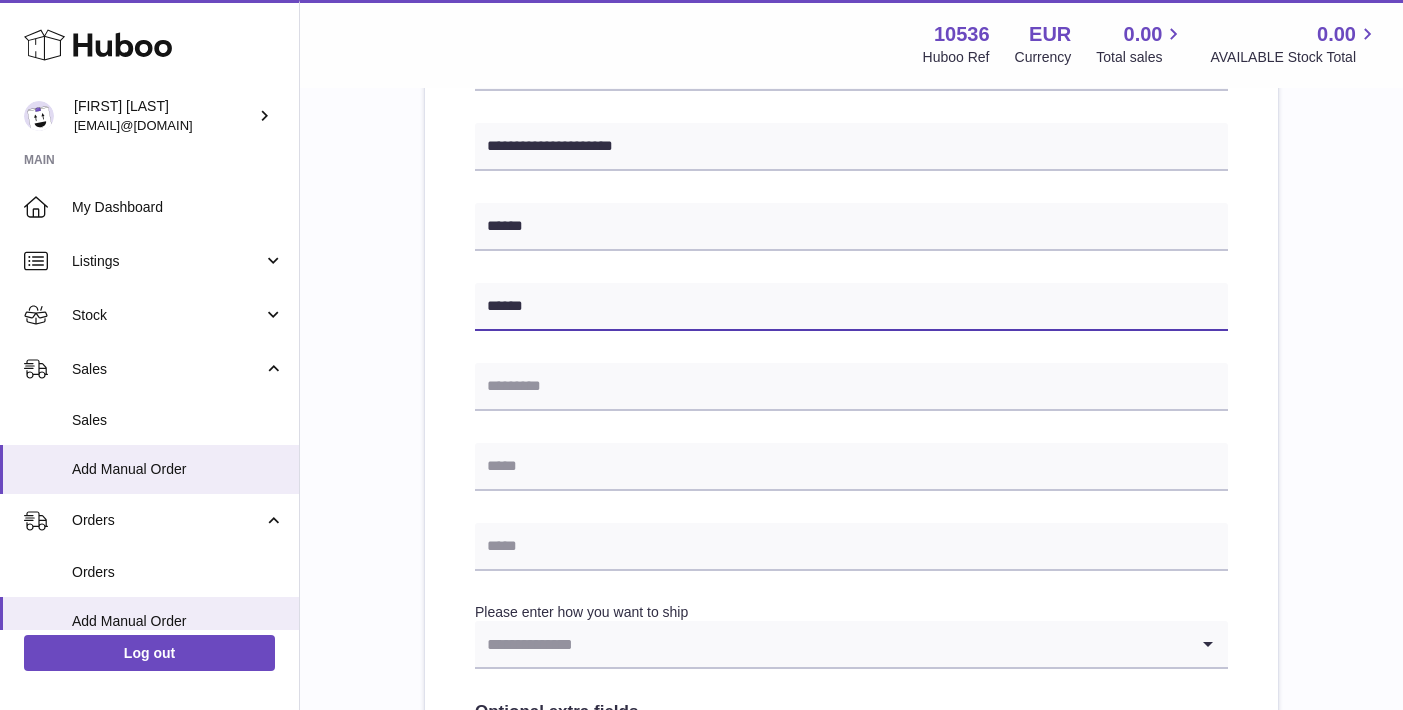 type on "******" 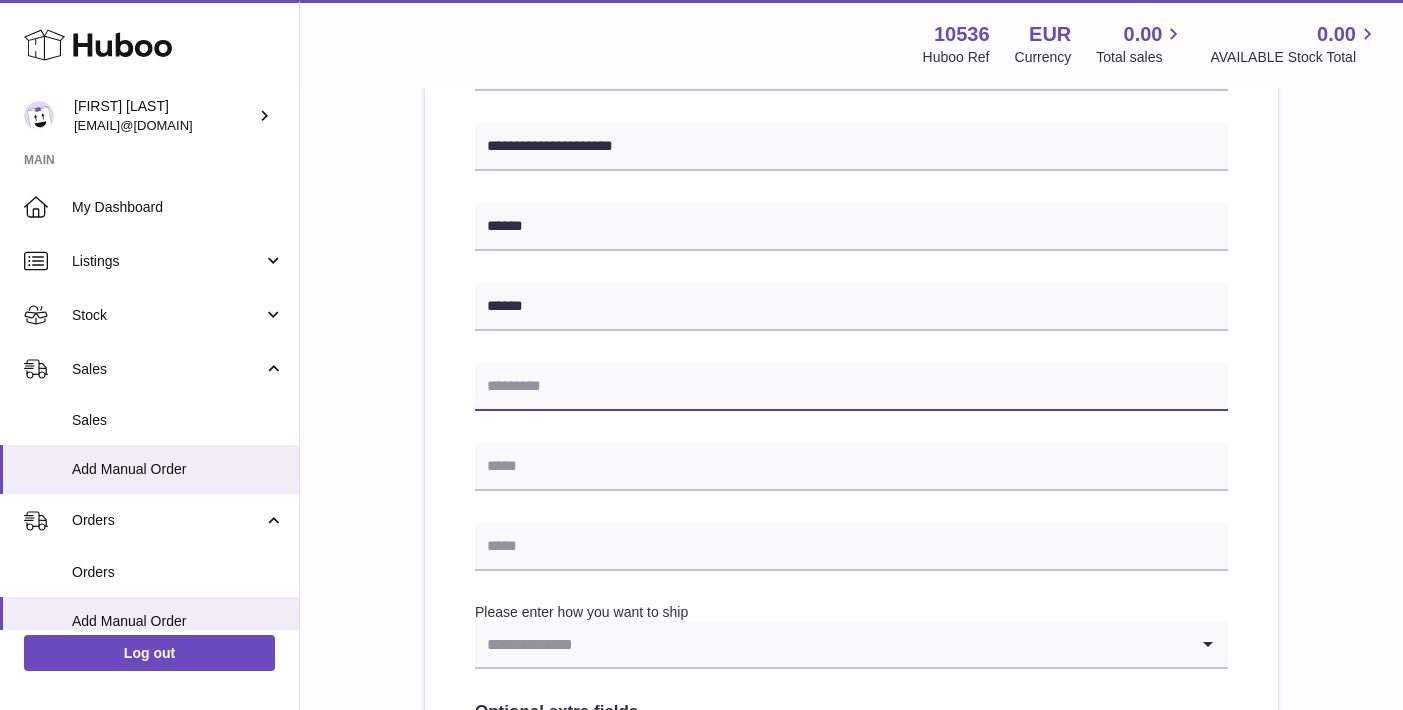 click at bounding box center (851, 387) 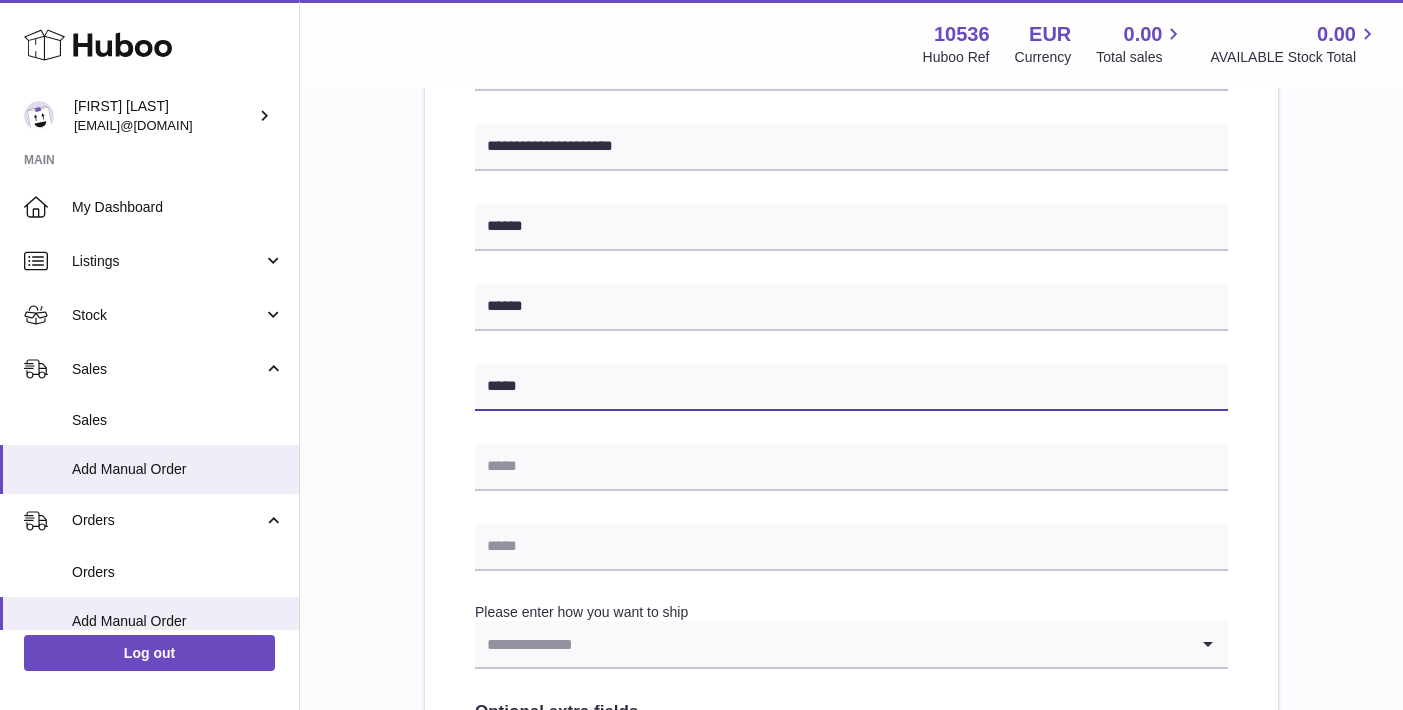 type on "*****" 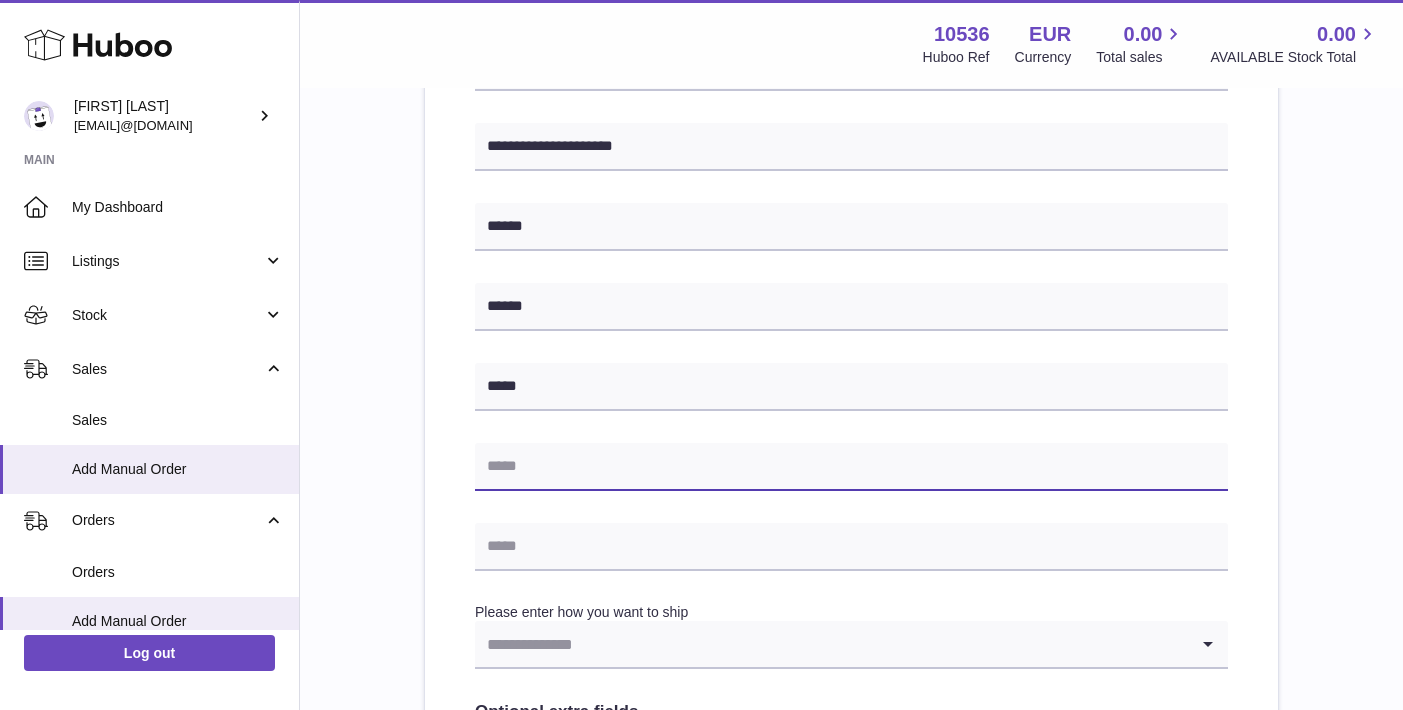 click at bounding box center [851, 467] 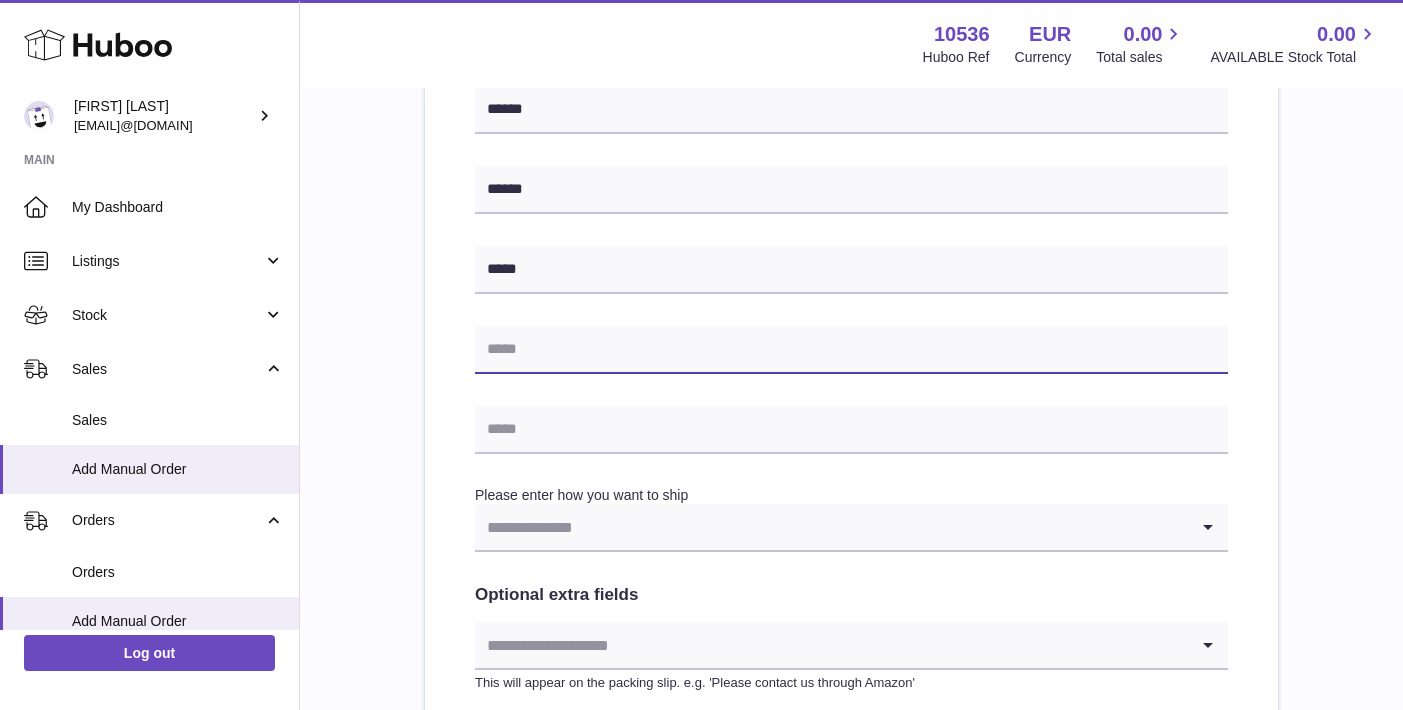 scroll, scrollTop: 691, scrollLeft: 0, axis: vertical 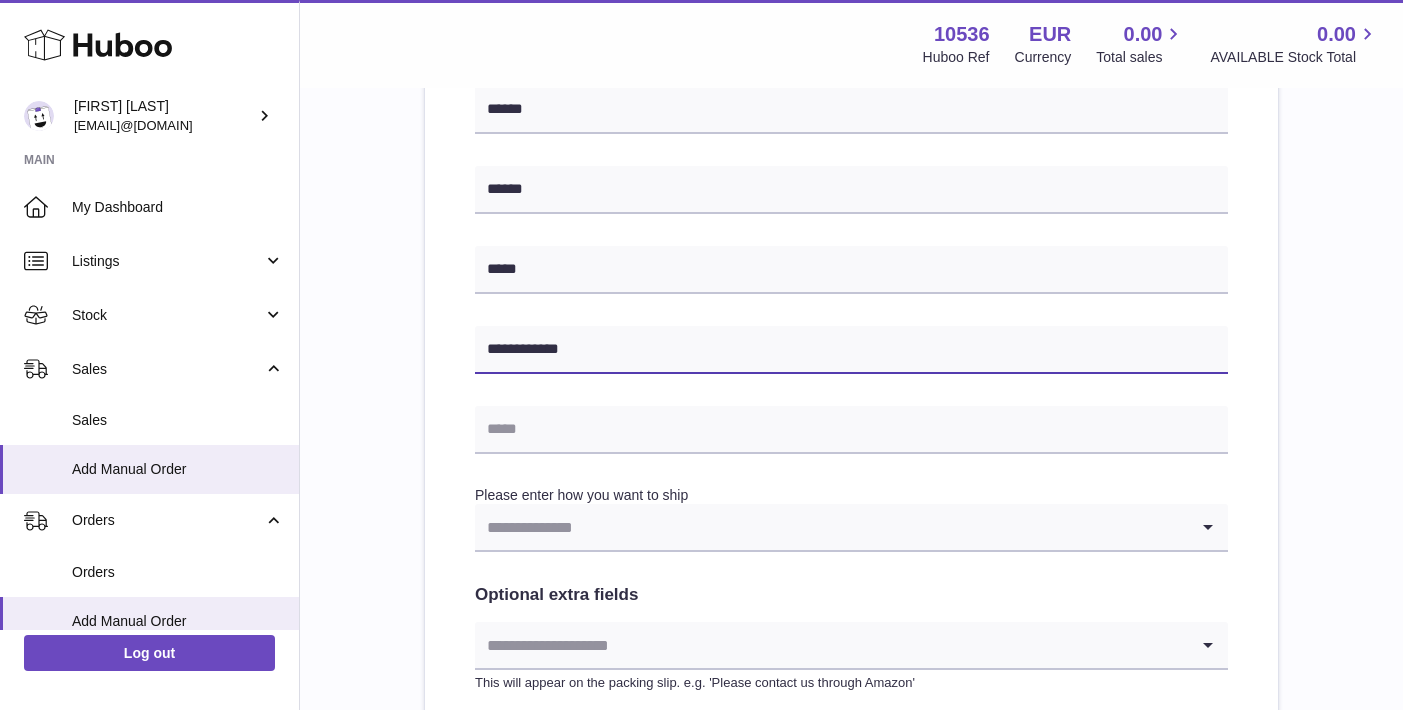 type on "**********" 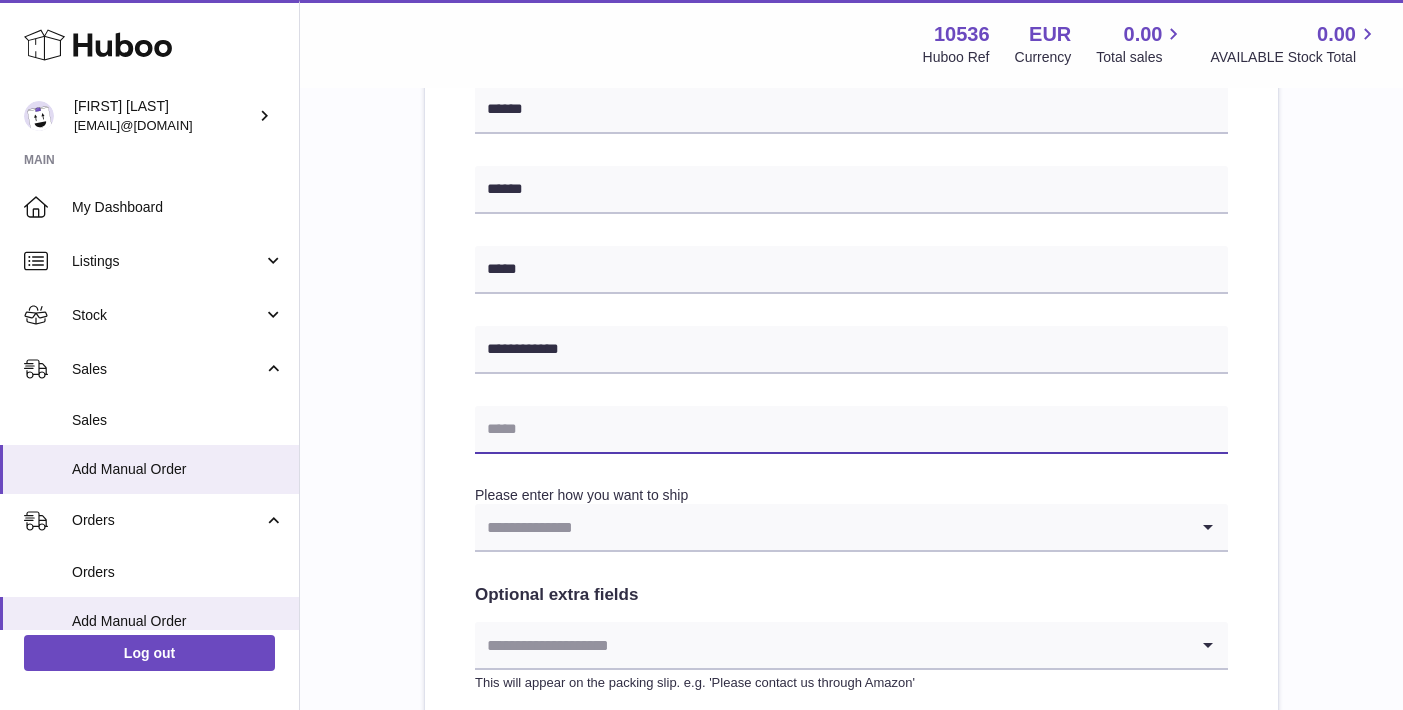 click at bounding box center (851, 430) 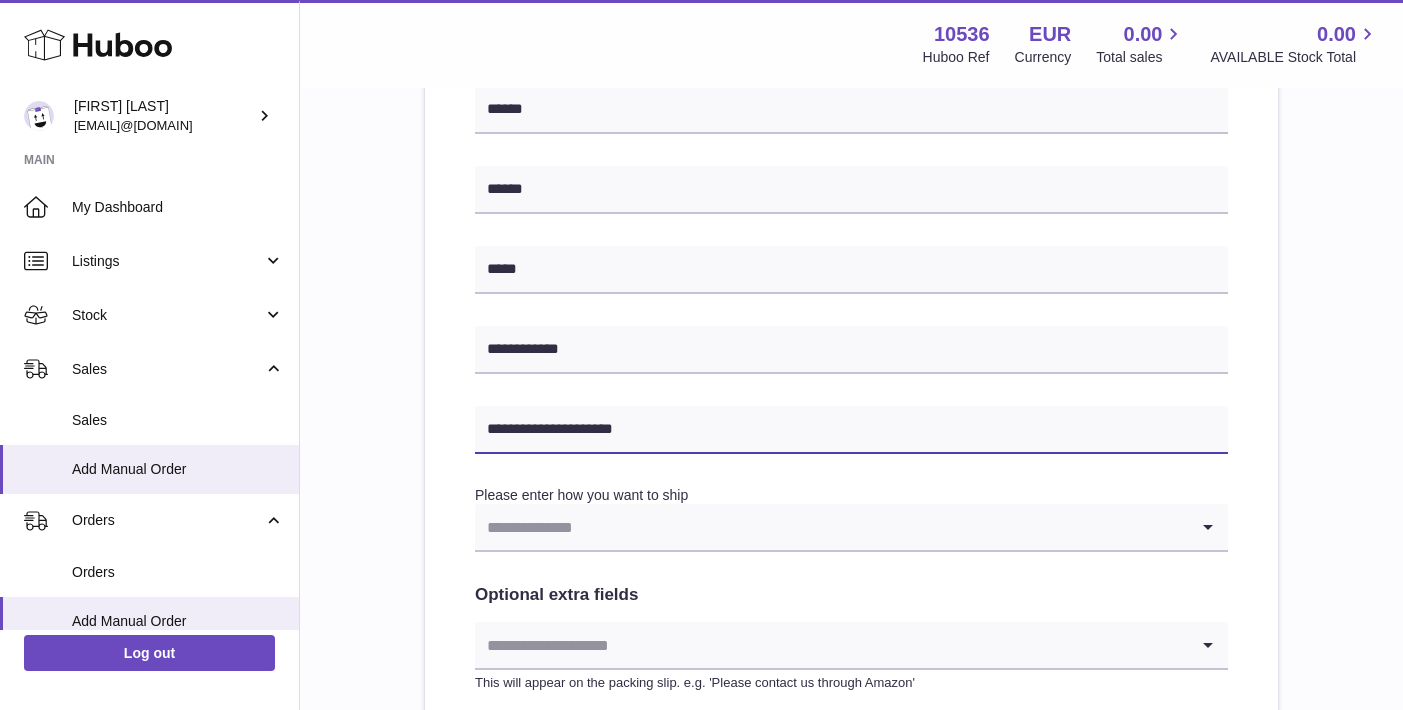 scroll, scrollTop: 882, scrollLeft: 0, axis: vertical 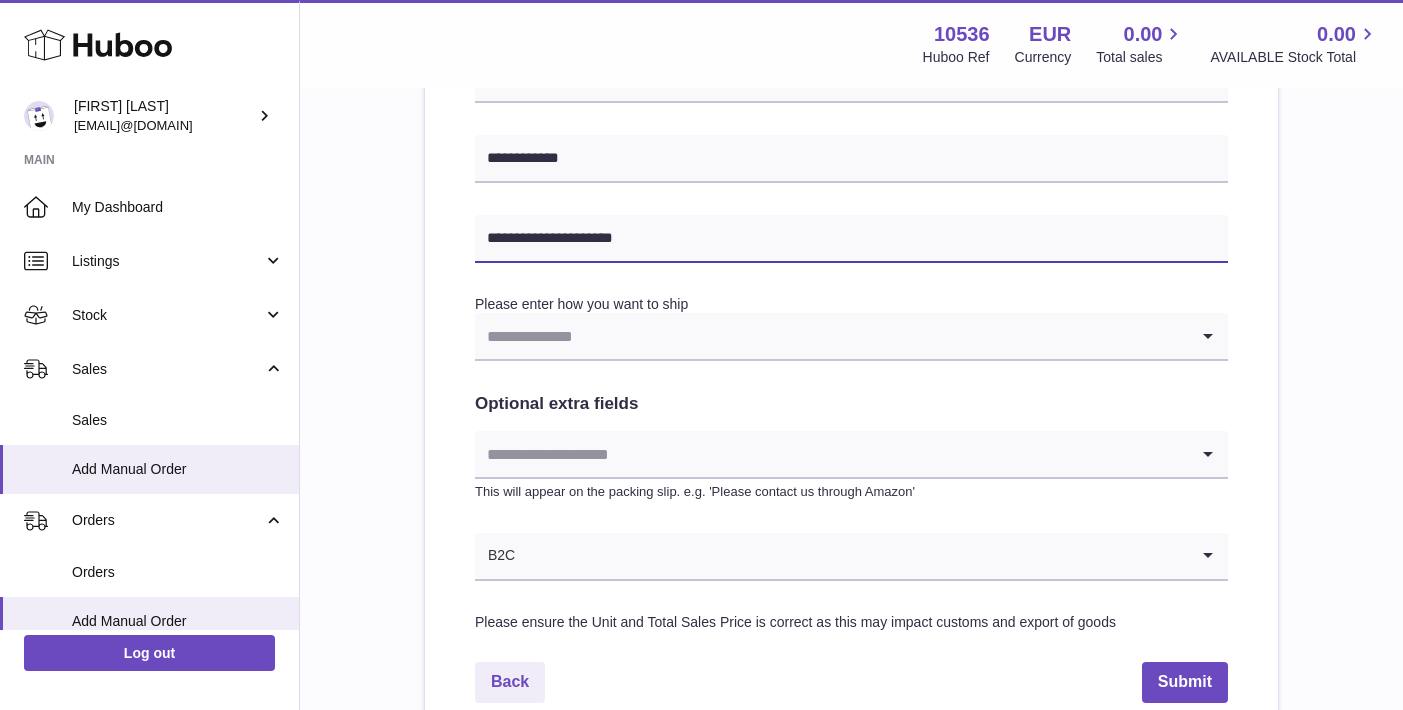 type on "**********" 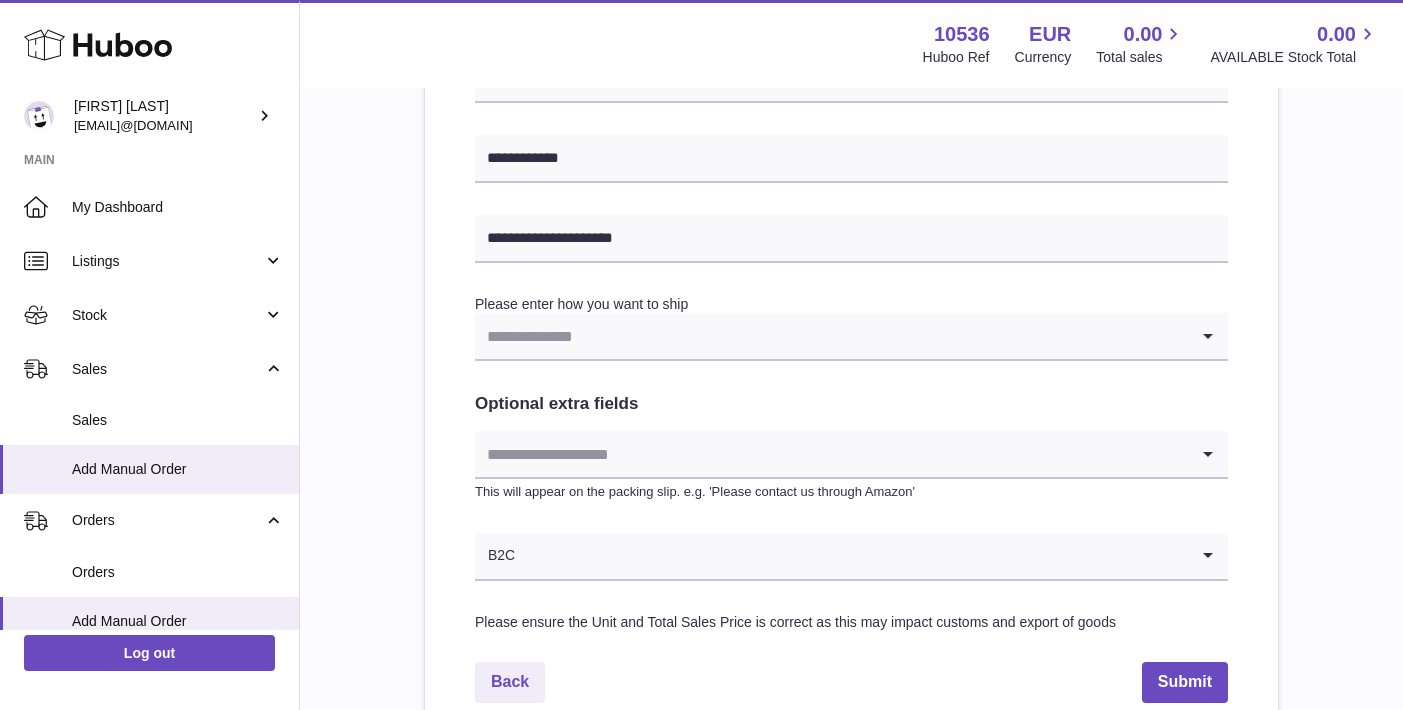 click at bounding box center [831, 336] 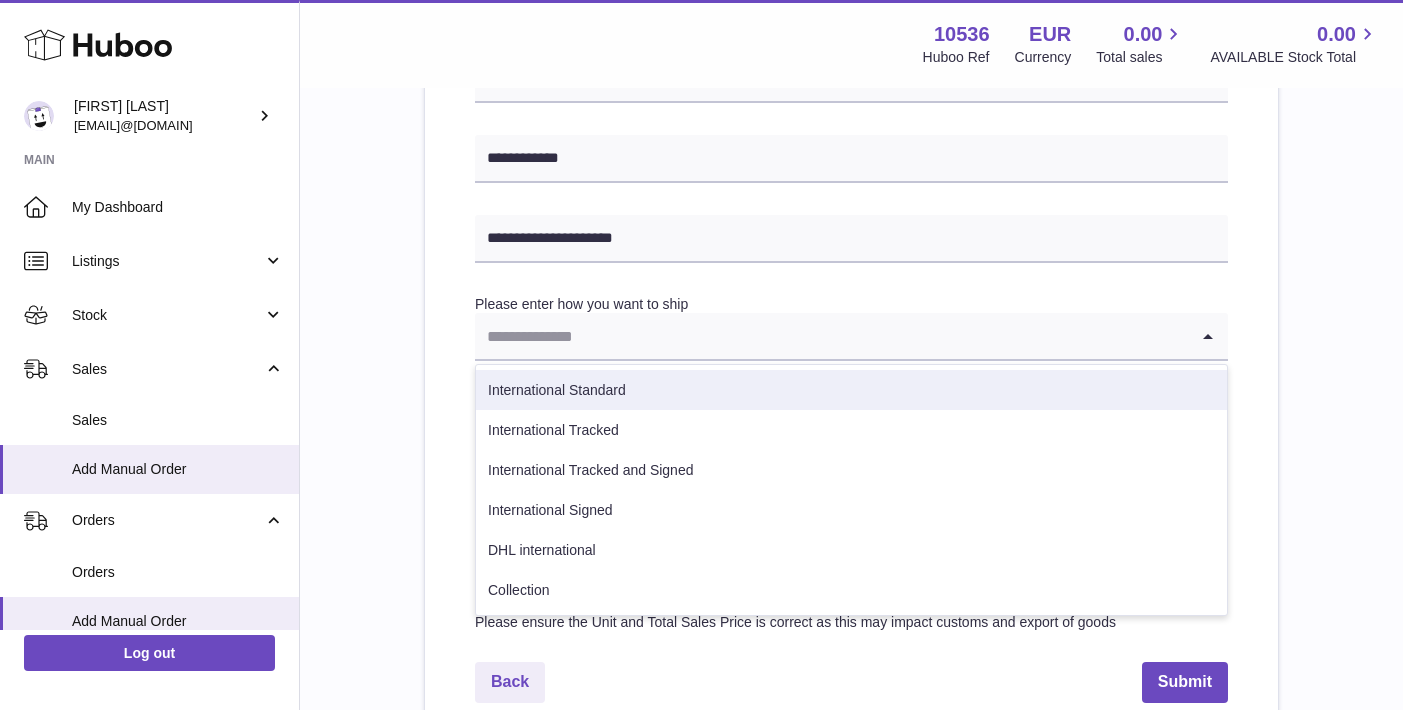 click on "International Standard" at bounding box center [851, 390] 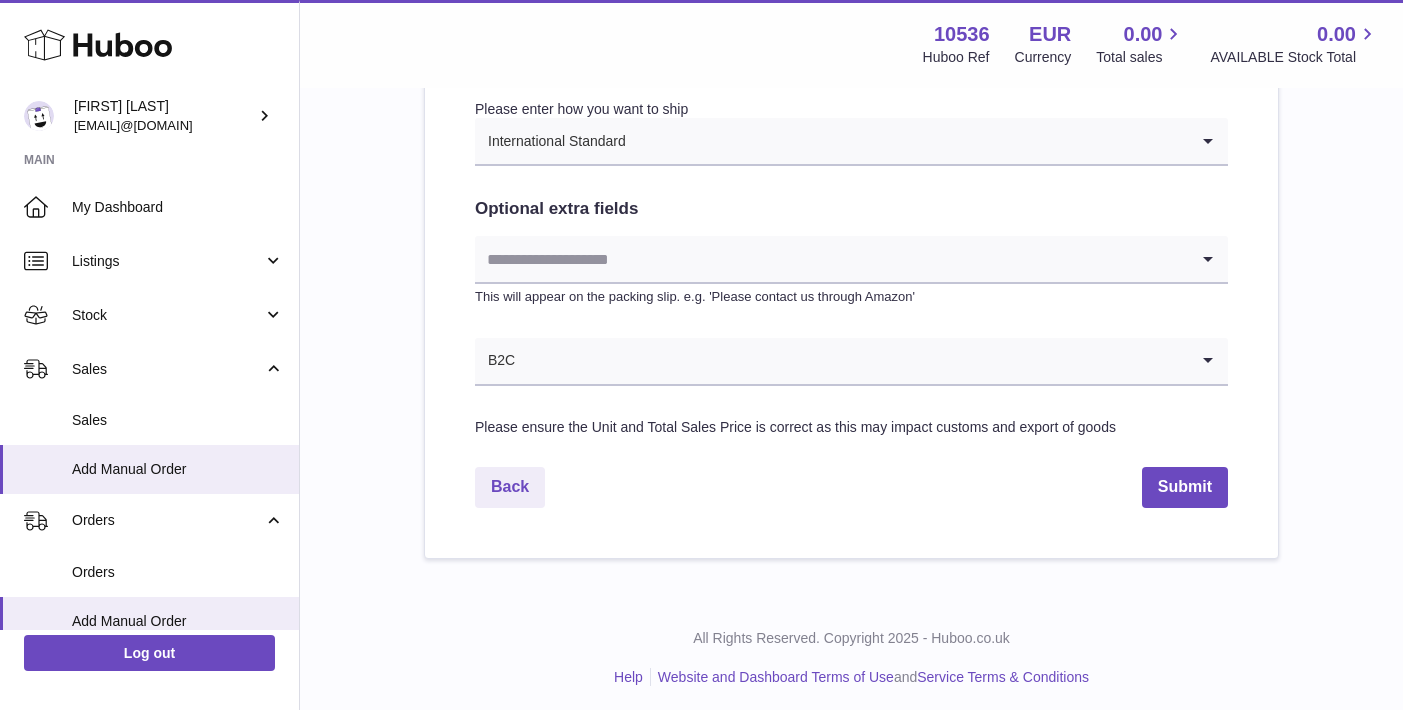 scroll, scrollTop: 1076, scrollLeft: 0, axis: vertical 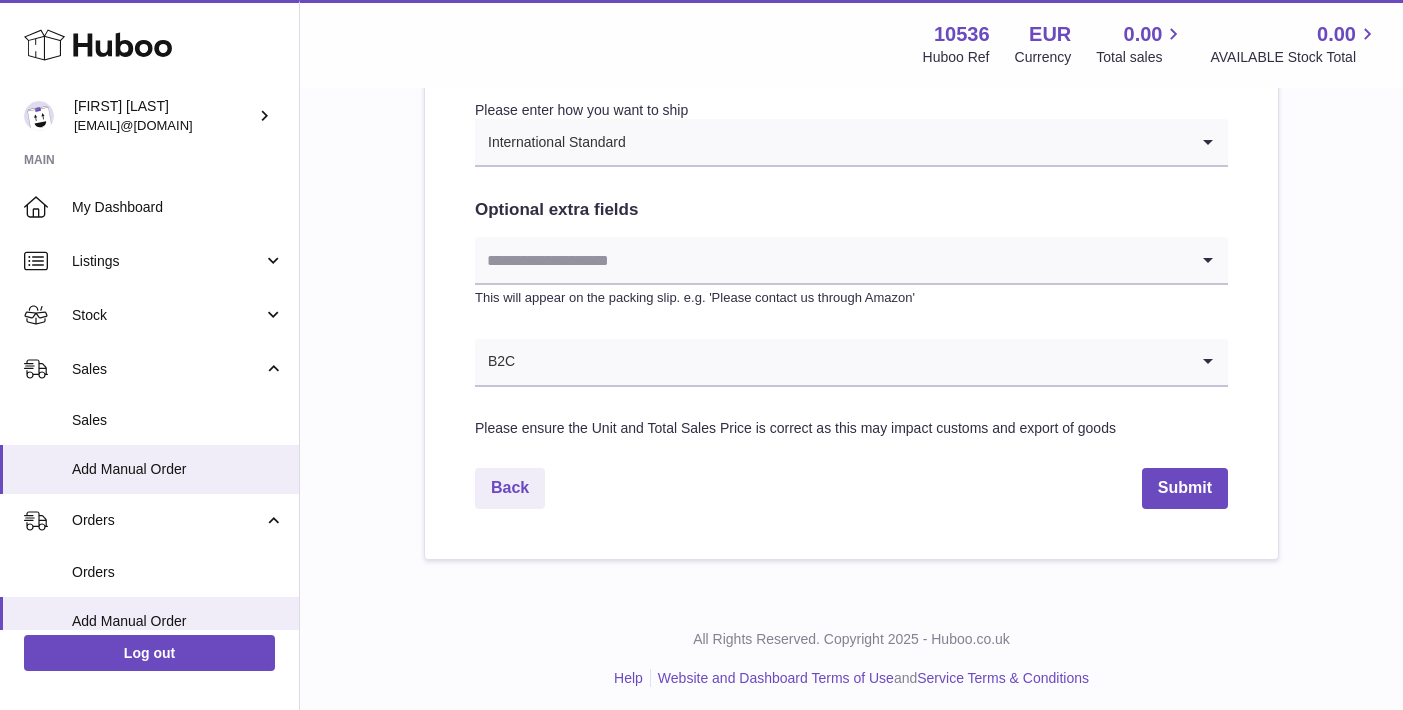 click at bounding box center (831, 260) 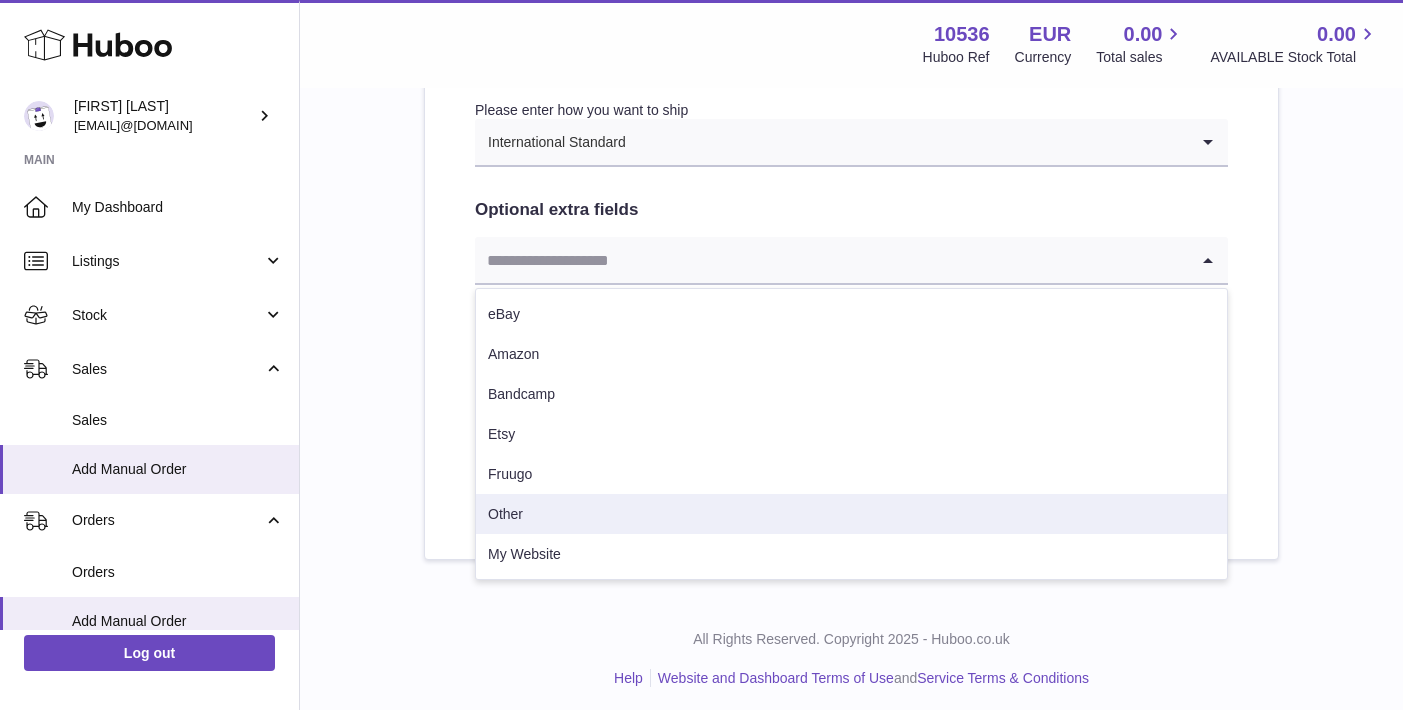 click on "Other" at bounding box center [851, 514] 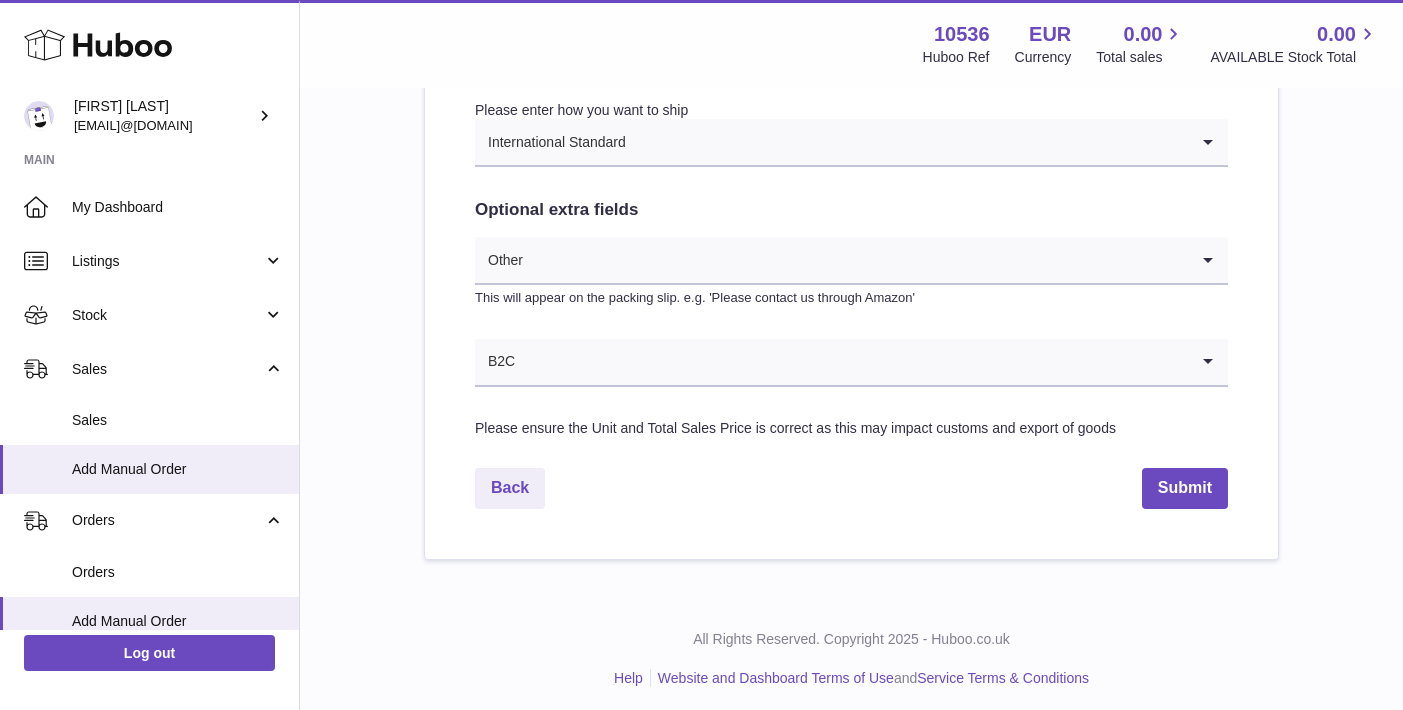 click at bounding box center (852, 362) 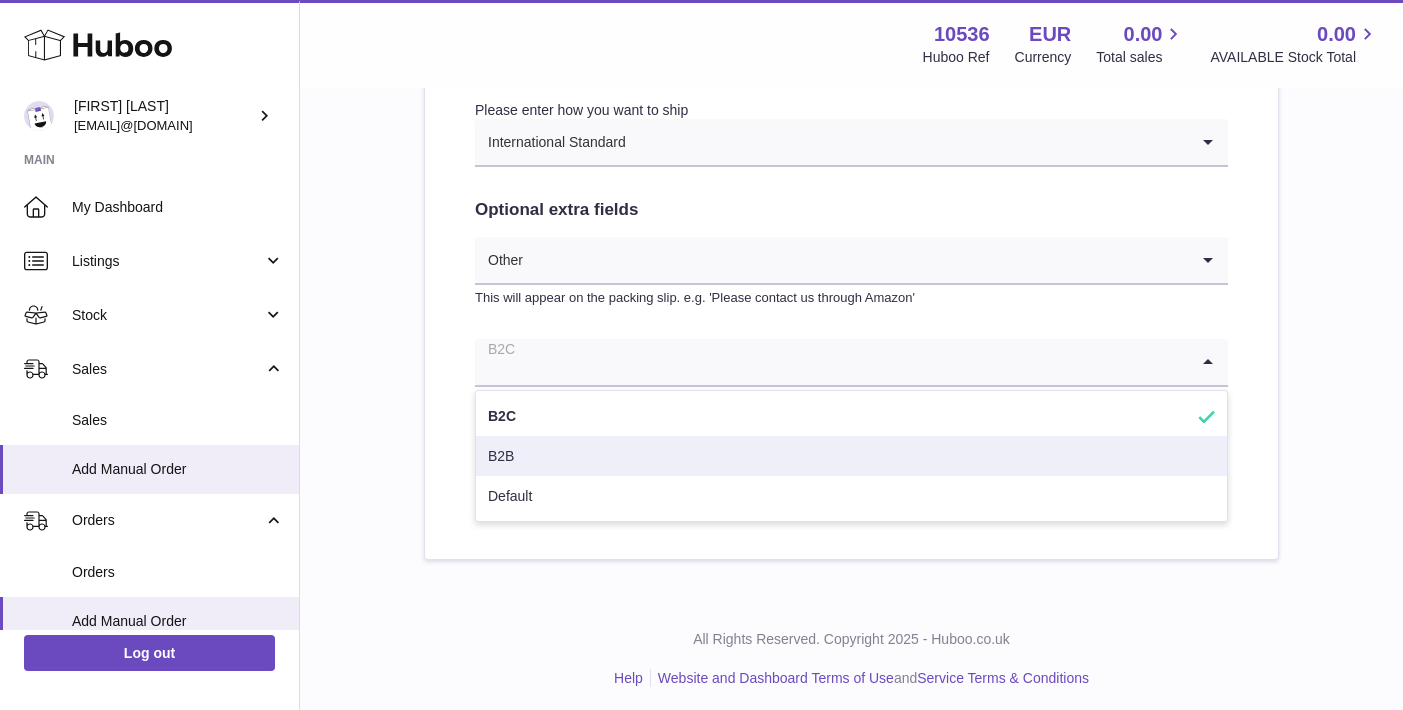 click on "B2B" at bounding box center [851, 456] 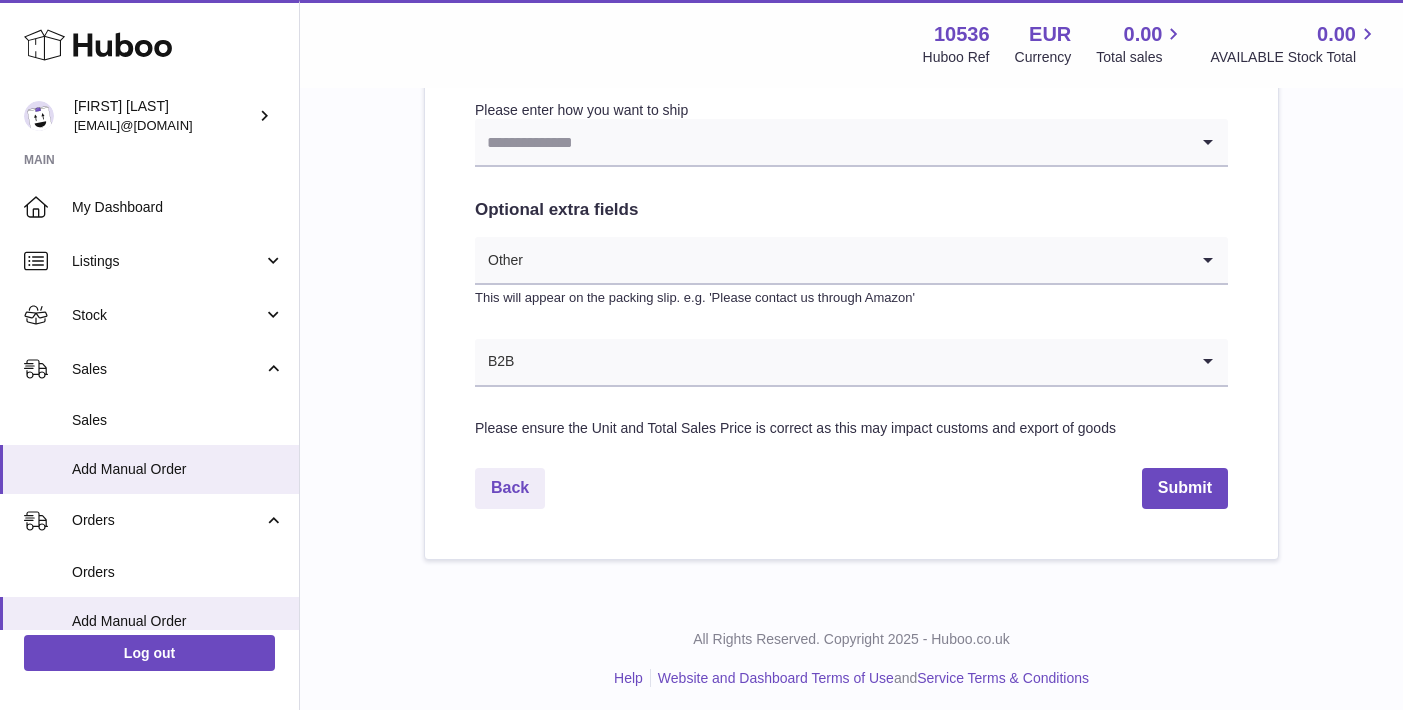 click at bounding box center (831, 142) 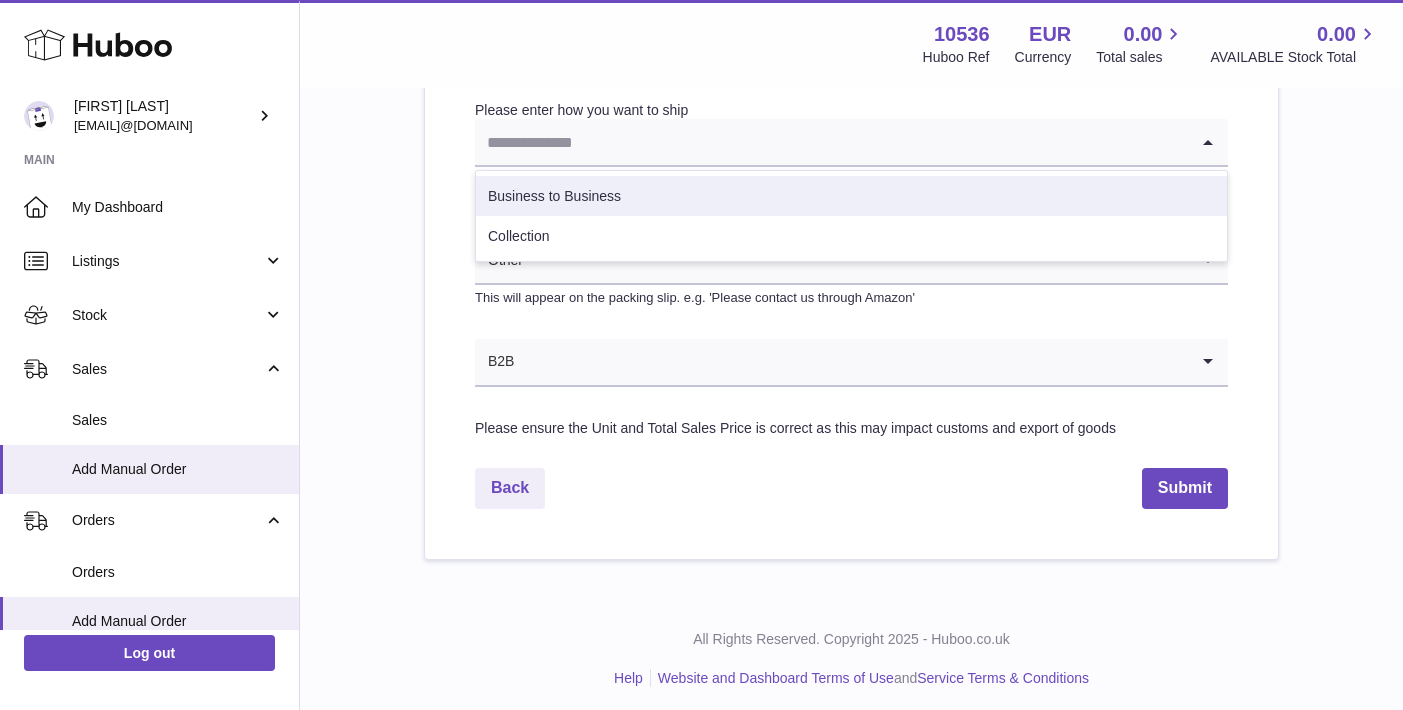 click on "Business to Business" at bounding box center (851, 196) 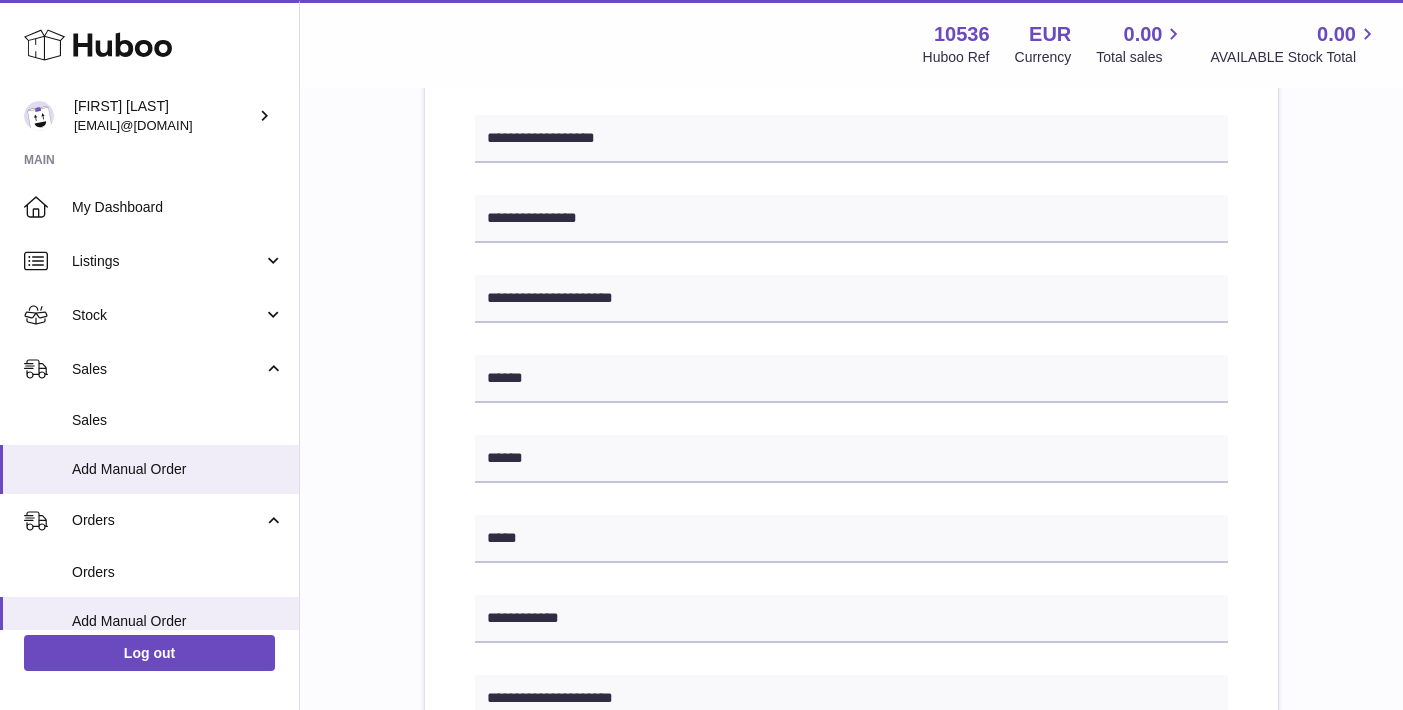 scroll, scrollTop: 425, scrollLeft: 0, axis: vertical 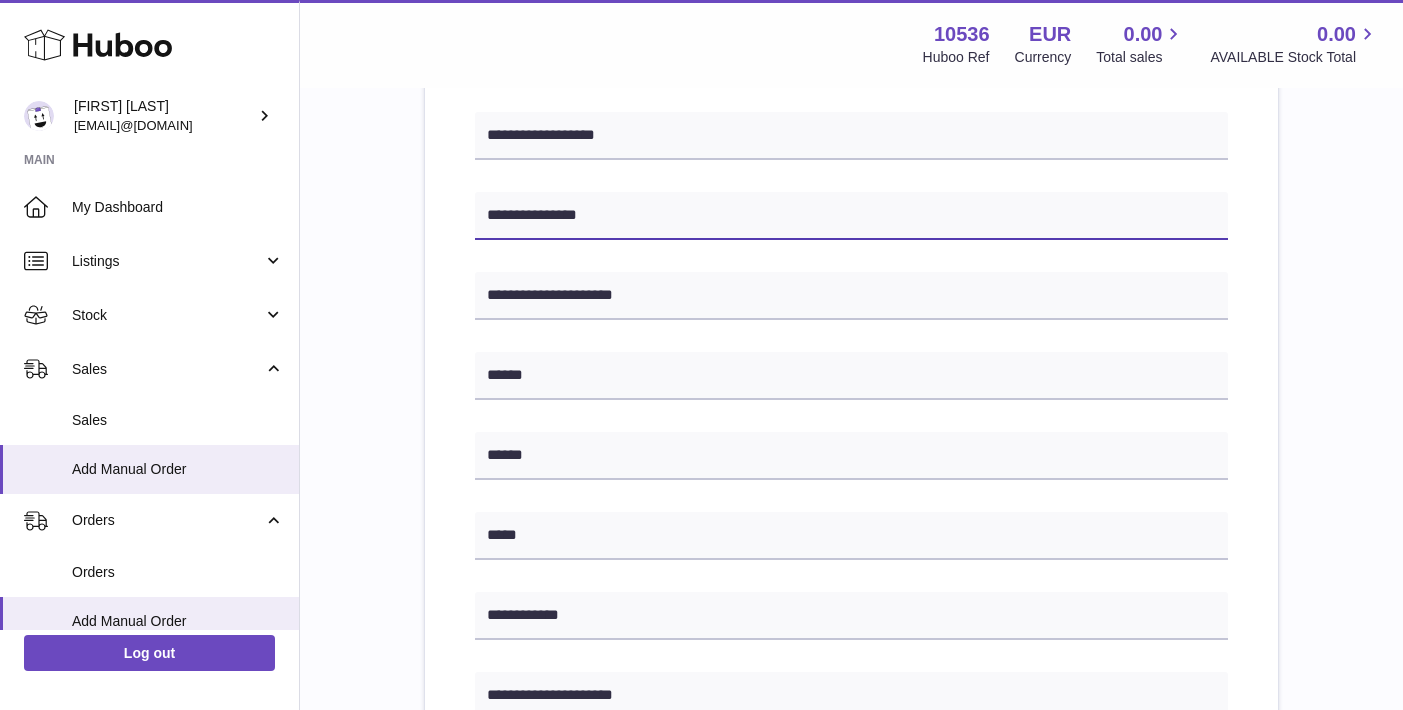 drag, startPoint x: 594, startPoint y: 207, endPoint x: 457, endPoint y: 205, distance: 137.0146 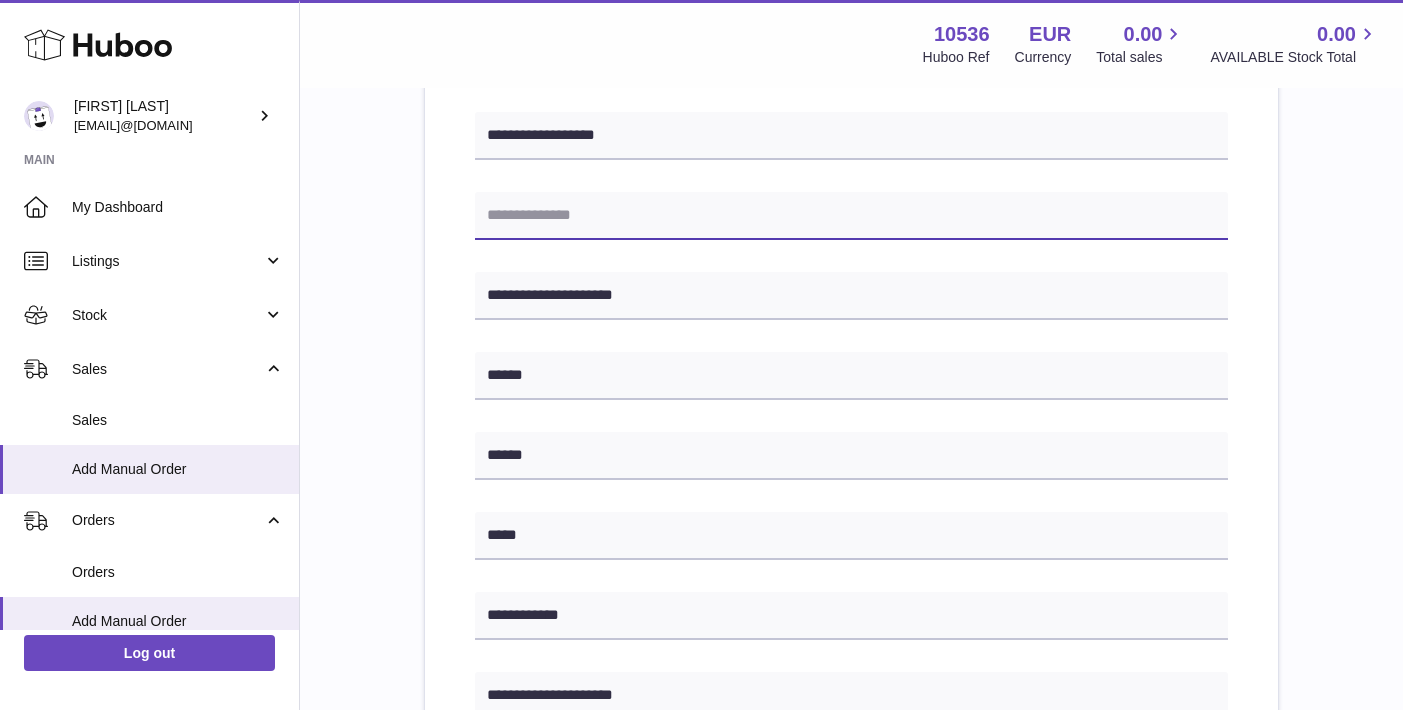 paste on "**********" 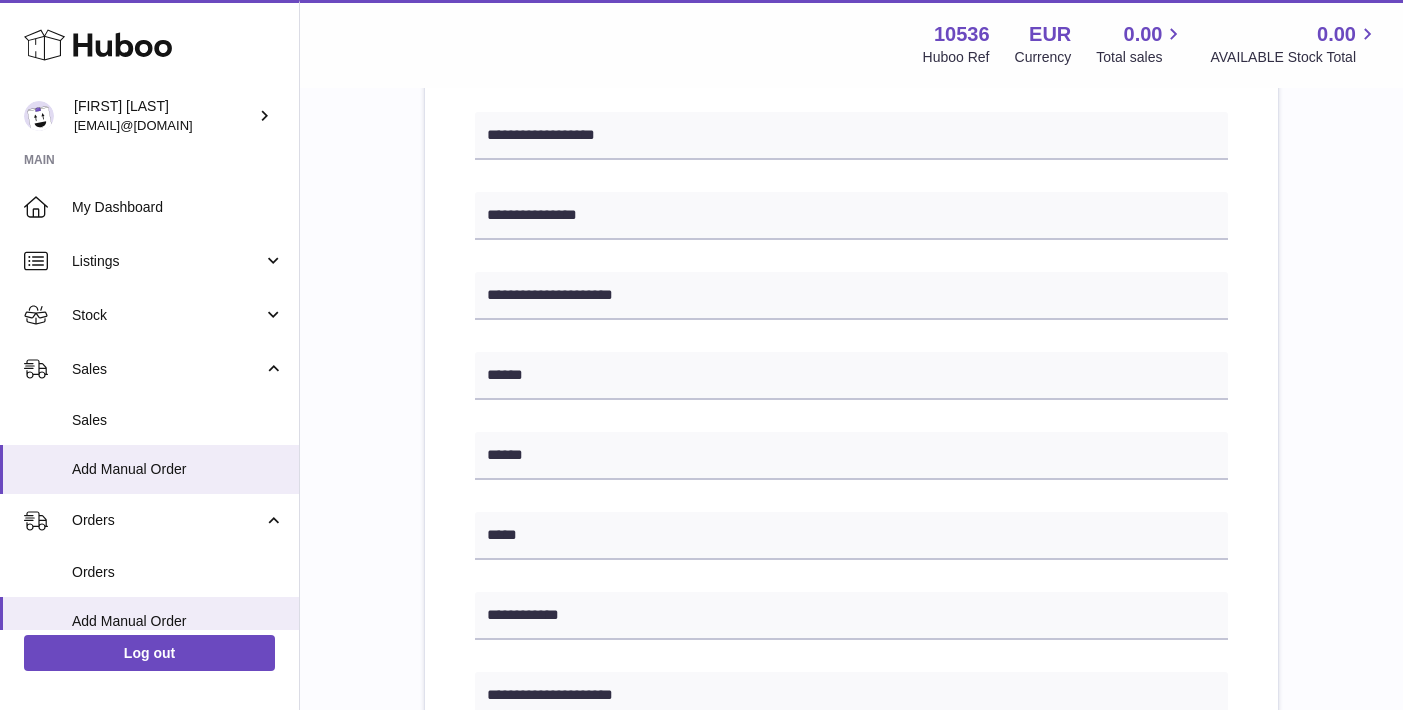 click on "**********" at bounding box center [851, 592] 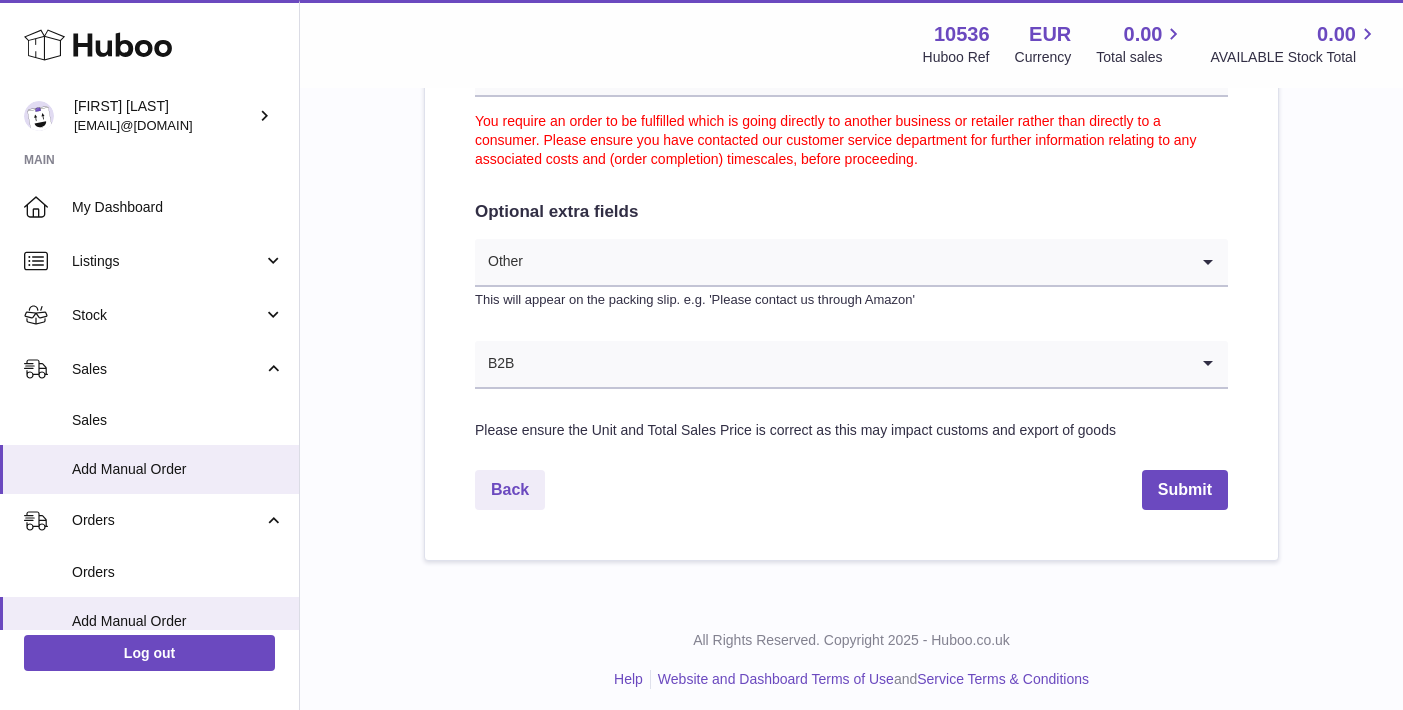scroll, scrollTop: 1145, scrollLeft: 0, axis: vertical 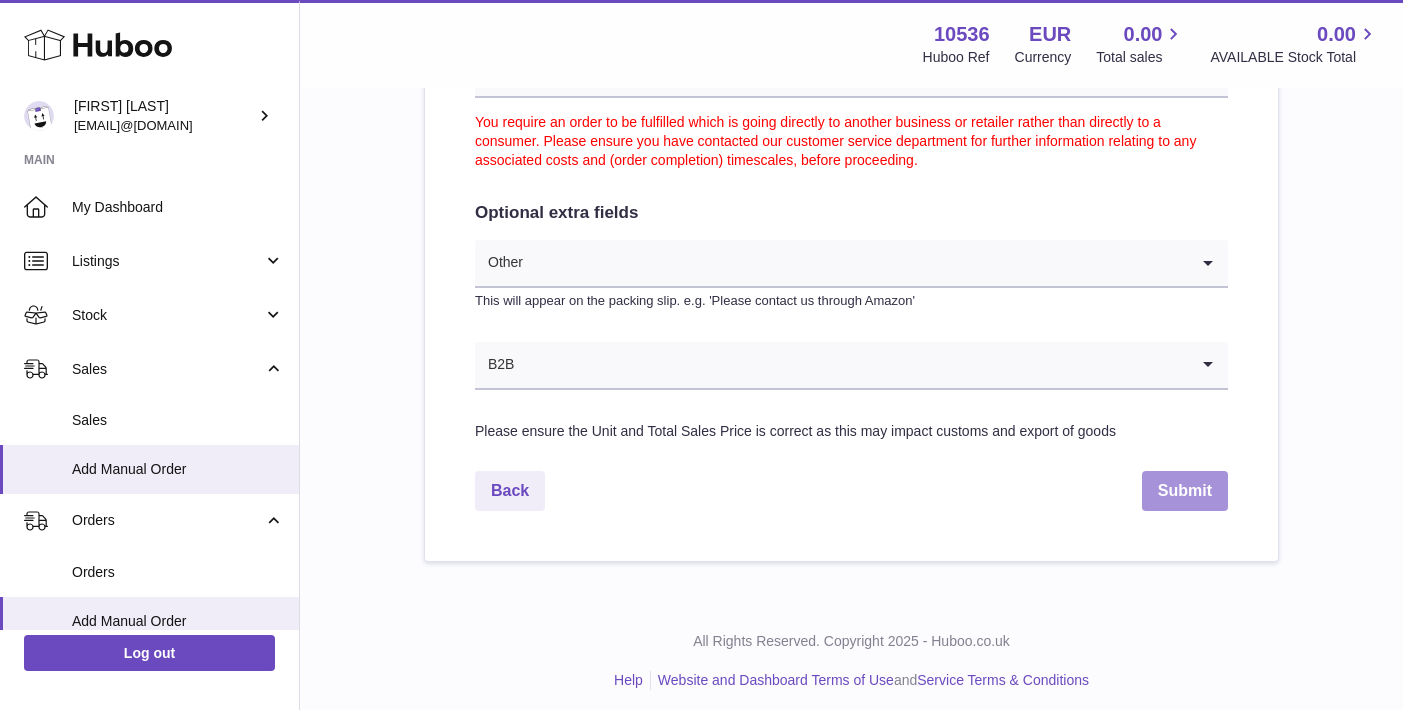 click on "Submit" at bounding box center (1185, 491) 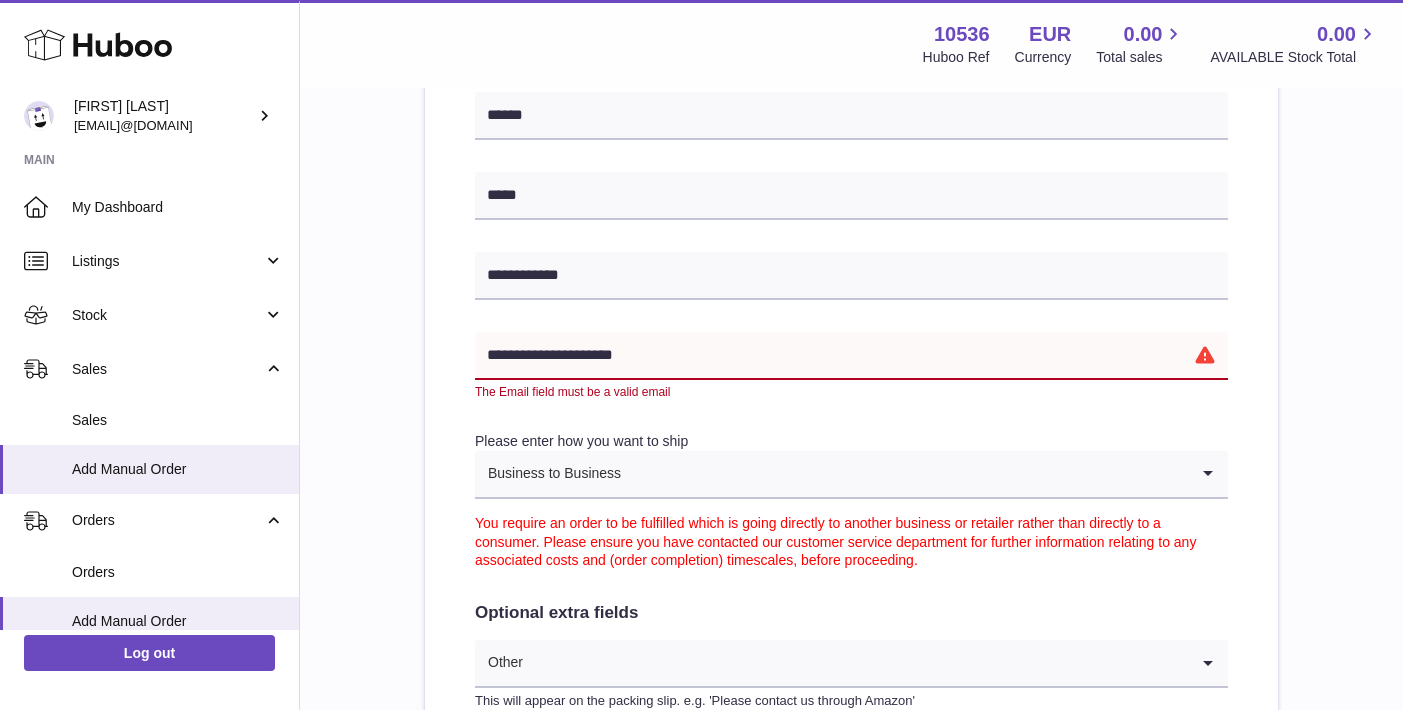 scroll, scrollTop: 770, scrollLeft: 0, axis: vertical 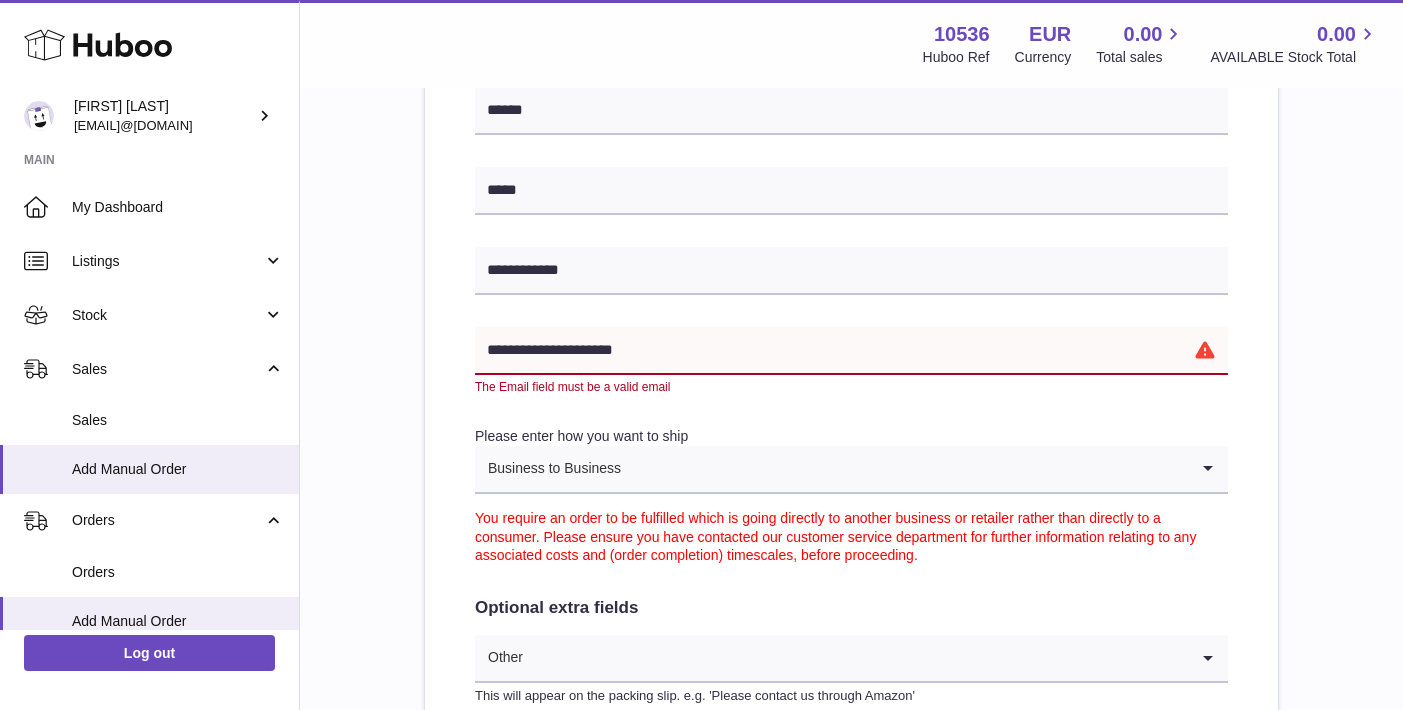 click on "**********" at bounding box center [851, 351] 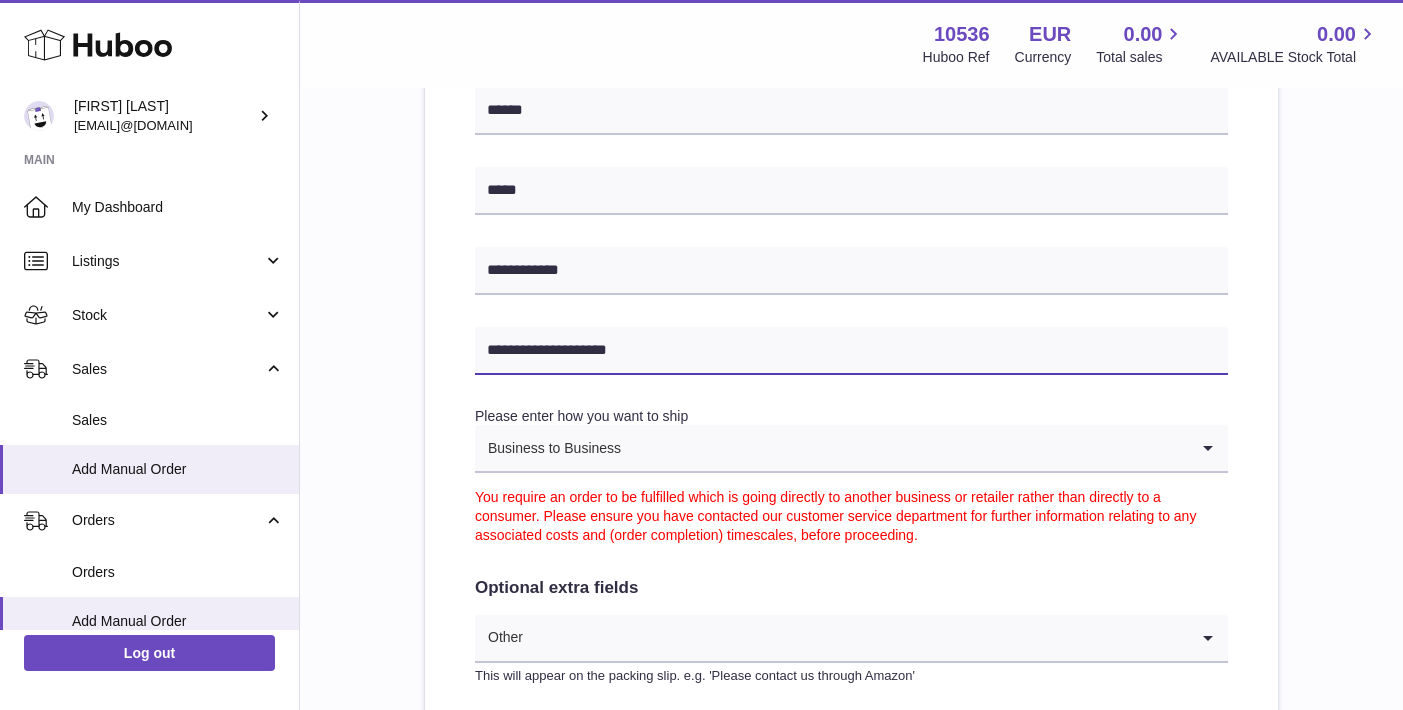 type on "**********" 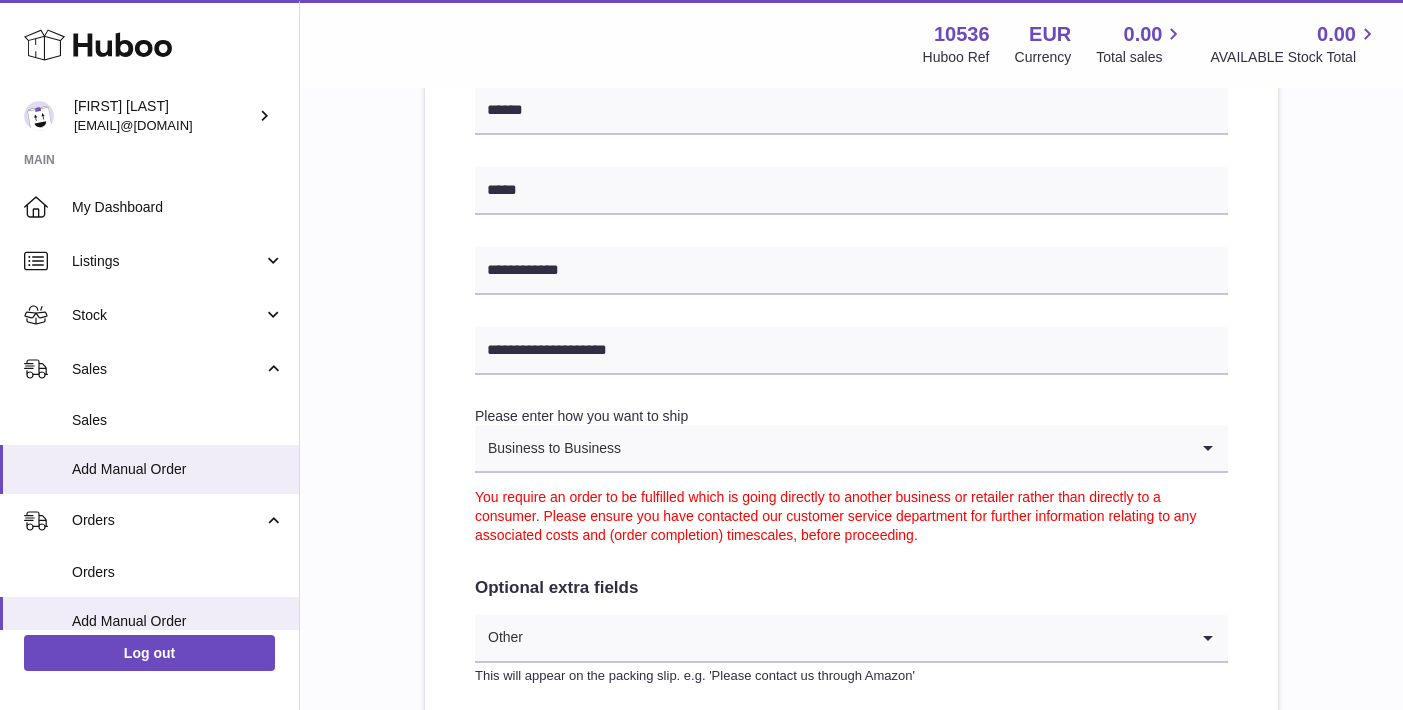 click on "**********" at bounding box center [851, 211] 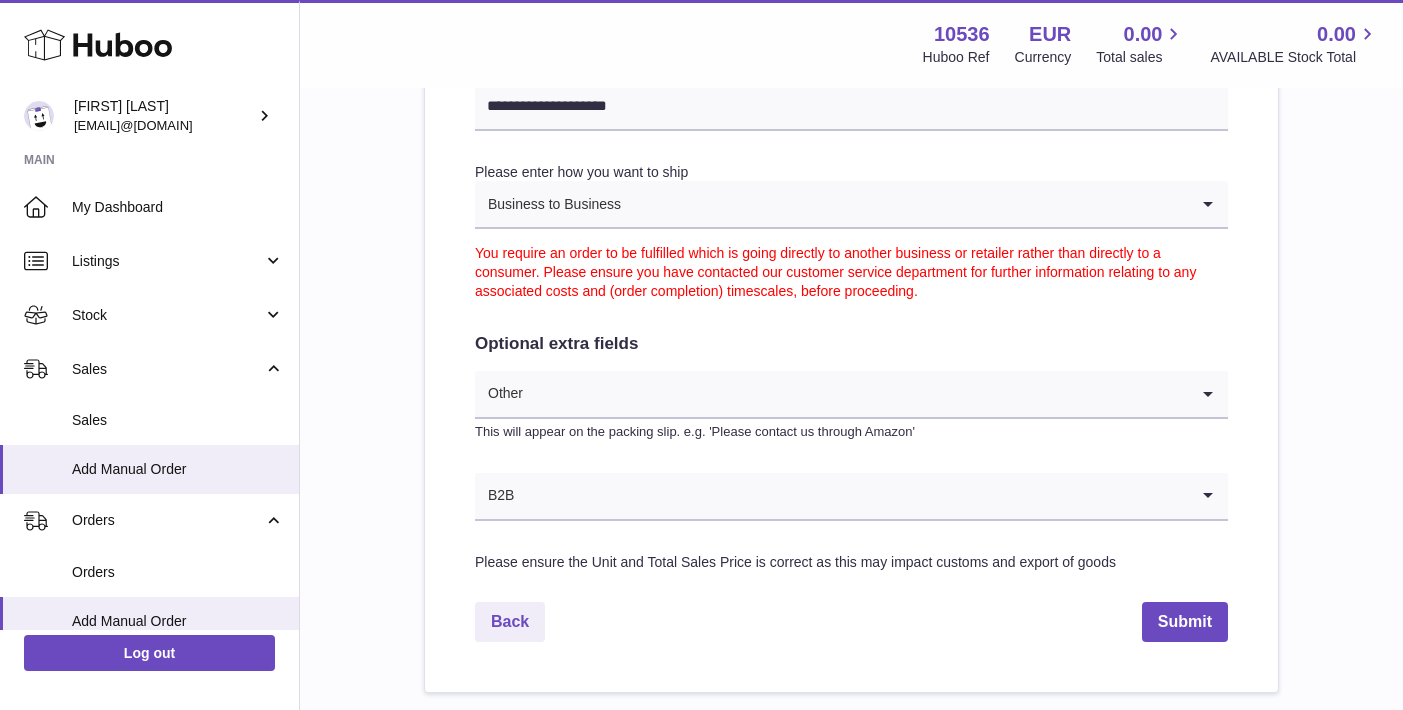 scroll, scrollTop: 1070, scrollLeft: 0, axis: vertical 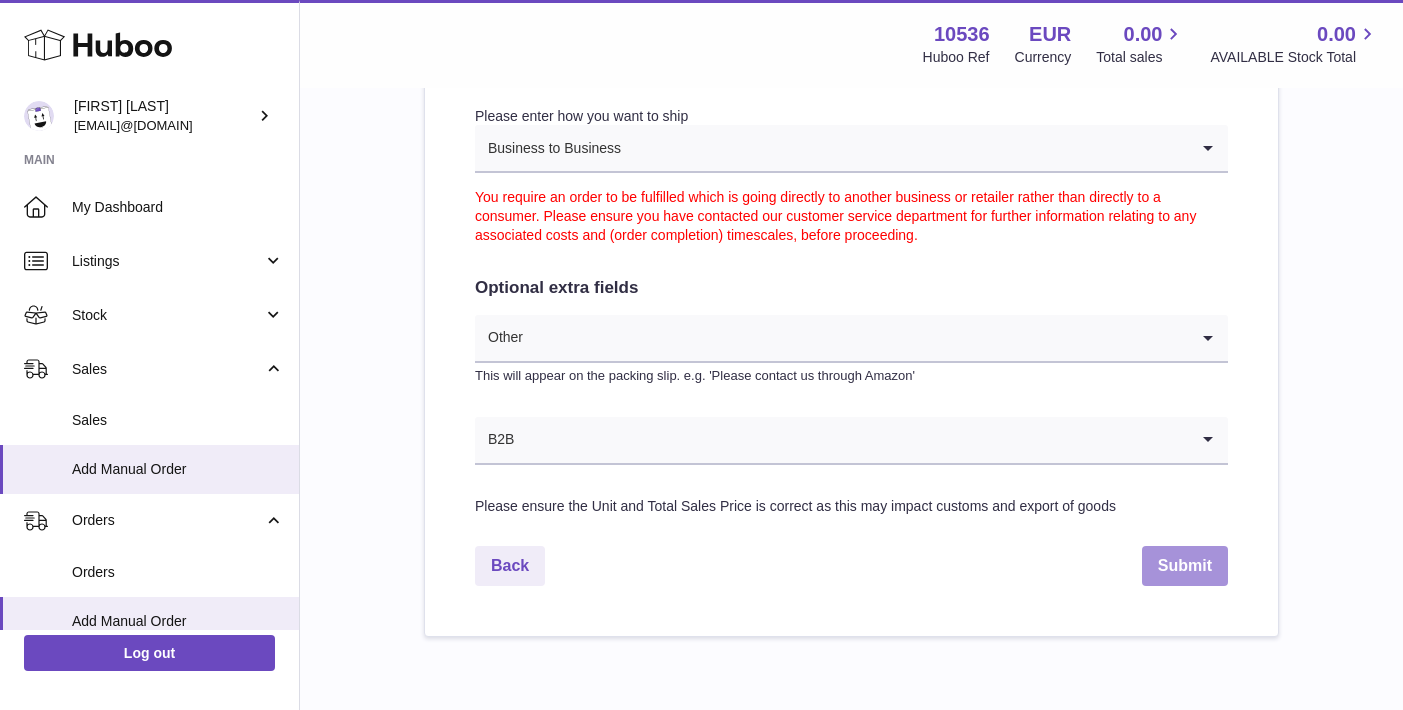 click on "Submit" at bounding box center (1185, 566) 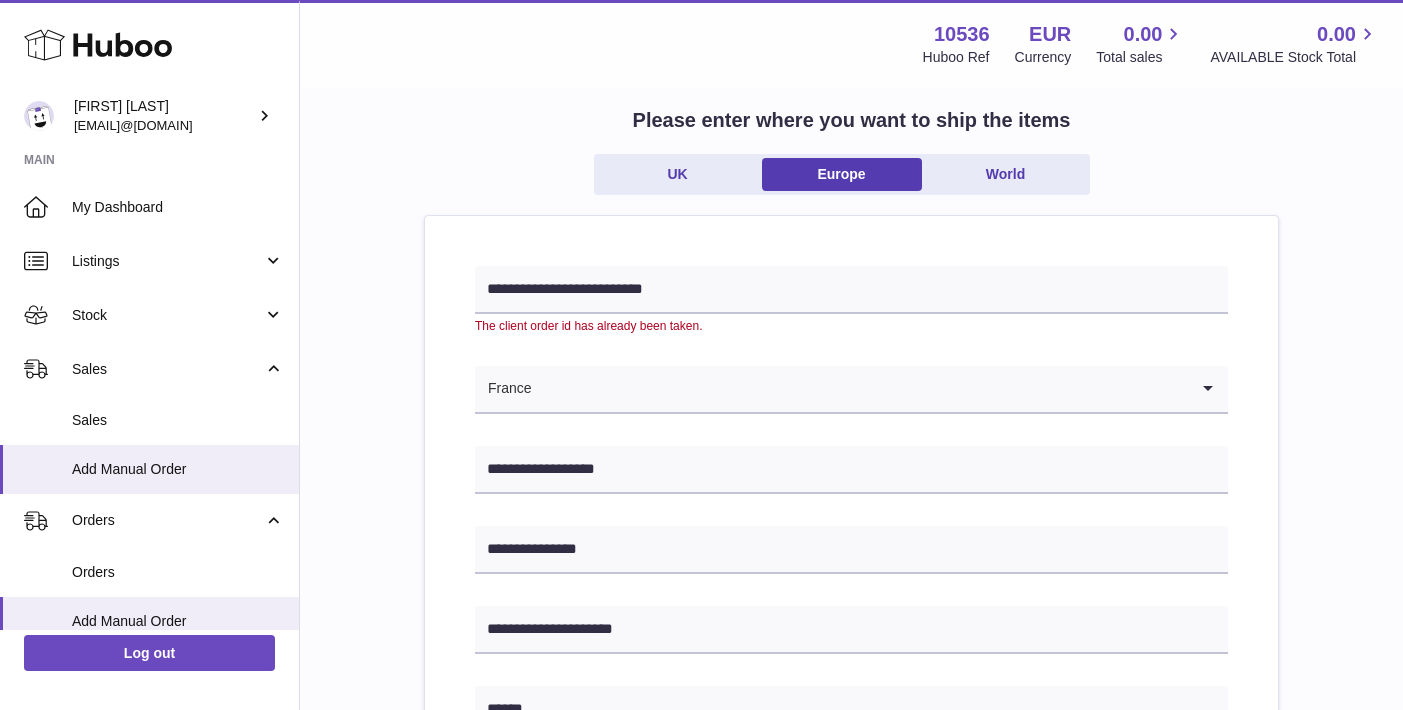 scroll, scrollTop: 55, scrollLeft: 0, axis: vertical 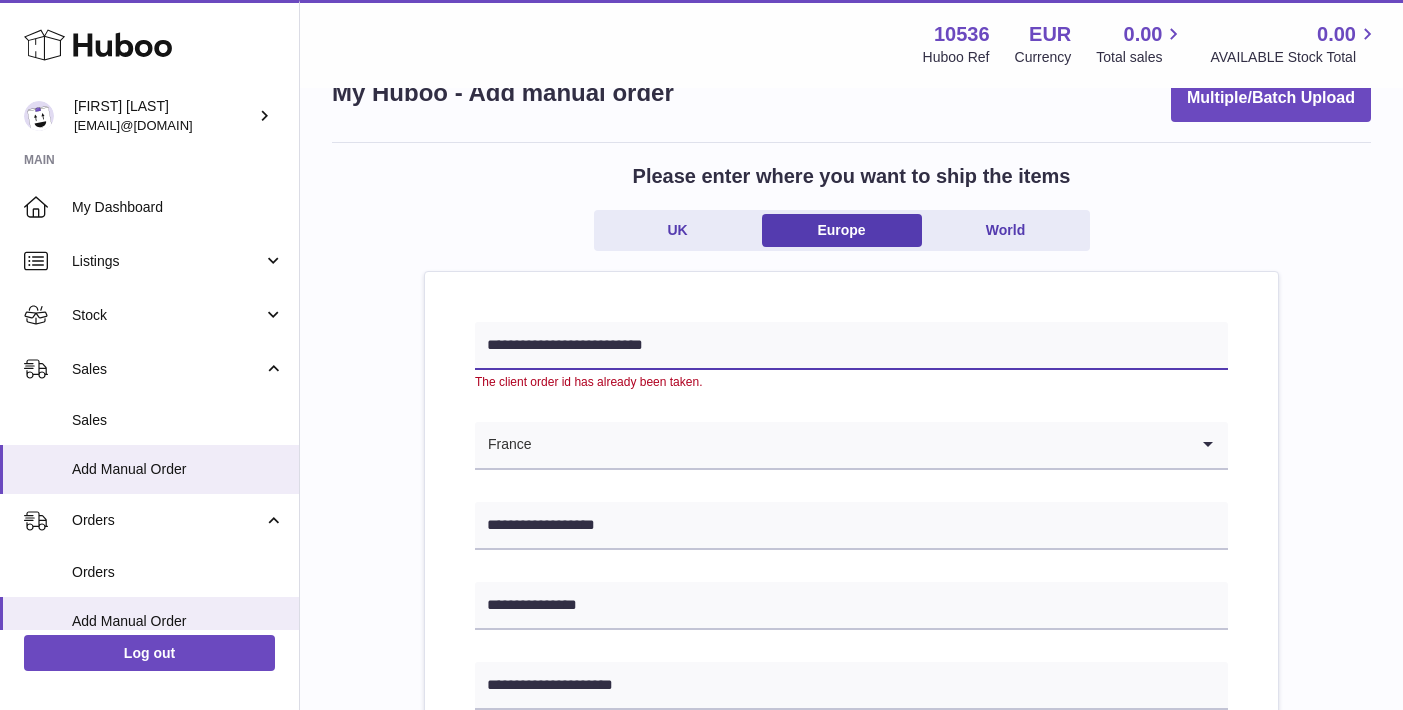 click on "**********" at bounding box center (851, 346) 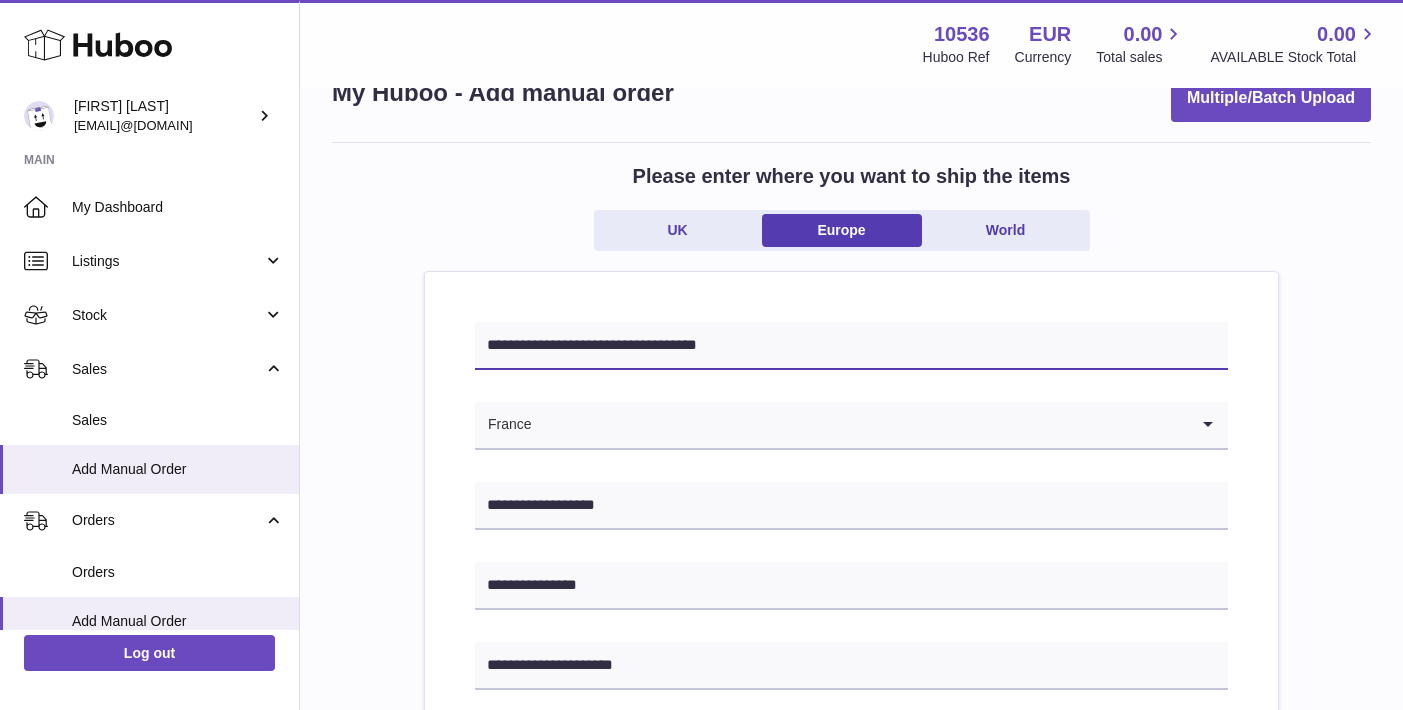 type on "**********" 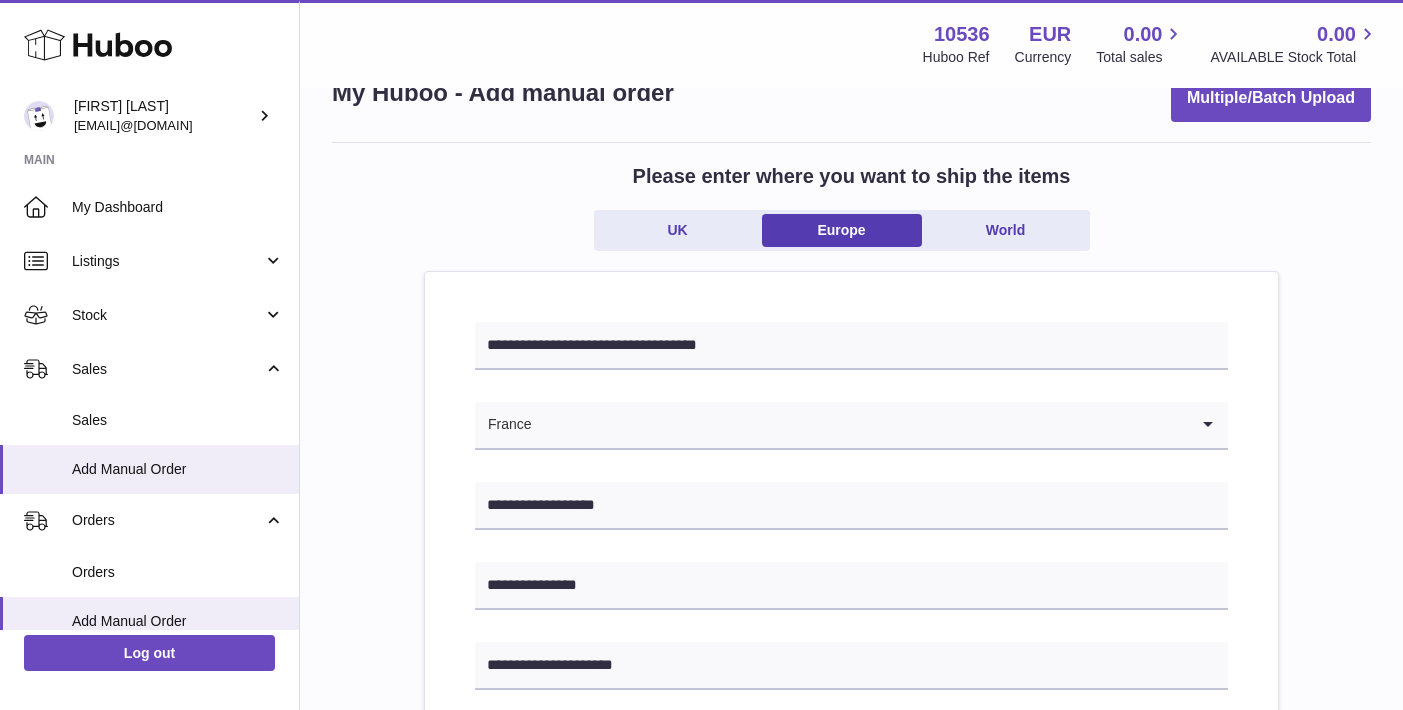 click on "**********" at bounding box center (851, 962) 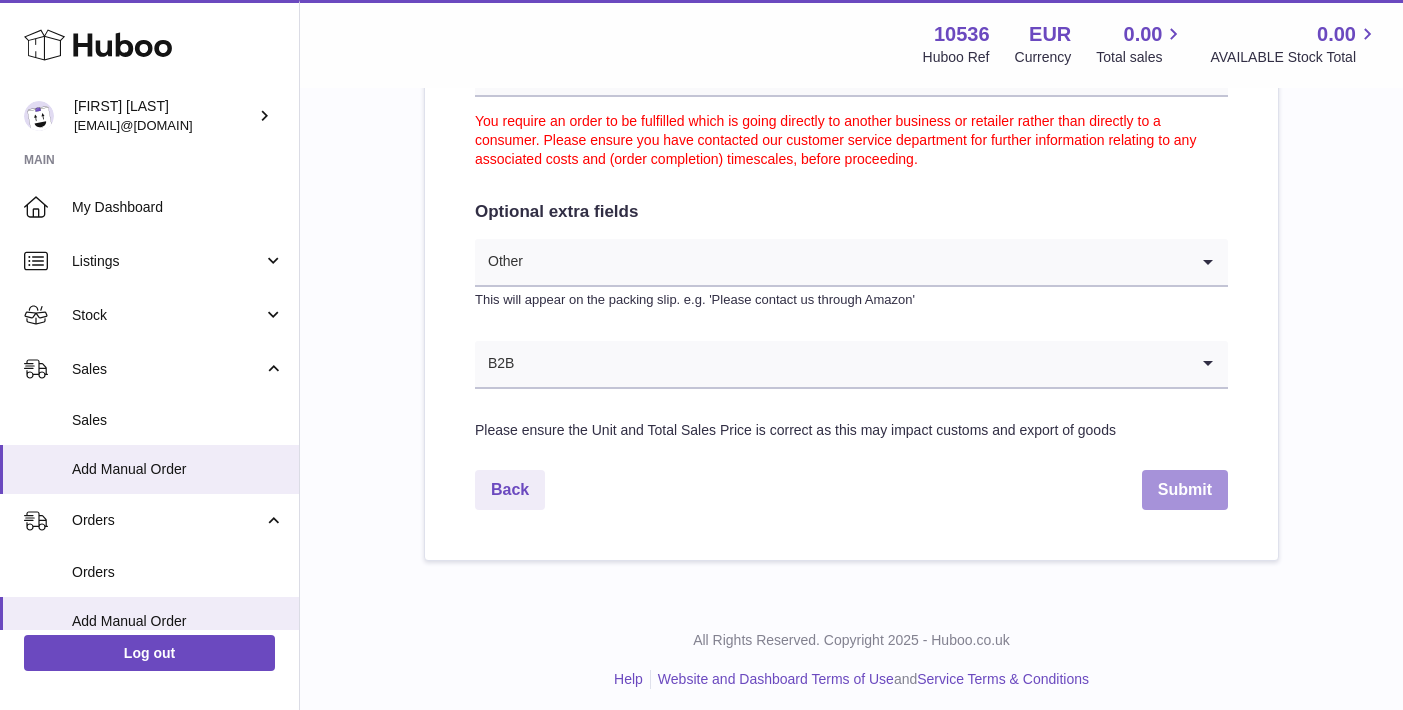 scroll, scrollTop: 1145, scrollLeft: 0, axis: vertical 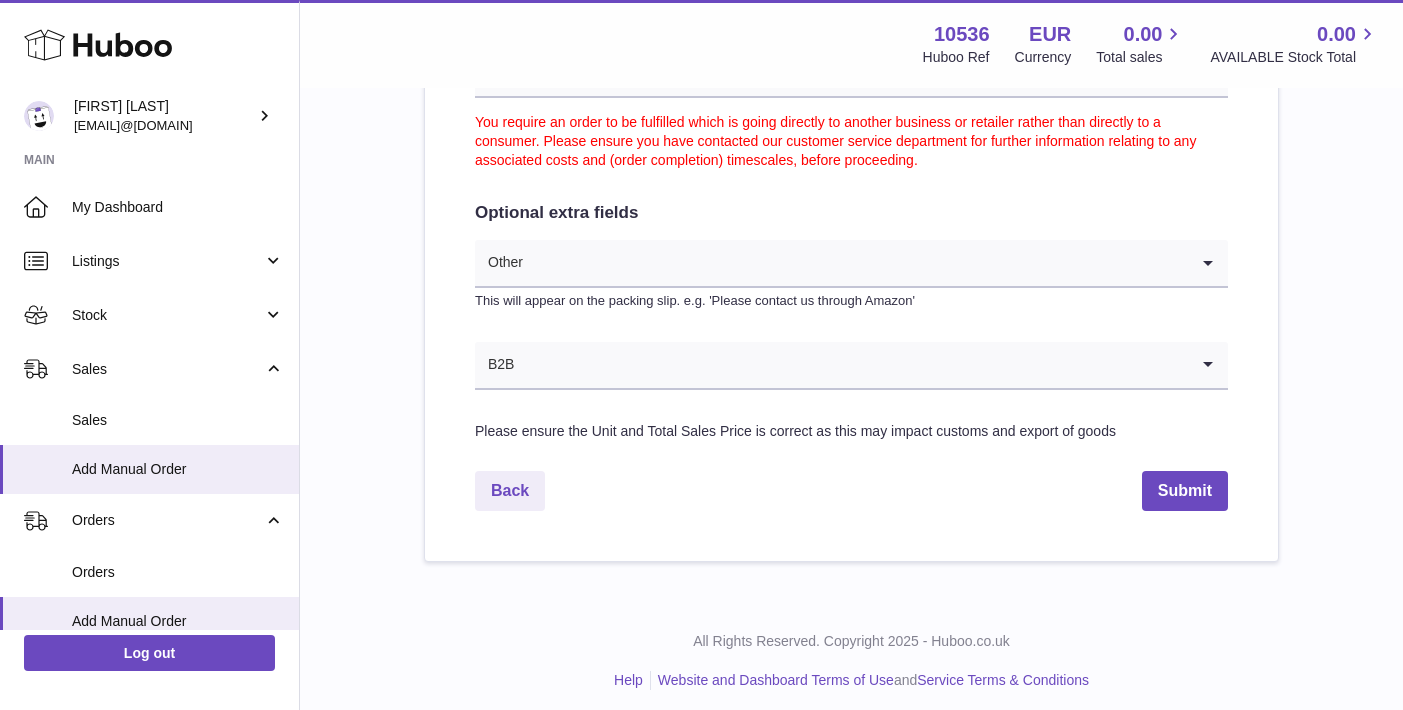 click on "Submit" at bounding box center [1185, 491] 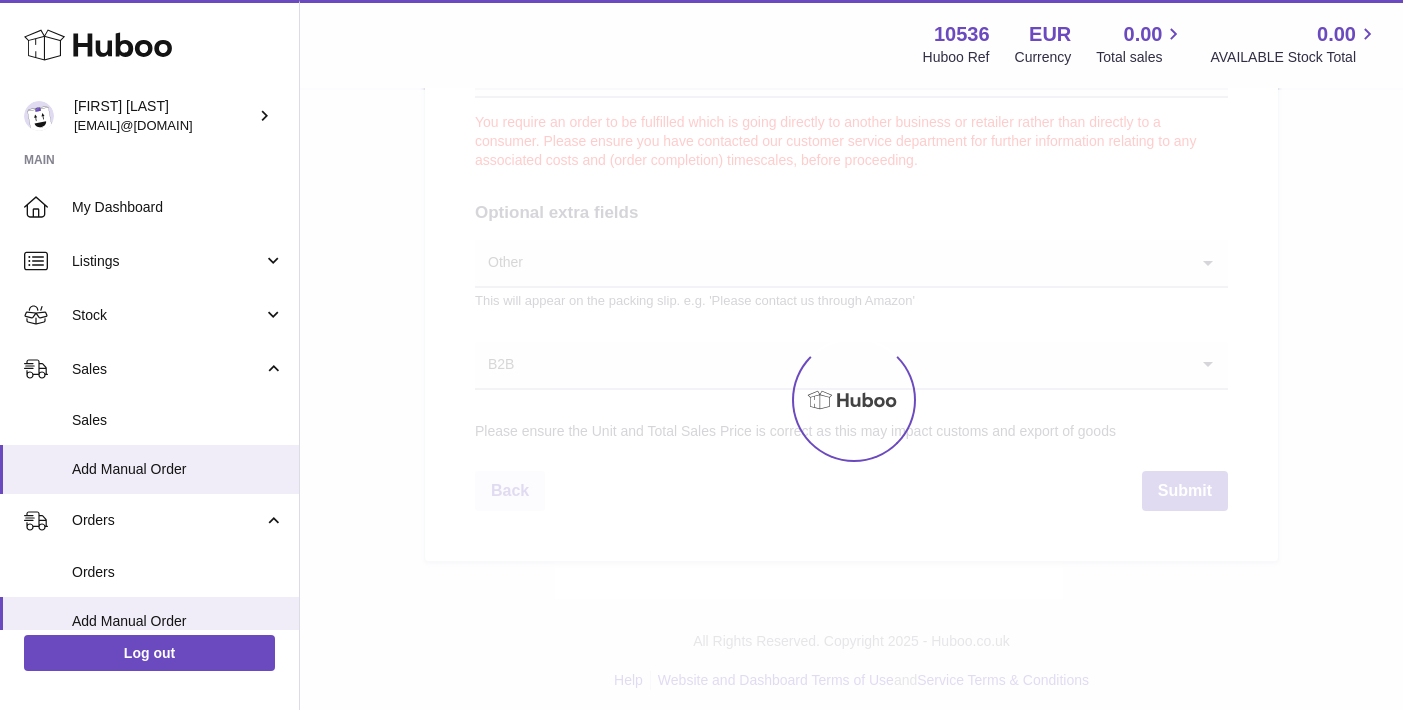 scroll, scrollTop: 0, scrollLeft: 0, axis: both 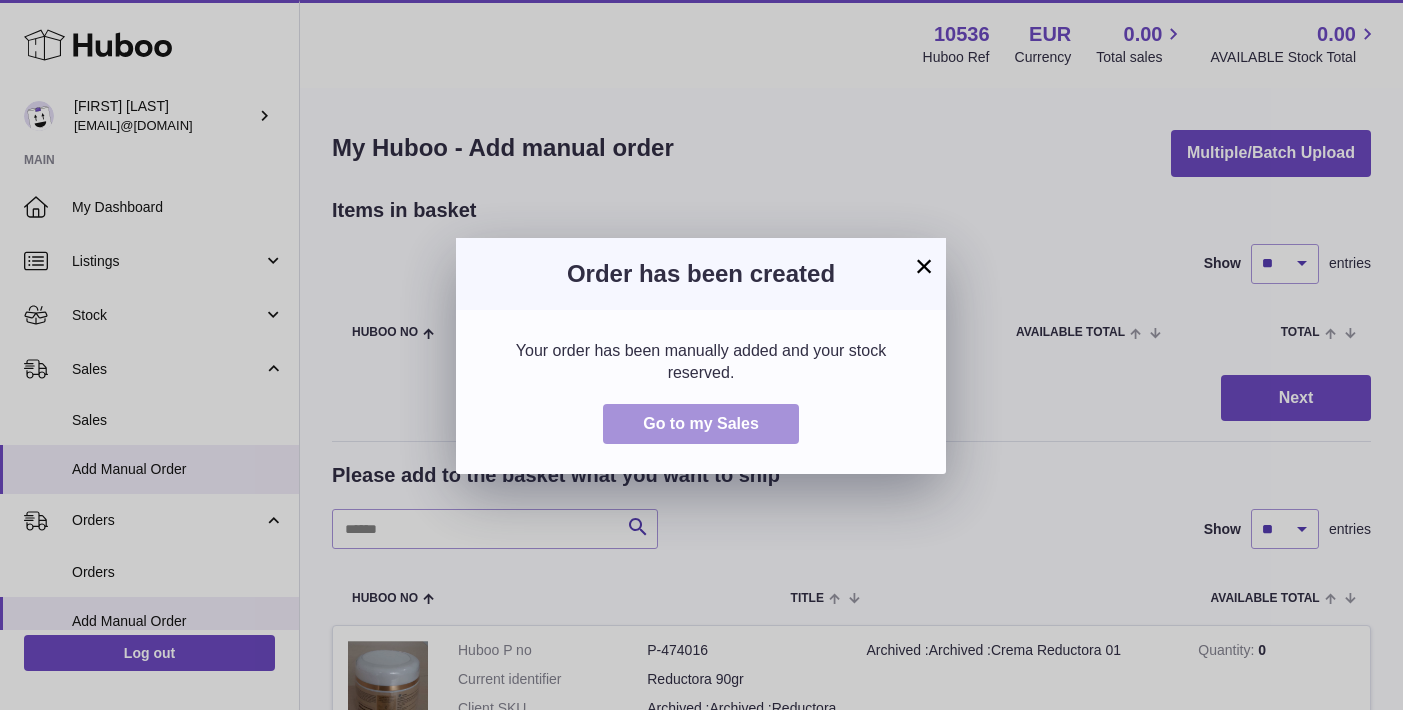 click on "Go to my Sales" at bounding box center (701, 423) 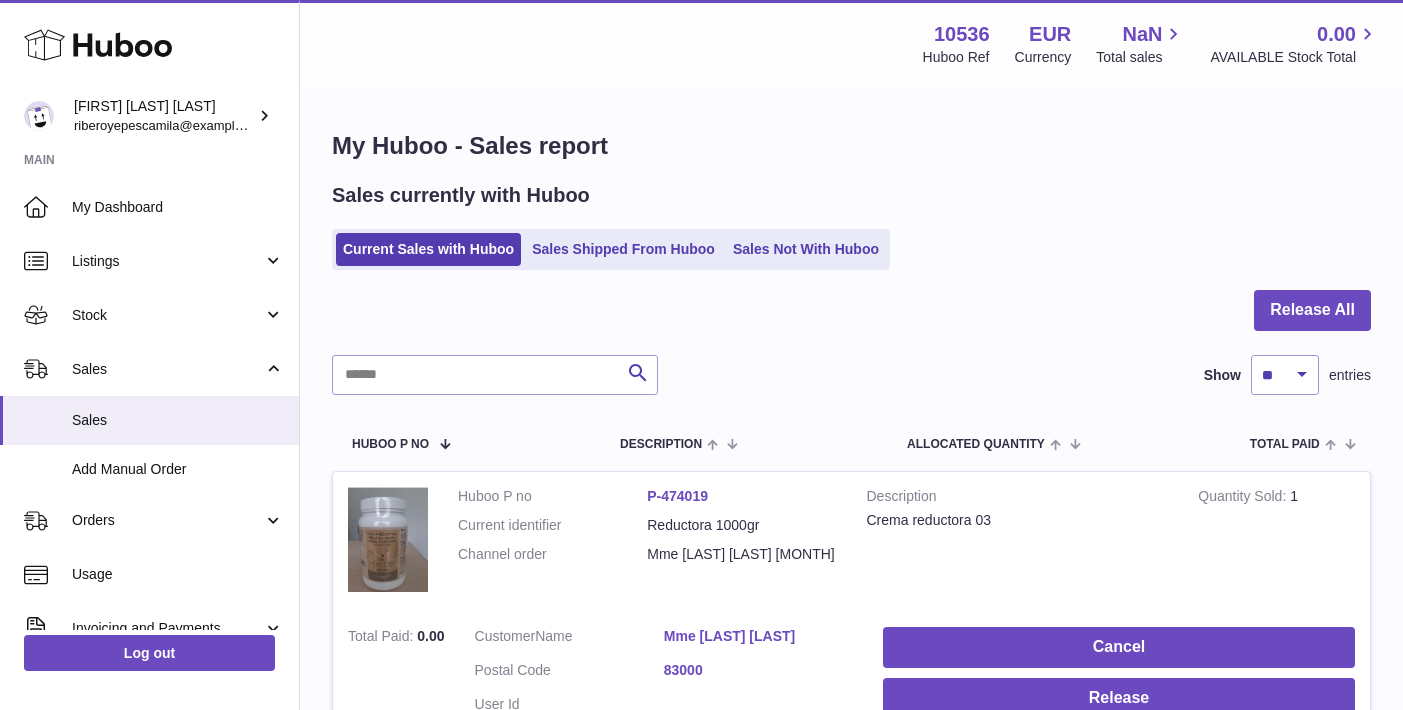 scroll, scrollTop: 0, scrollLeft: 0, axis: both 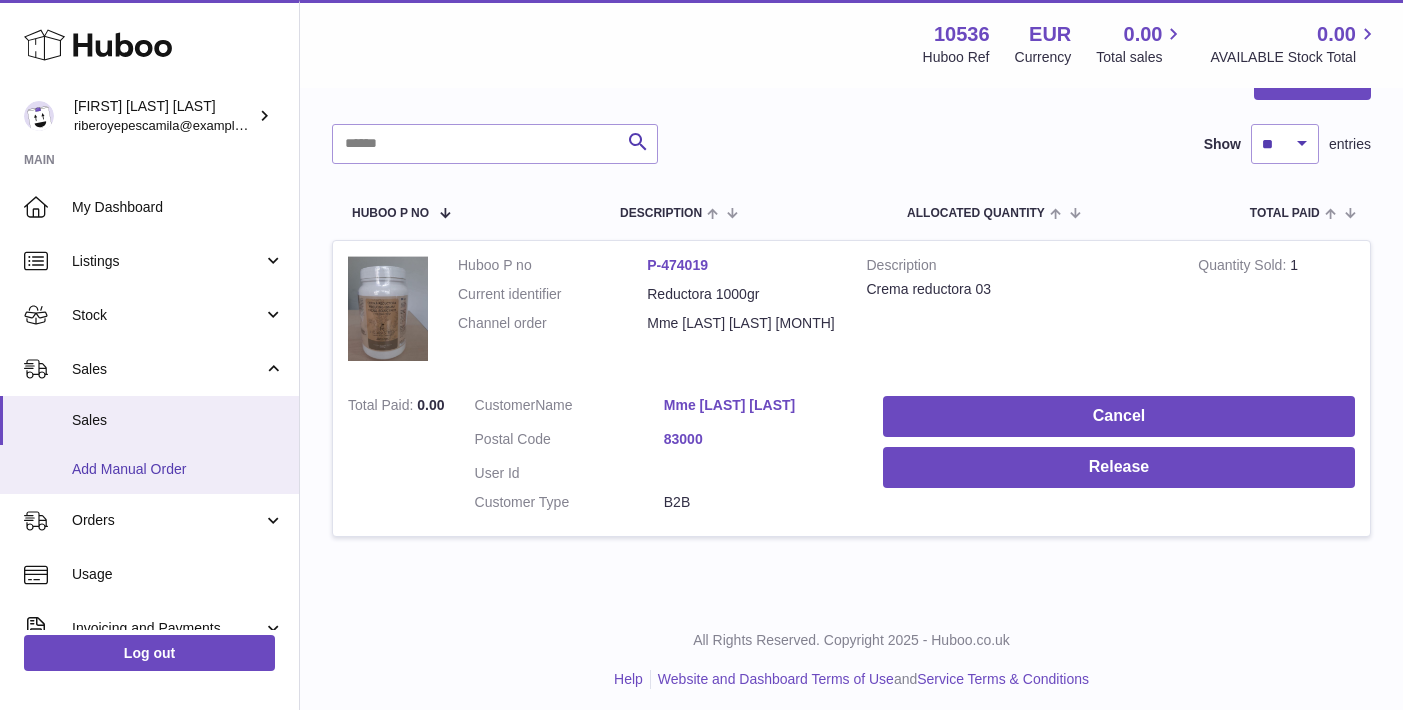 click on "Add Manual Order" at bounding box center [178, 469] 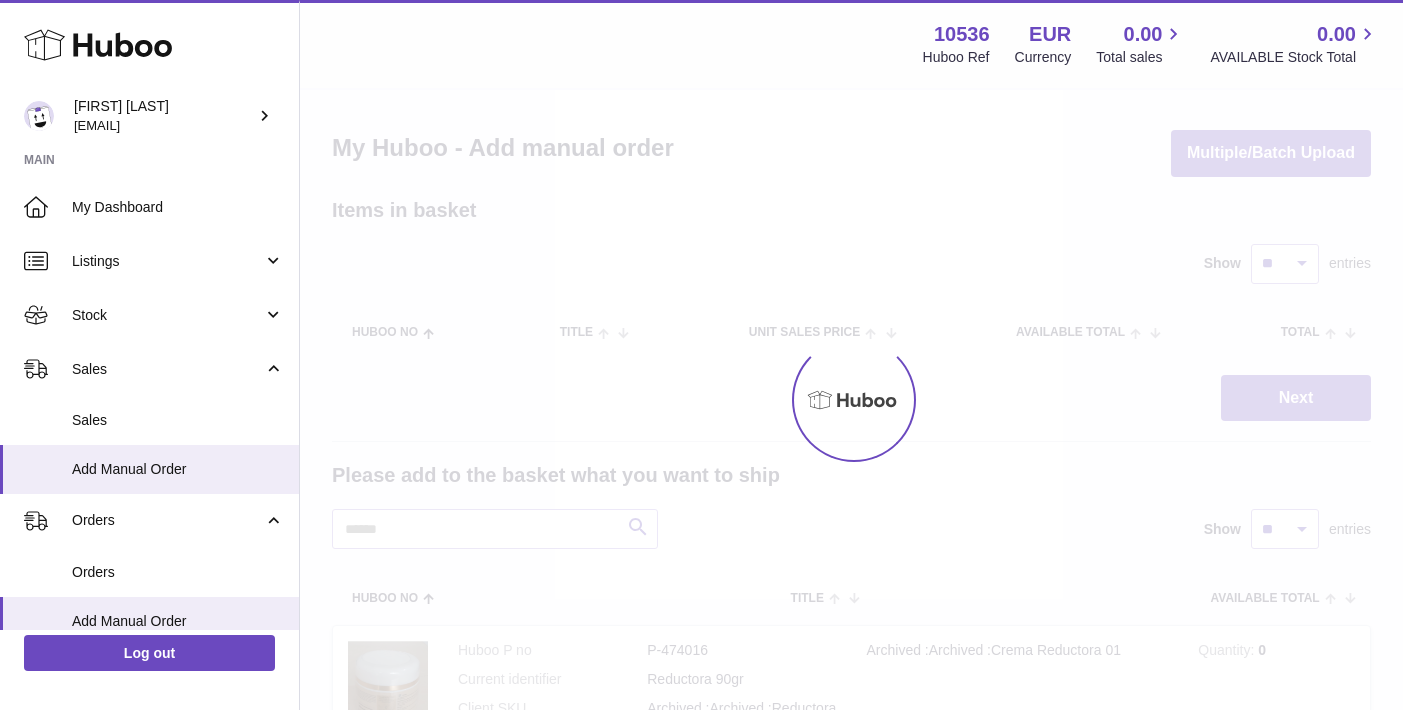 scroll, scrollTop: 0, scrollLeft: 0, axis: both 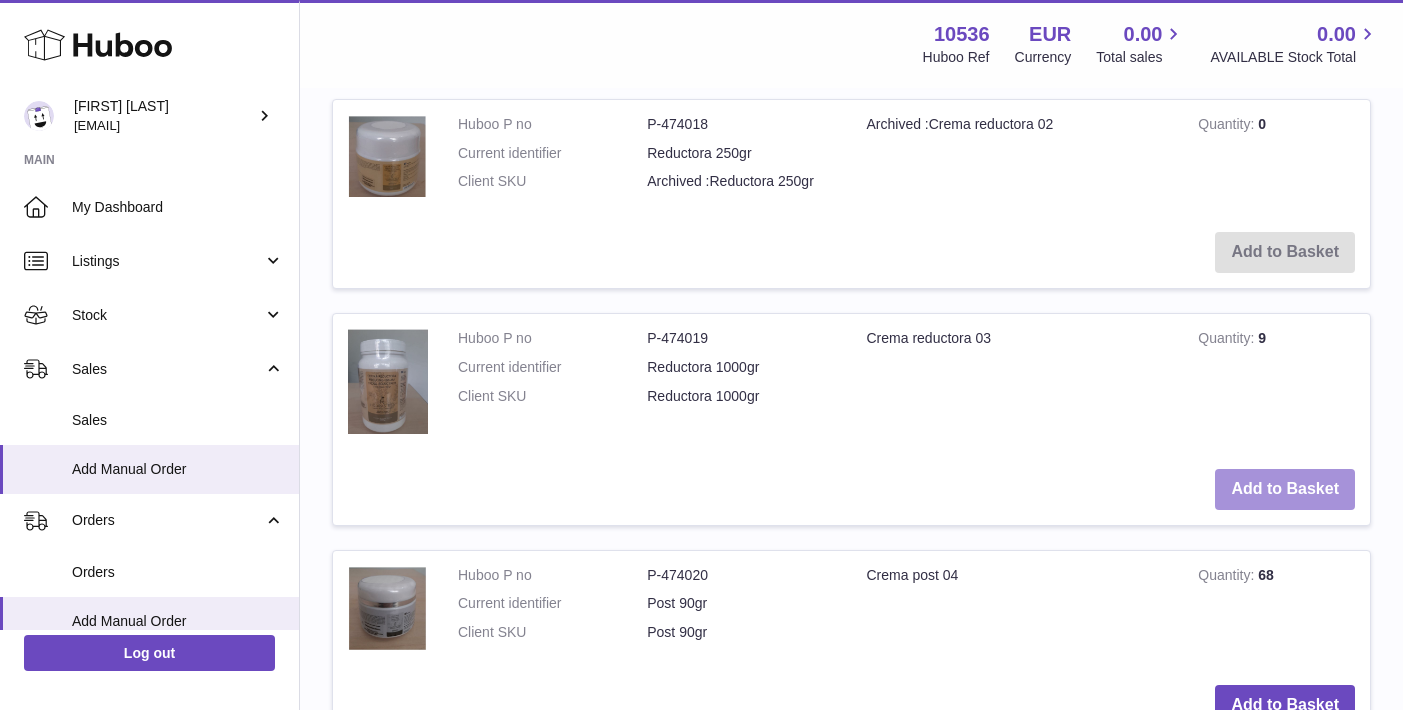 click on "Add to Basket" at bounding box center [1285, 489] 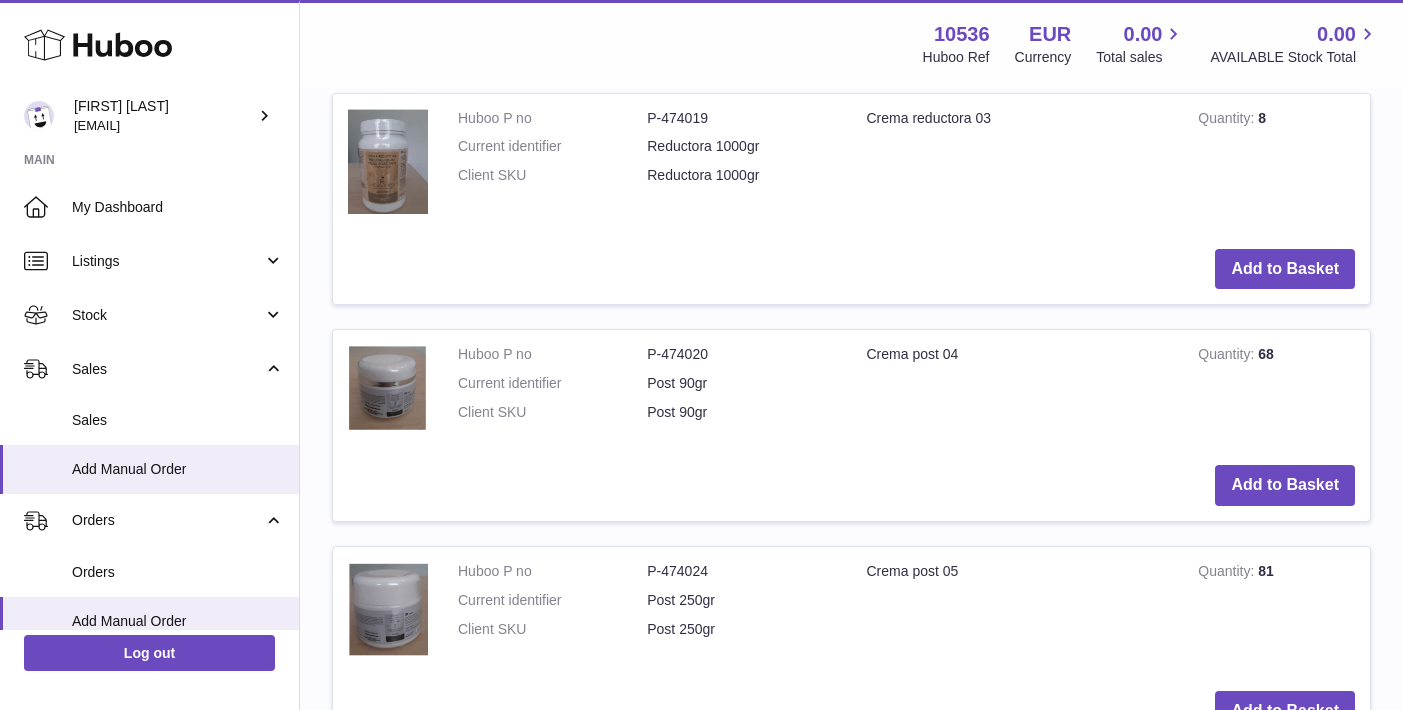 scroll, scrollTop: 1033, scrollLeft: 1, axis: both 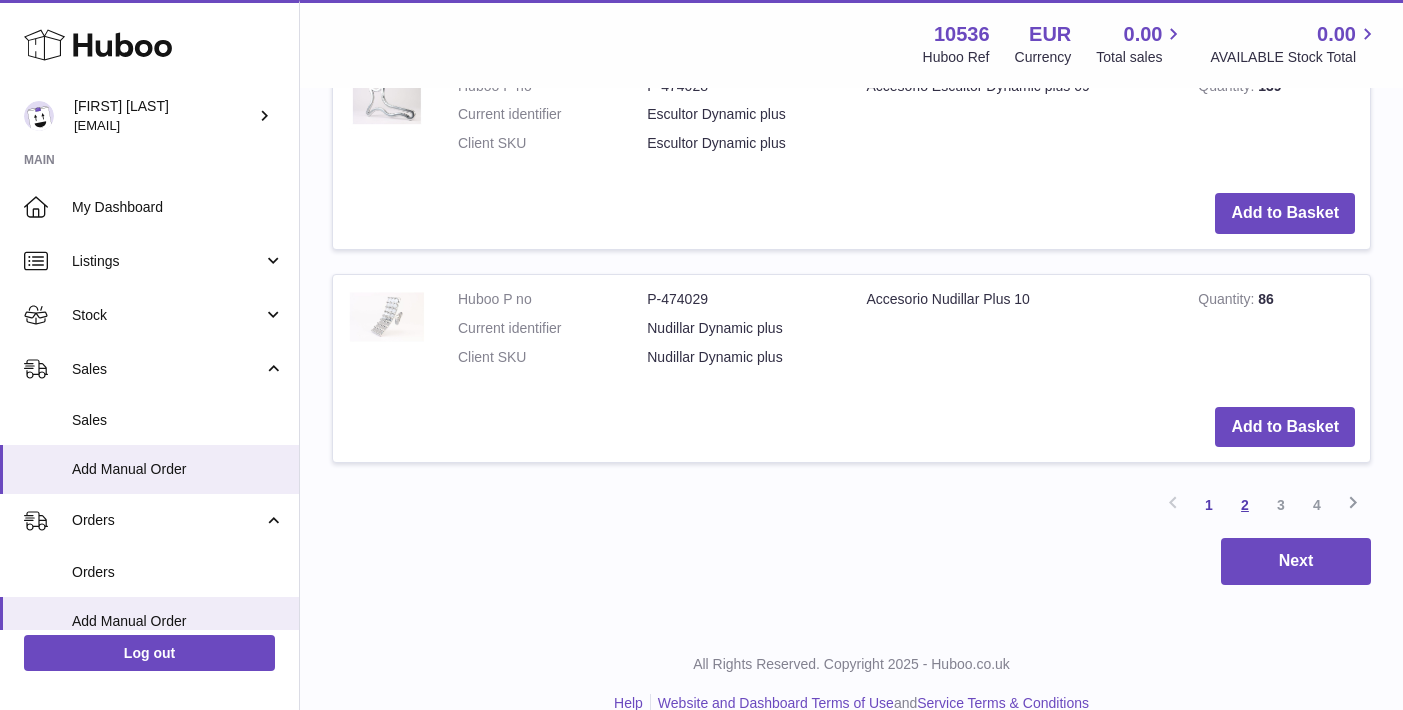 click on "2" at bounding box center (1245, 505) 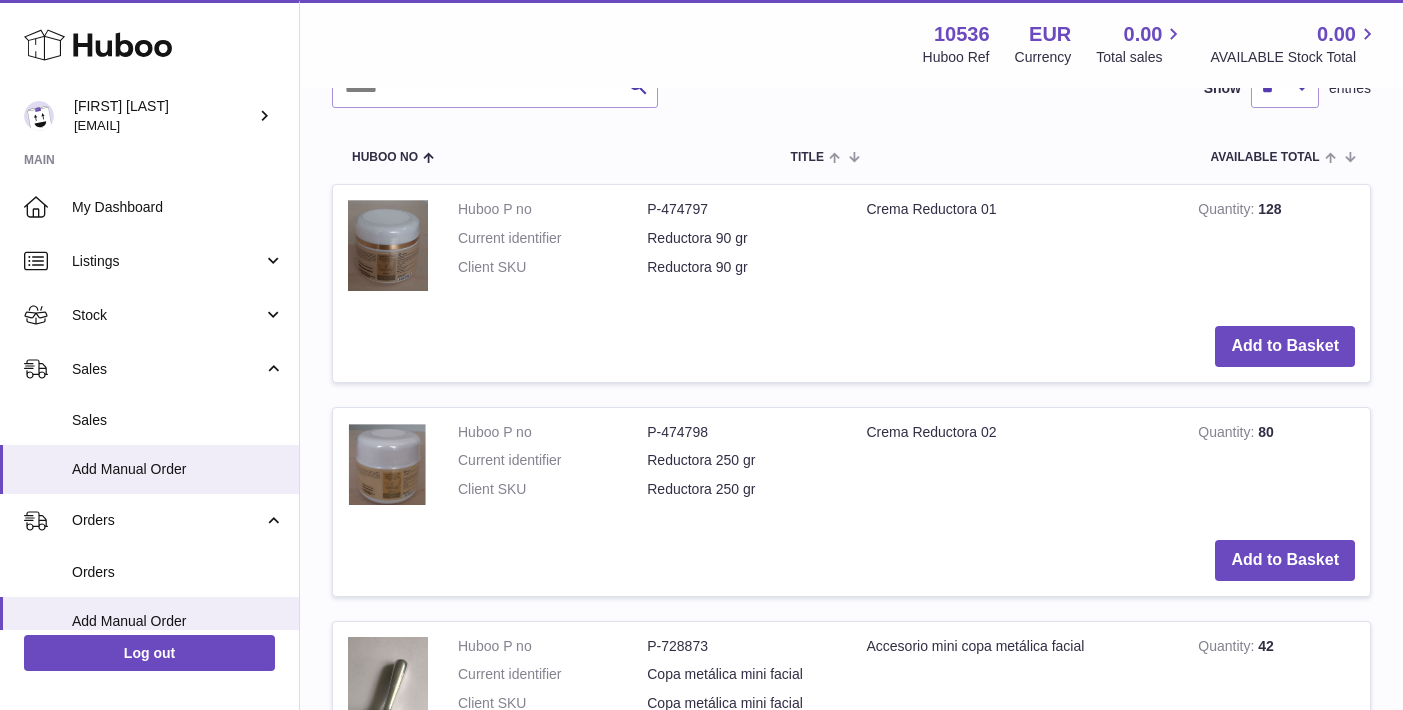 scroll, scrollTop: 683, scrollLeft: 0, axis: vertical 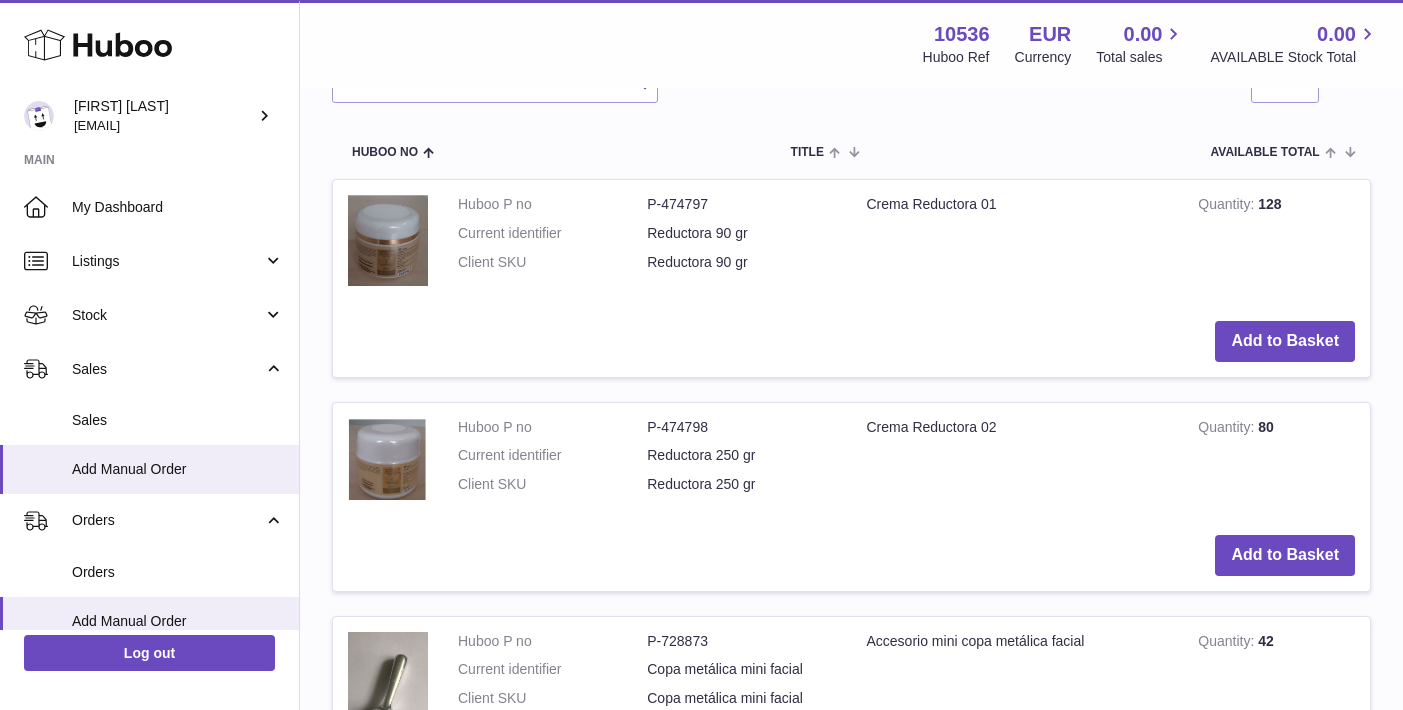 click on "Add to Basket" at bounding box center [1285, 341] 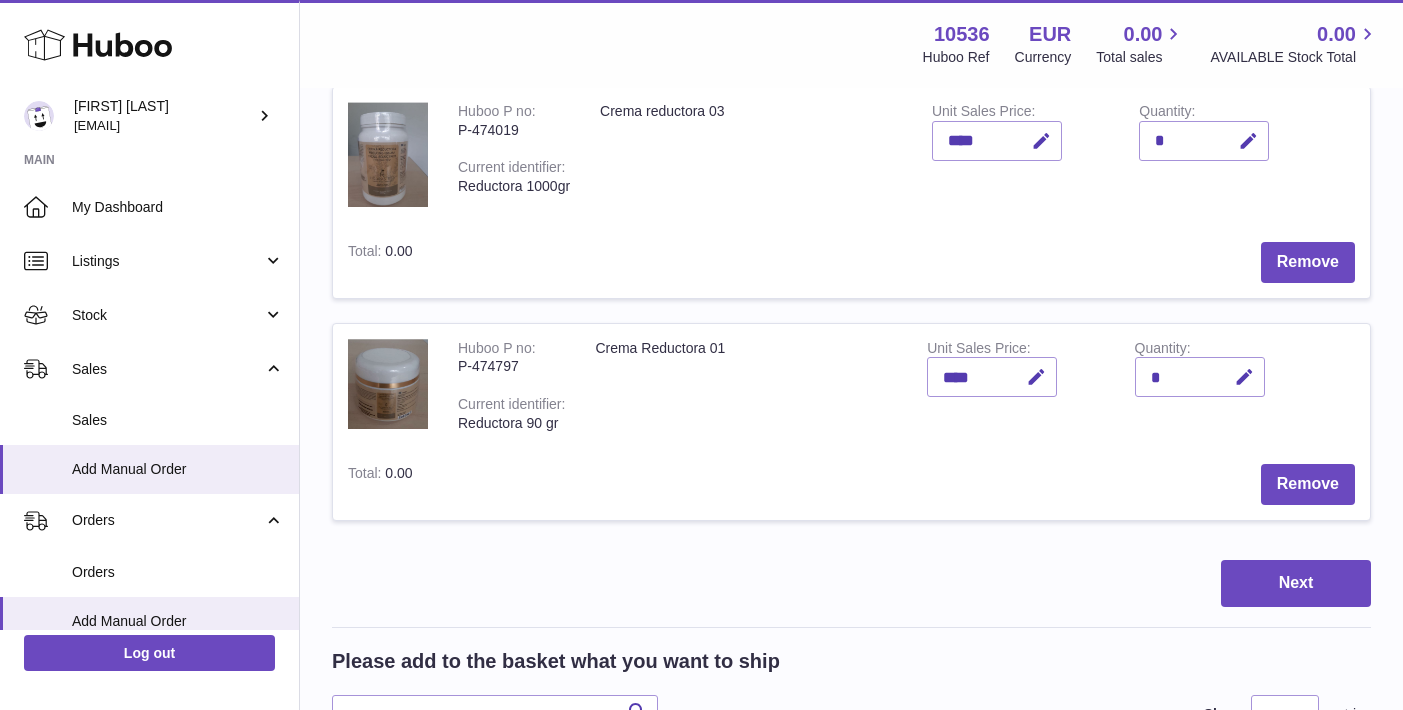 scroll, scrollTop: 175, scrollLeft: 0, axis: vertical 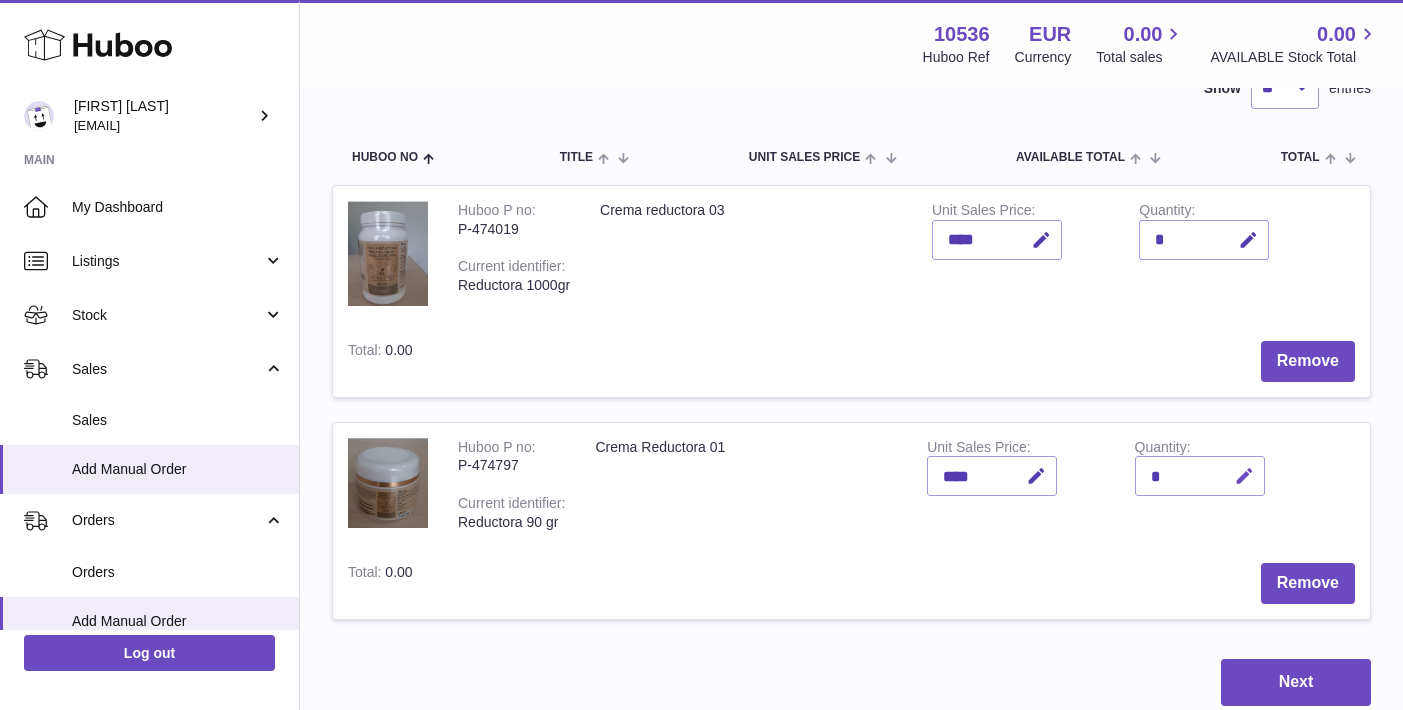 click at bounding box center [1241, 476] 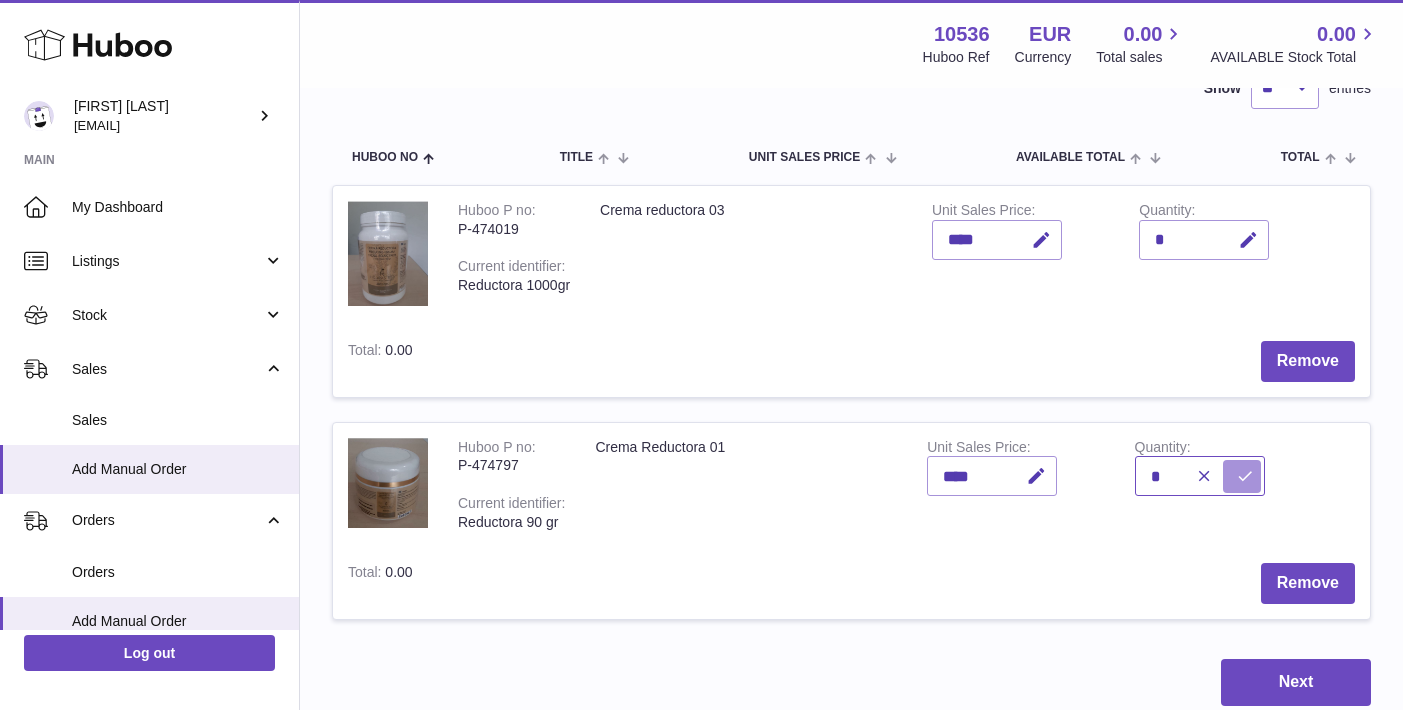 type on "*" 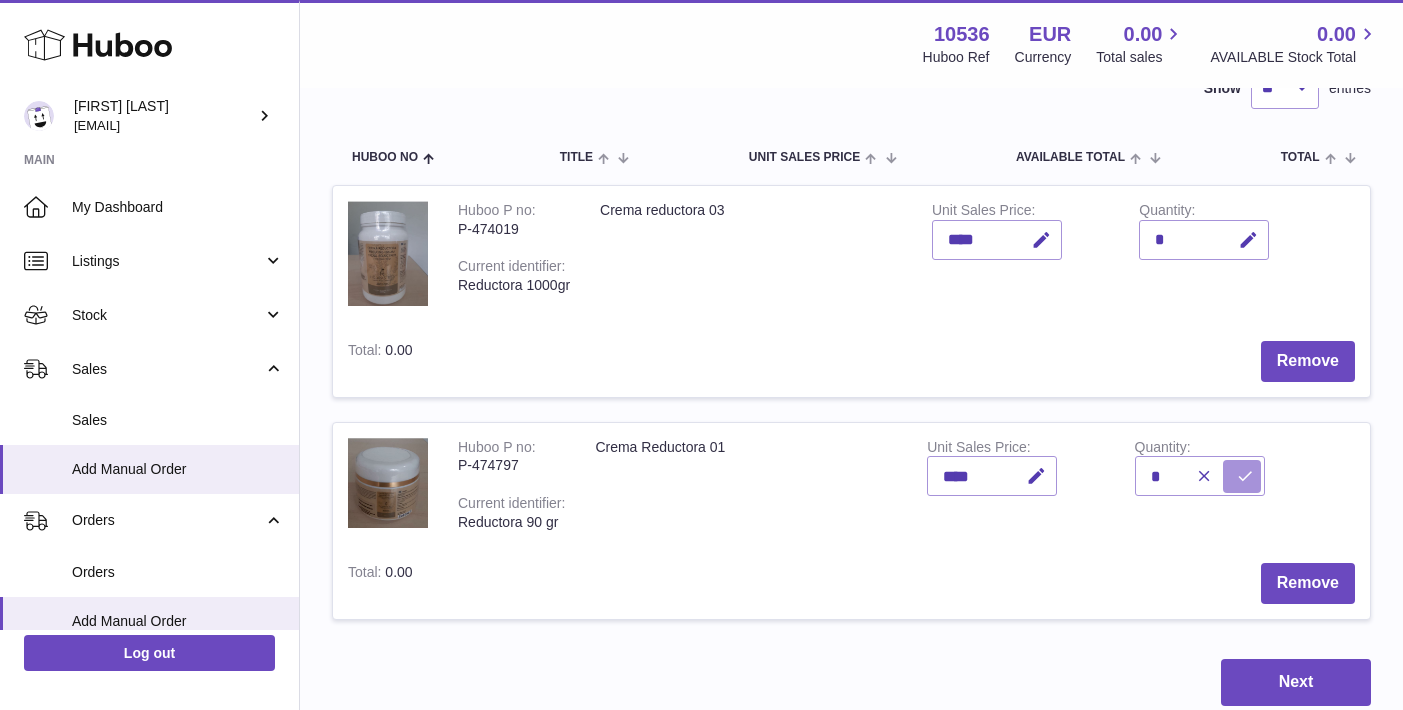 click at bounding box center (1245, 476) 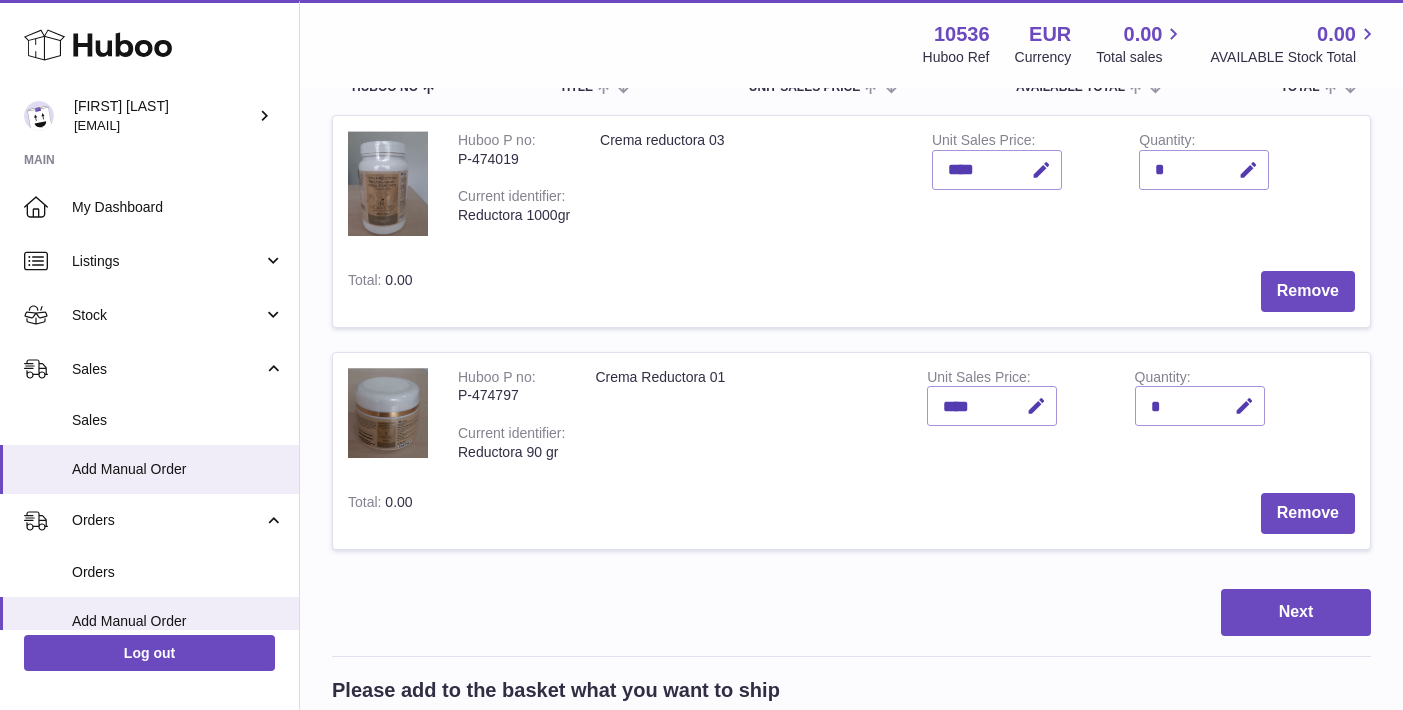 scroll, scrollTop: 245, scrollLeft: 0, axis: vertical 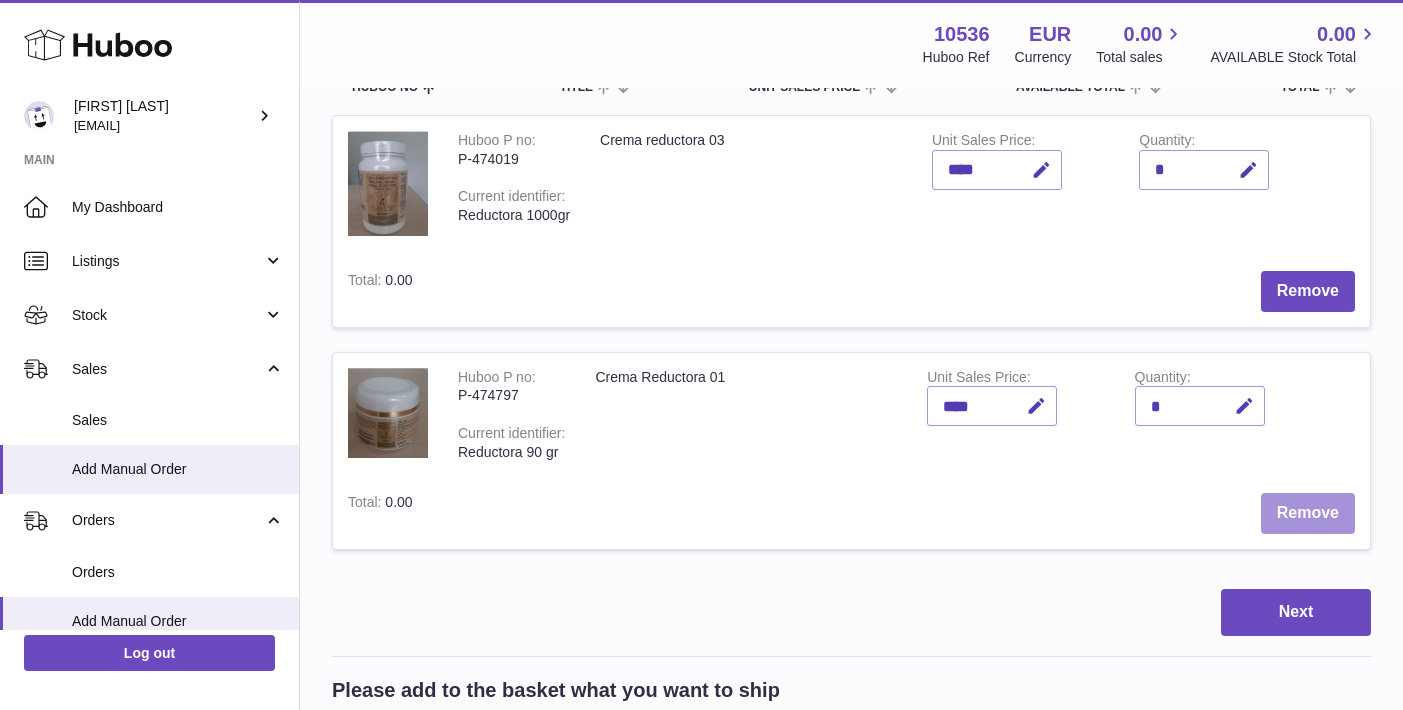click on "Remove" at bounding box center [1308, 513] 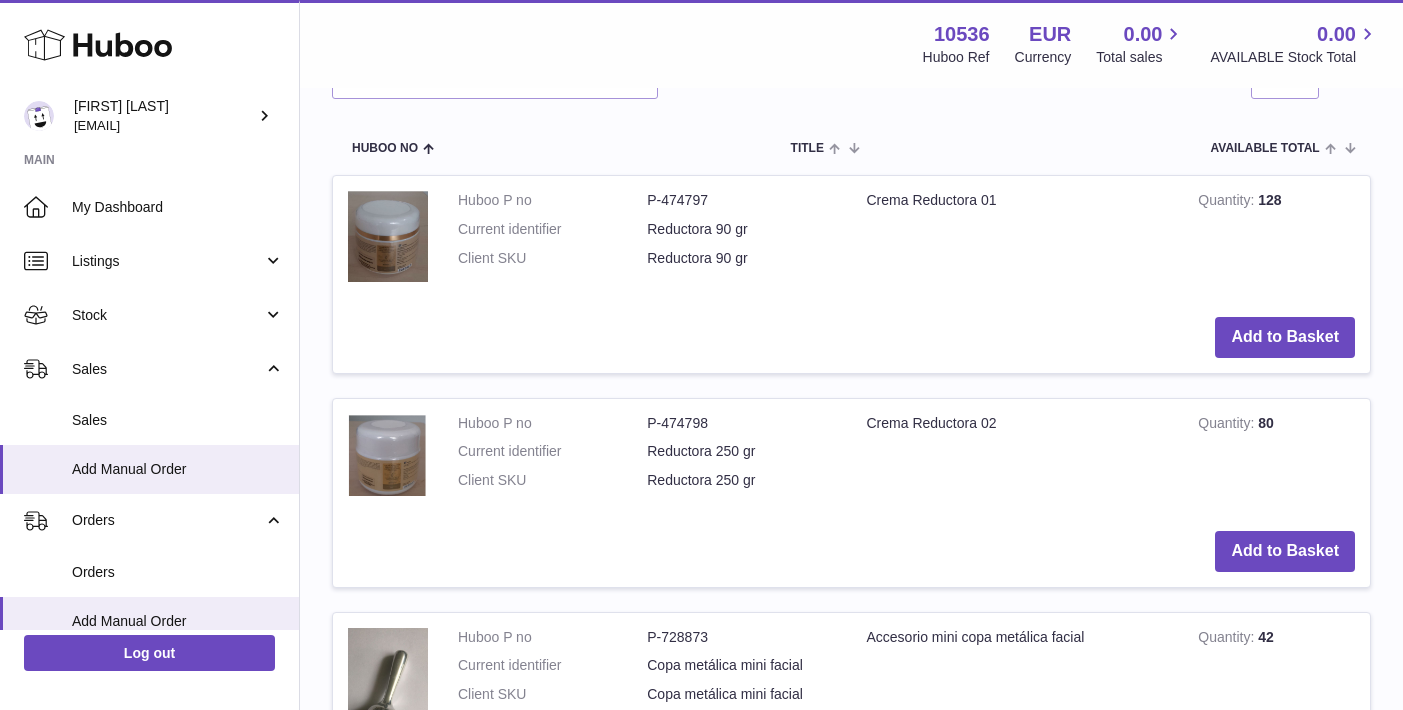 scroll, scrollTop: 694, scrollLeft: 0, axis: vertical 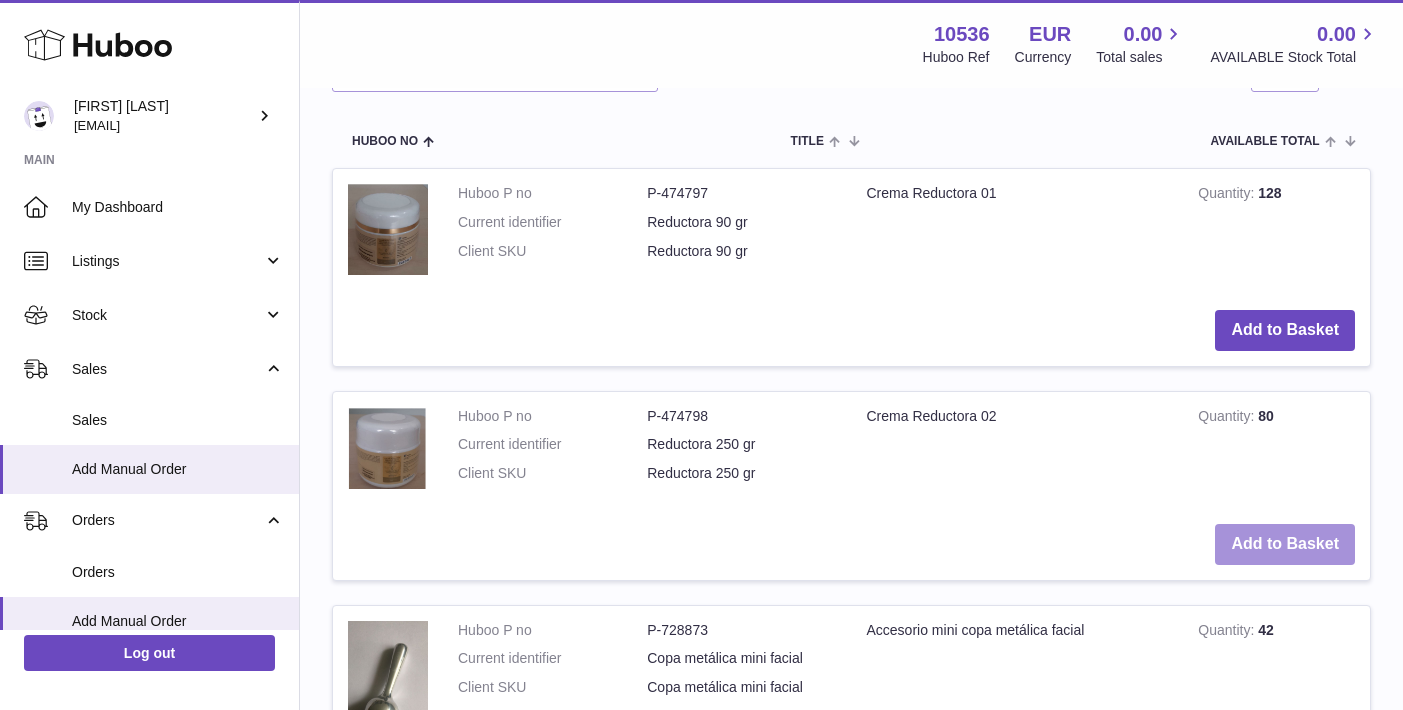 click on "Add to Basket" at bounding box center (1285, 544) 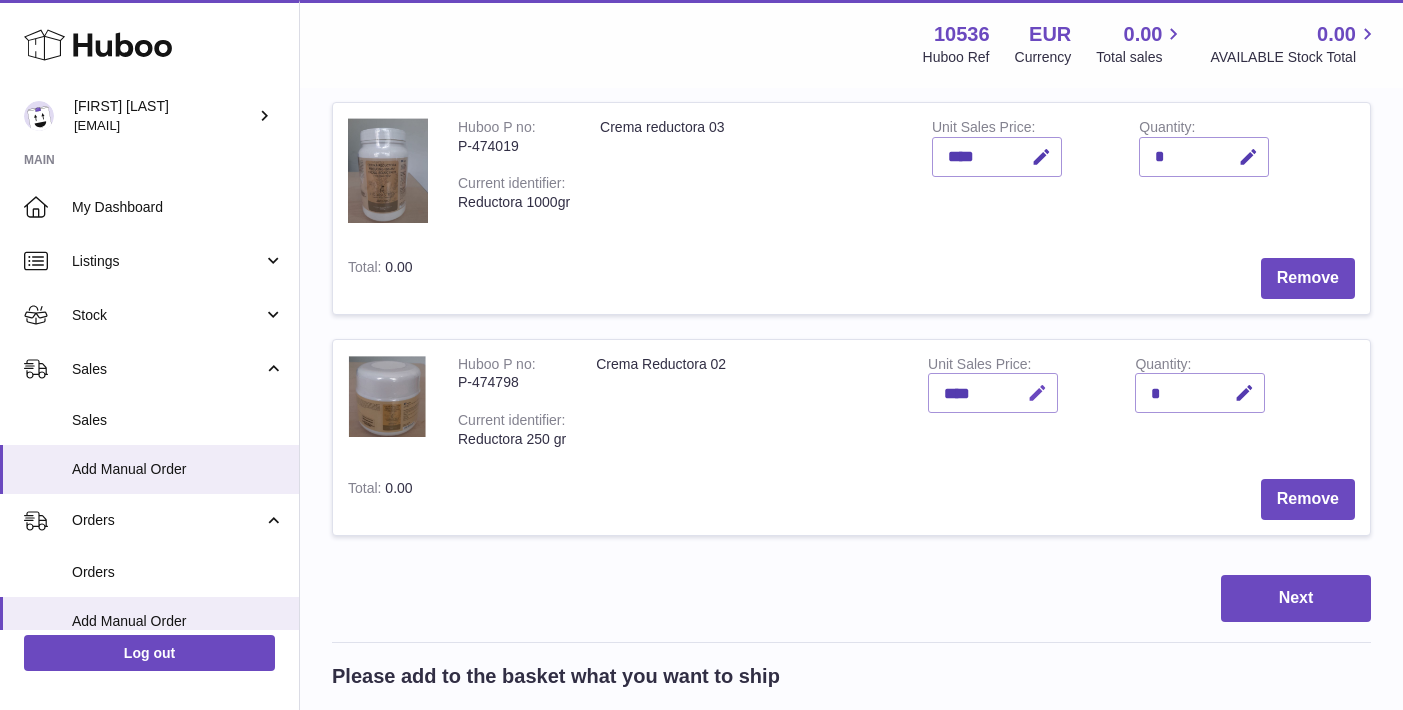 scroll, scrollTop: 238, scrollLeft: 0, axis: vertical 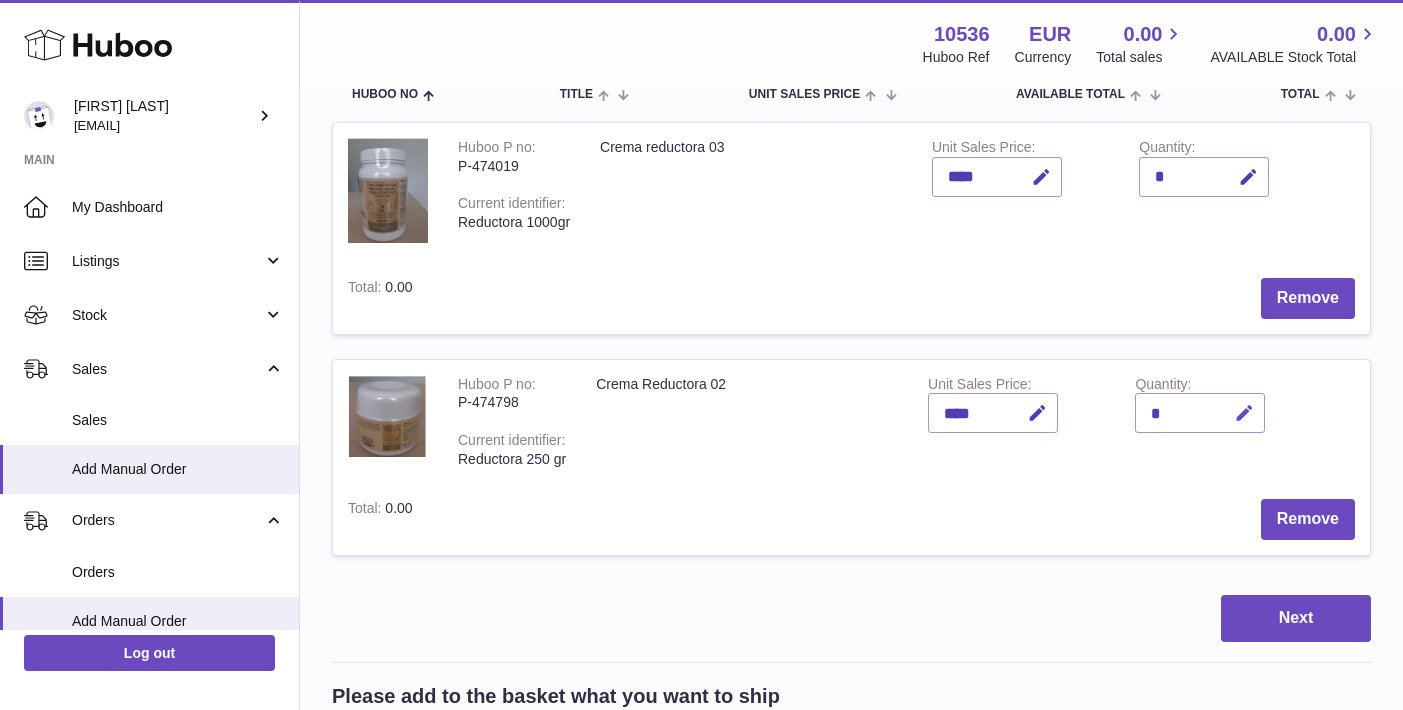 click at bounding box center [1244, 413] 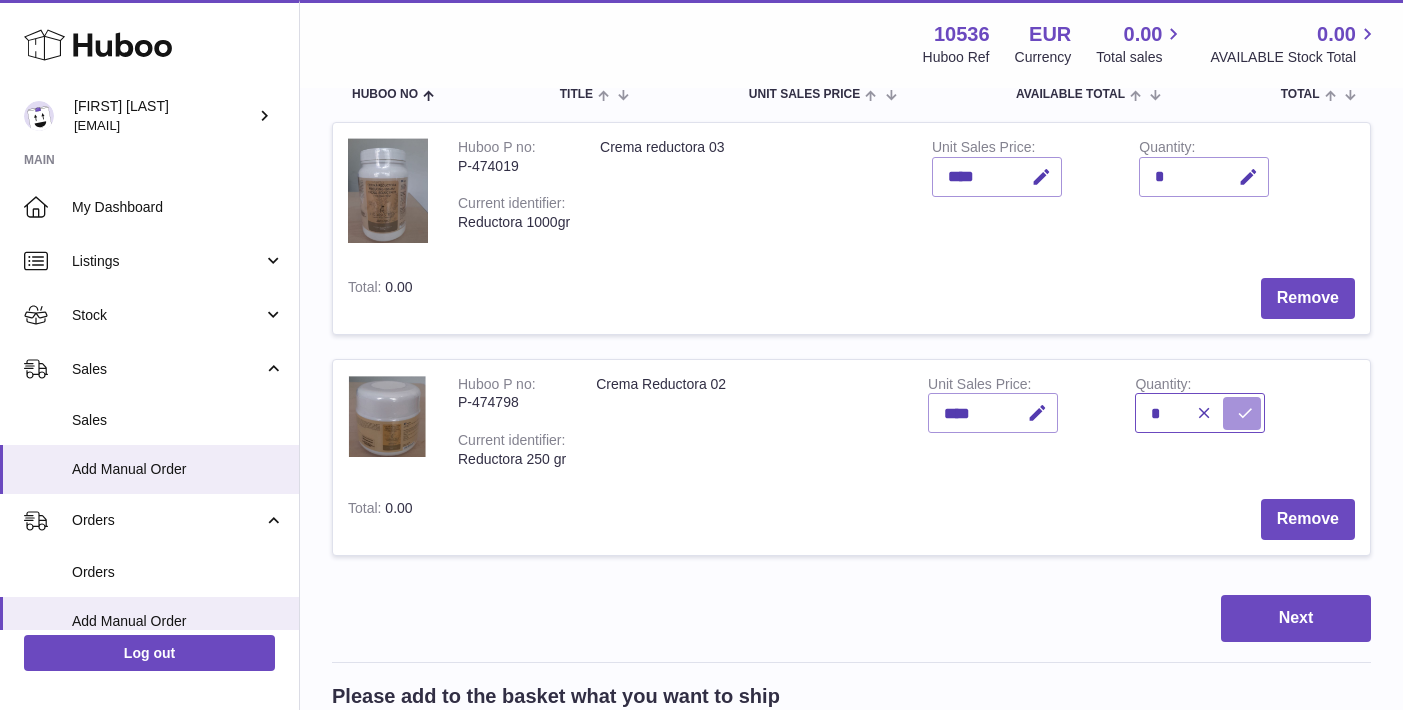 type on "*" 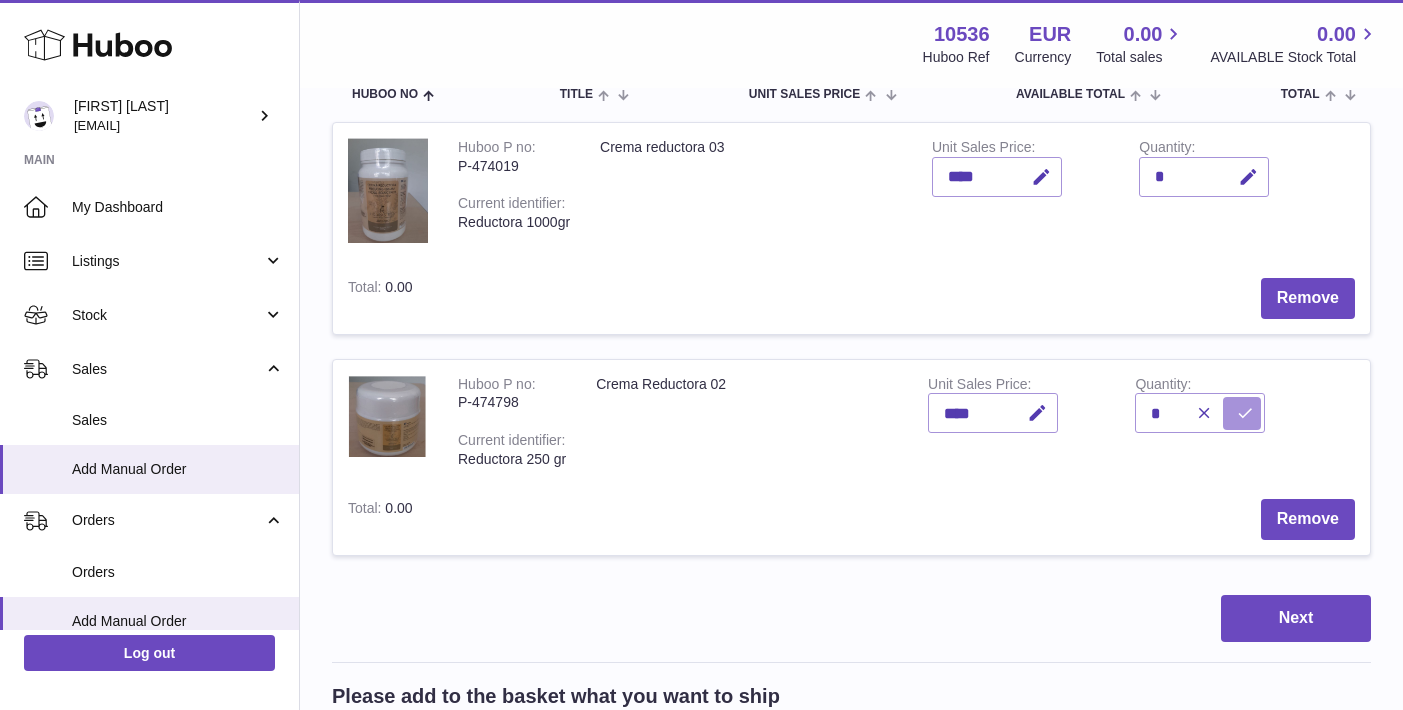 click at bounding box center [1245, 413] 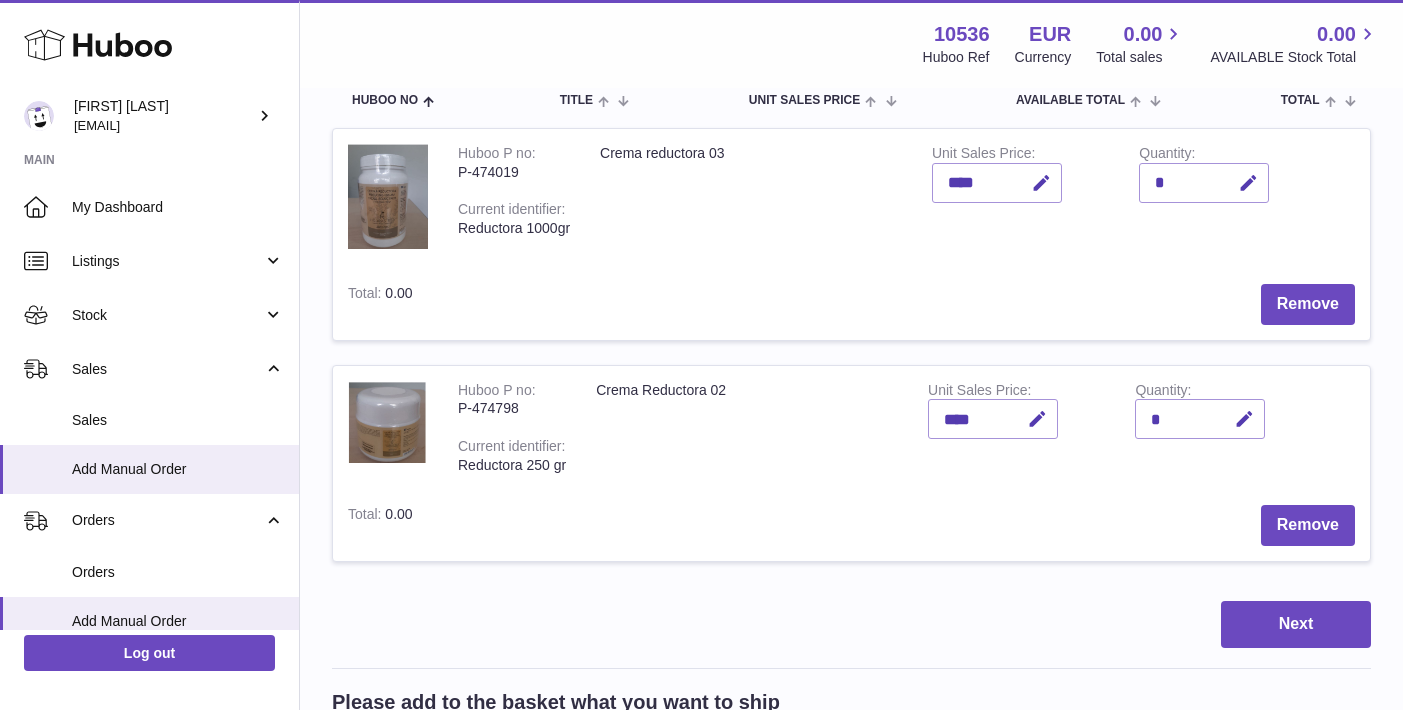 scroll, scrollTop: 233, scrollLeft: 1, axis: both 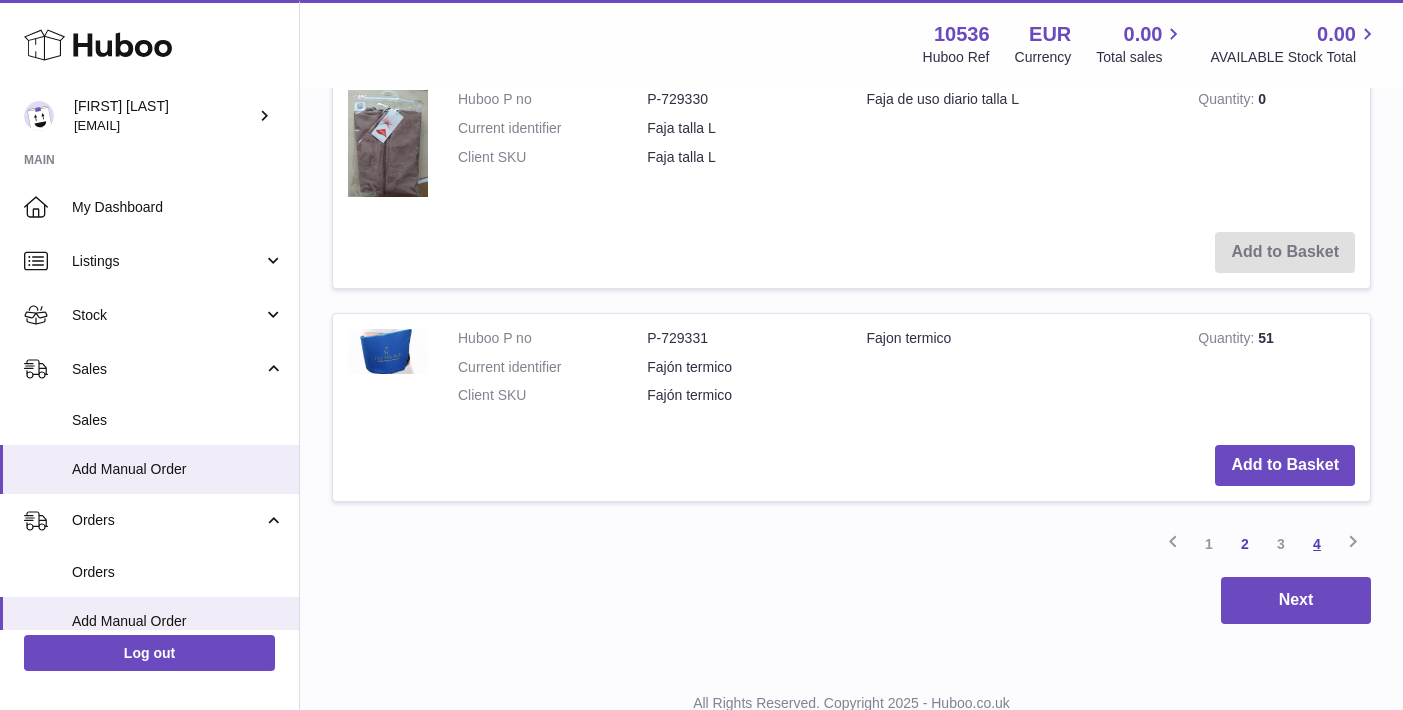 click on "4" at bounding box center [1317, 544] 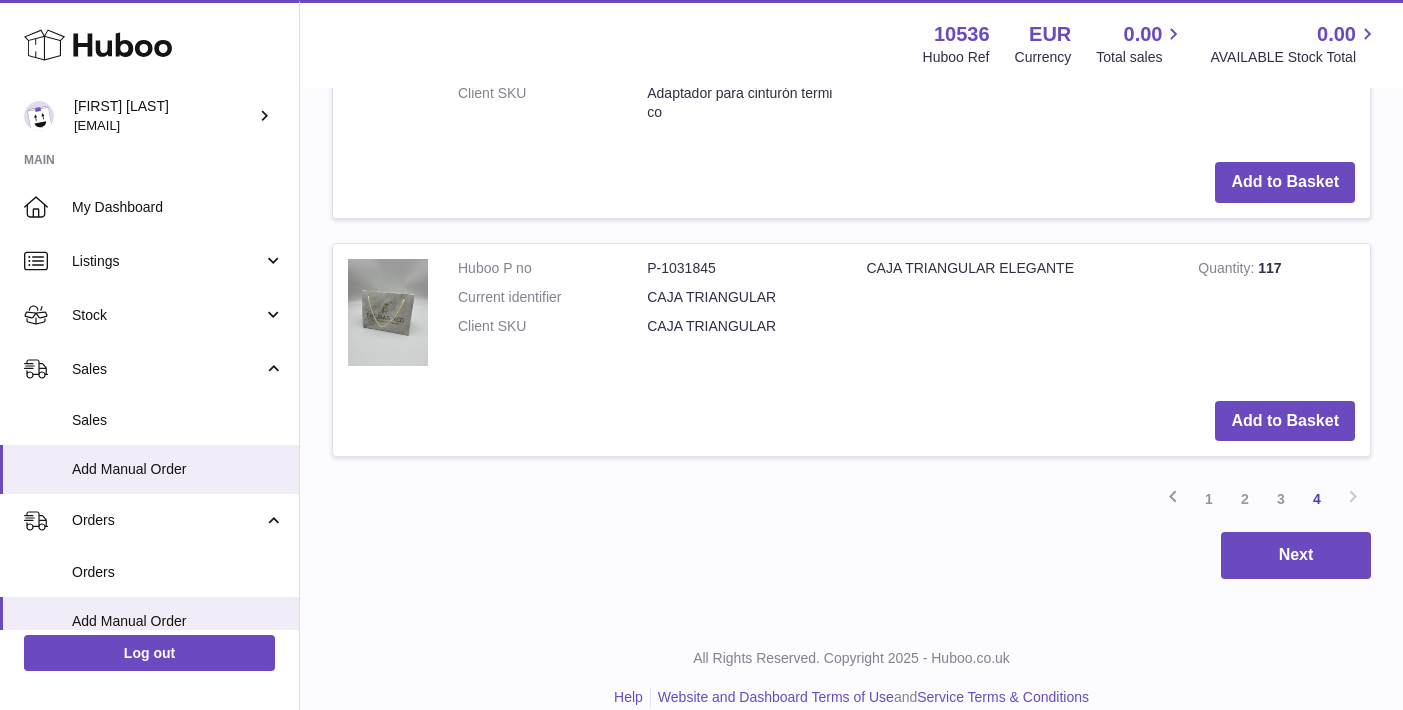 scroll, scrollTop: 2125, scrollLeft: 0, axis: vertical 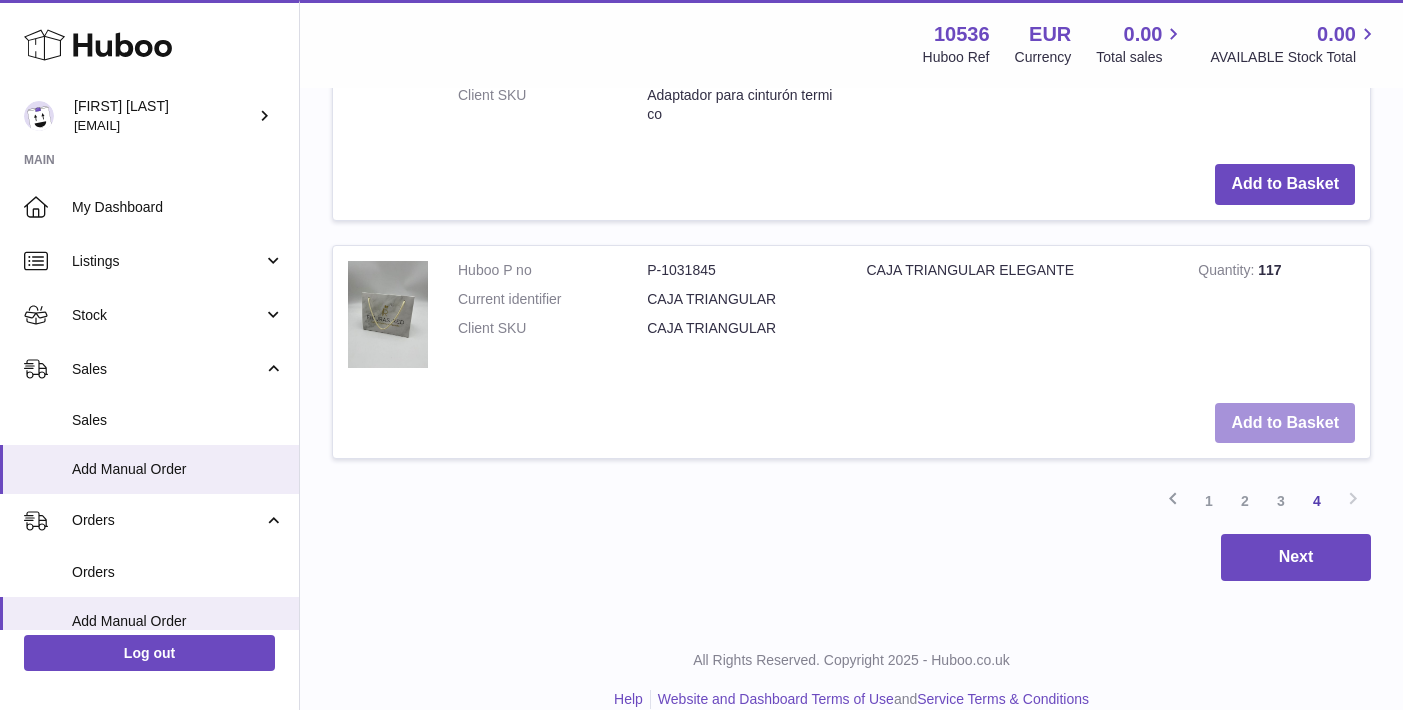 click on "Add to Basket" at bounding box center (1285, 423) 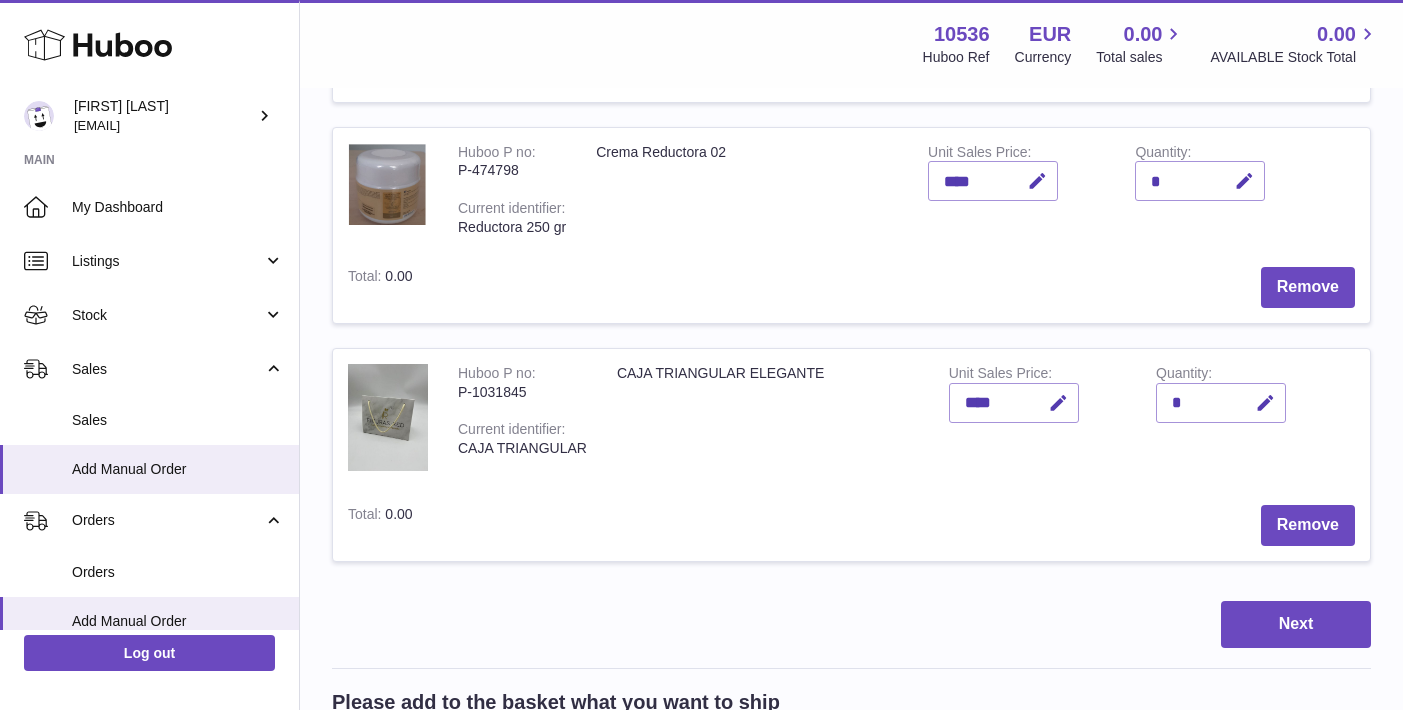 scroll, scrollTop: 472, scrollLeft: 0, axis: vertical 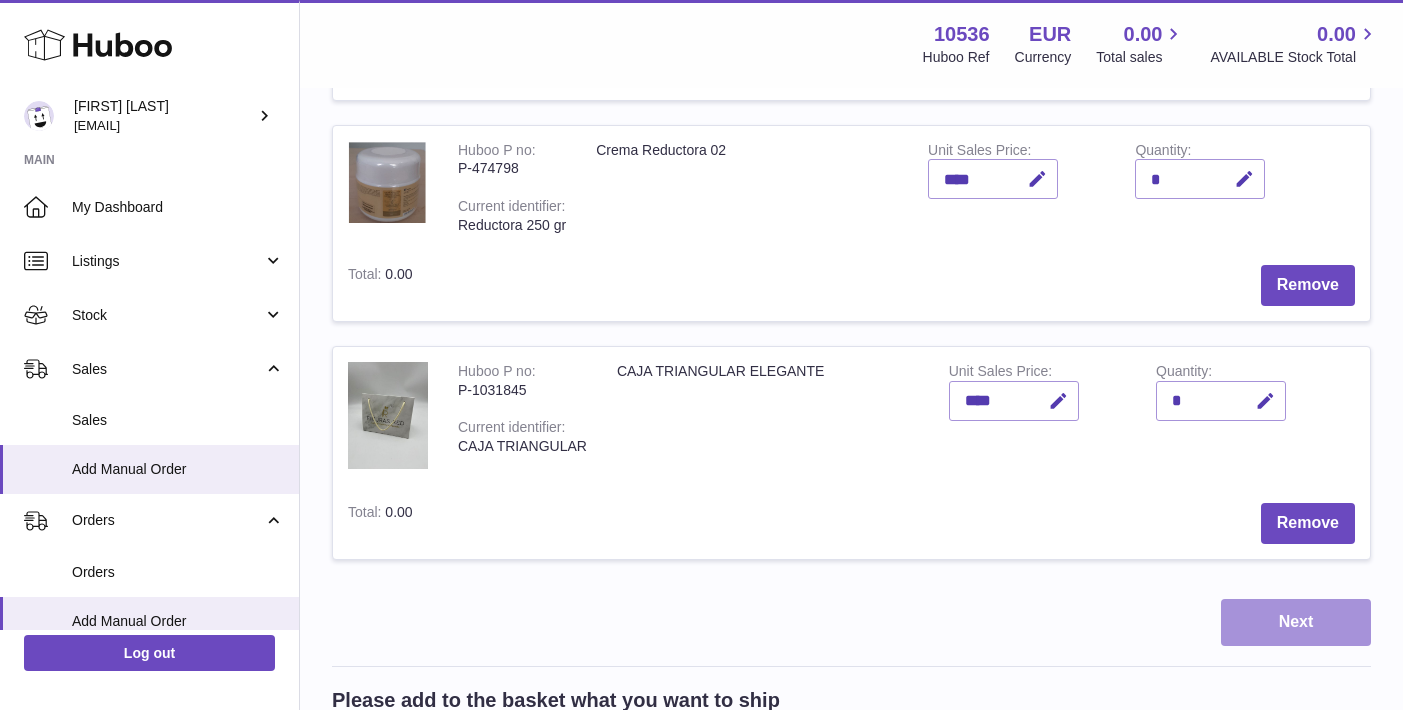 click on "Next" at bounding box center (1296, 622) 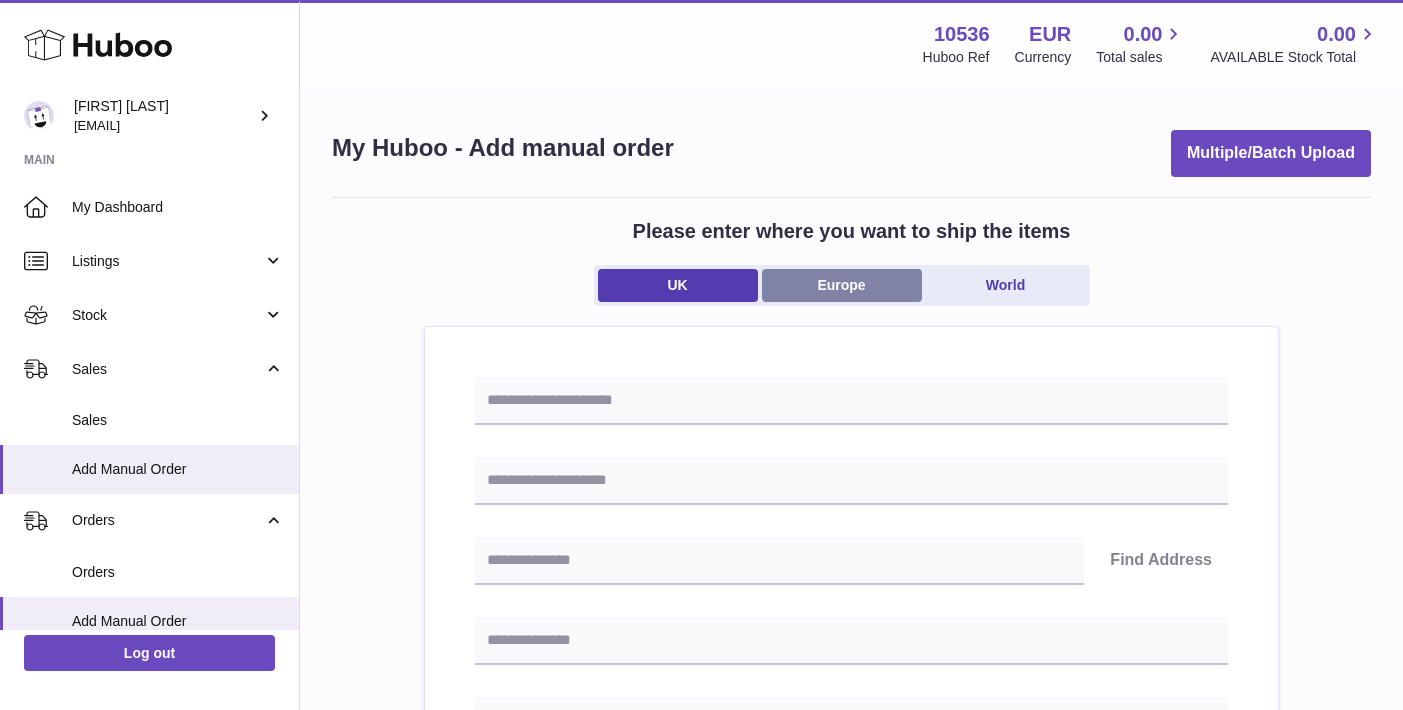 click on "Europe" at bounding box center [842, 285] 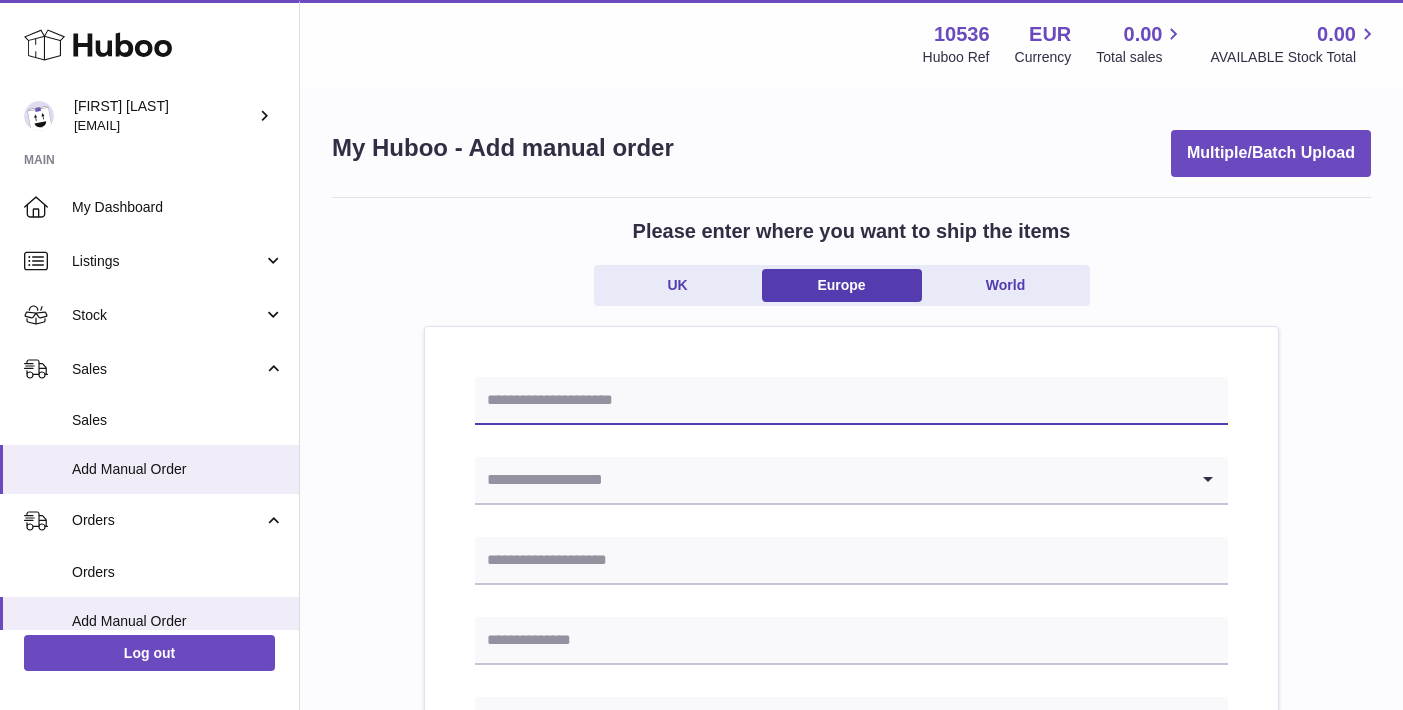 click at bounding box center [851, 401] 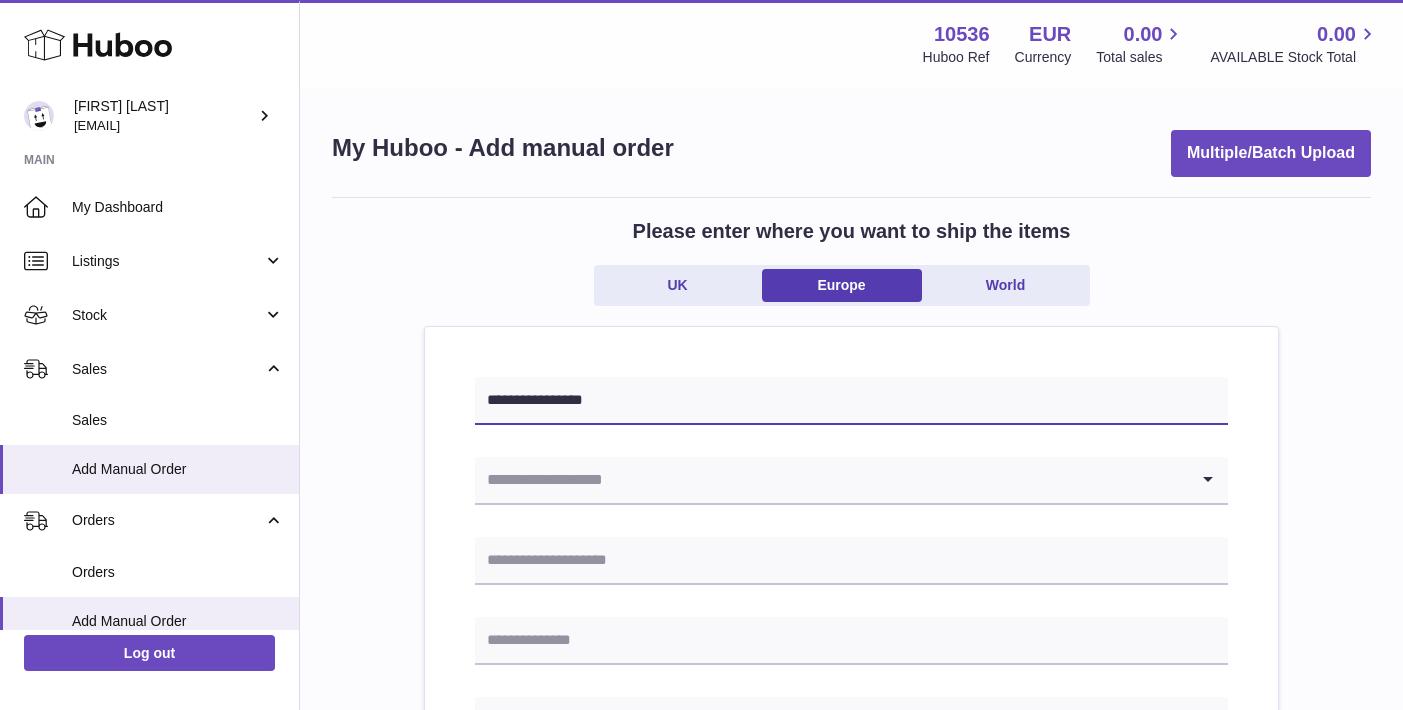 type on "**********" 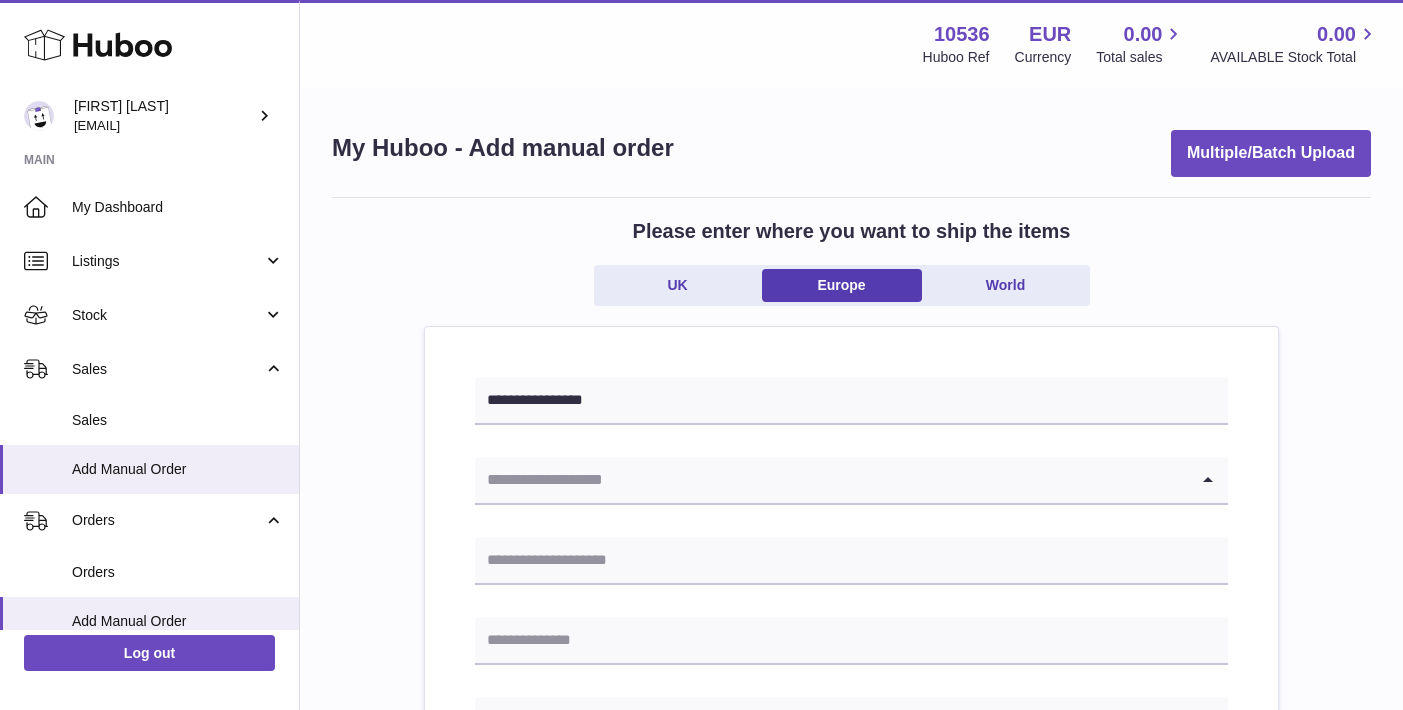 click at bounding box center [831, 480] 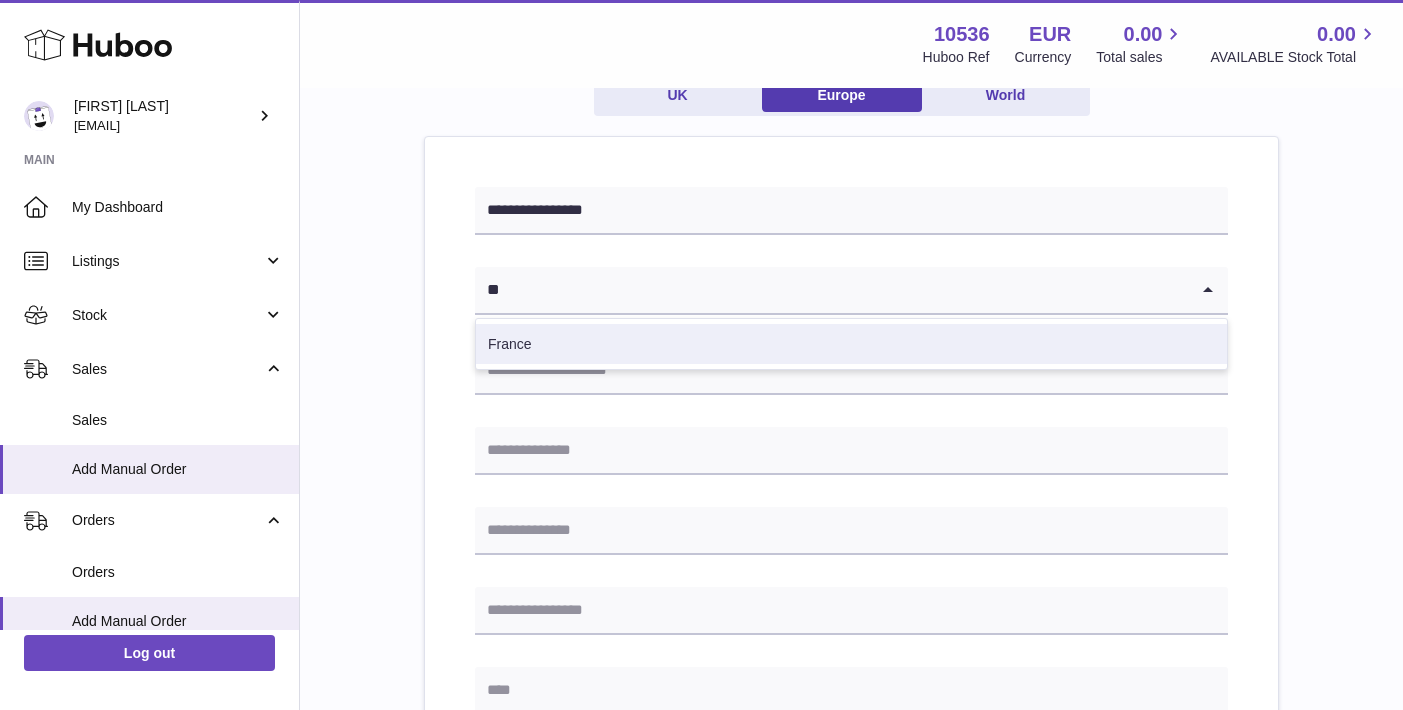 scroll, scrollTop: 227, scrollLeft: 0, axis: vertical 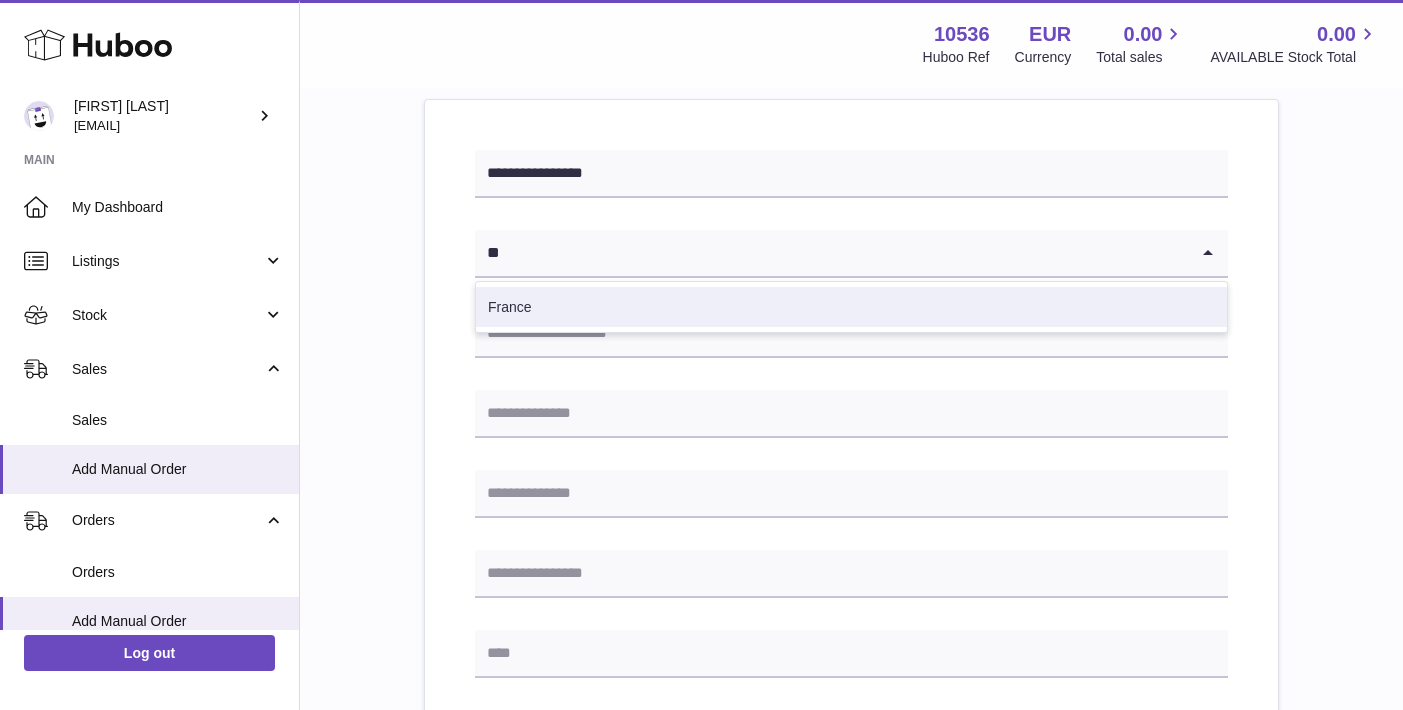 click on "France" at bounding box center (851, 307) 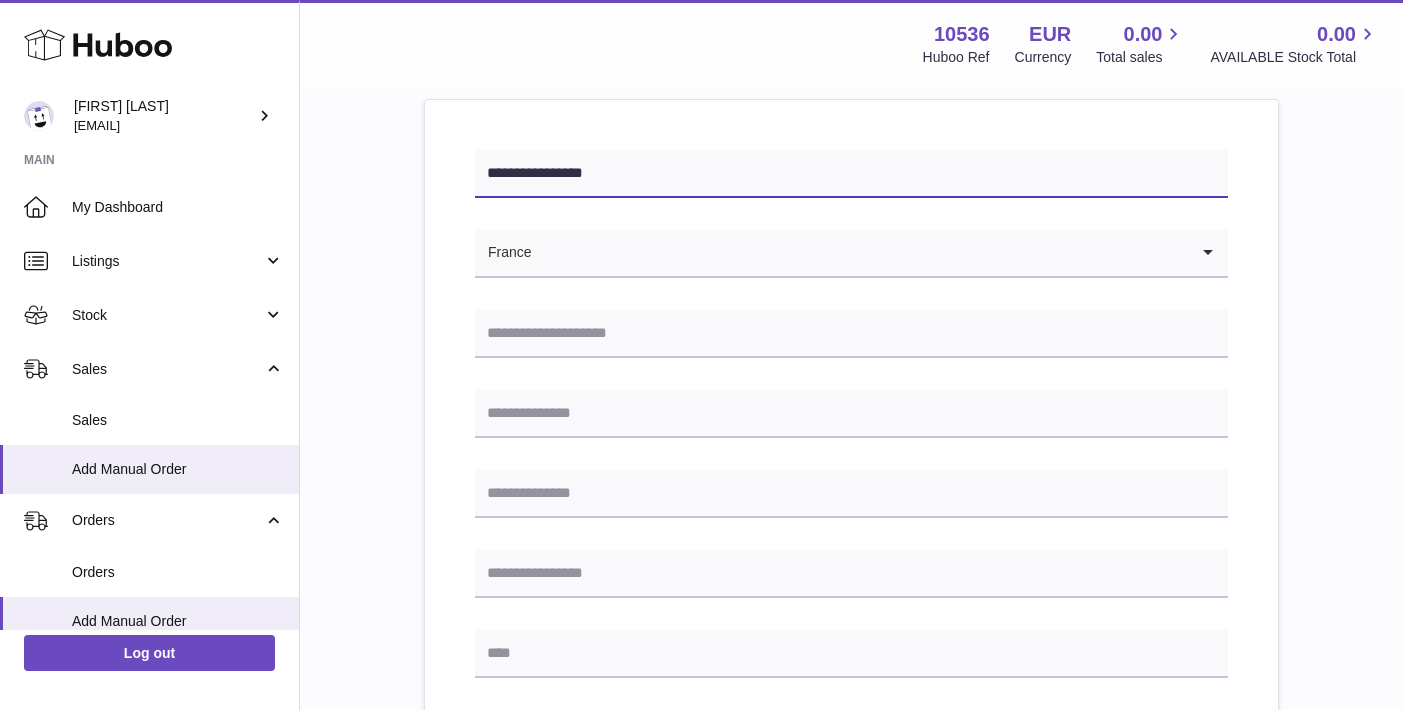 click on "**********" at bounding box center (851, 174) 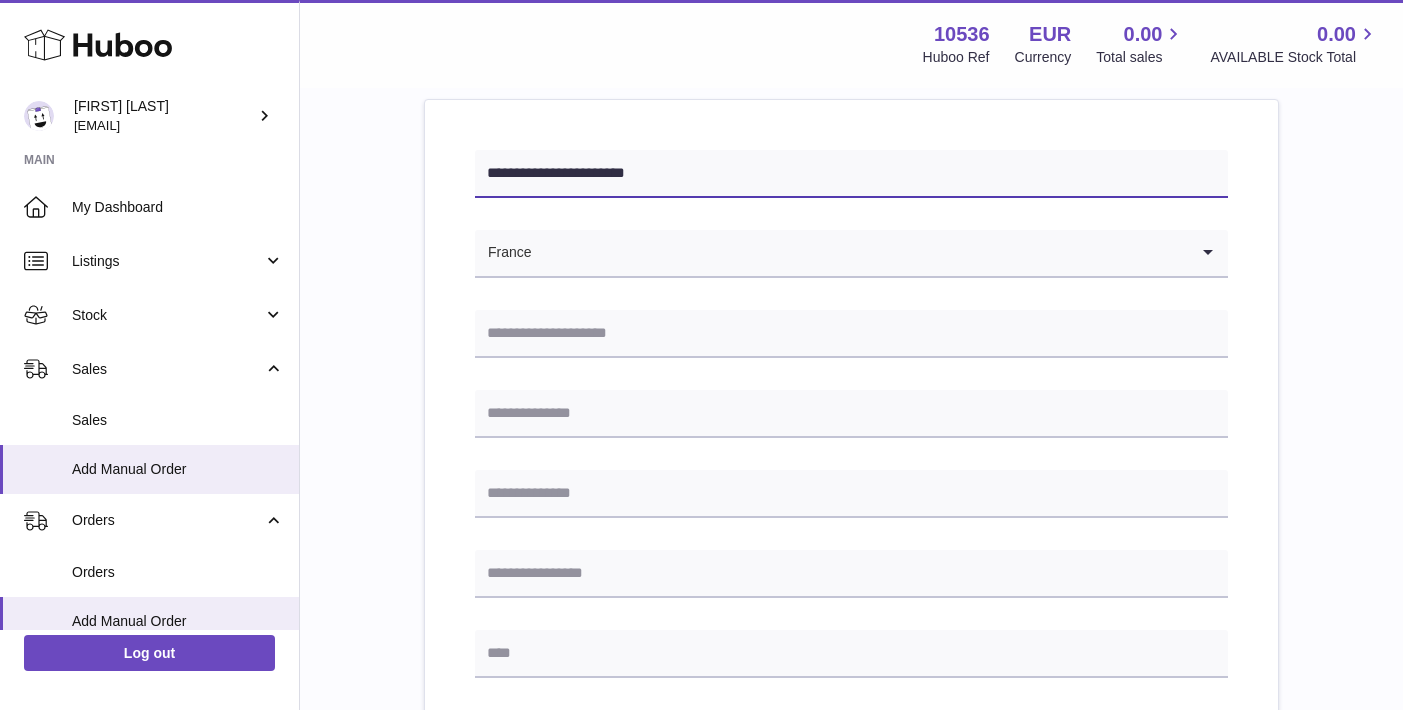 type on "**********" 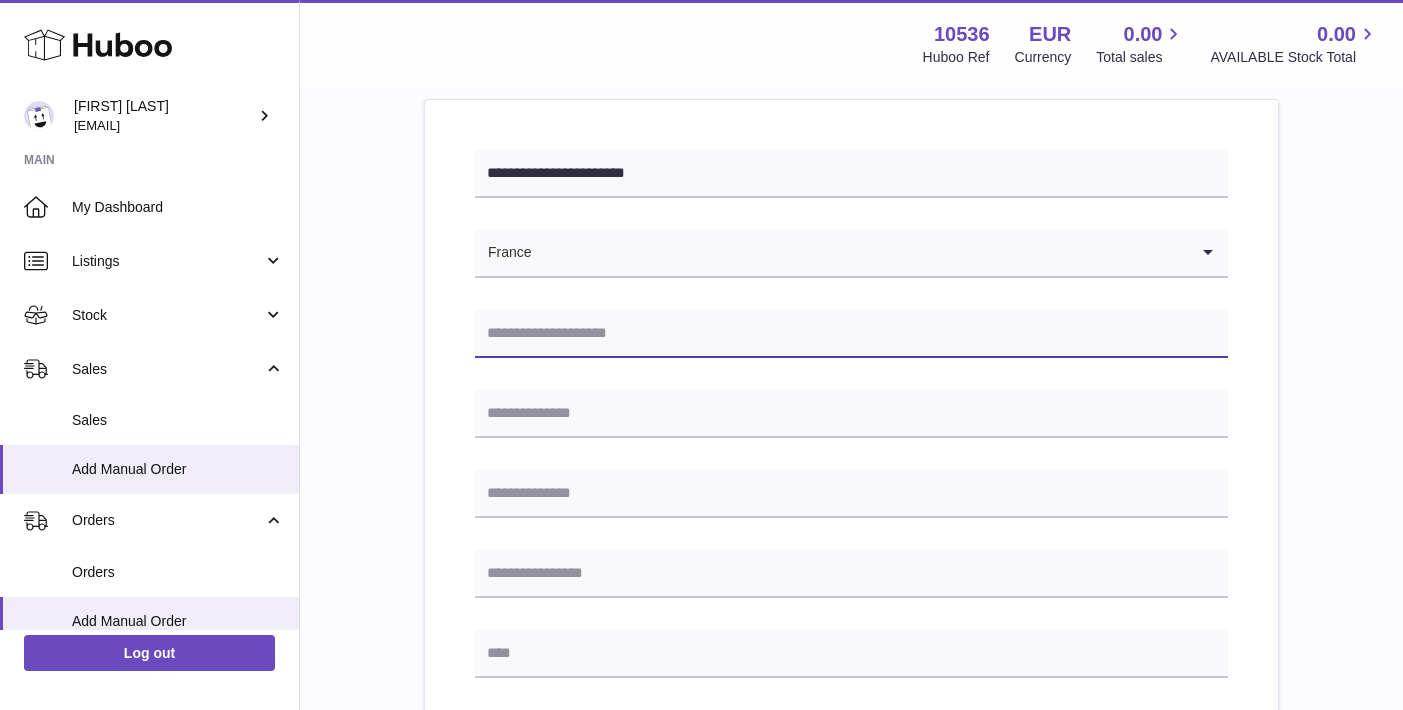 click at bounding box center [851, 334] 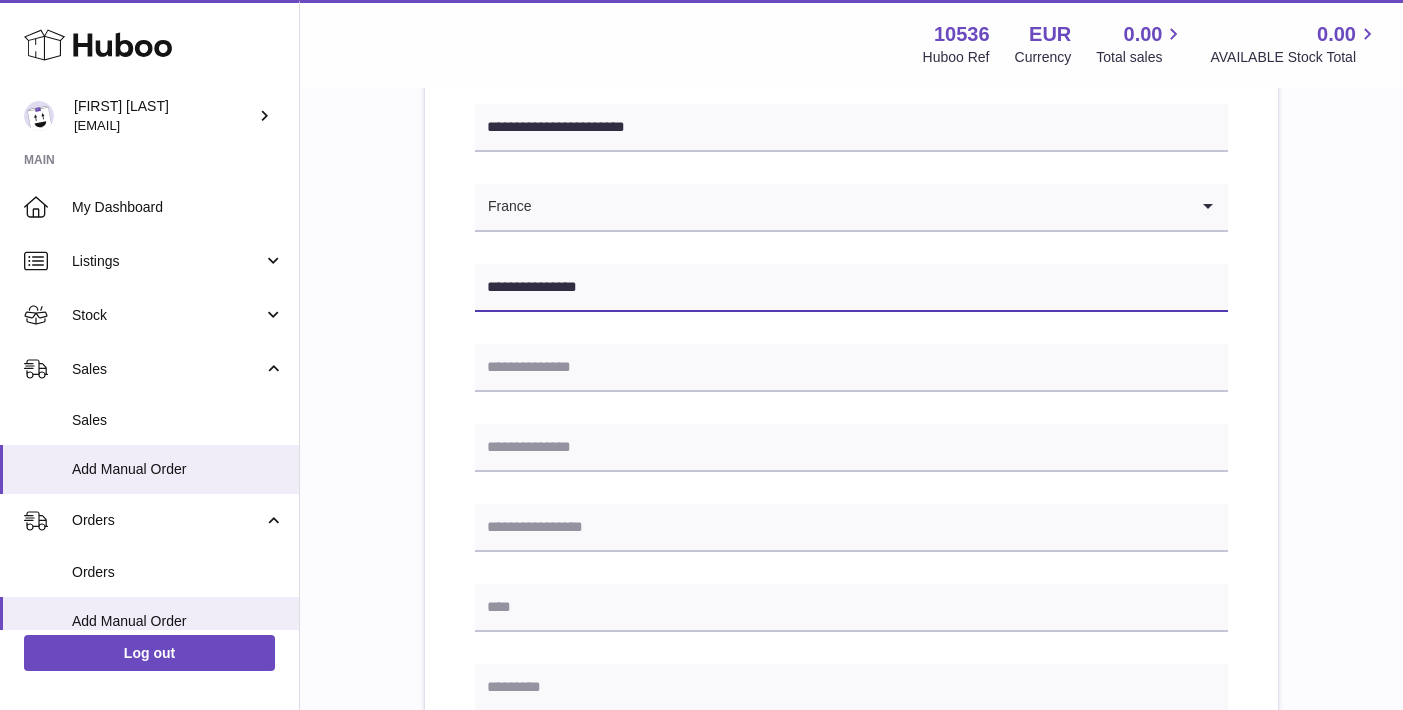 scroll, scrollTop: 292, scrollLeft: 0, axis: vertical 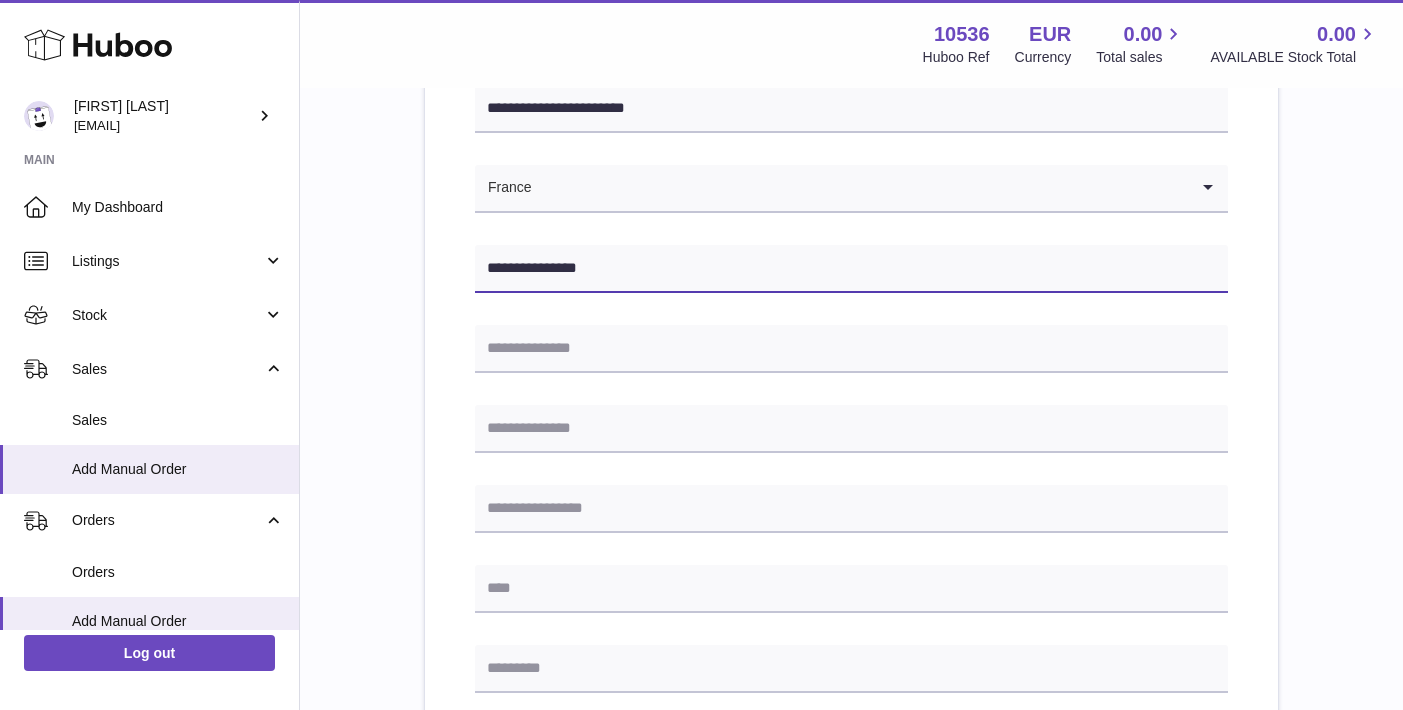 drag, startPoint x: 605, startPoint y: 261, endPoint x: 406, endPoint y: 247, distance: 199.49185 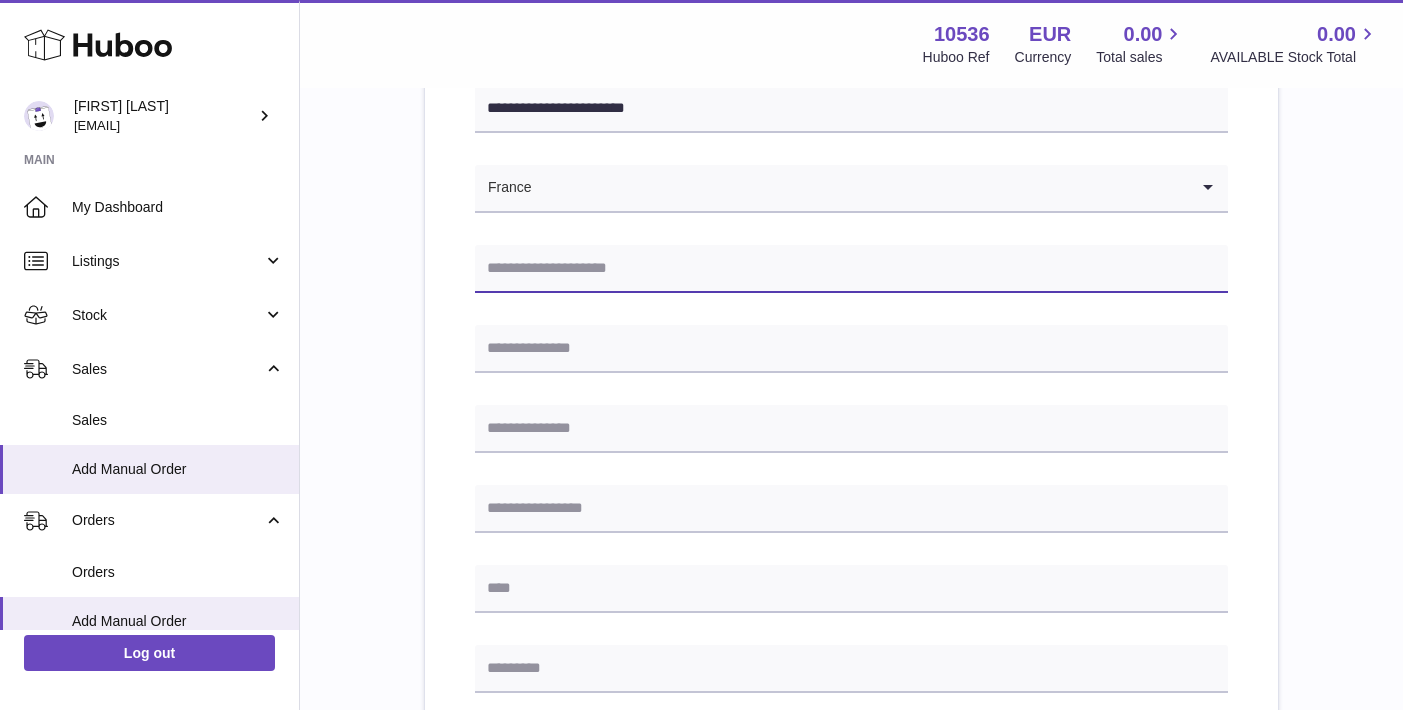 paste on "**********" 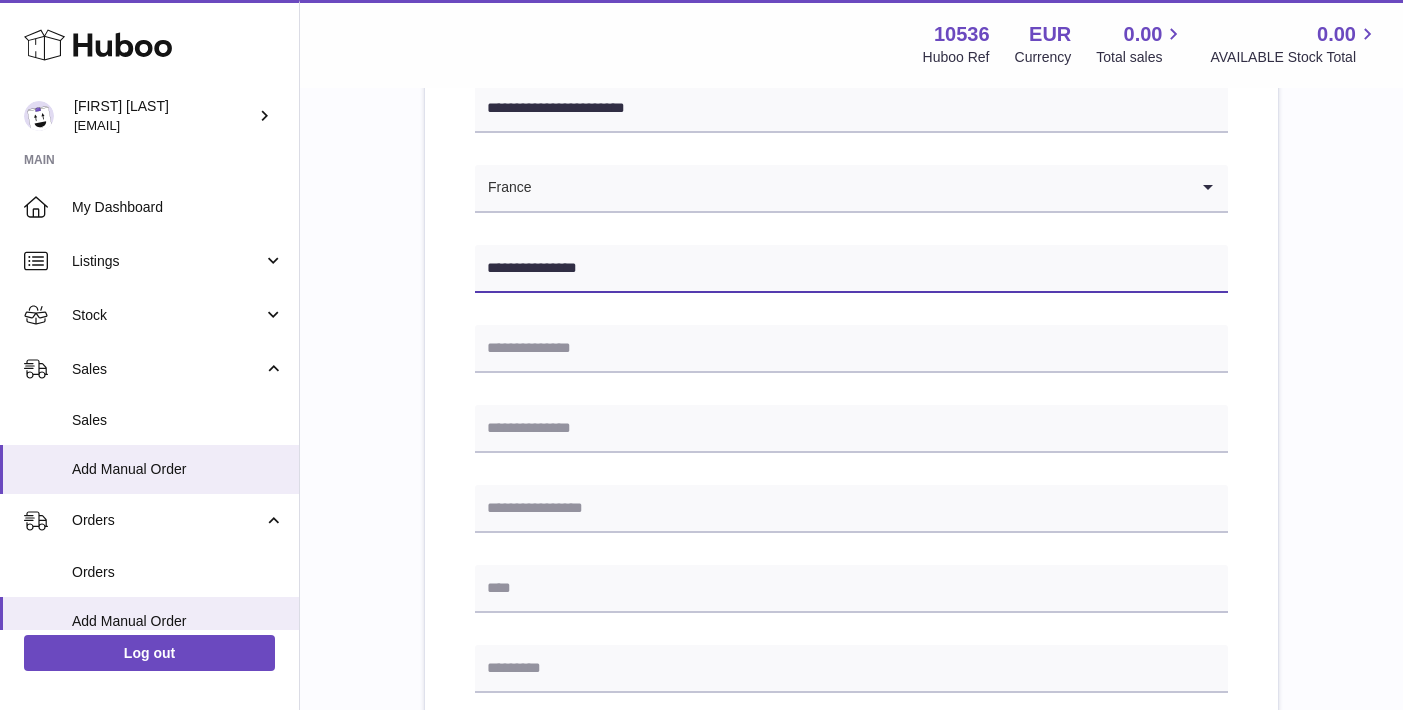 type on "**********" 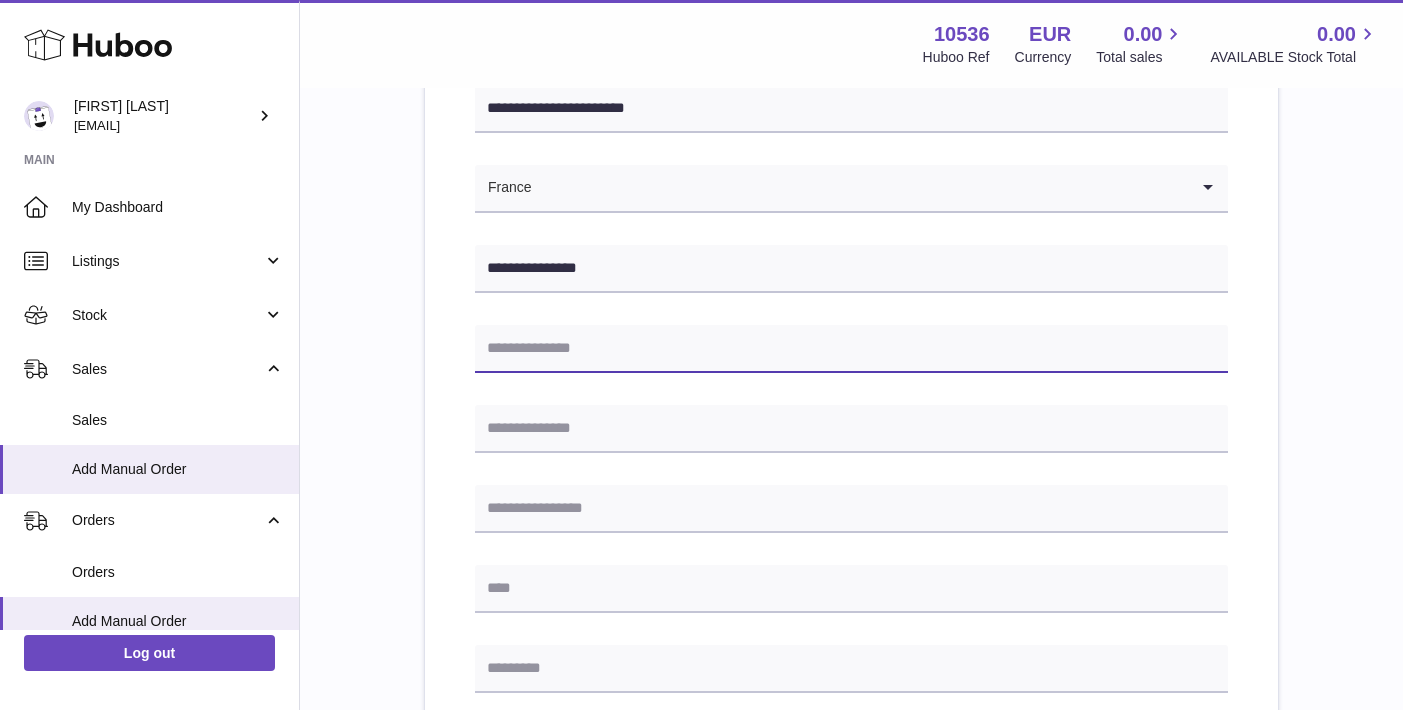 click at bounding box center [851, 349] 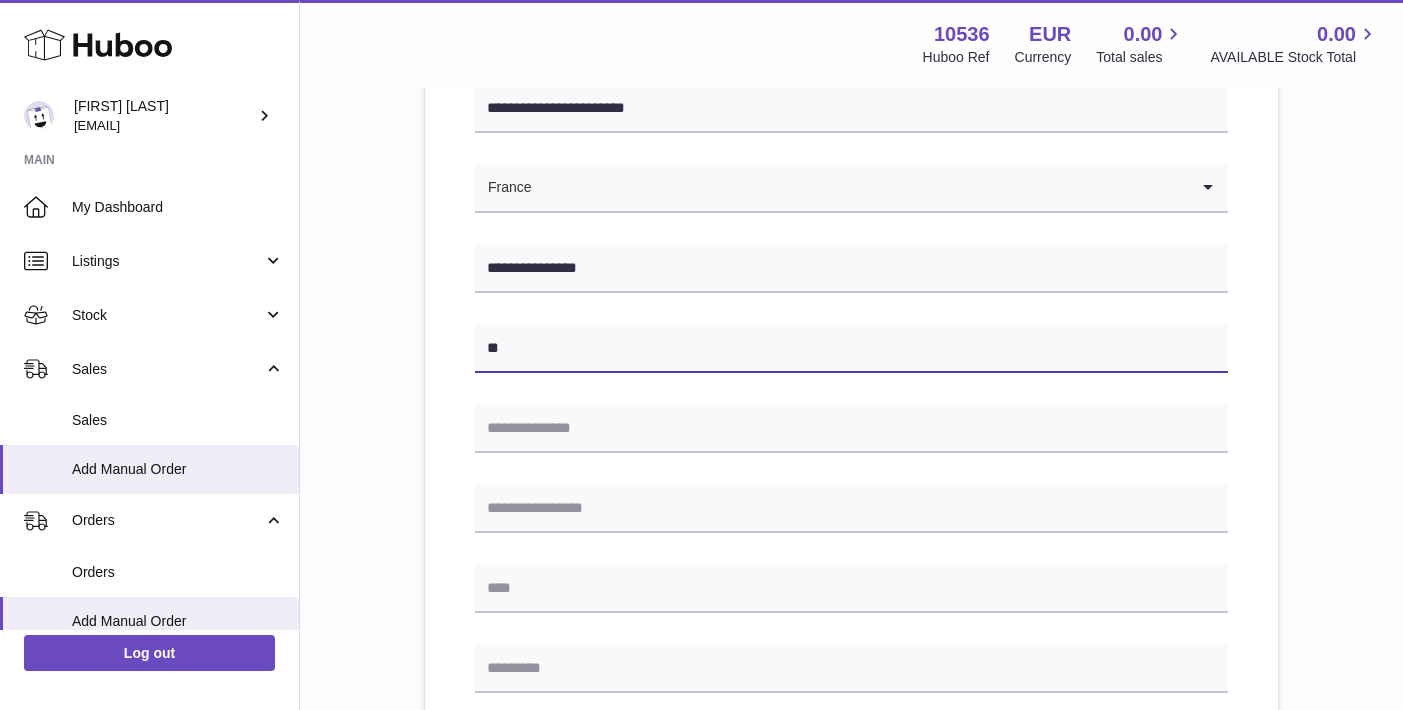 type on "*" 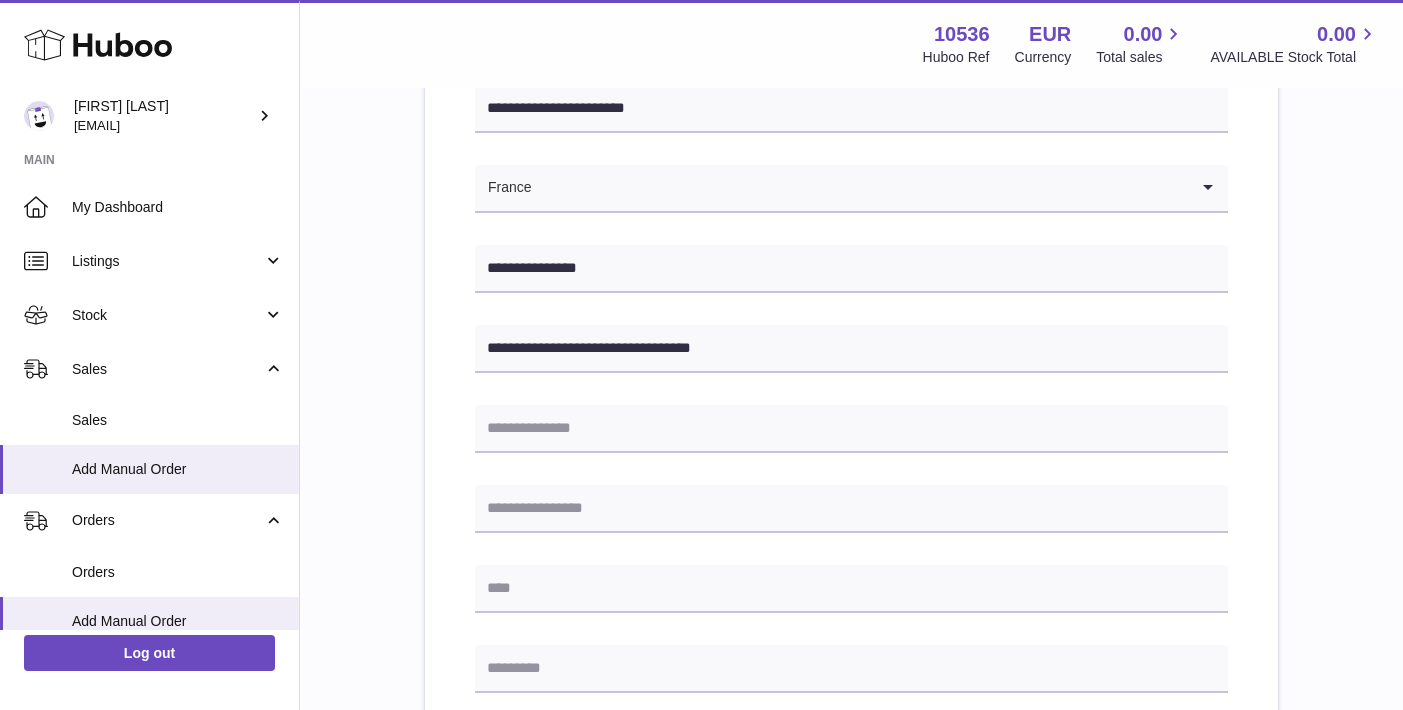 click on "**********" at bounding box center [851, 653] 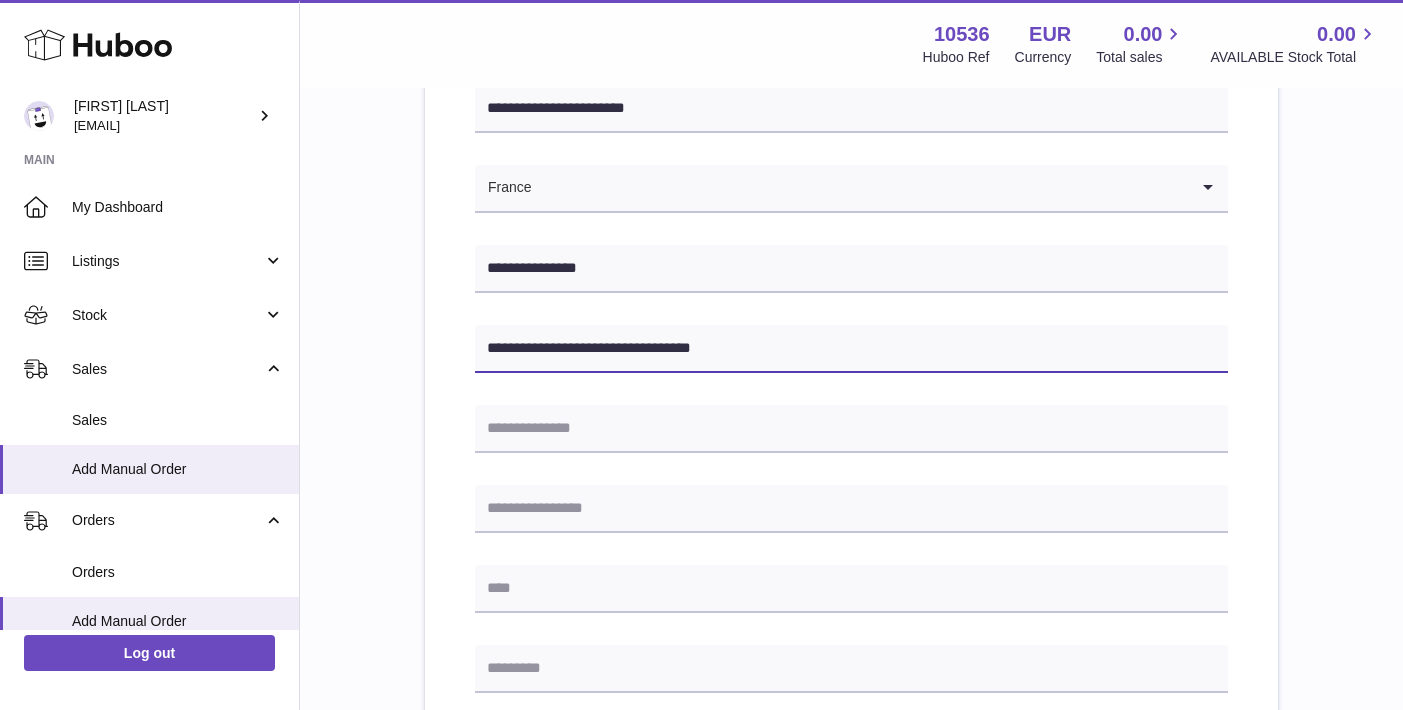 click on "**********" at bounding box center [851, 349] 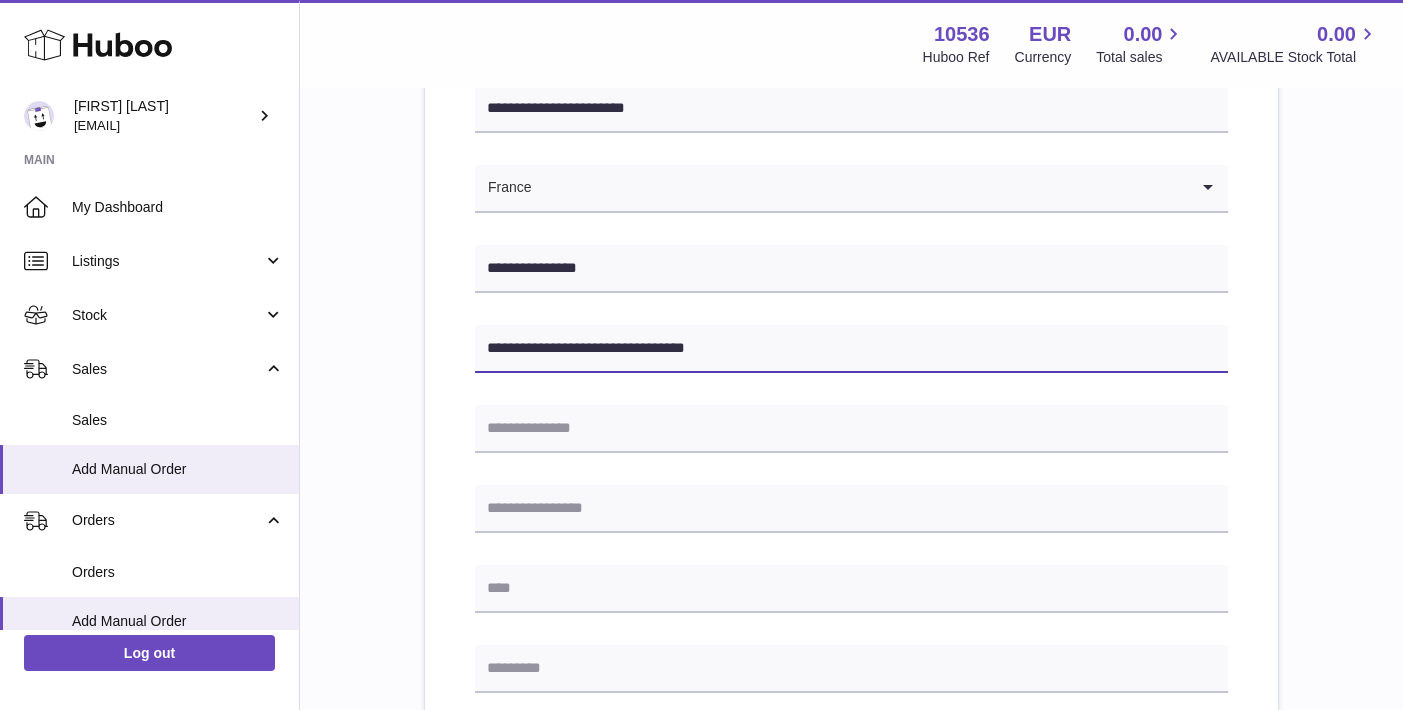 click on "**********" at bounding box center [851, 349] 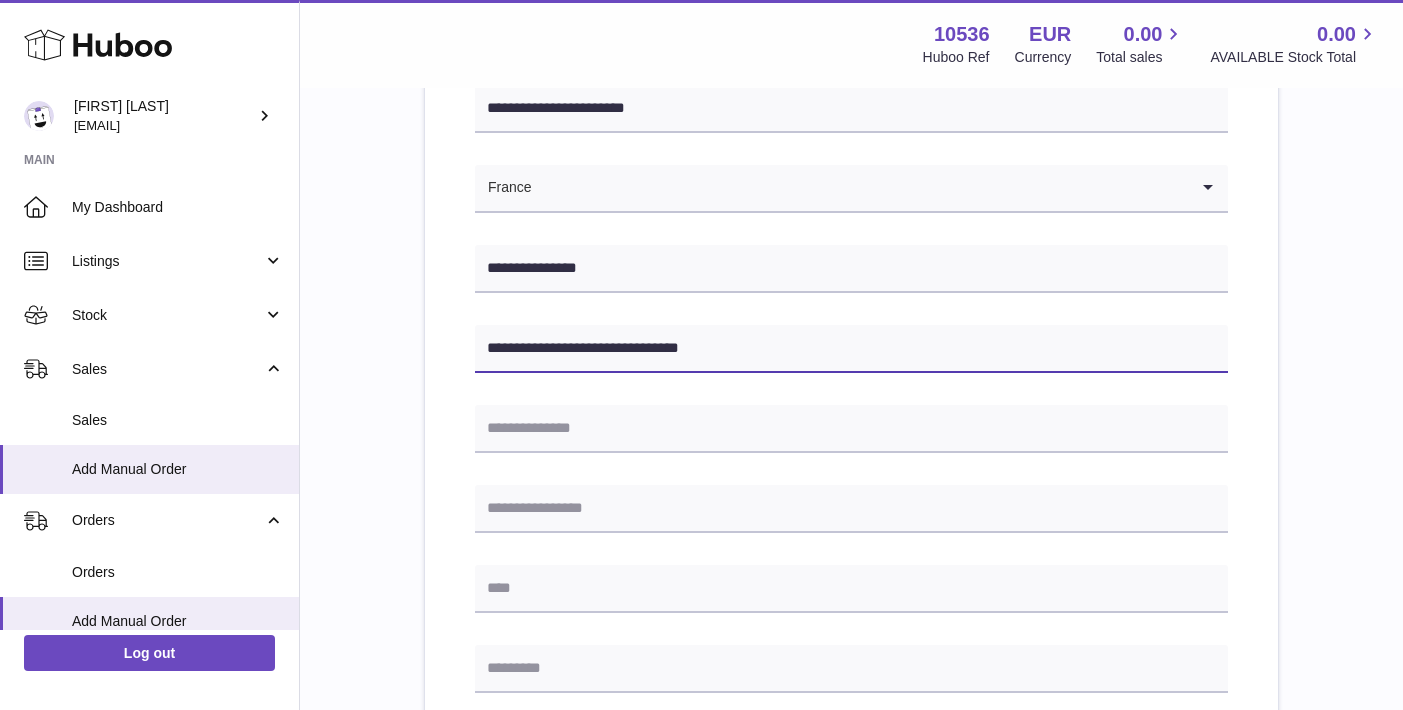 type on "**********" 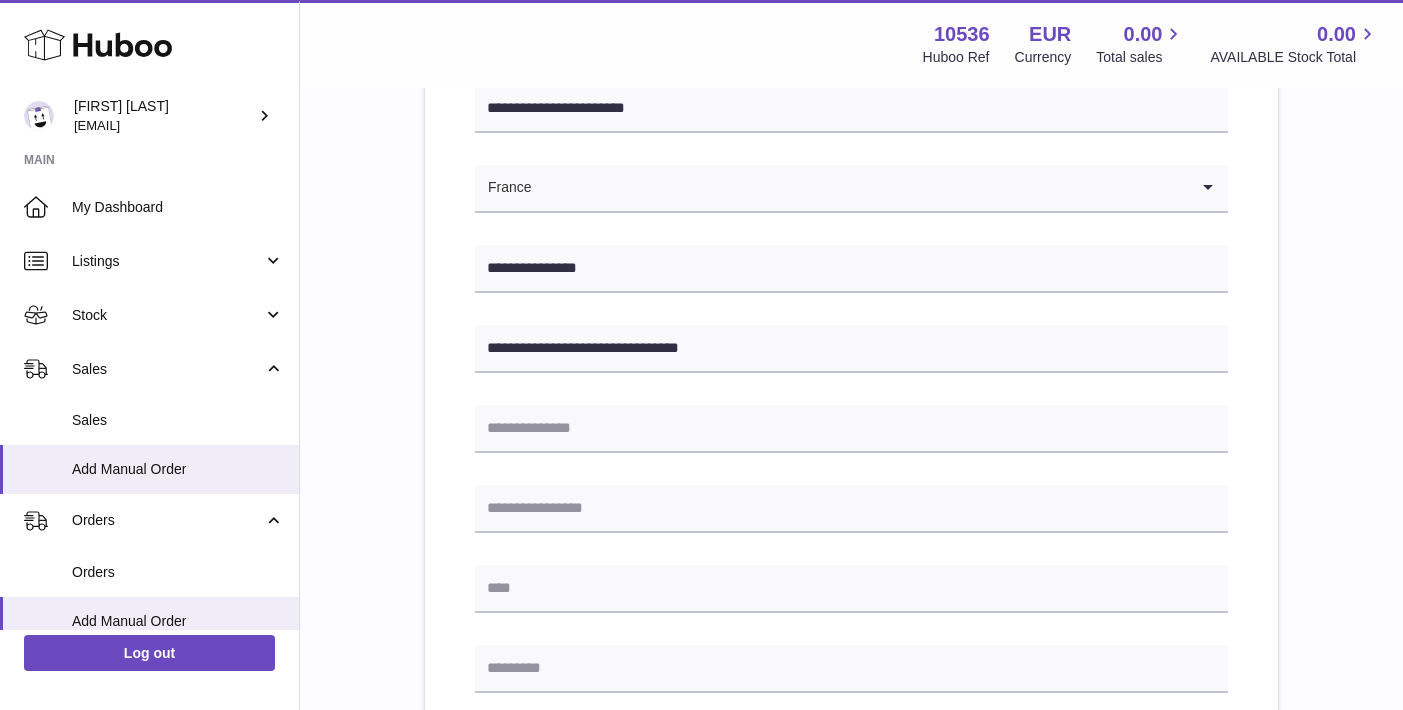 click on "**********" at bounding box center (851, 653) 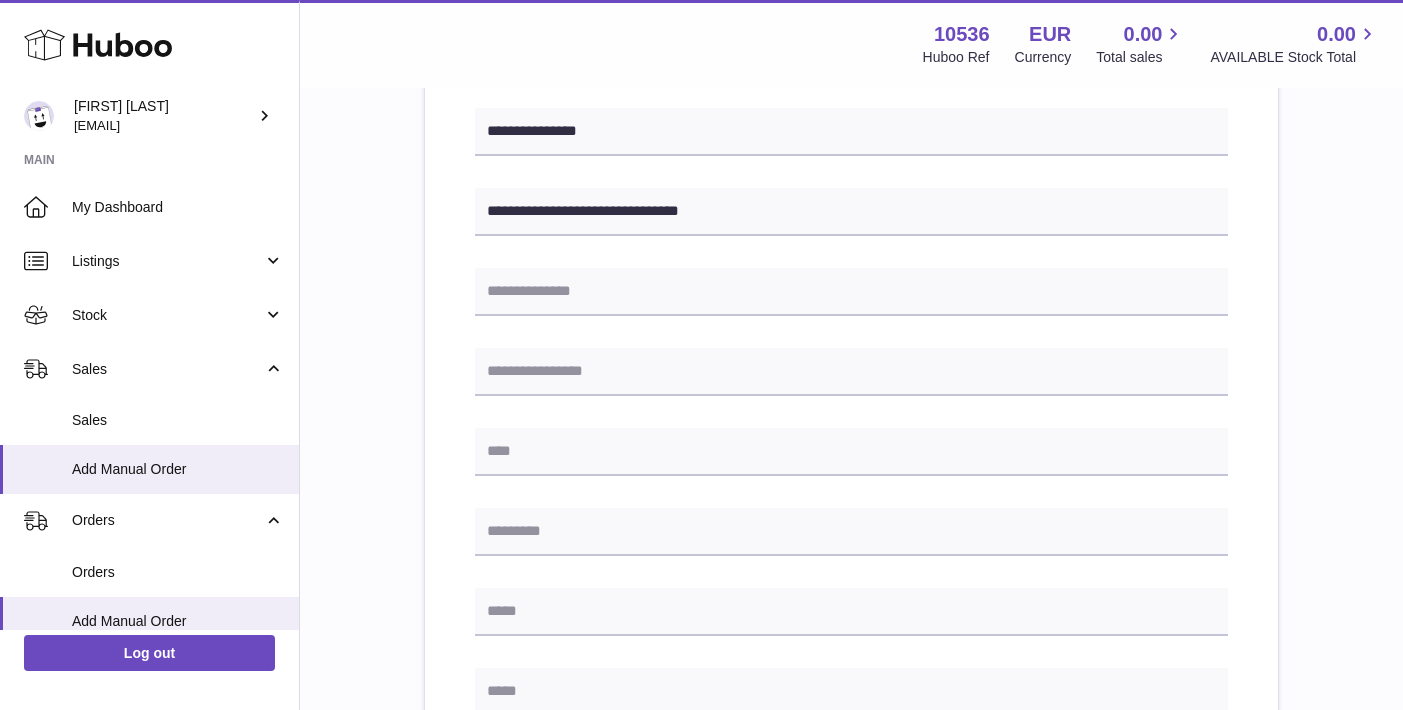 scroll, scrollTop: 453, scrollLeft: 0, axis: vertical 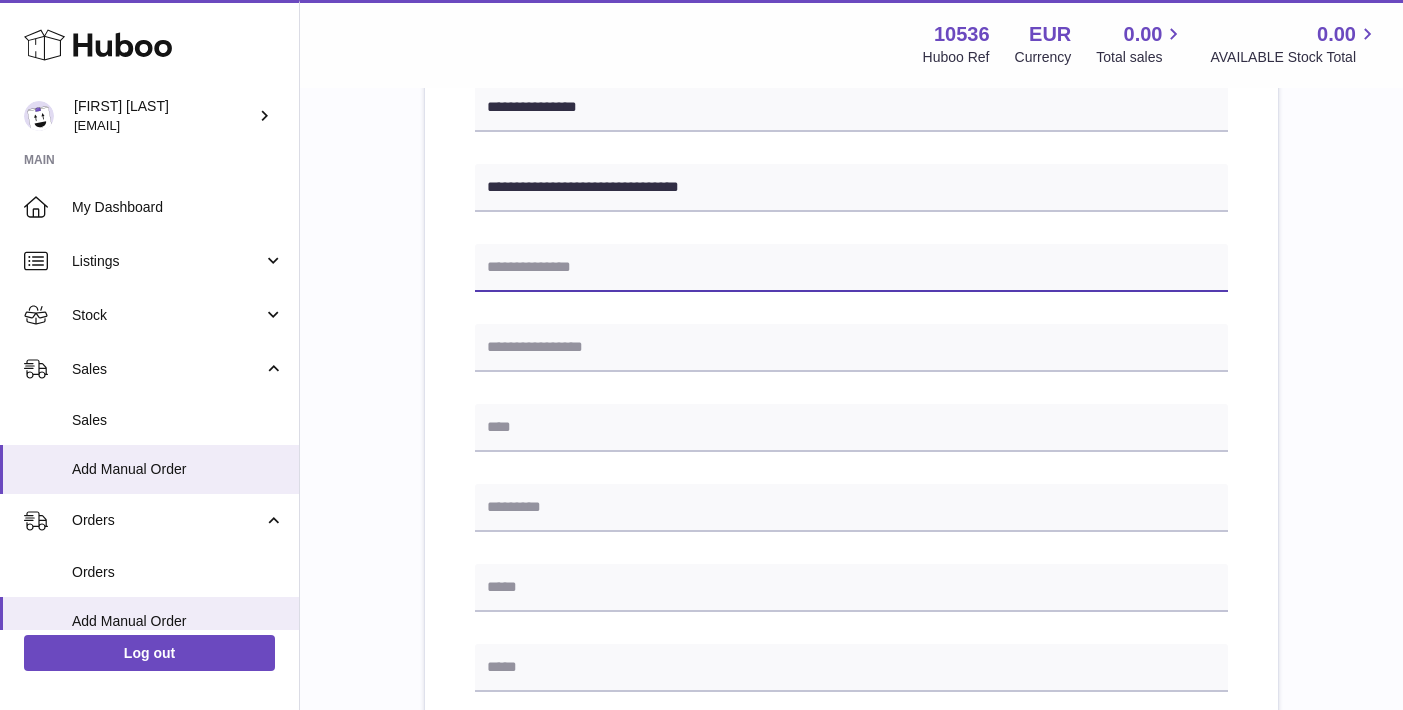 click at bounding box center (851, 268) 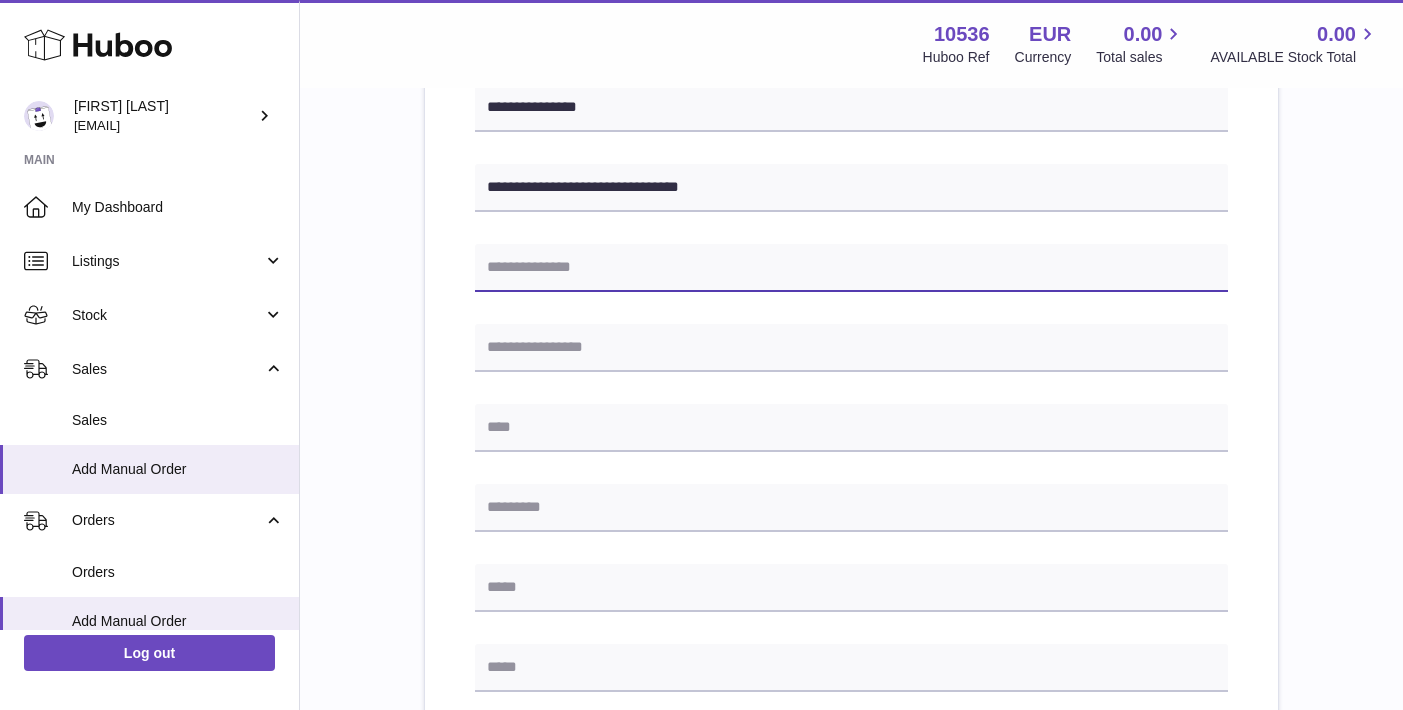 type on "*" 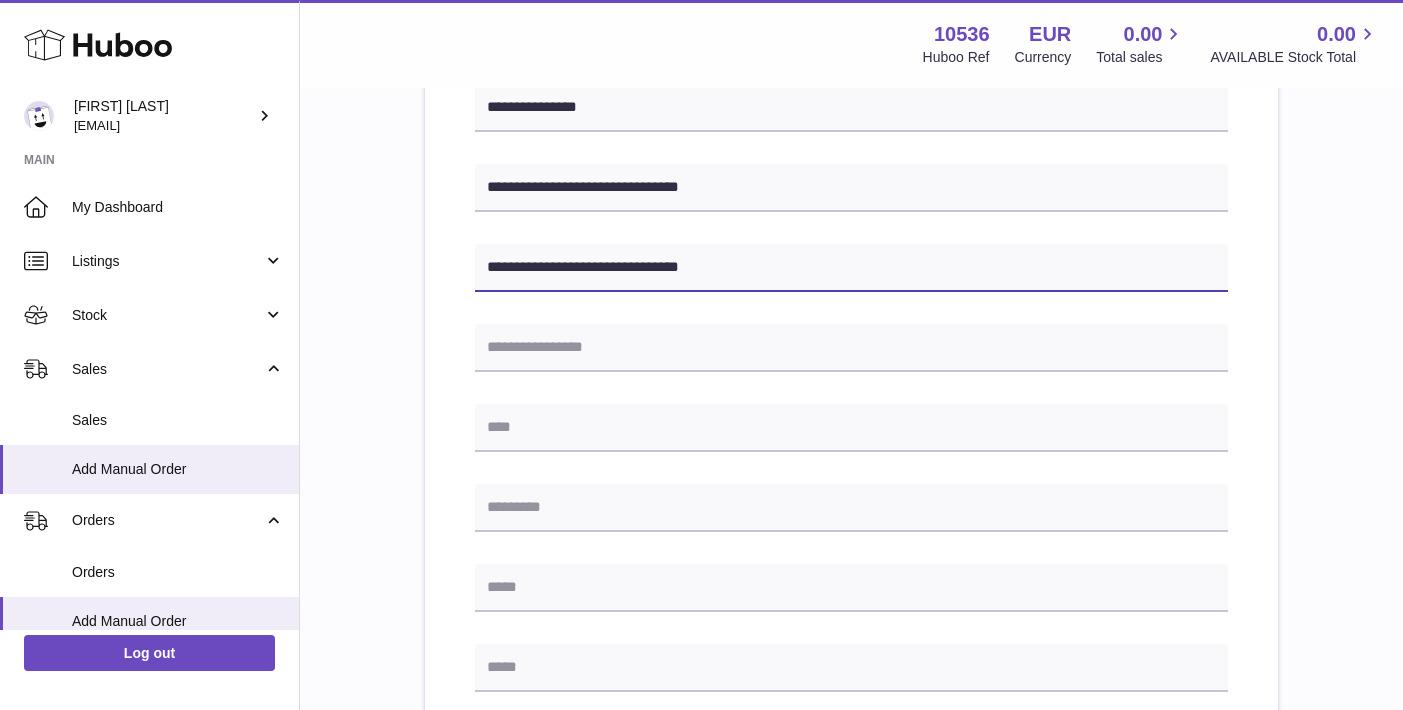 type on "**********" 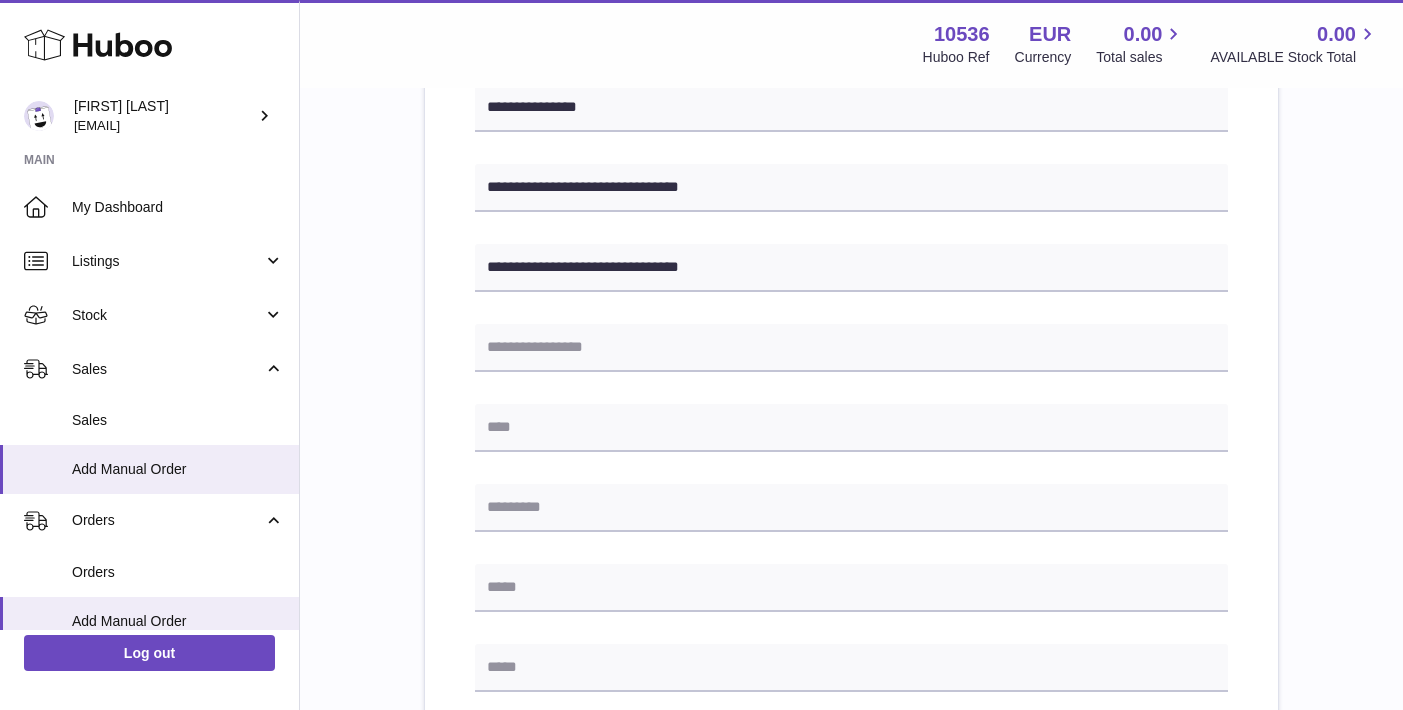 click on "**********" at bounding box center [851, 492] 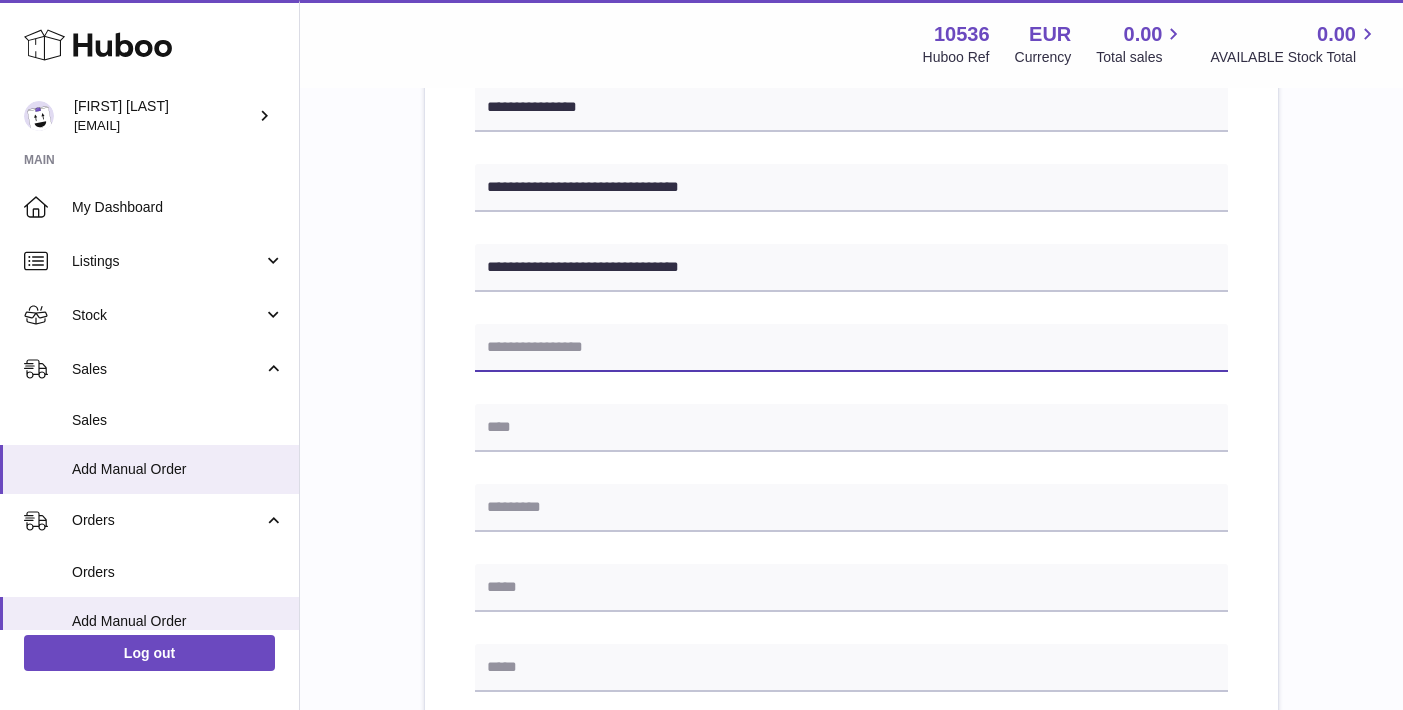 click at bounding box center (851, 348) 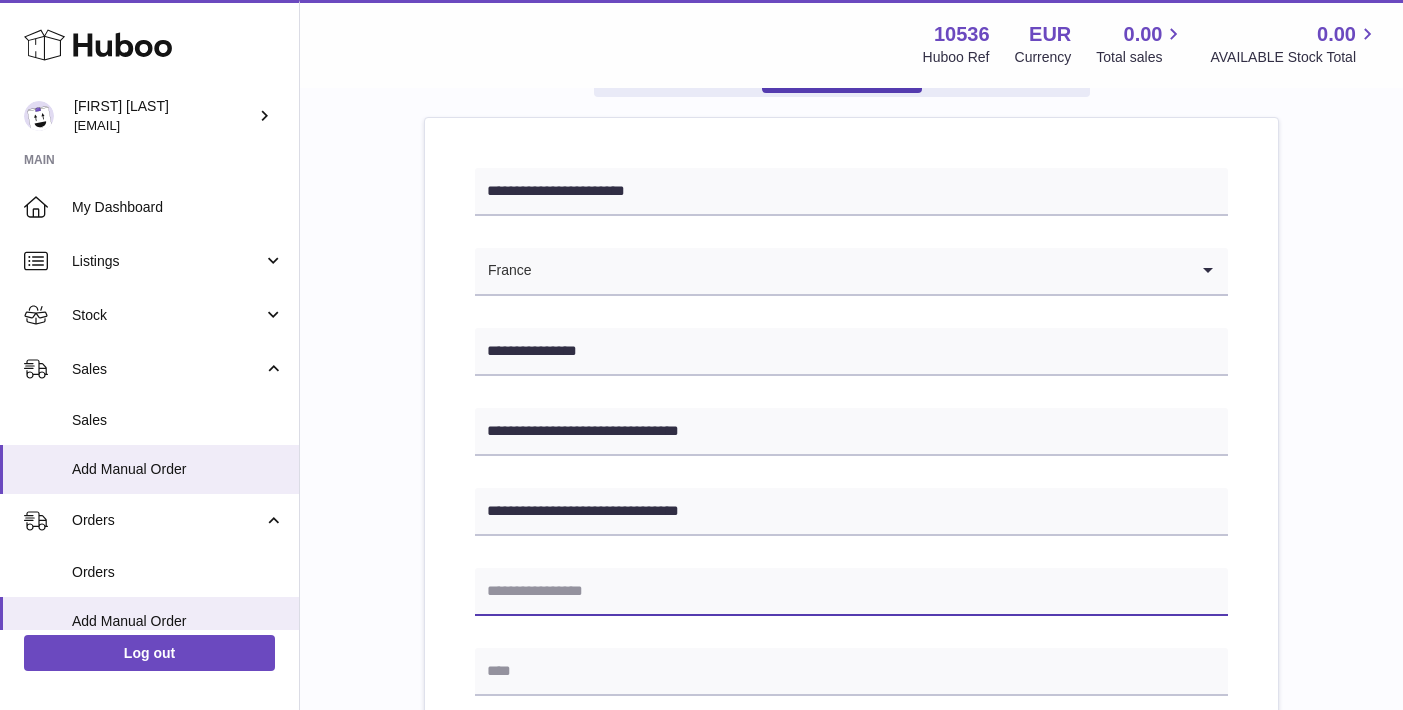 scroll, scrollTop: 198, scrollLeft: 0, axis: vertical 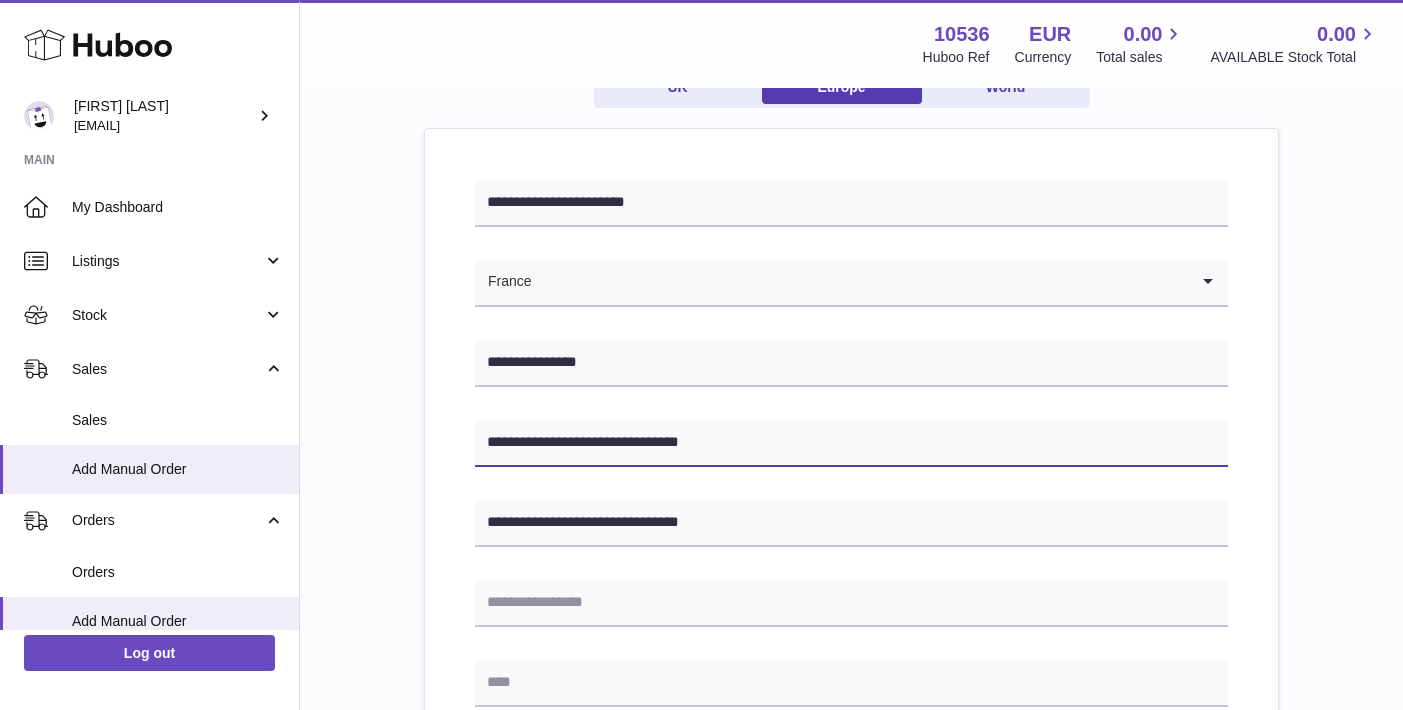 drag, startPoint x: 730, startPoint y: 439, endPoint x: 462, endPoint y: 442, distance: 268.01678 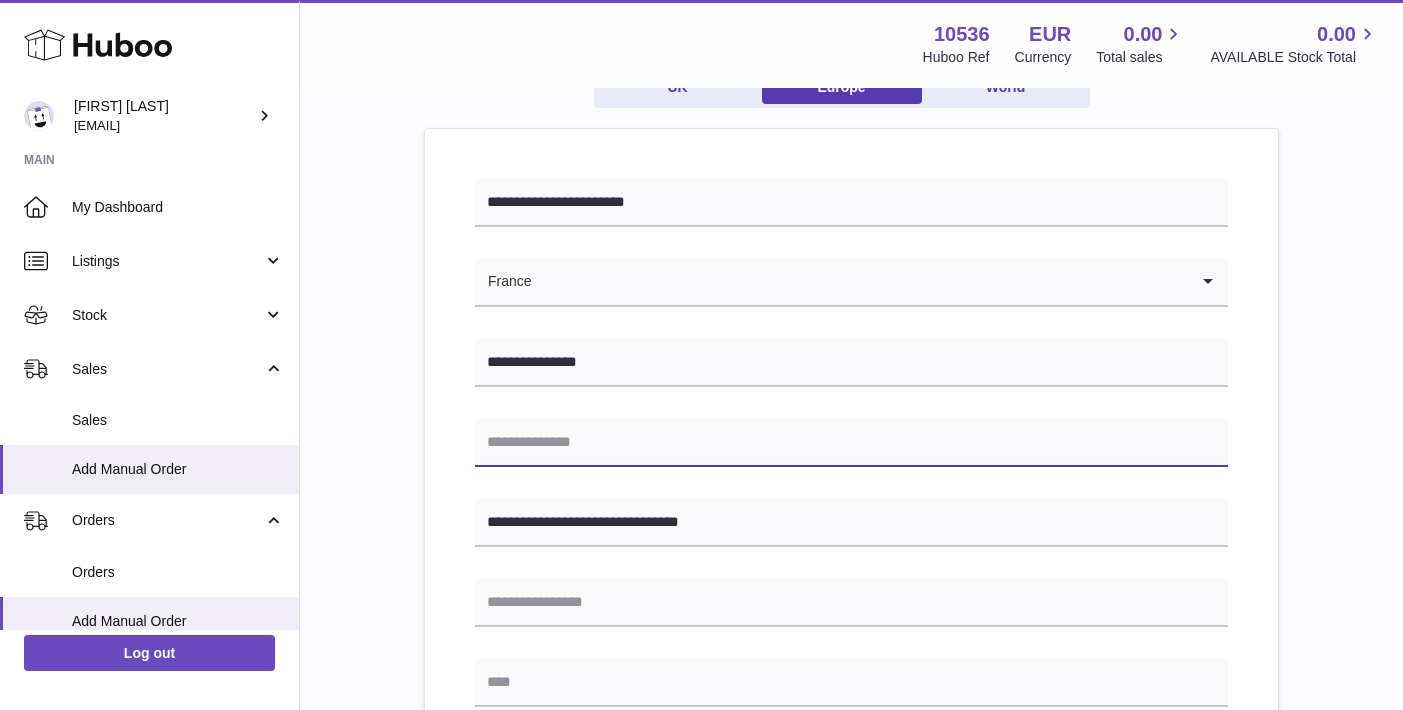 type 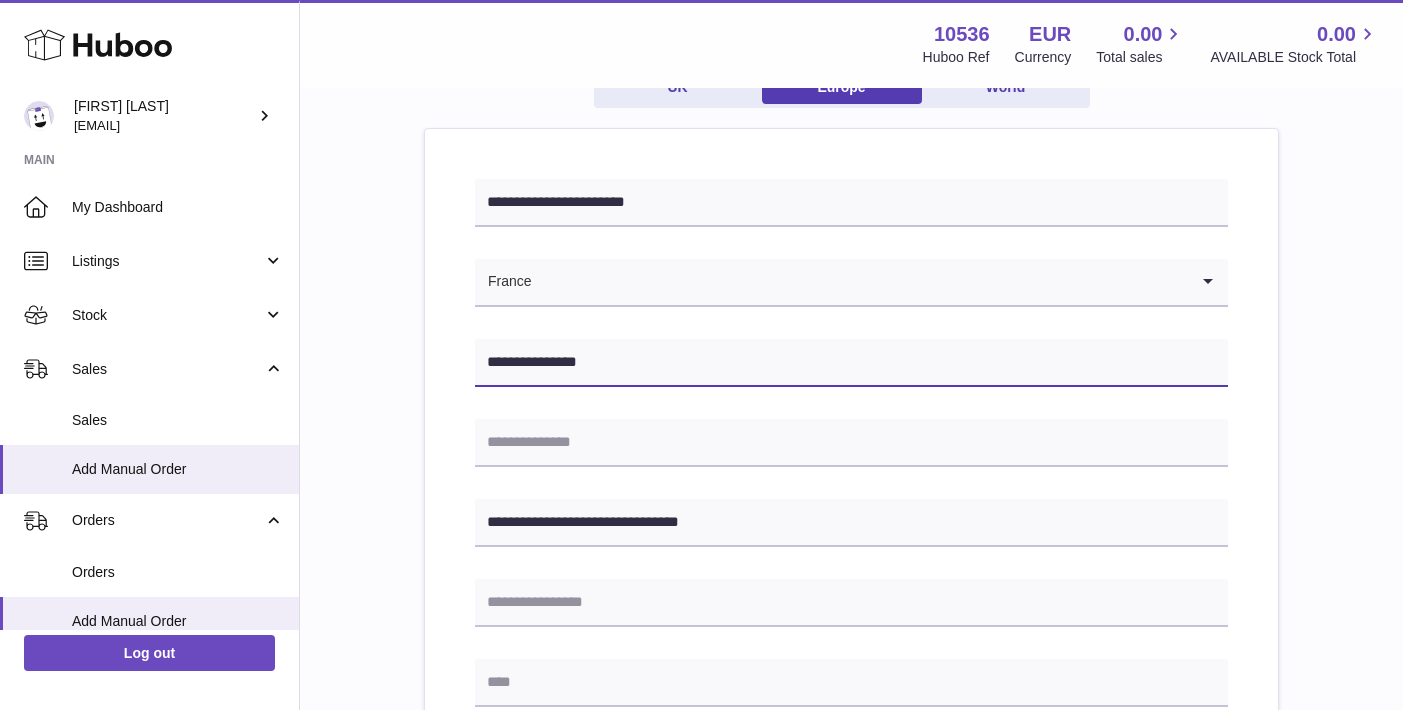 drag, startPoint x: 604, startPoint y: 360, endPoint x: 440, endPoint y: 358, distance: 164.01219 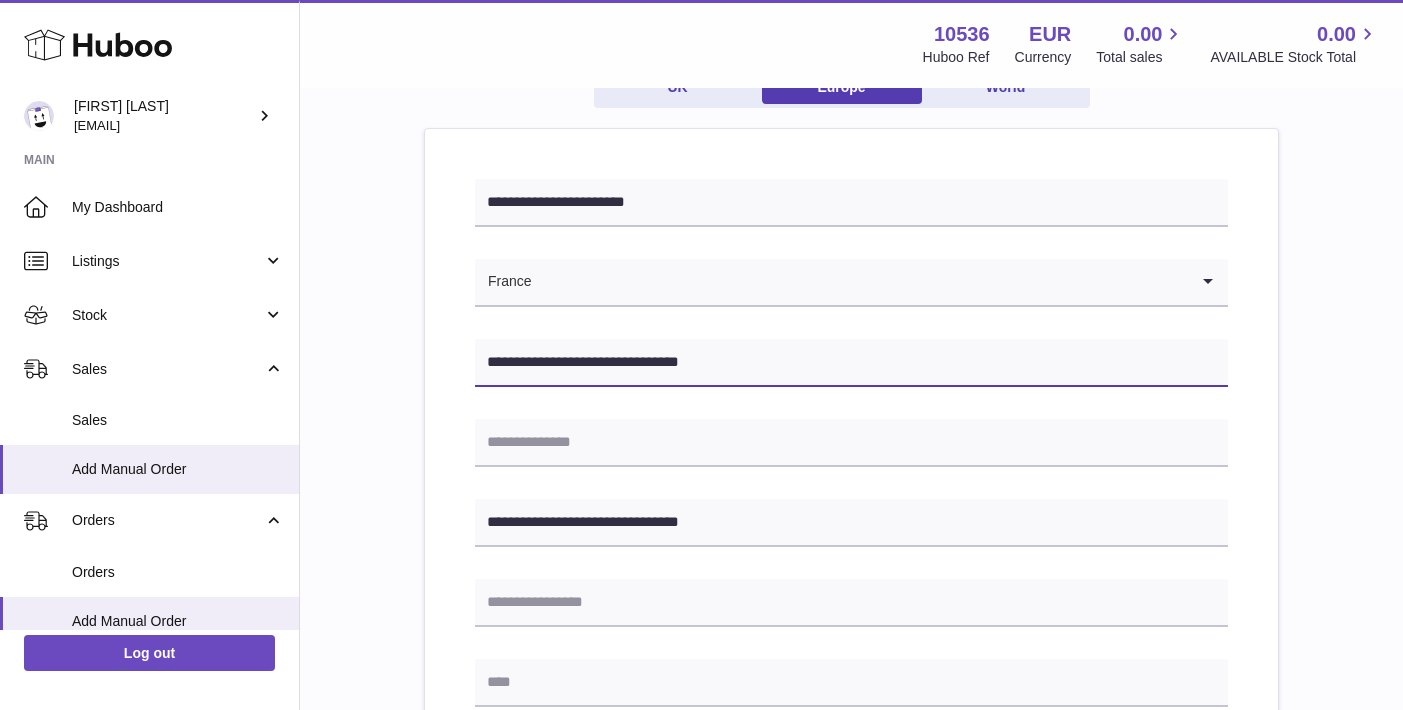 type on "**********" 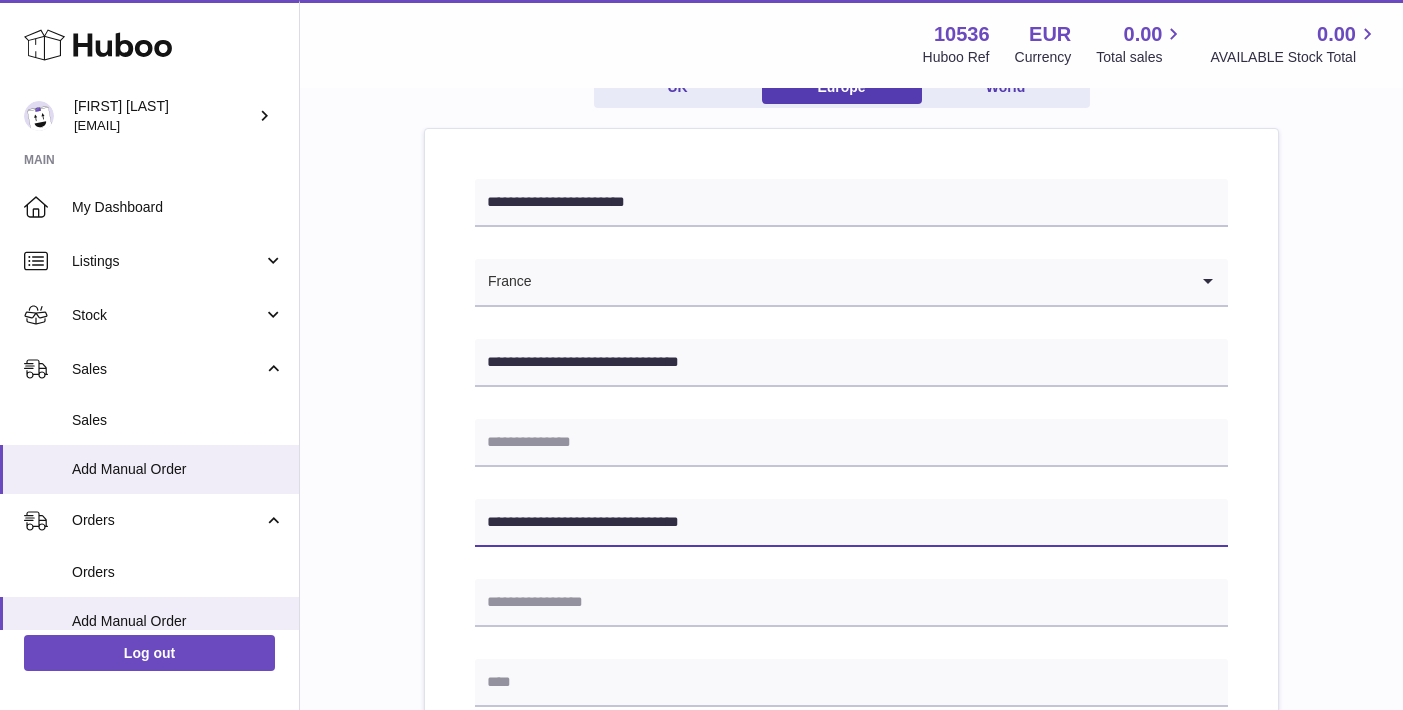 drag, startPoint x: 724, startPoint y: 527, endPoint x: 477, endPoint y: 509, distance: 247.655 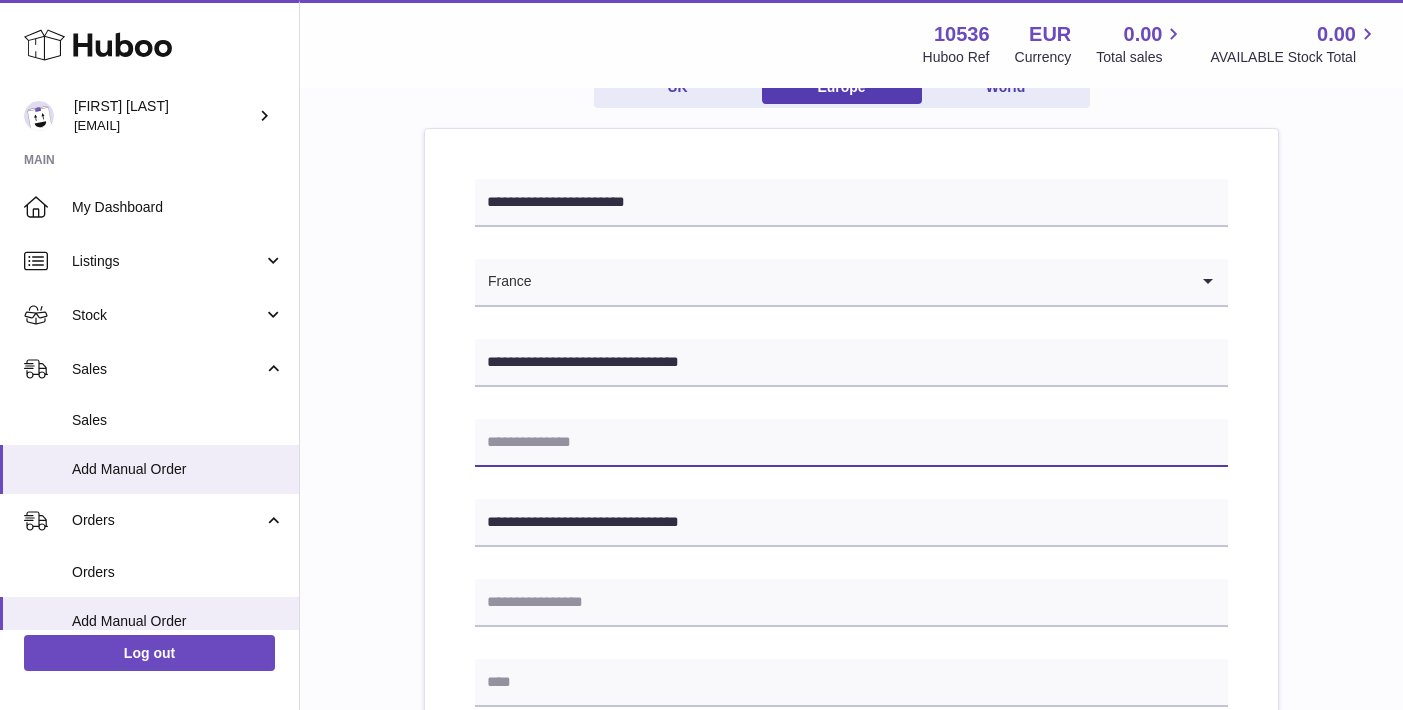 click at bounding box center (851, 443) 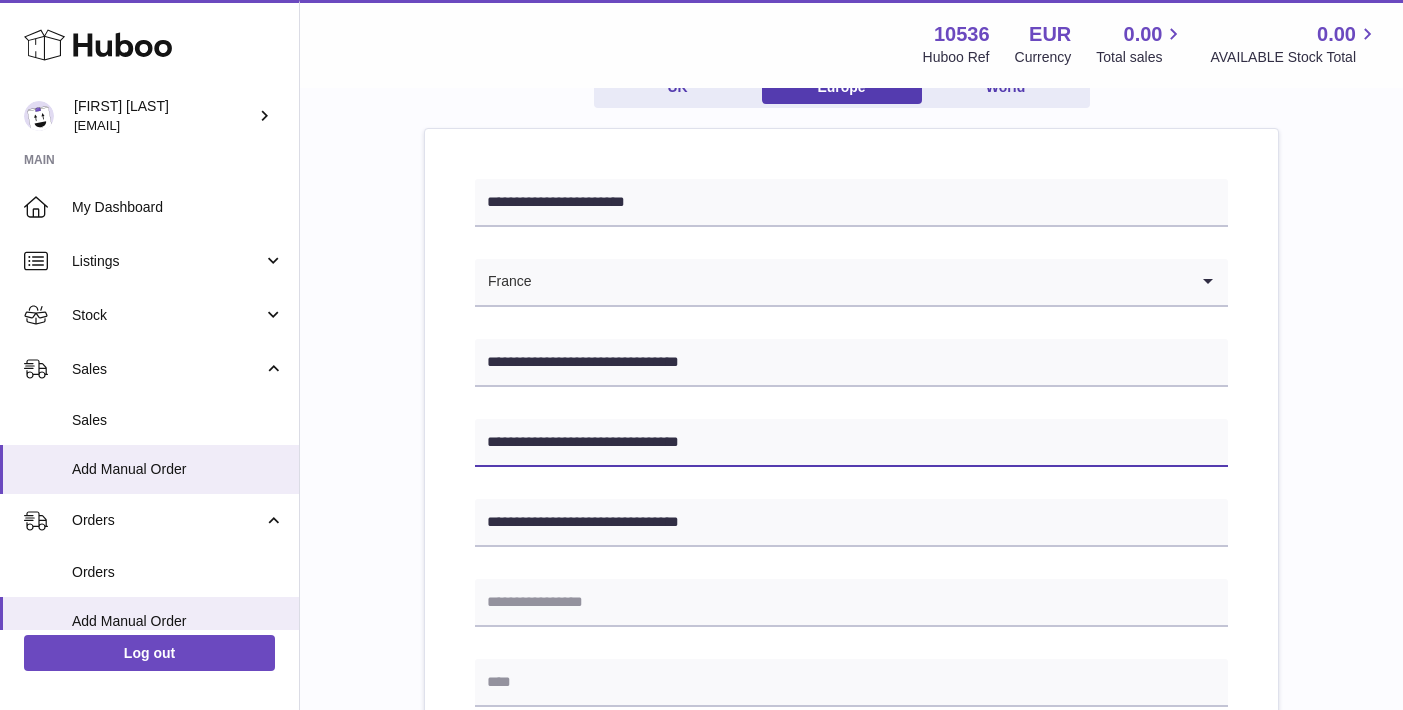 type on "**********" 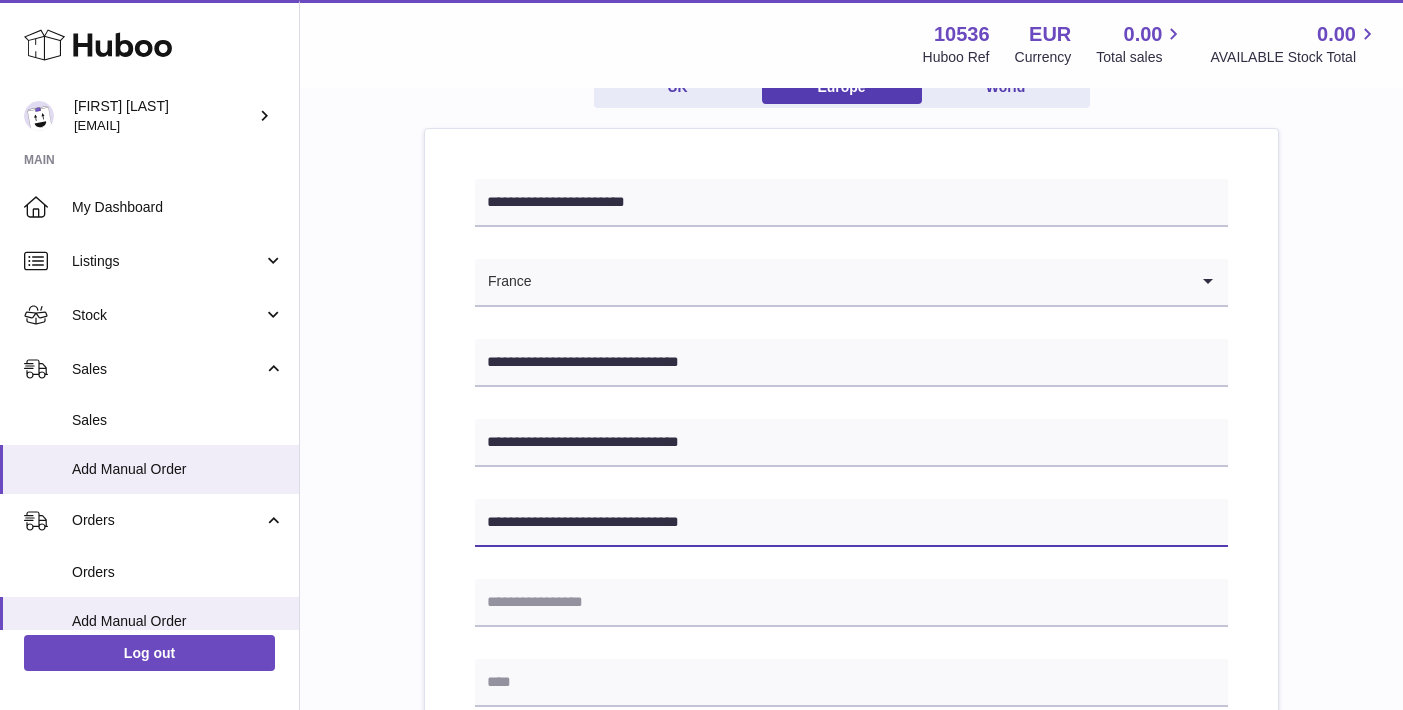 drag, startPoint x: 734, startPoint y: 516, endPoint x: 444, endPoint y: 513, distance: 290.0155 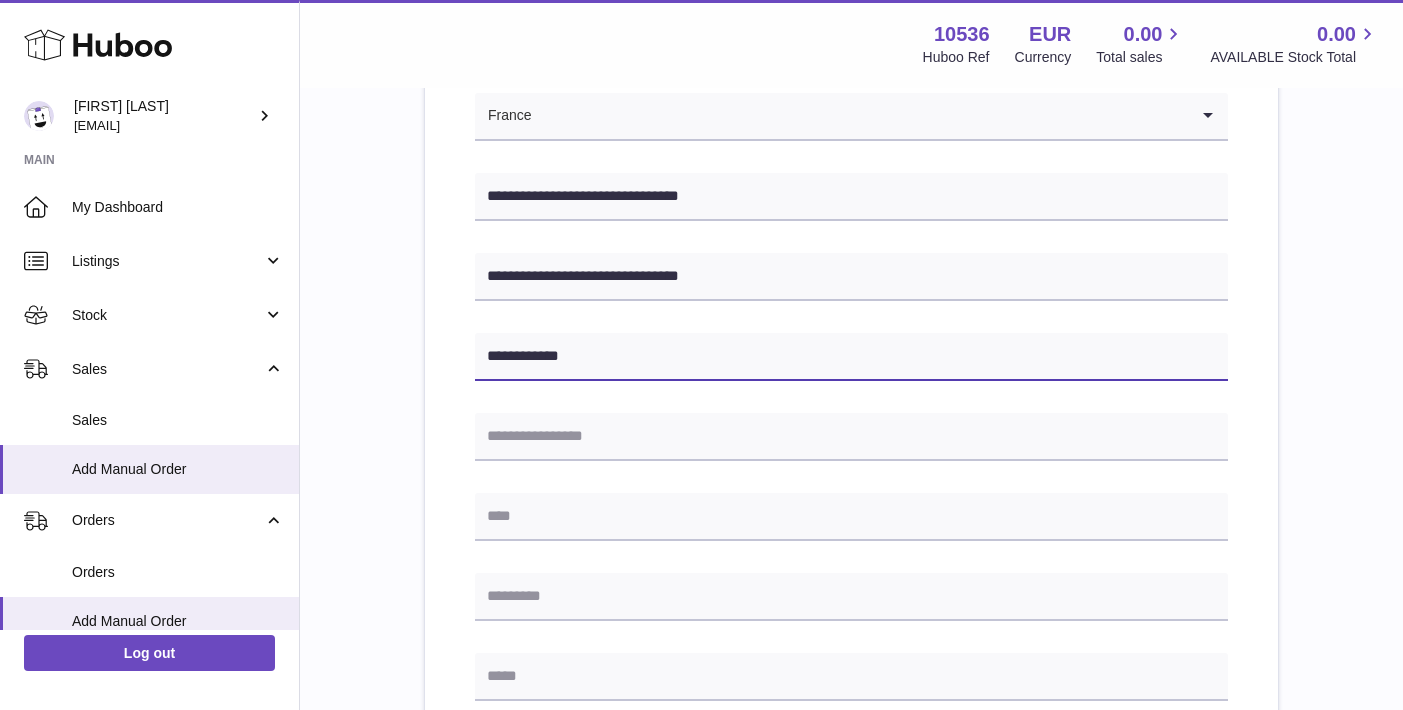 scroll, scrollTop: 425, scrollLeft: 0, axis: vertical 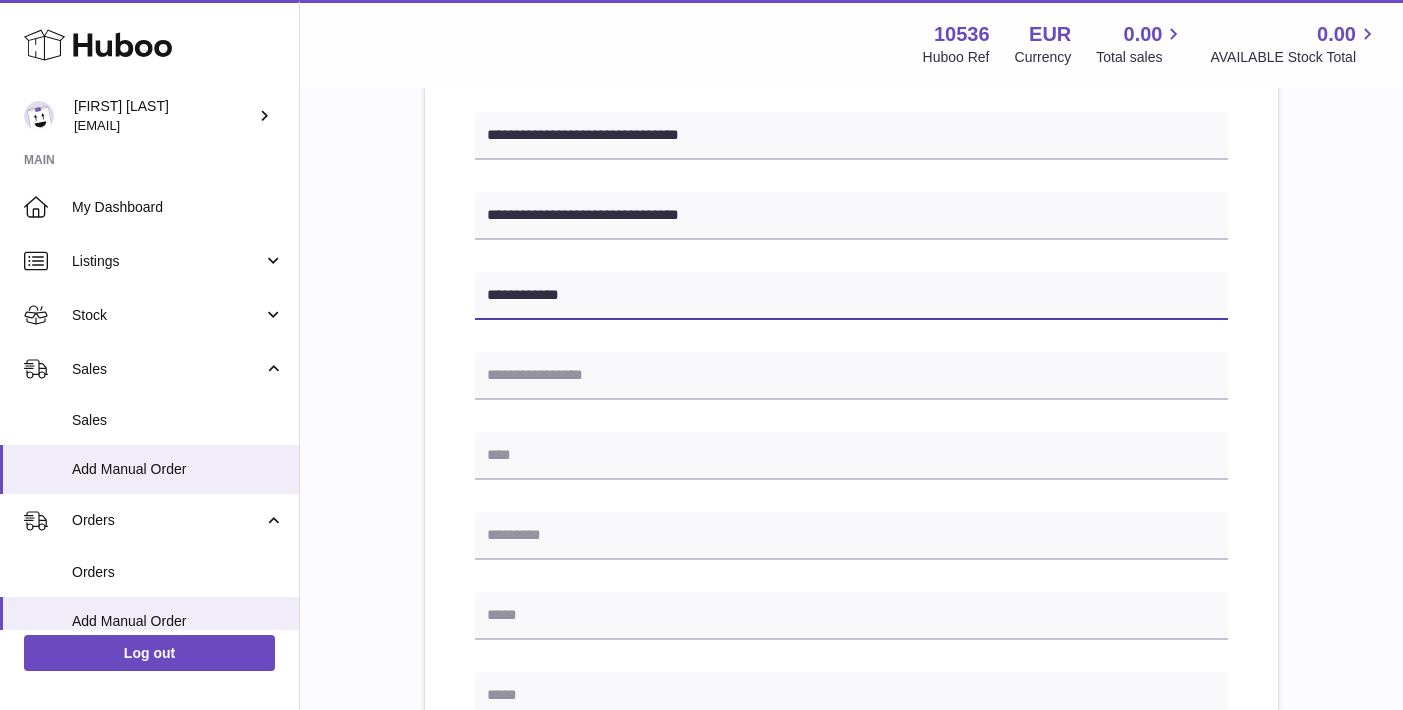 type on "**********" 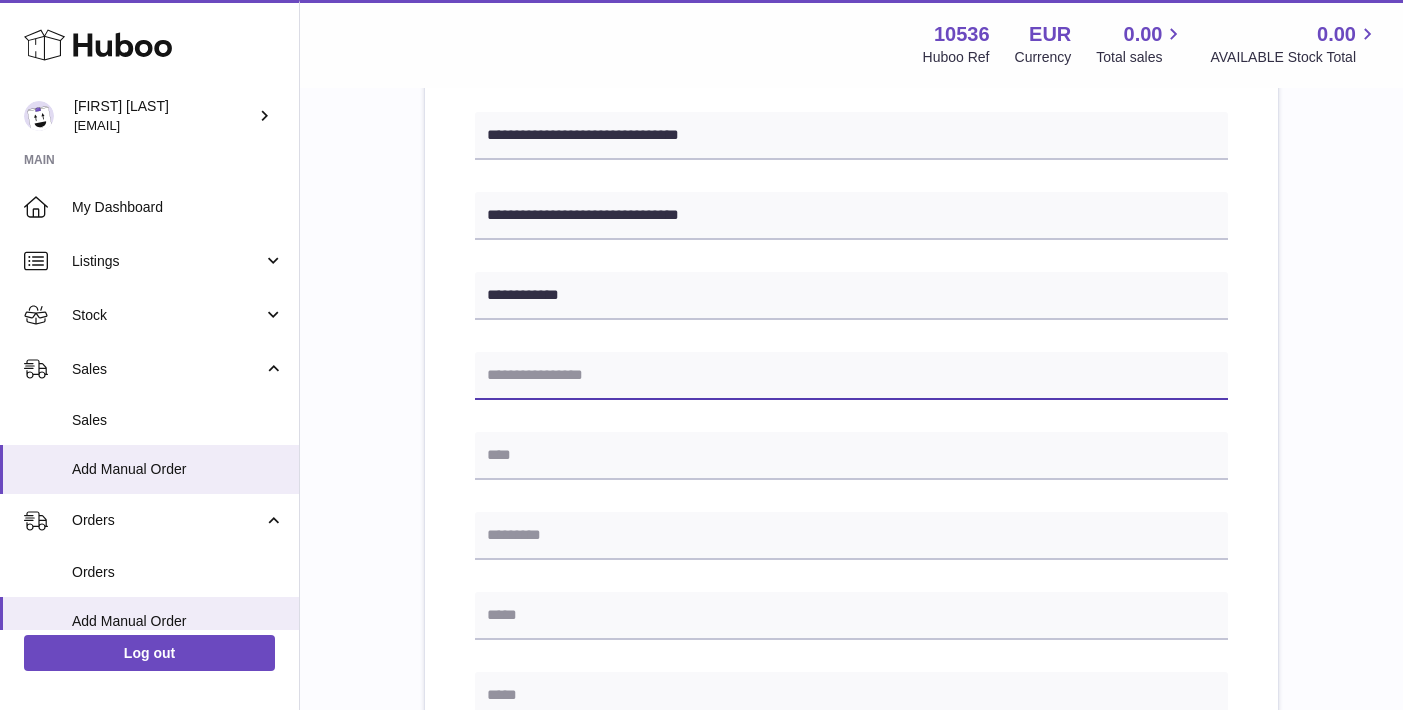 click at bounding box center (851, 376) 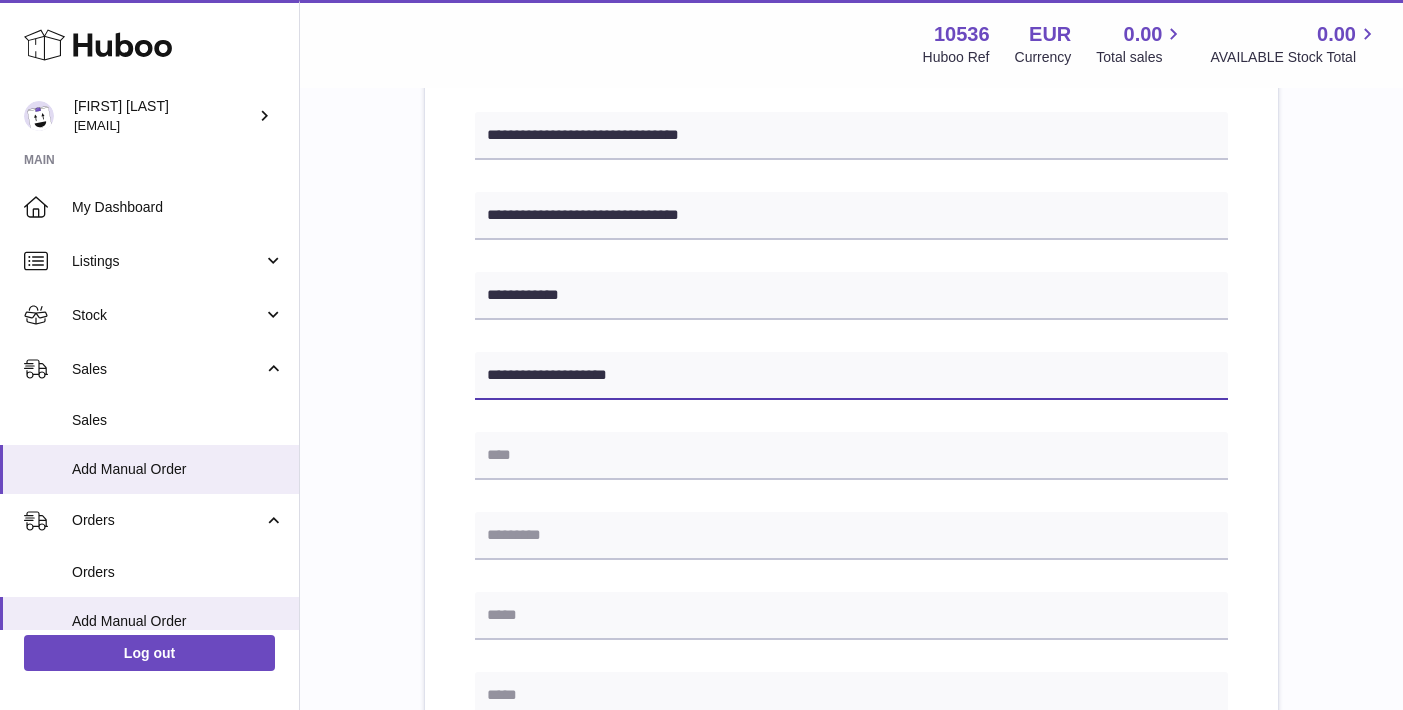 type on "**********" 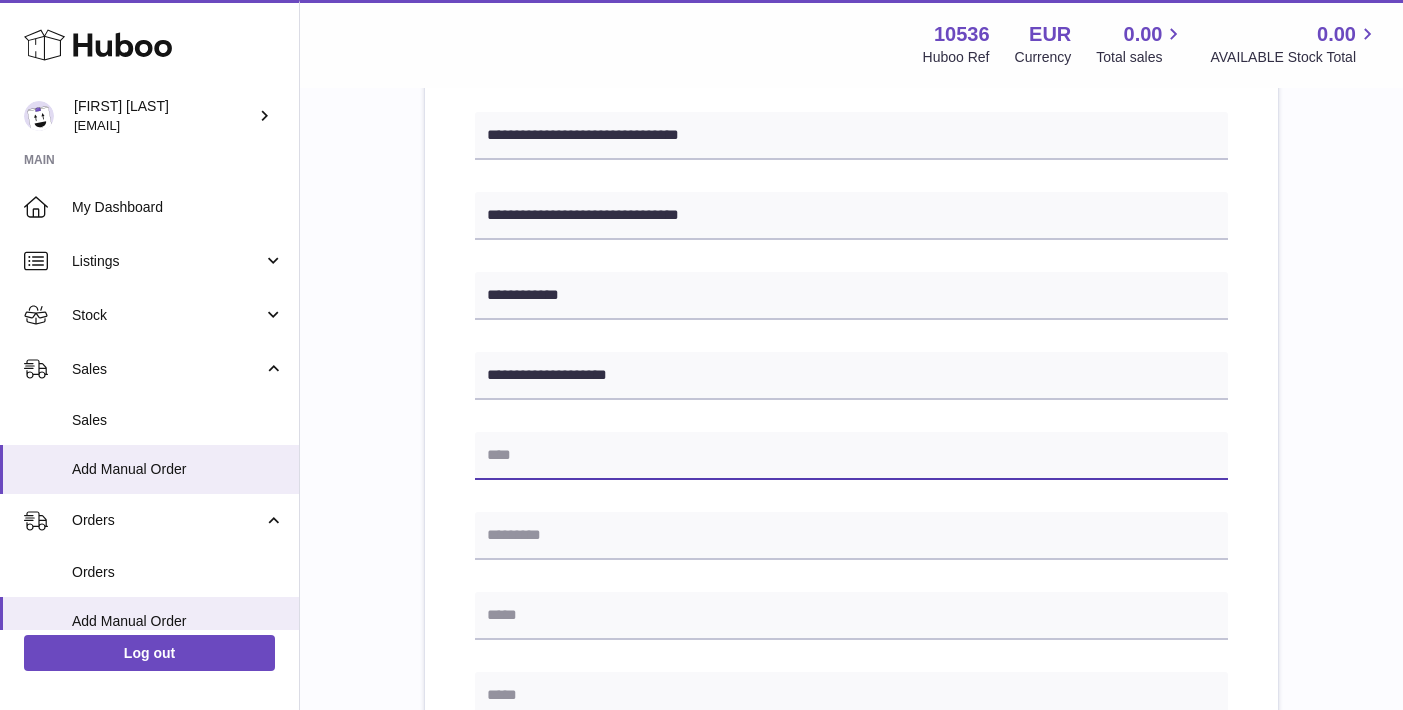 click at bounding box center [851, 456] 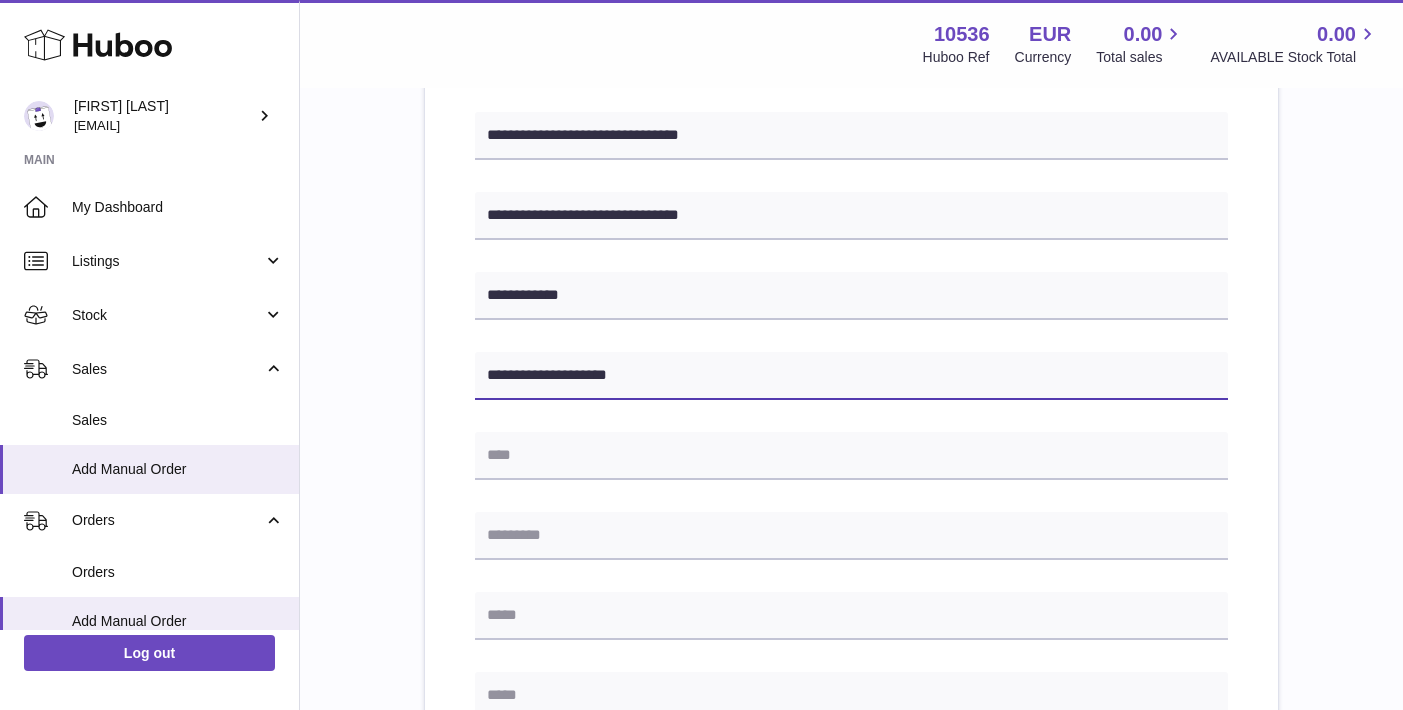 drag, startPoint x: 645, startPoint y: 368, endPoint x: 437, endPoint y: 362, distance: 208.08652 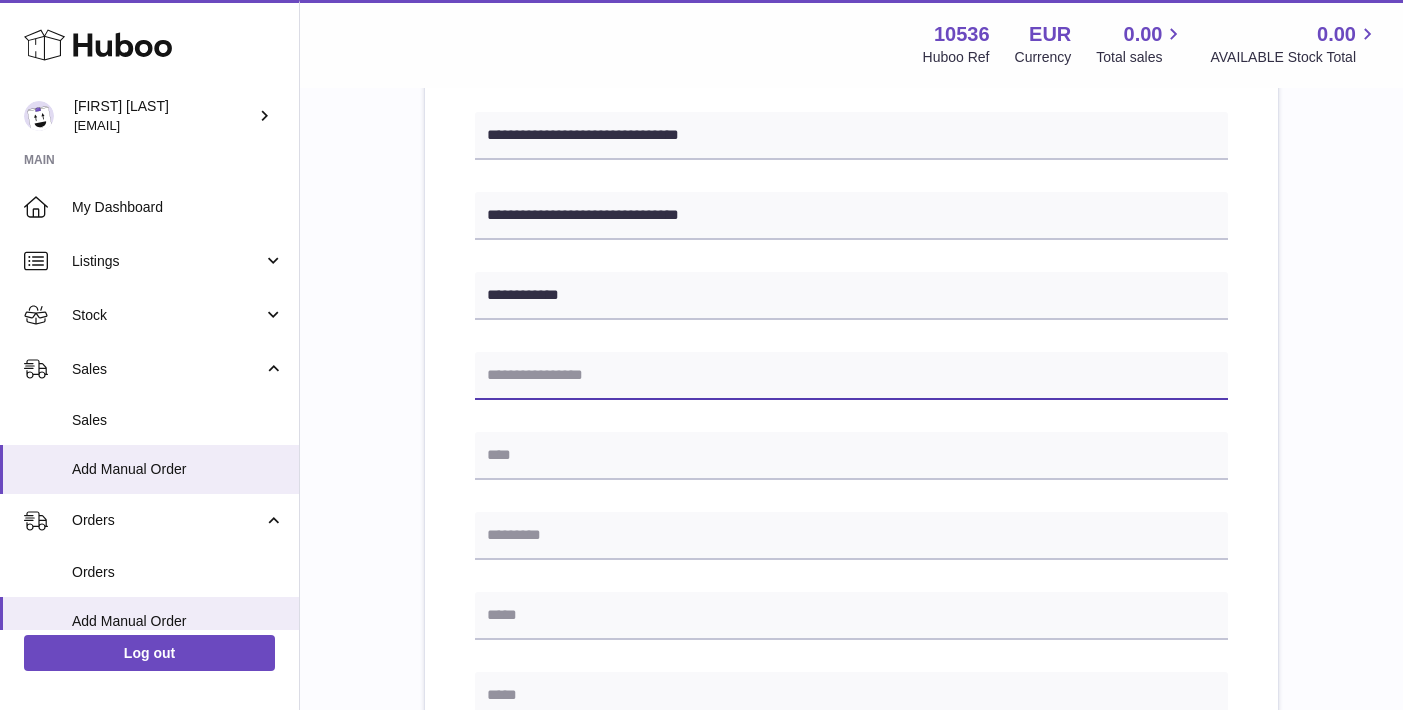 paste on "**********" 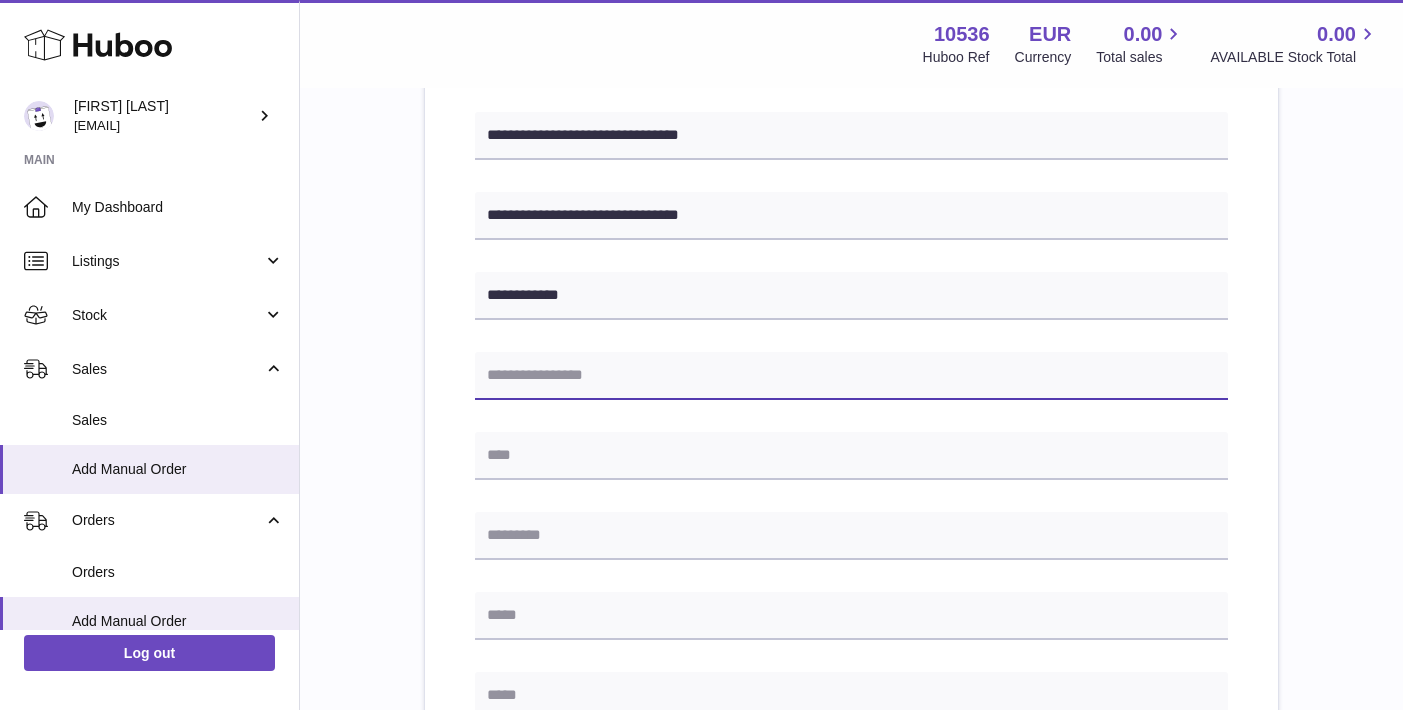 type on "**********" 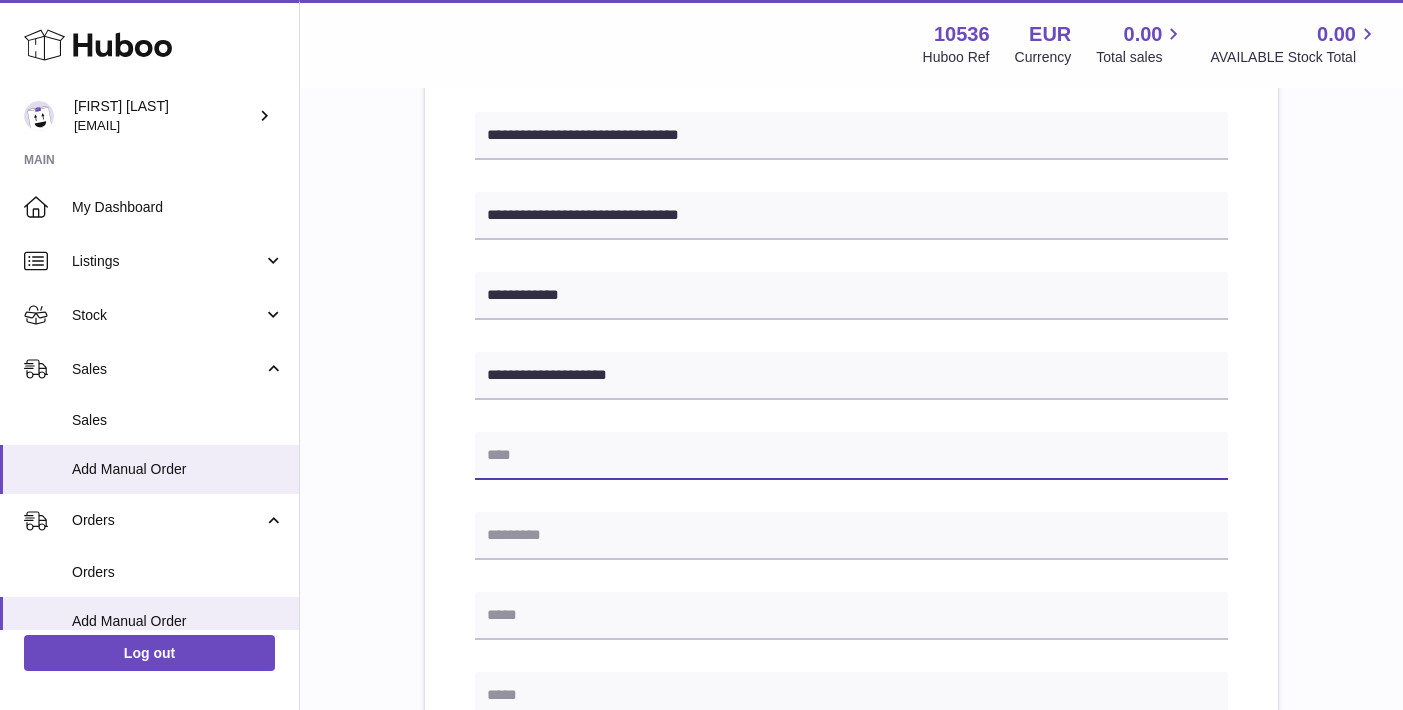 click at bounding box center [851, 456] 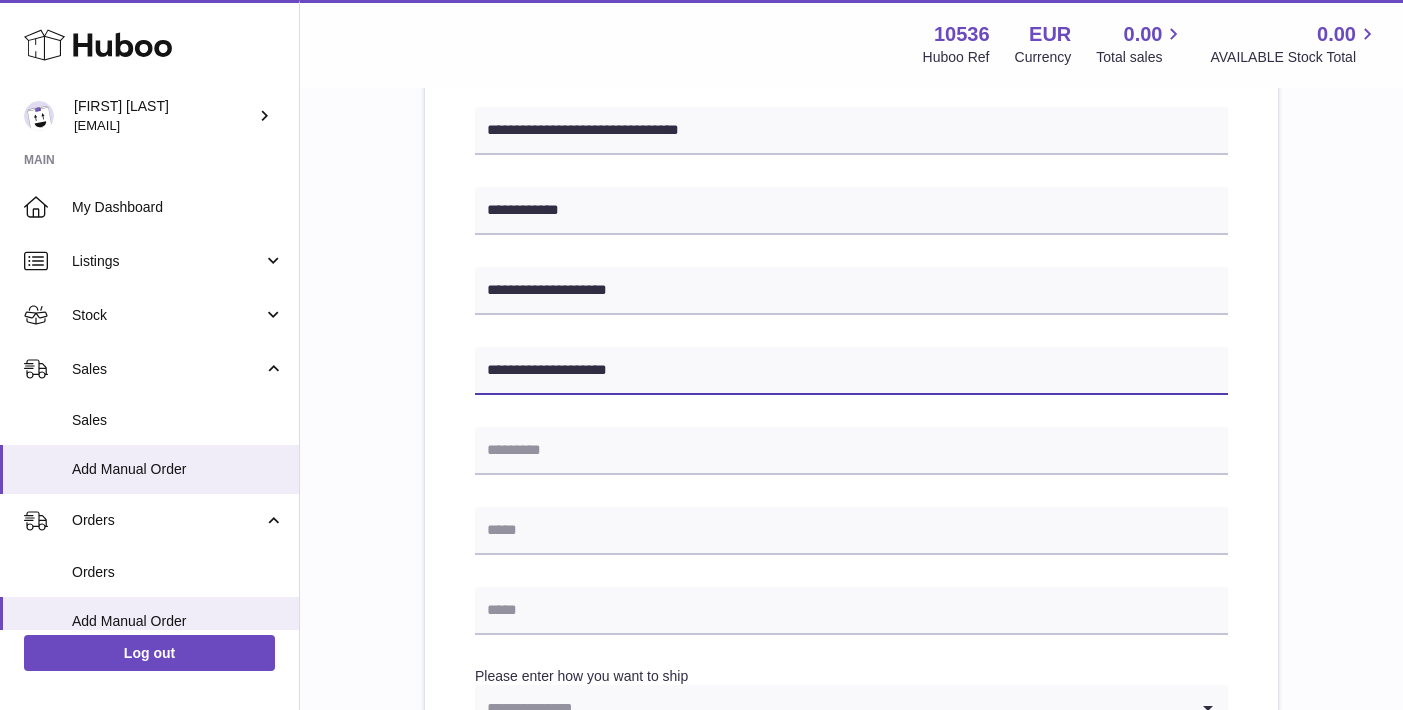 scroll, scrollTop: 526, scrollLeft: 0, axis: vertical 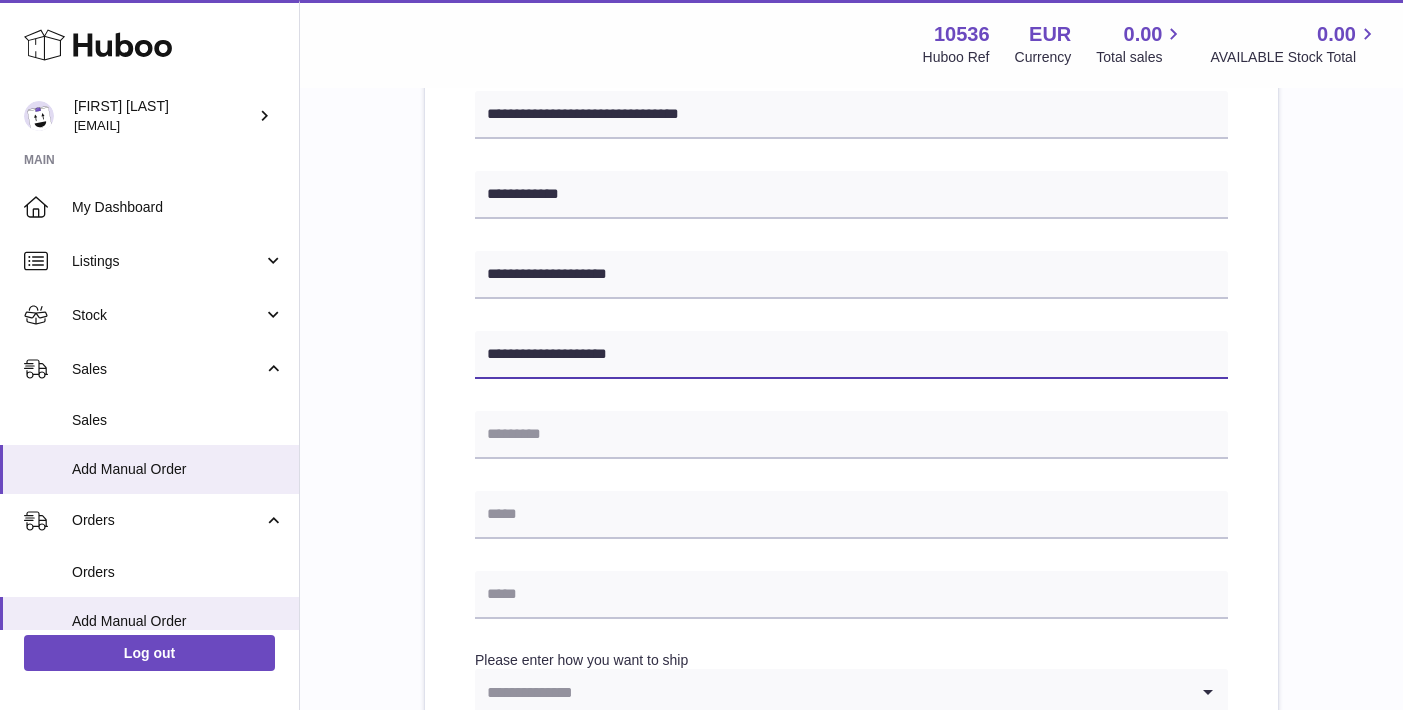 type on "**********" 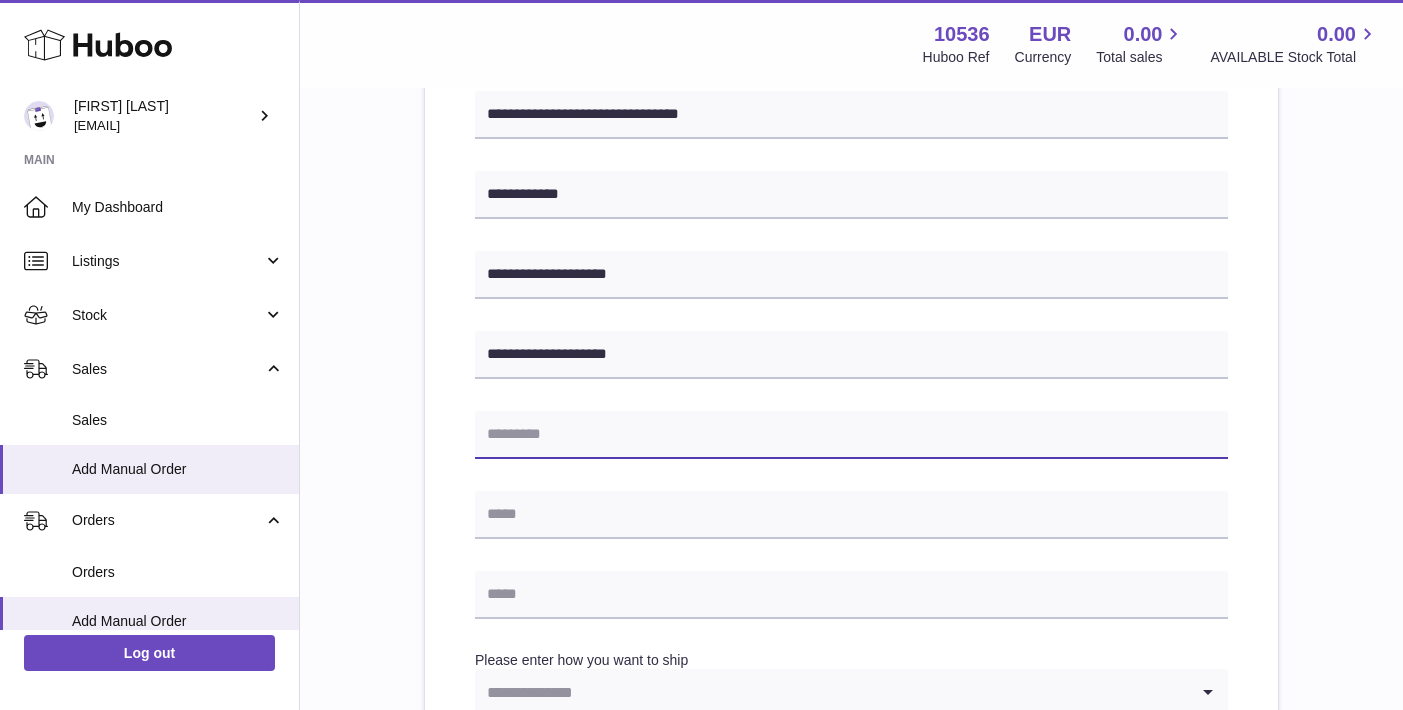 click at bounding box center (851, 435) 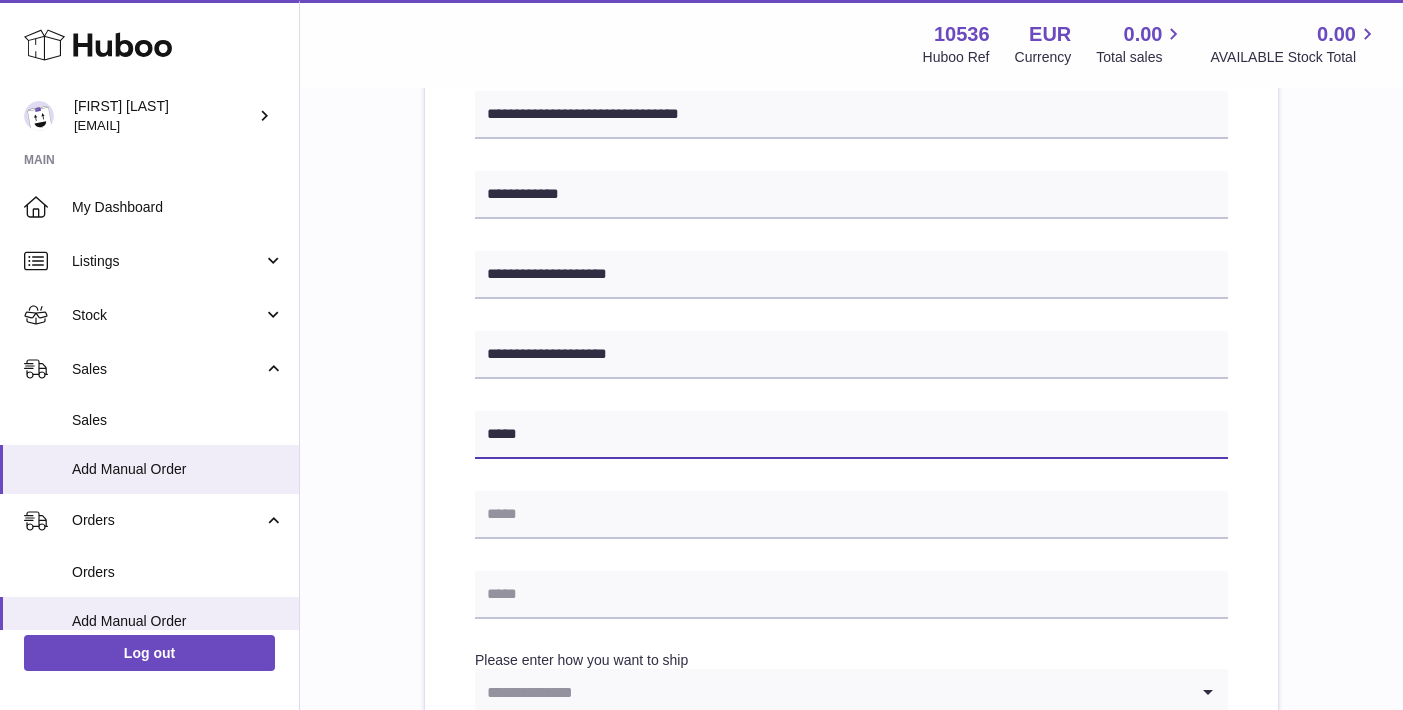 type on "*****" 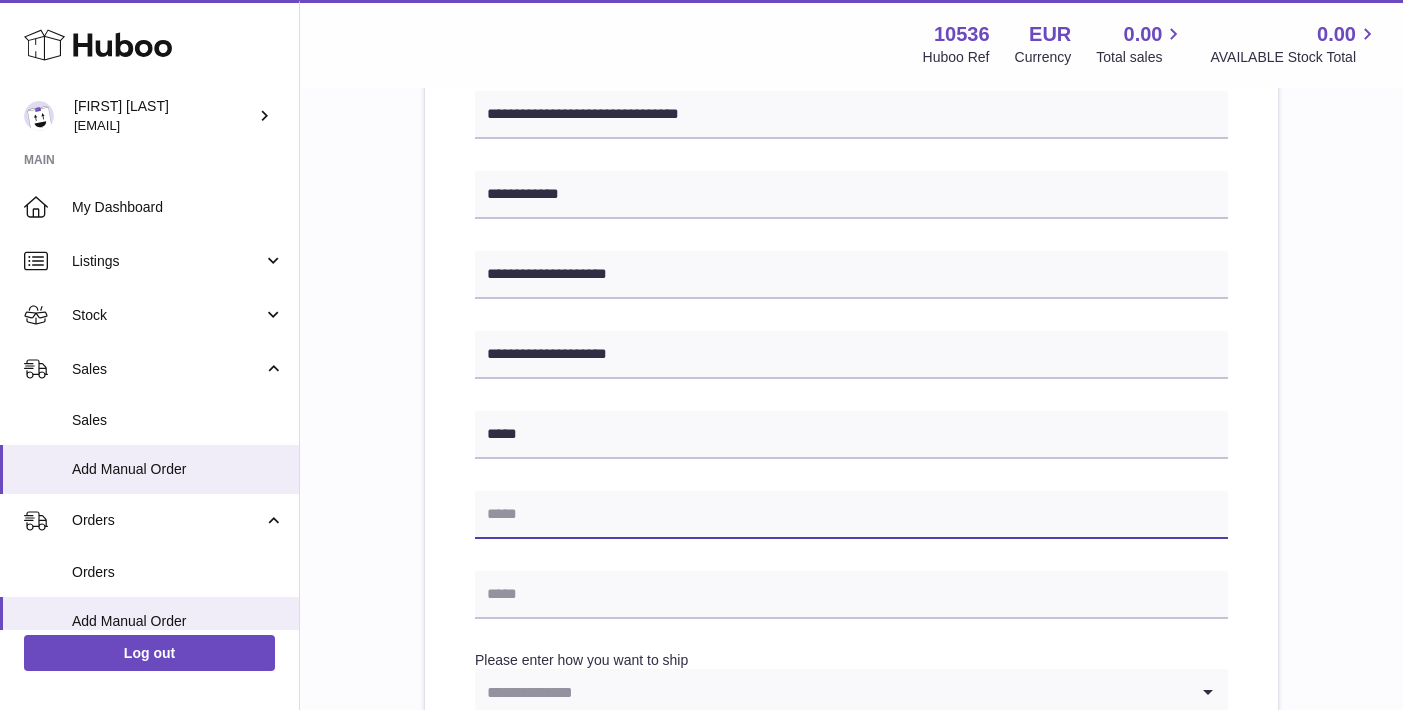 click at bounding box center [851, 515] 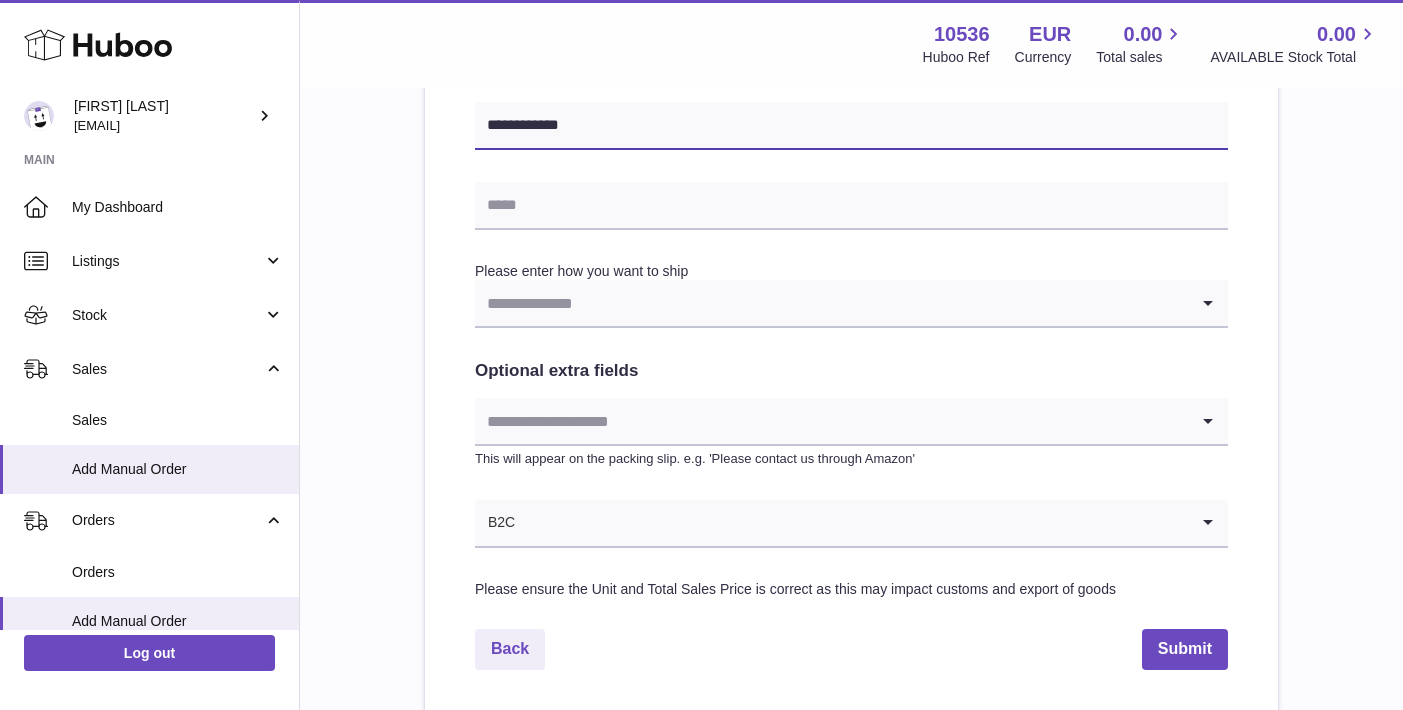 scroll, scrollTop: 919, scrollLeft: 0, axis: vertical 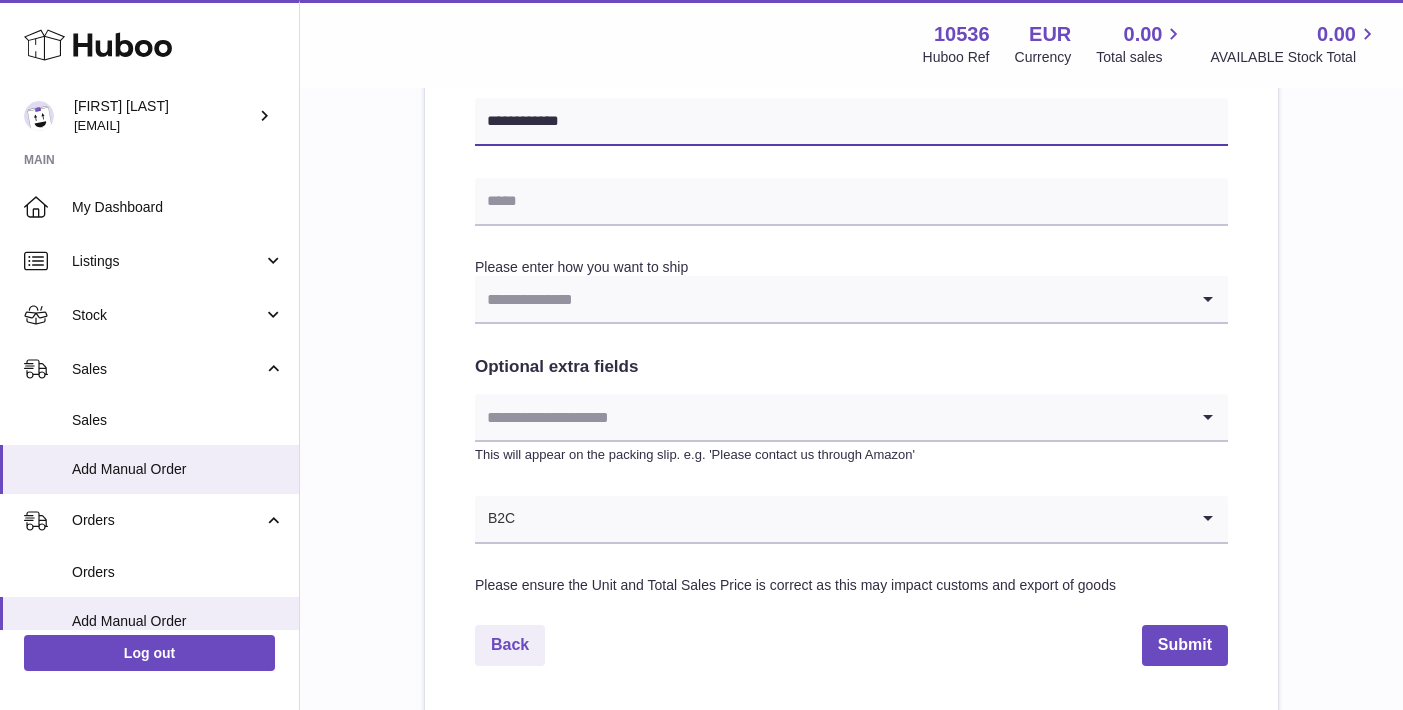 type on "**********" 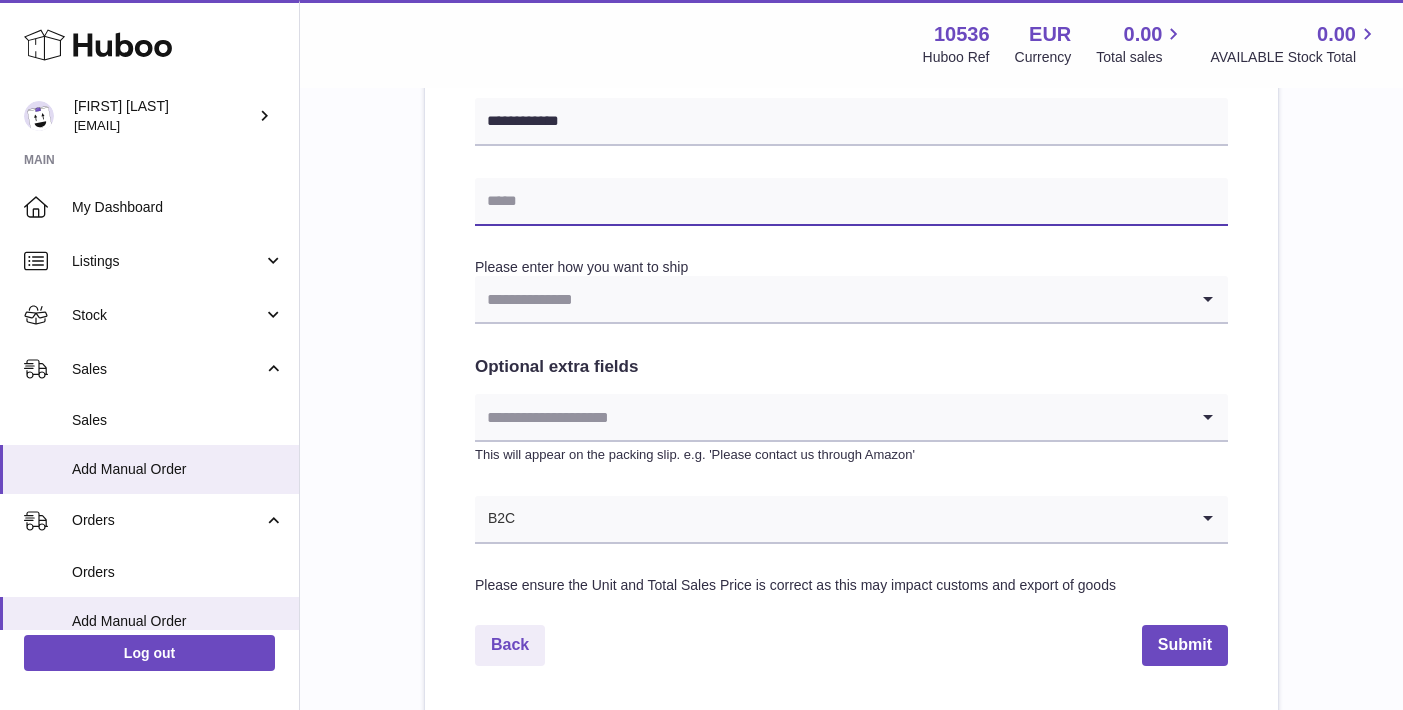 click at bounding box center [851, 202] 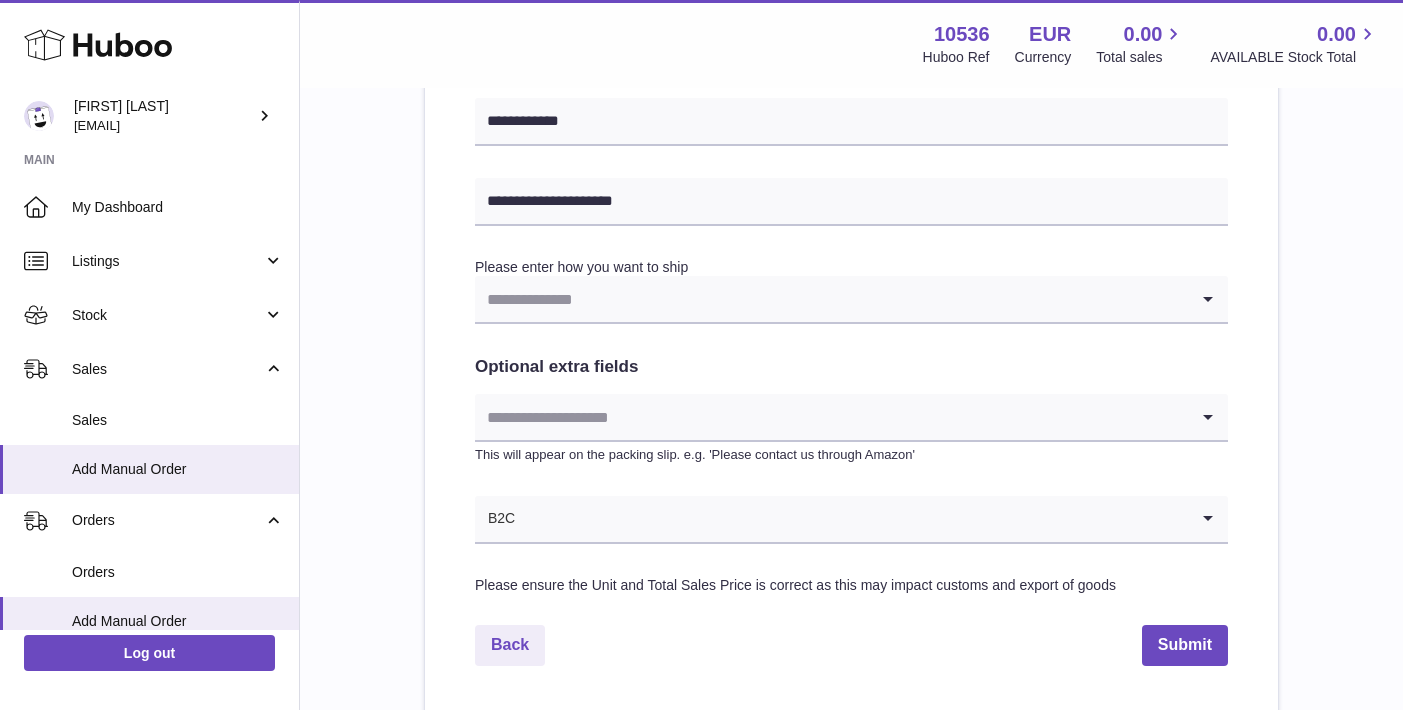click at bounding box center [831, 299] 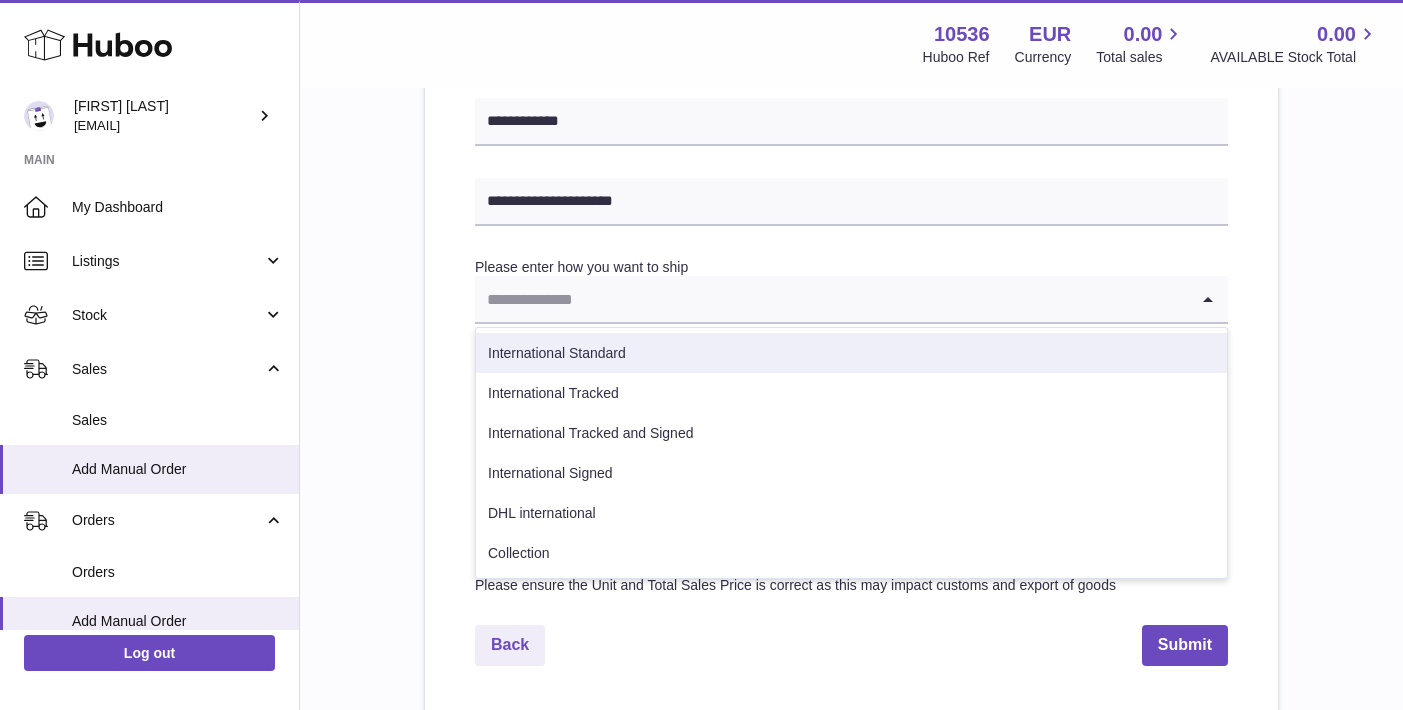 click on "International Standard" at bounding box center [851, 353] 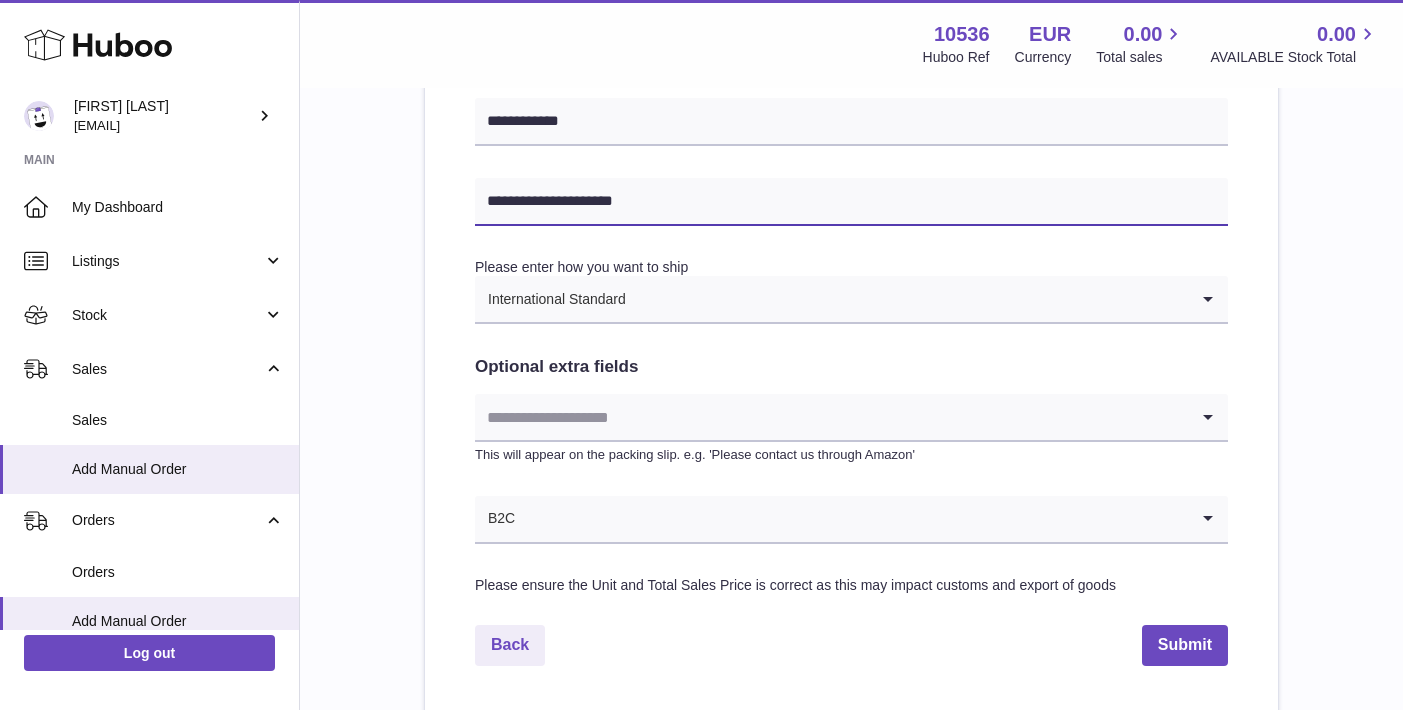 click on "**********" at bounding box center (851, 202) 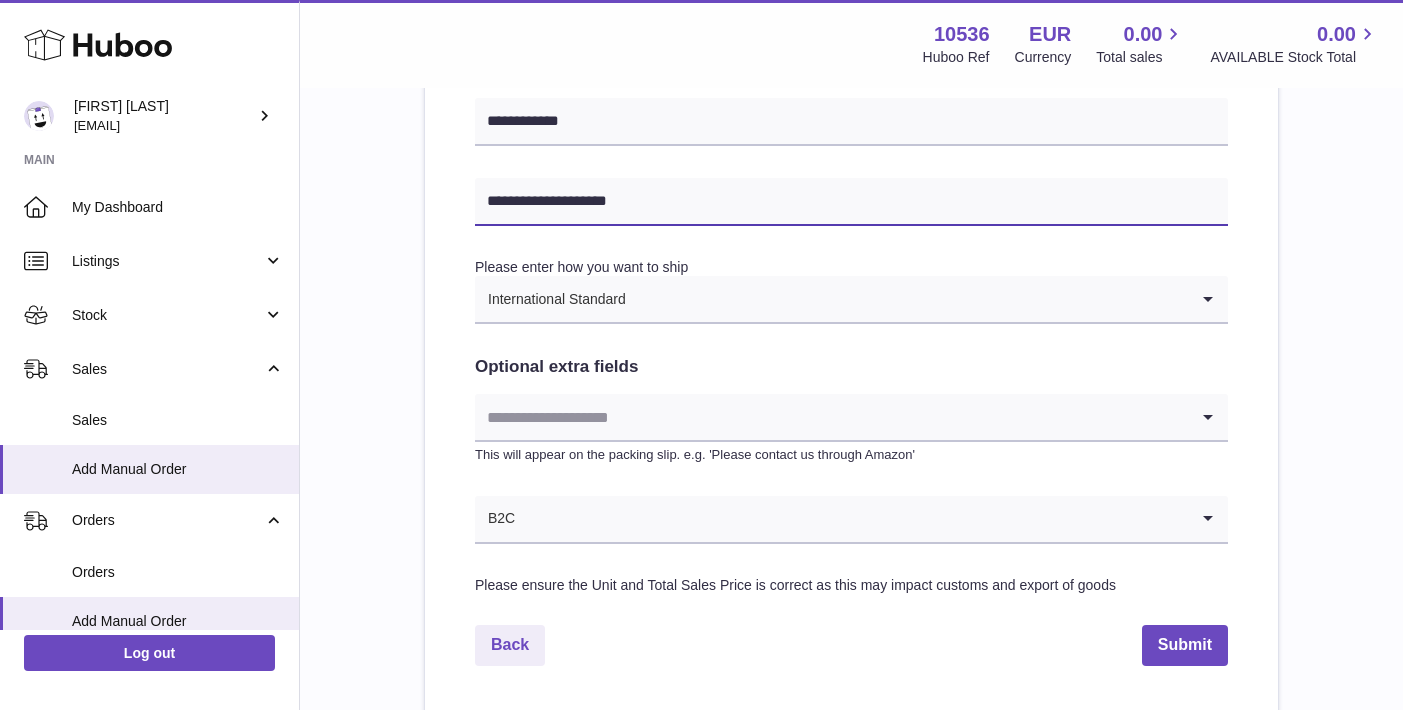 type on "**********" 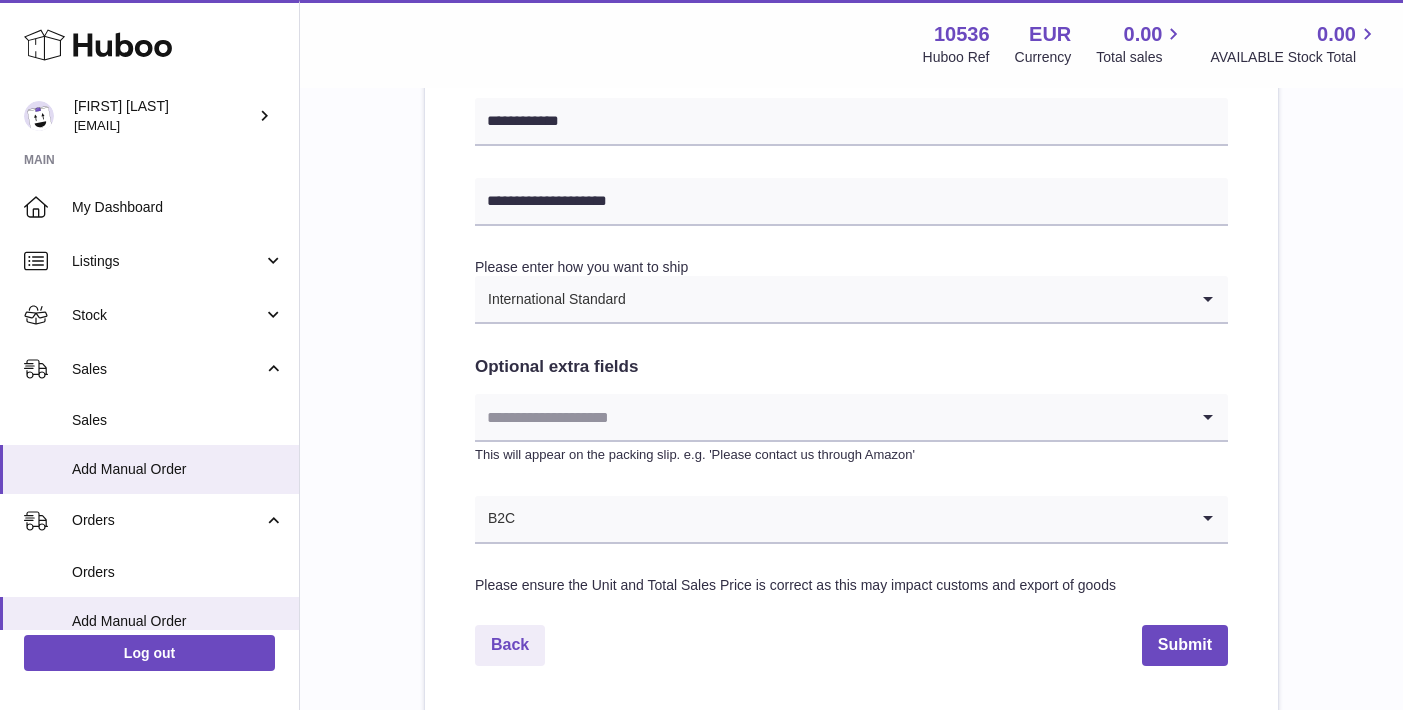click at bounding box center (831, 417) 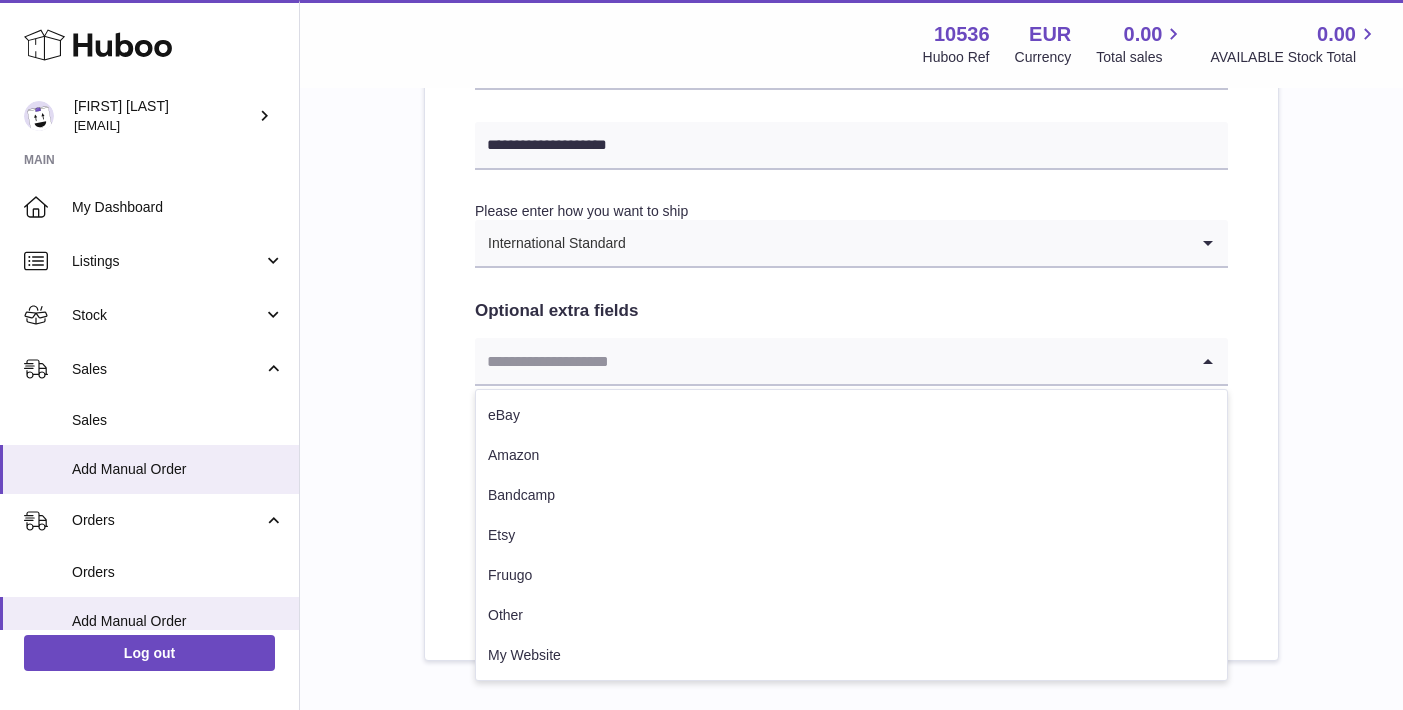 scroll, scrollTop: 1076, scrollLeft: 0, axis: vertical 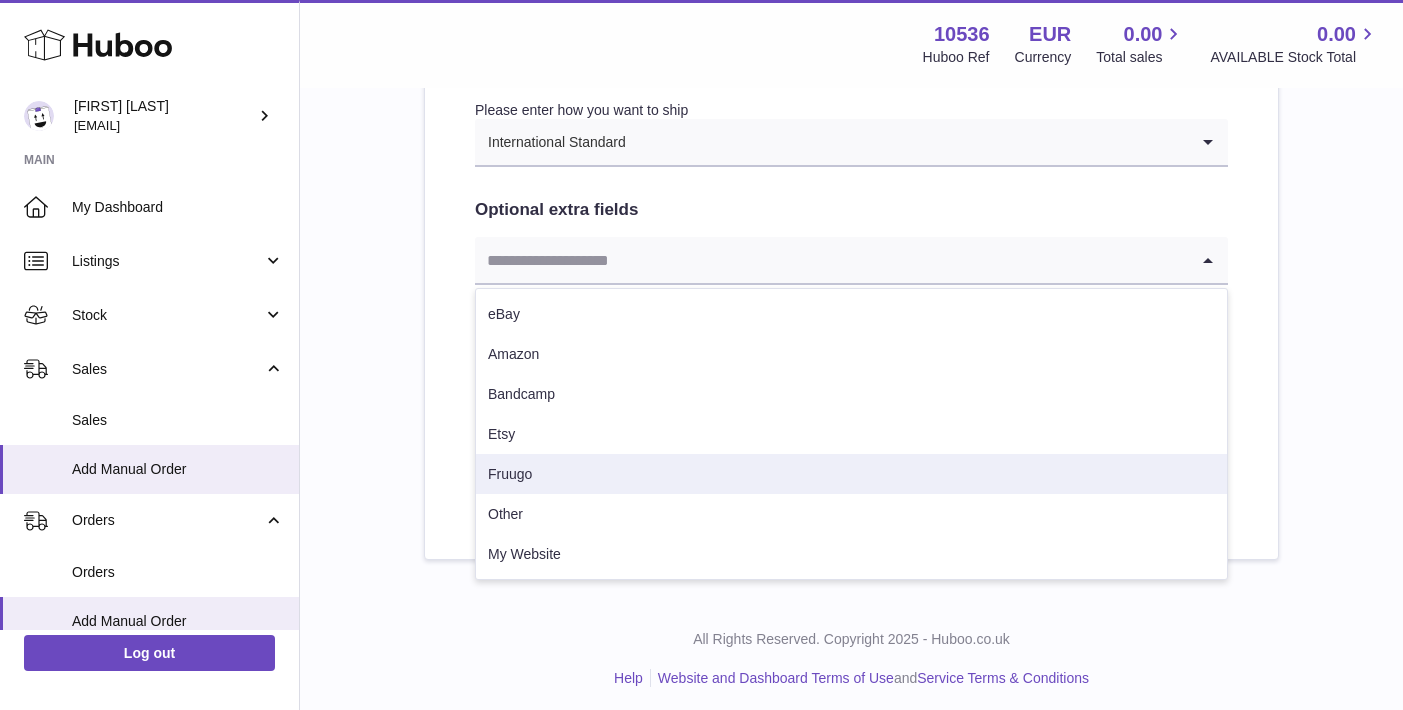 click on "Other" at bounding box center (851, 514) 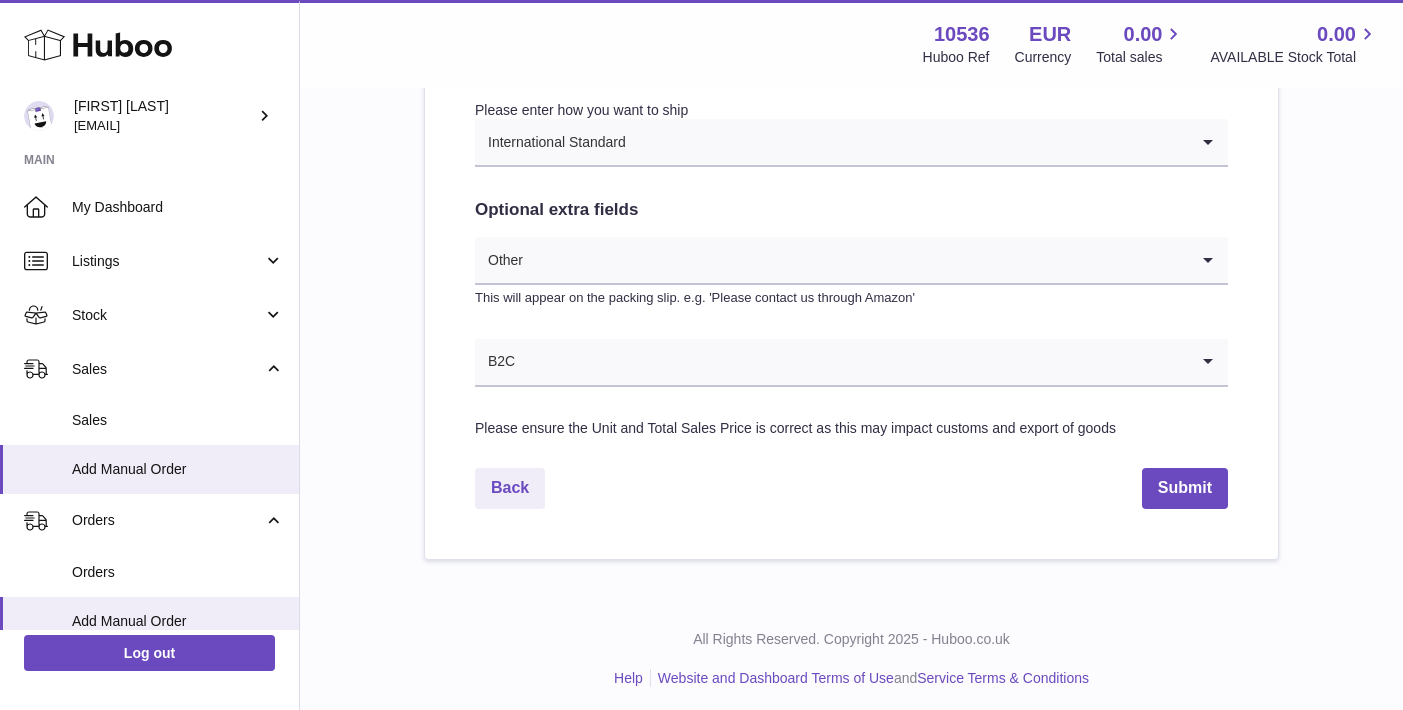 click at bounding box center (852, 362) 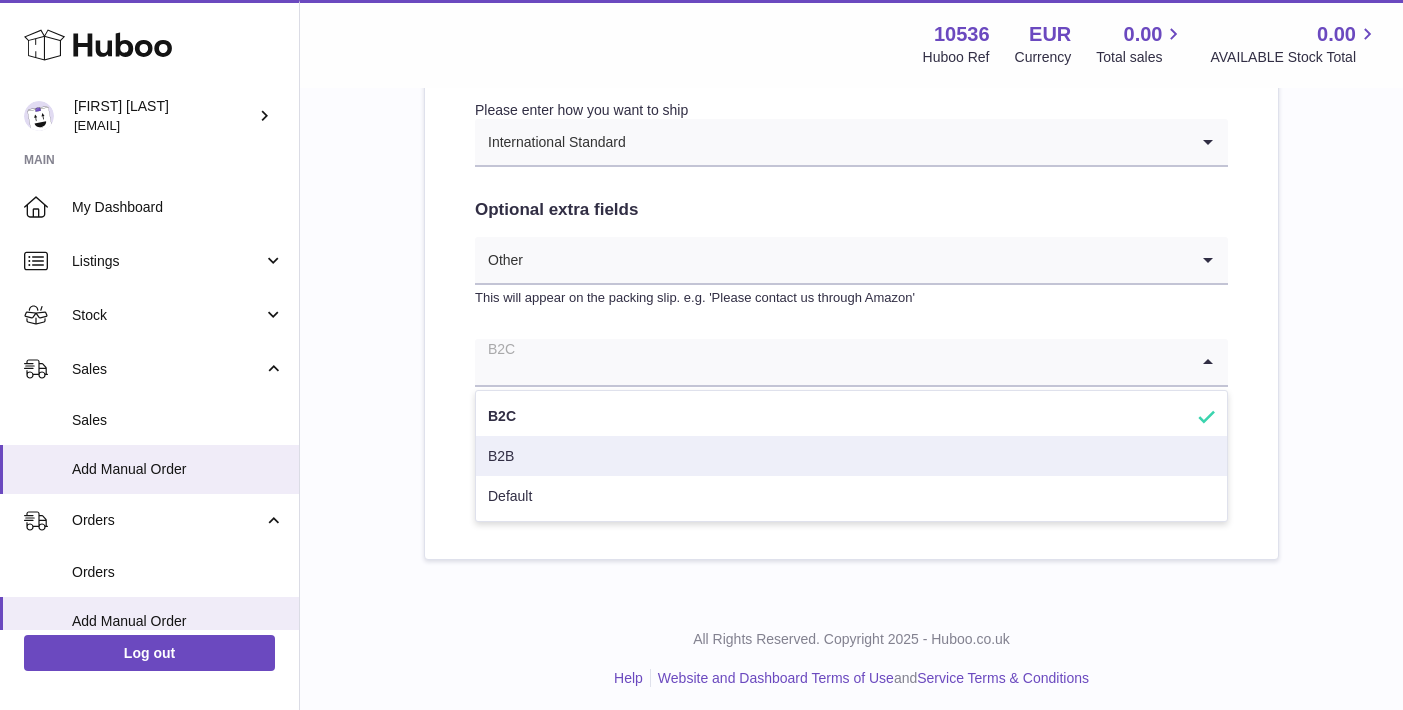 click on "B2B" at bounding box center (851, 456) 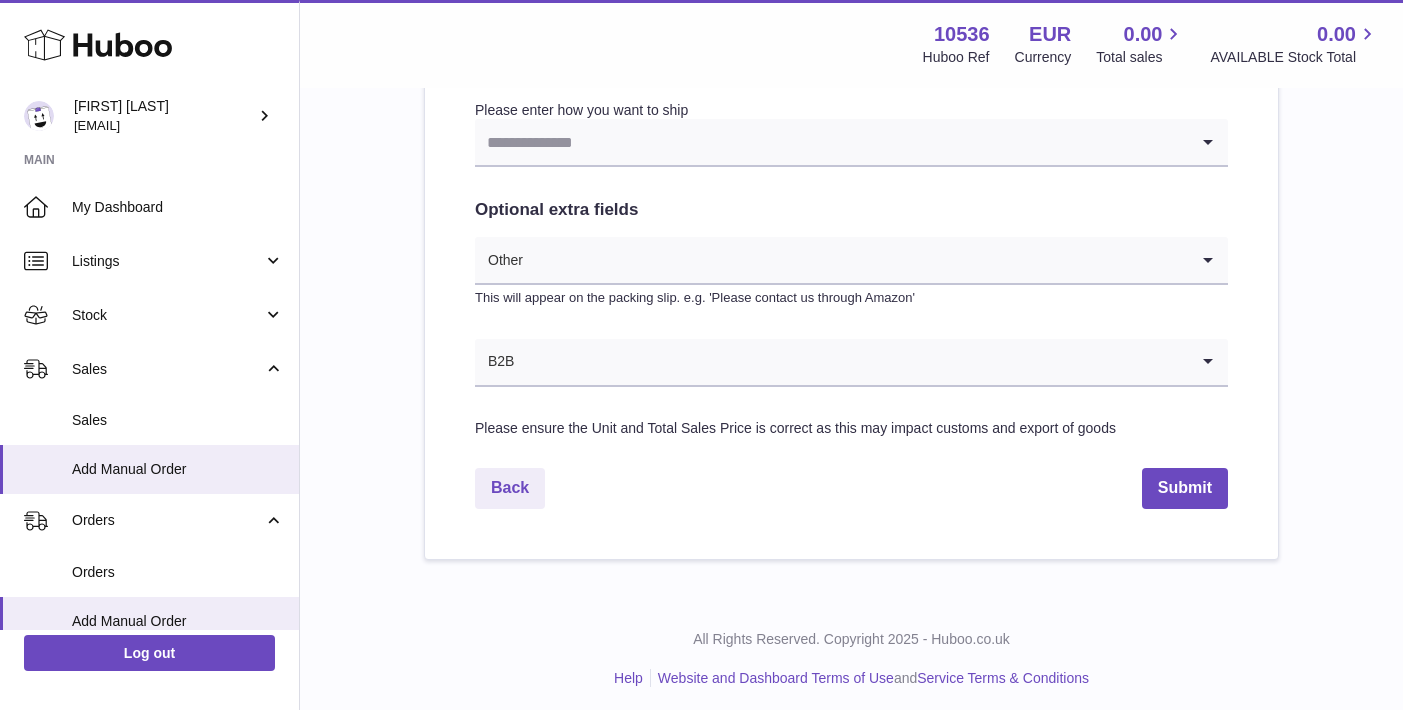 click at bounding box center (831, 142) 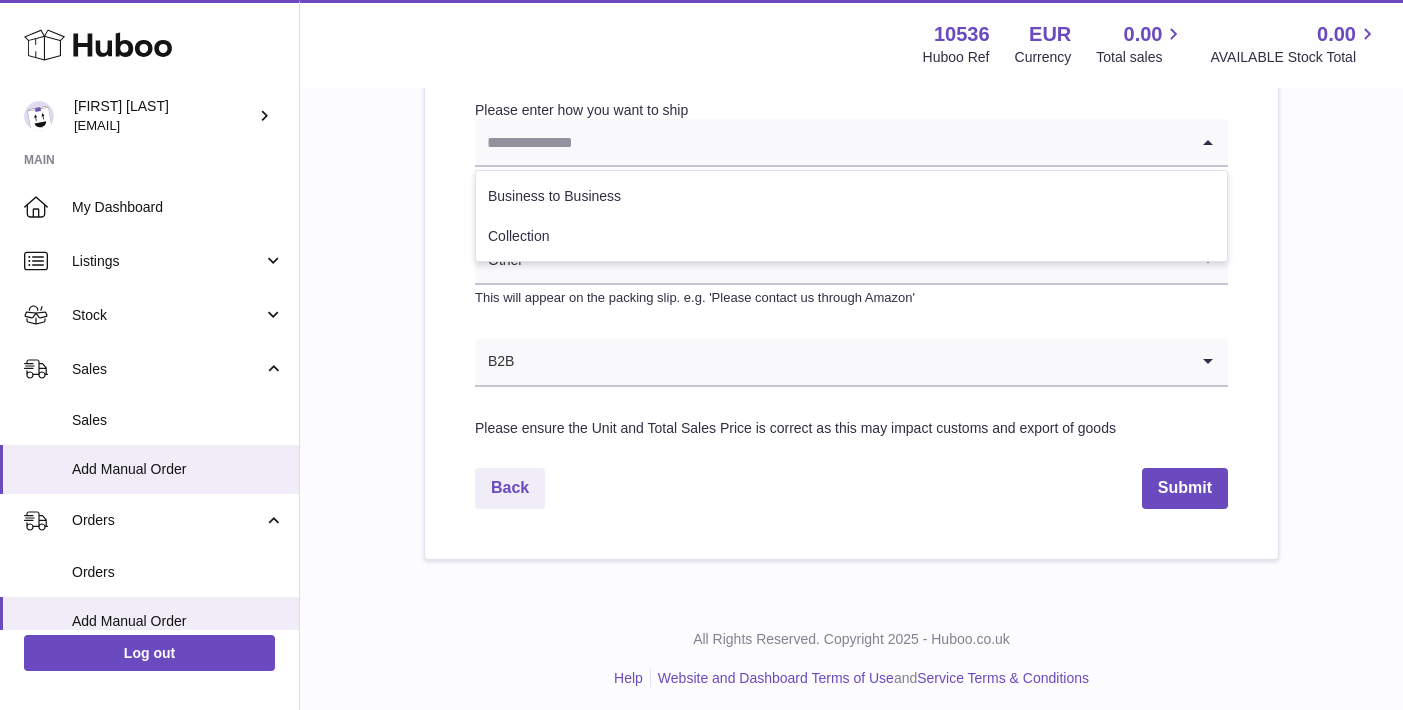 click on "Business to Business" at bounding box center (851, 196) 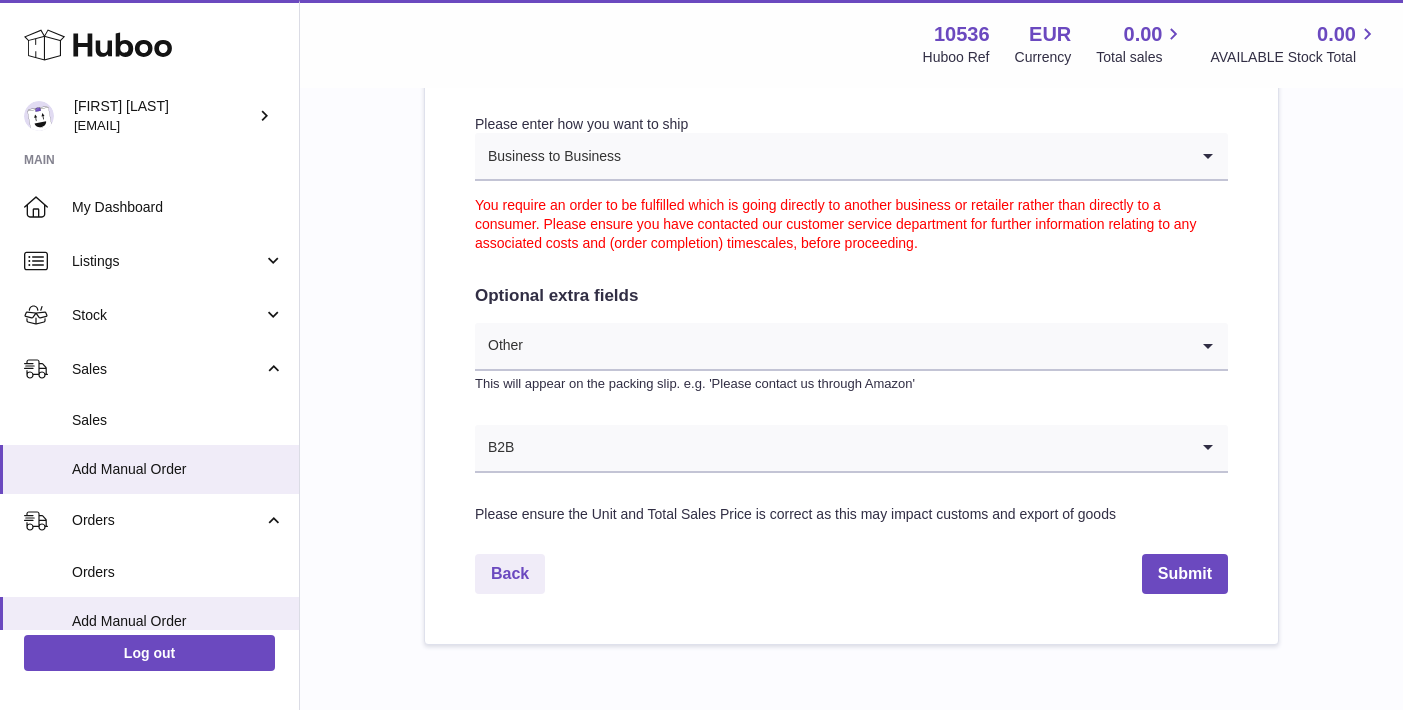 scroll, scrollTop: 1080, scrollLeft: 0, axis: vertical 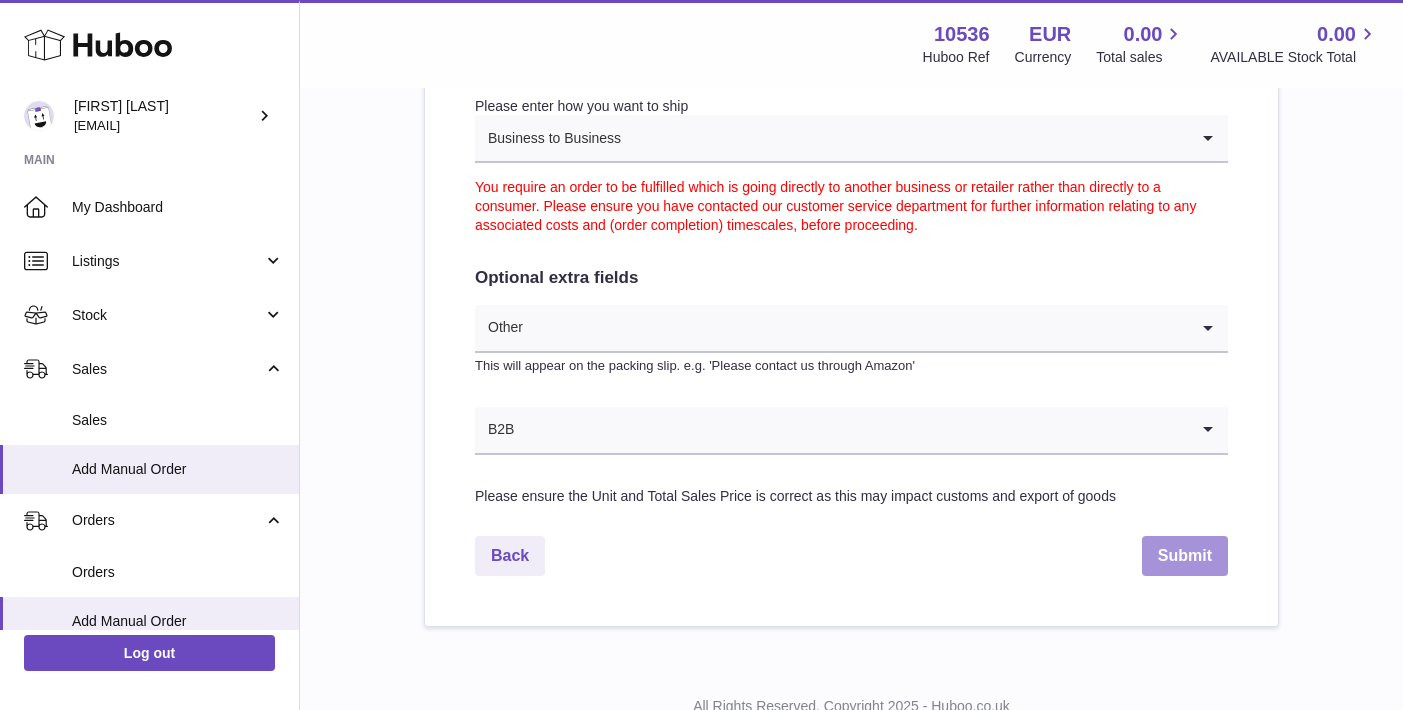 click on "Submit" at bounding box center [1185, 556] 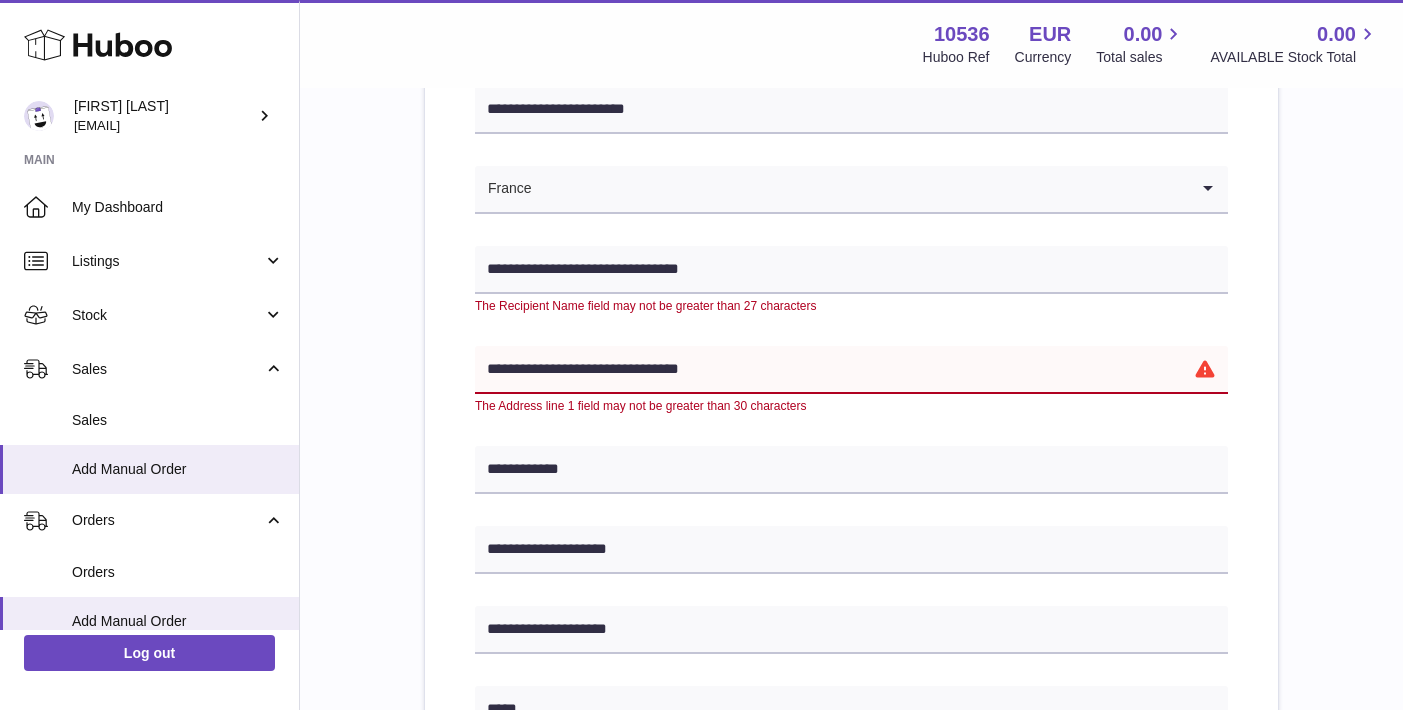 scroll, scrollTop: 161, scrollLeft: 0, axis: vertical 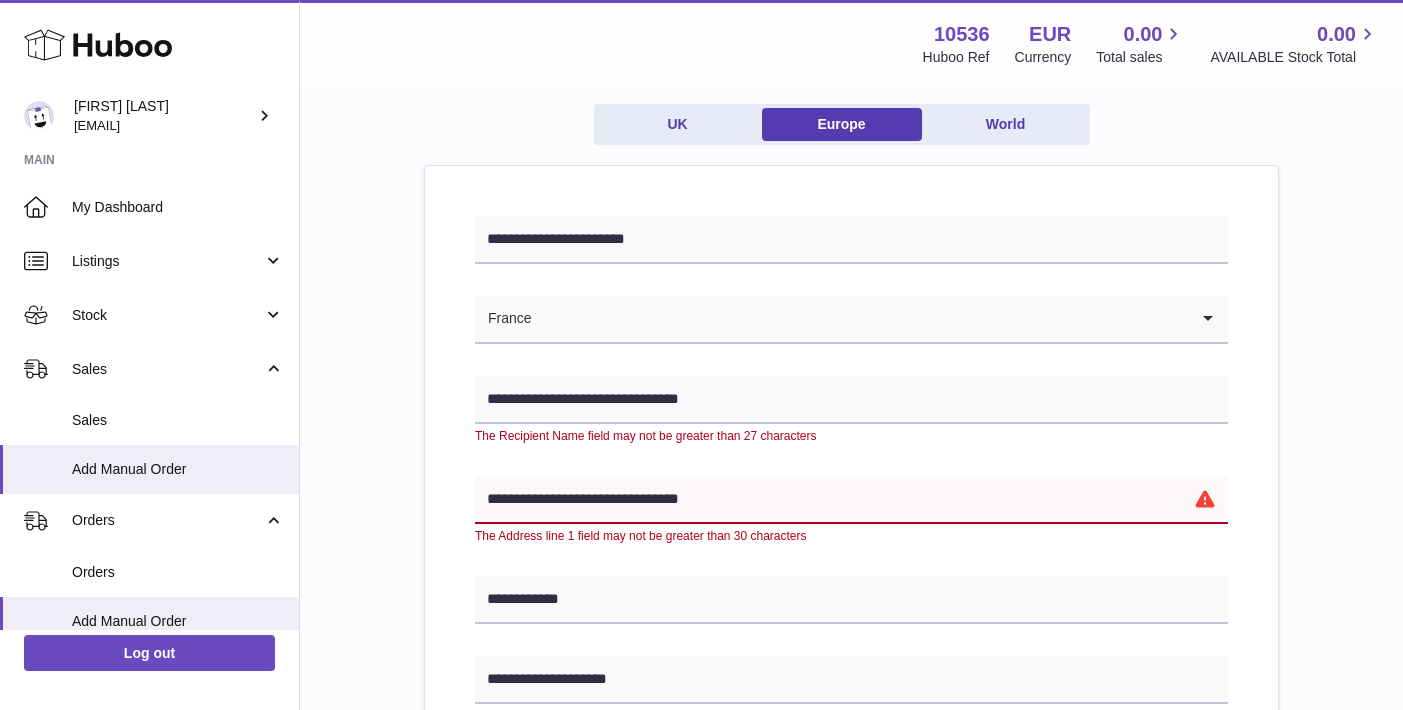 click on "**********" at bounding box center (851, 500) 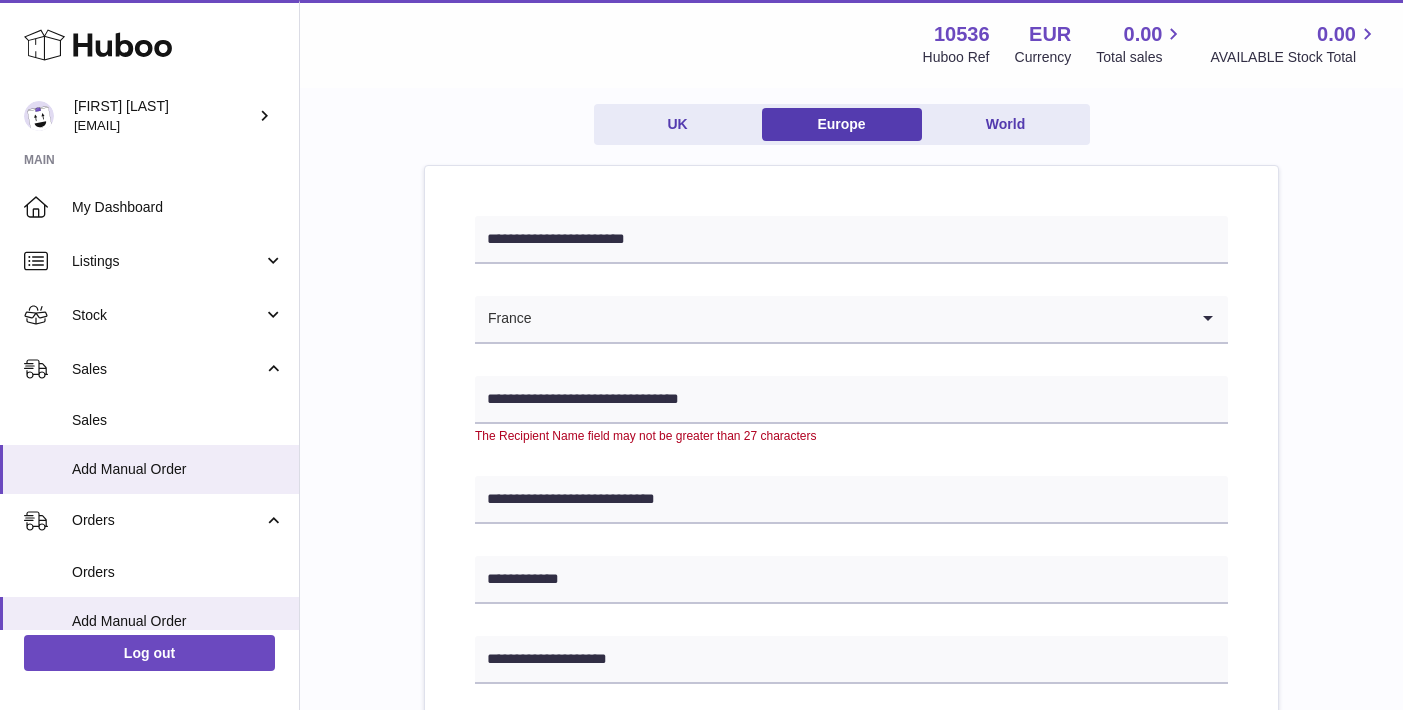 click on "**********" at bounding box center [851, 830] 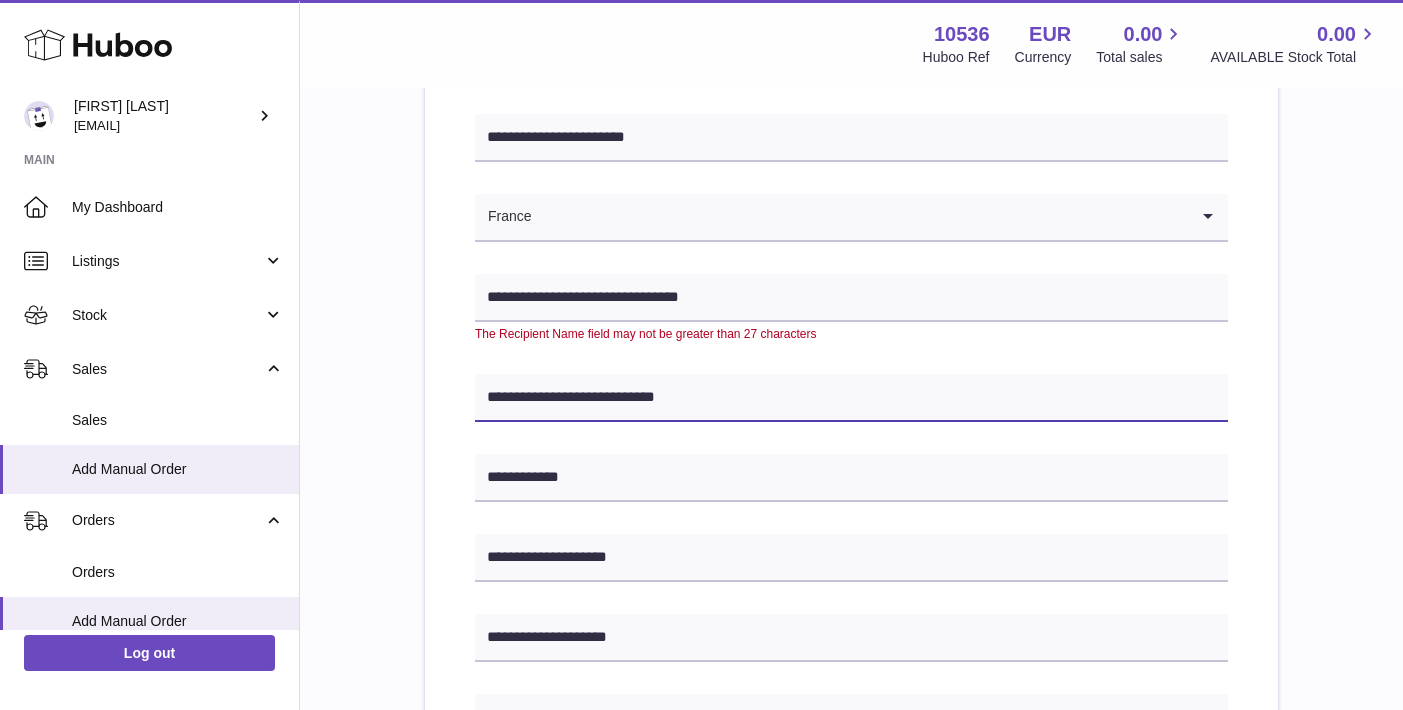 click on "**********" at bounding box center (851, 398) 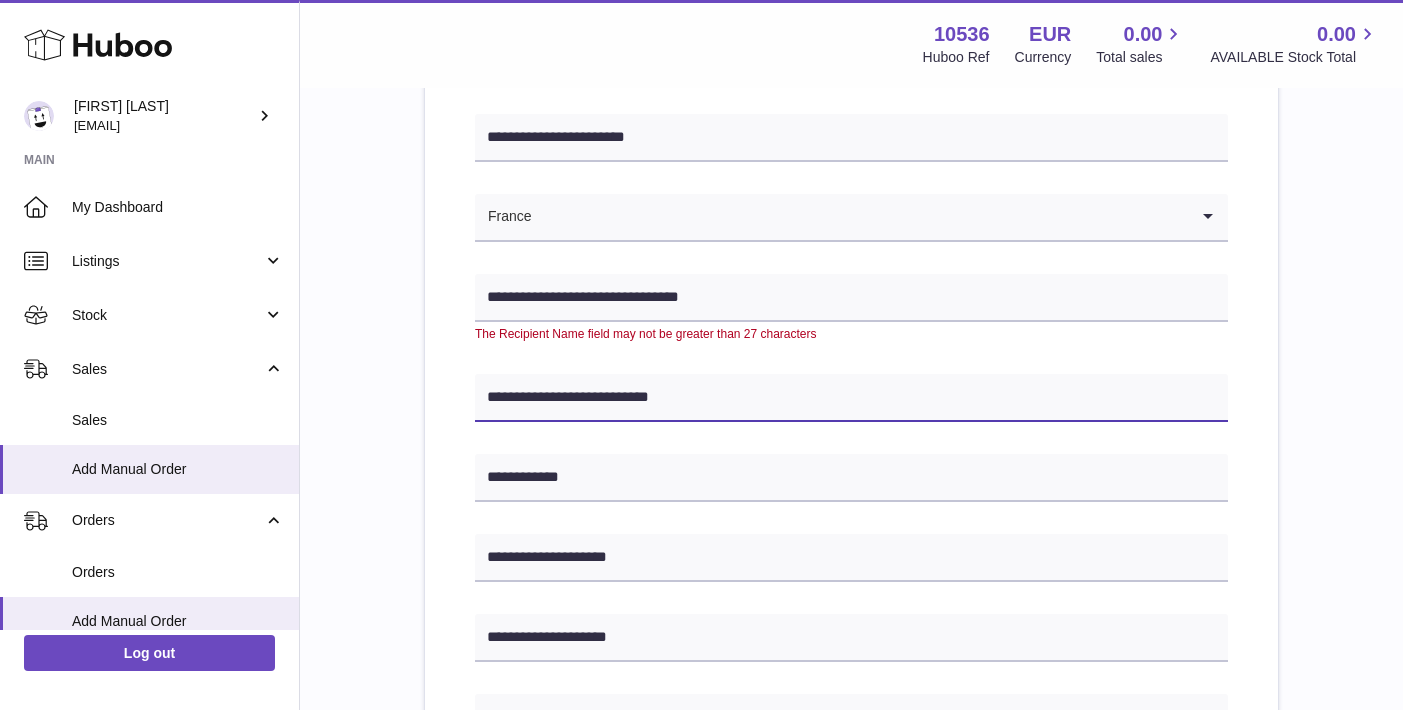 type on "**********" 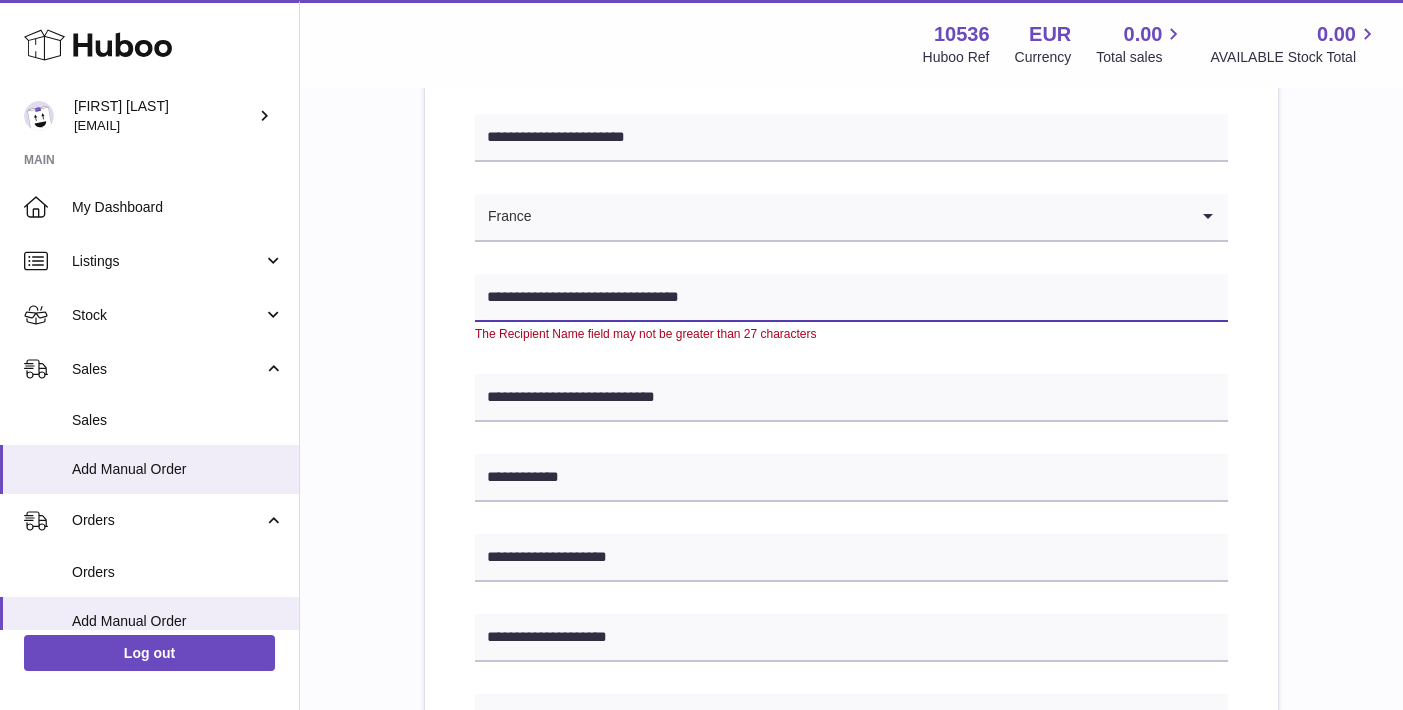 click on "**********" at bounding box center [851, 298] 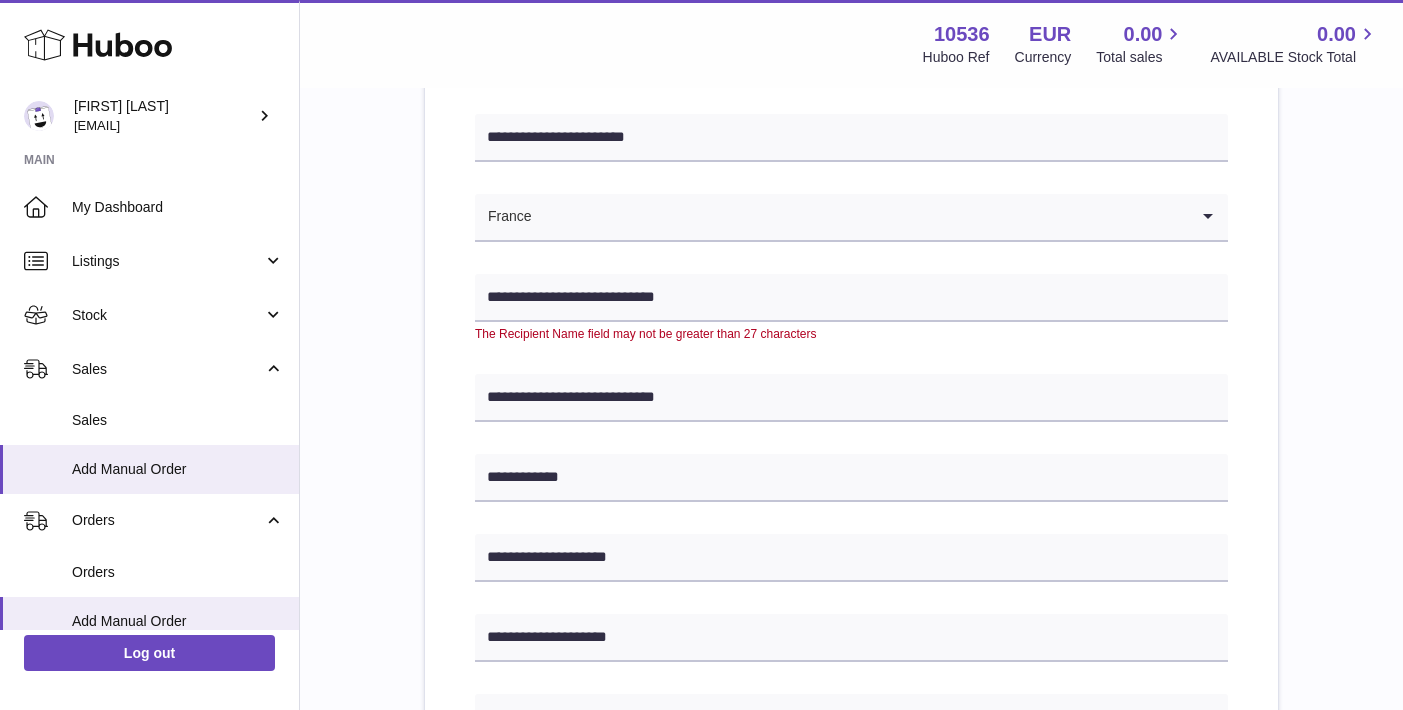 click on "**********" at bounding box center (851, 728) 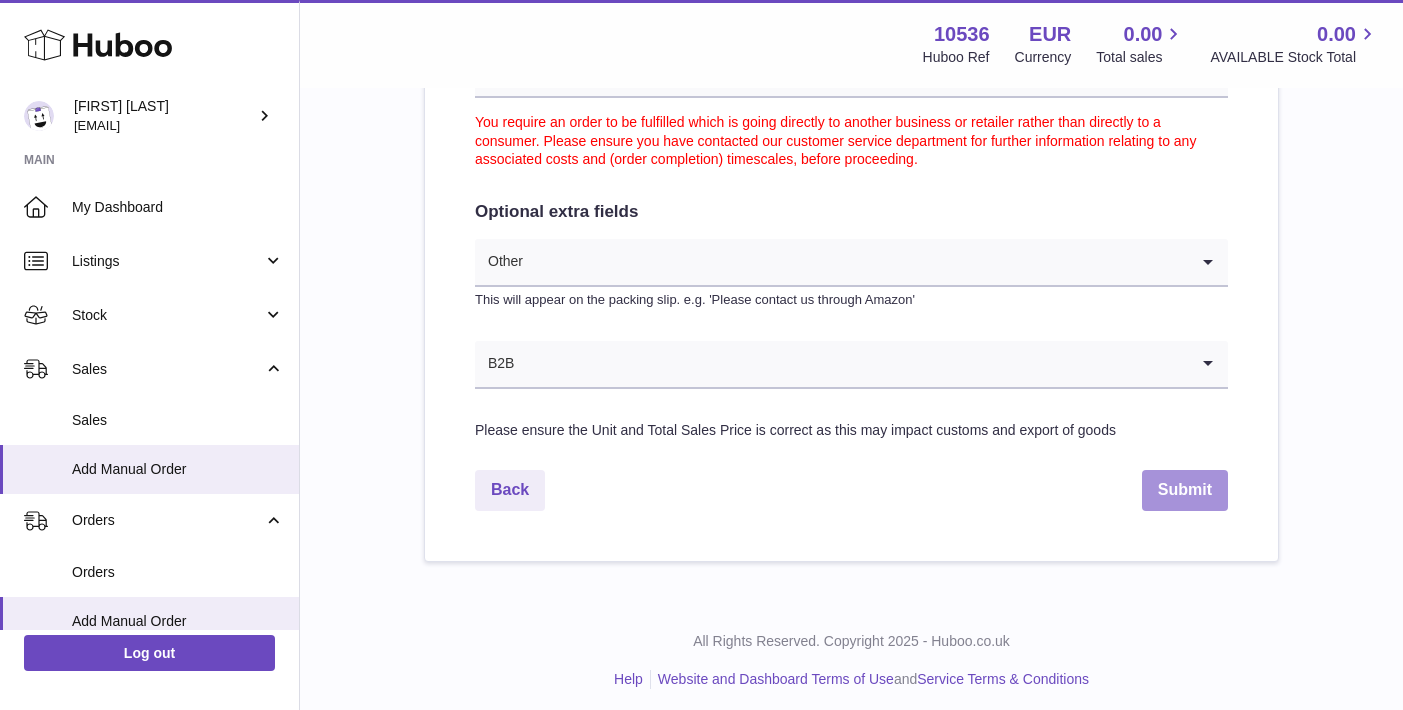 scroll, scrollTop: 1165, scrollLeft: 0, axis: vertical 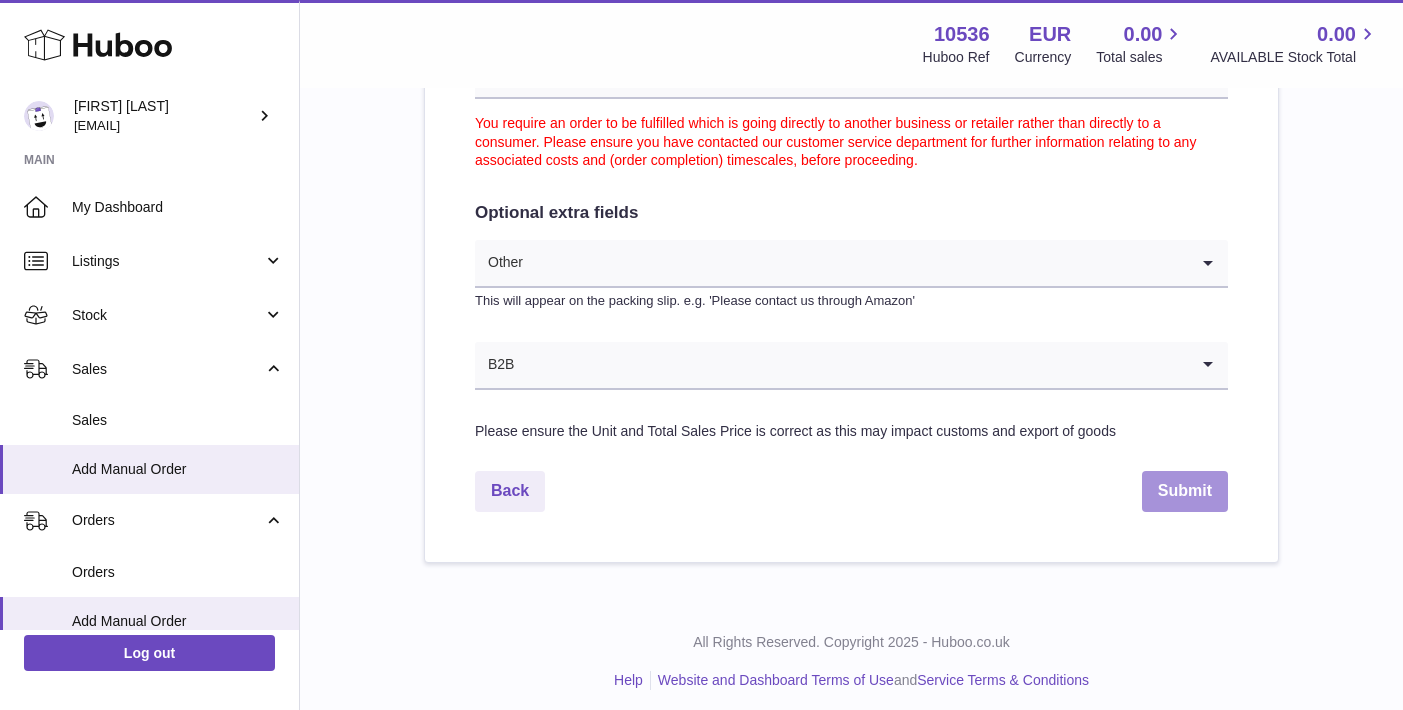click on "Submit" at bounding box center [1185, 491] 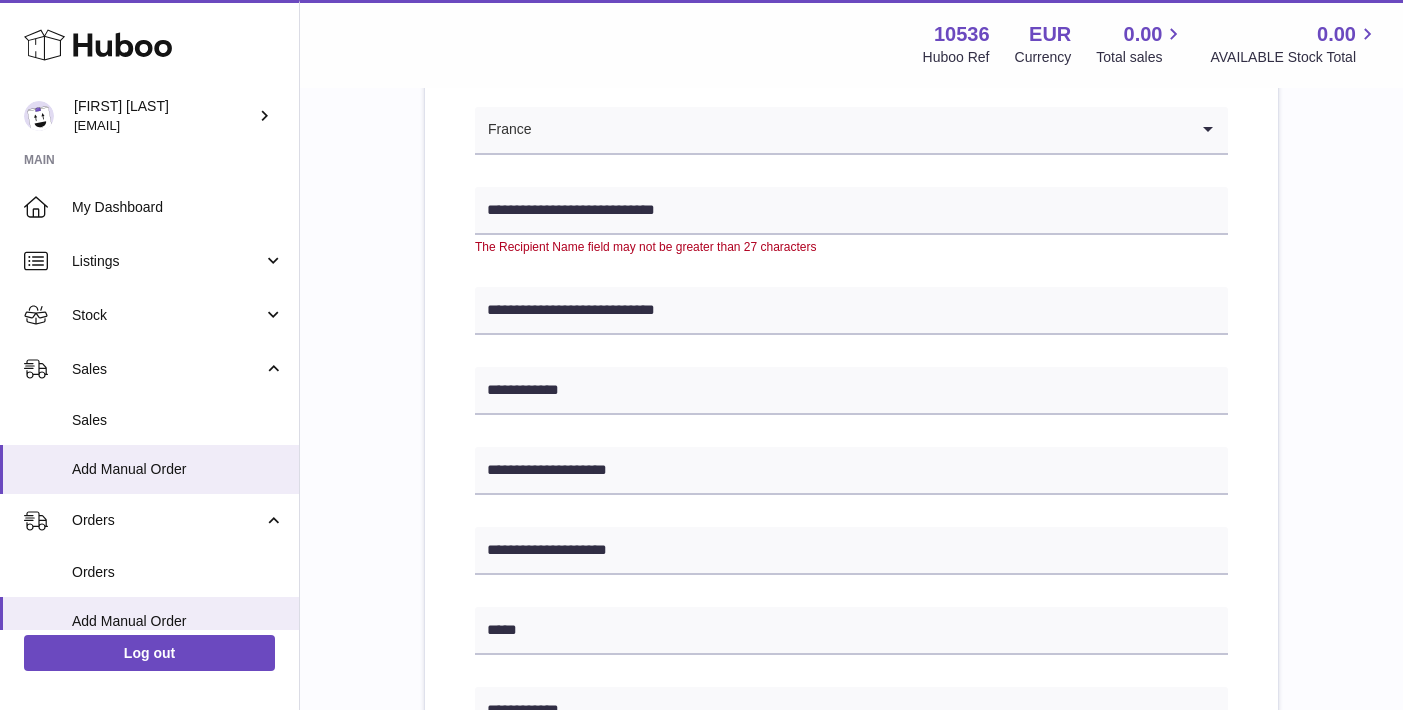 scroll, scrollTop: 0, scrollLeft: 0, axis: both 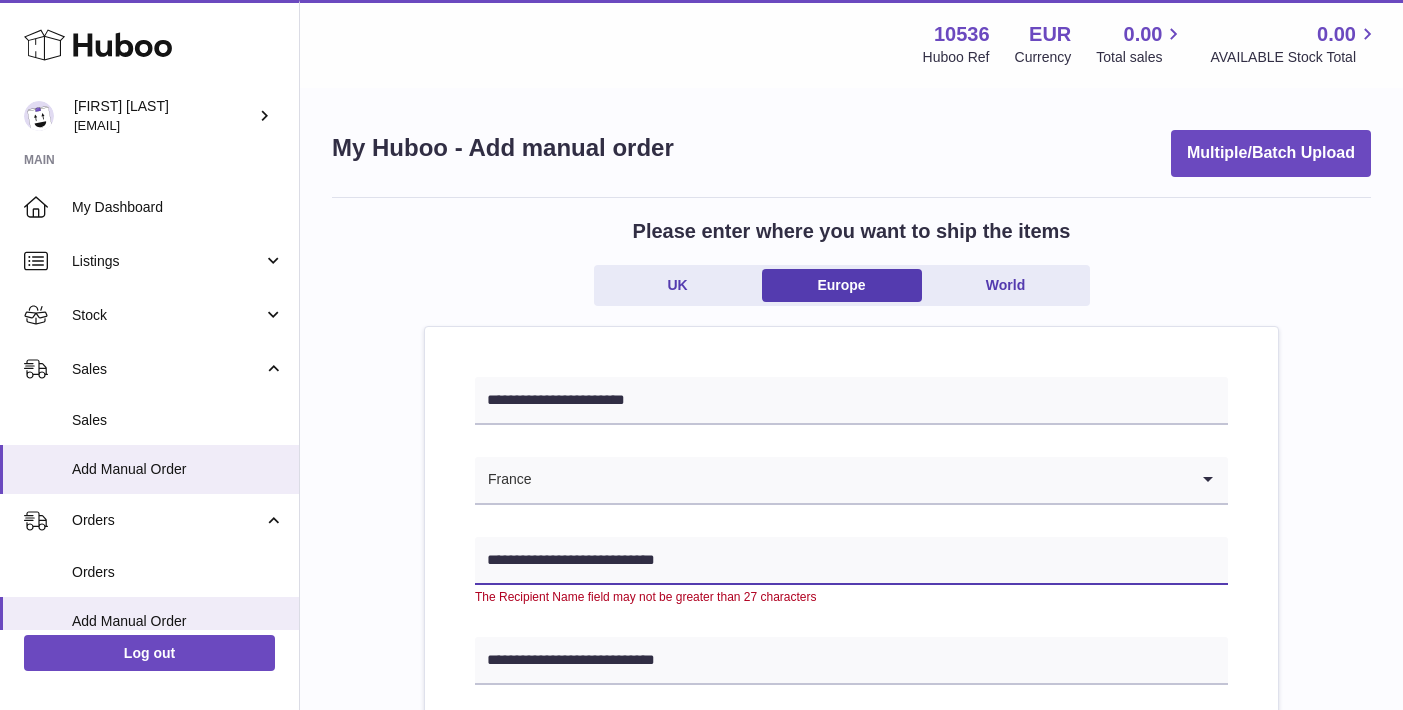 click on "**********" at bounding box center [851, 561] 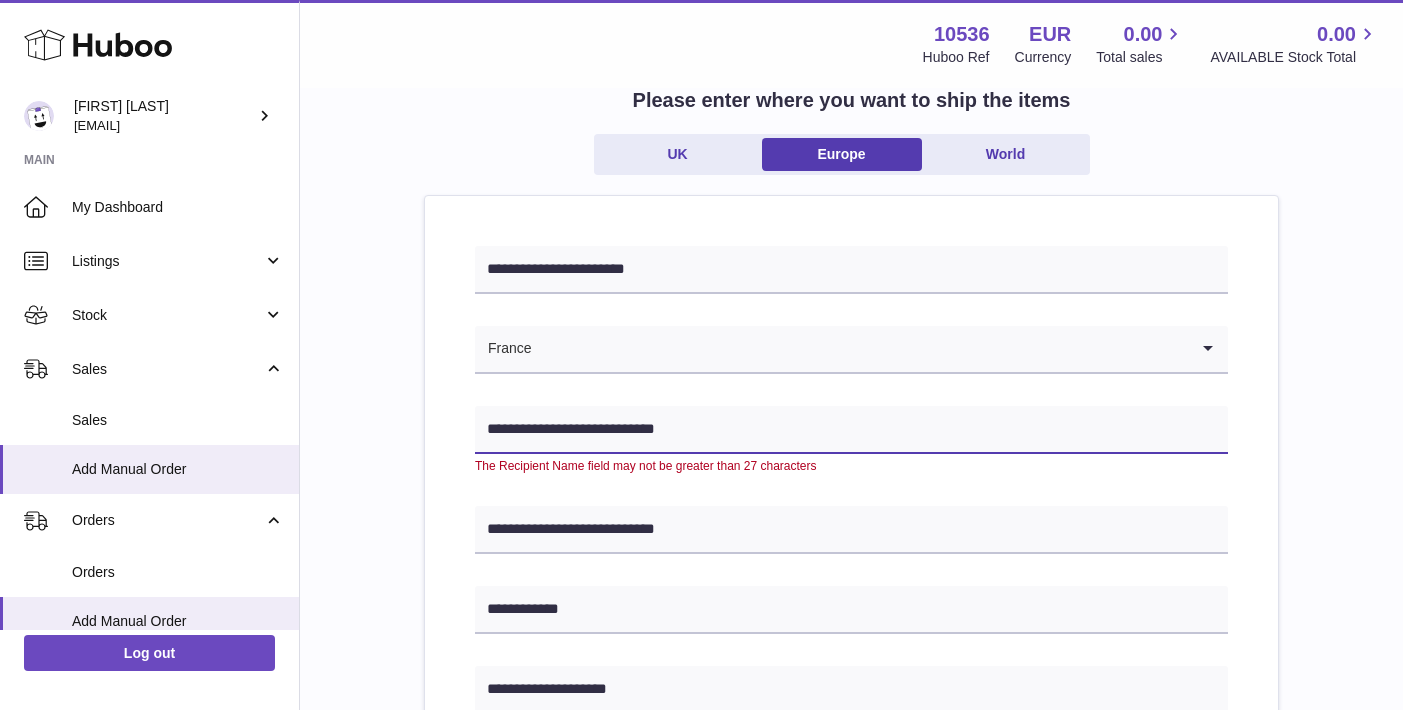 scroll, scrollTop: 192, scrollLeft: 0, axis: vertical 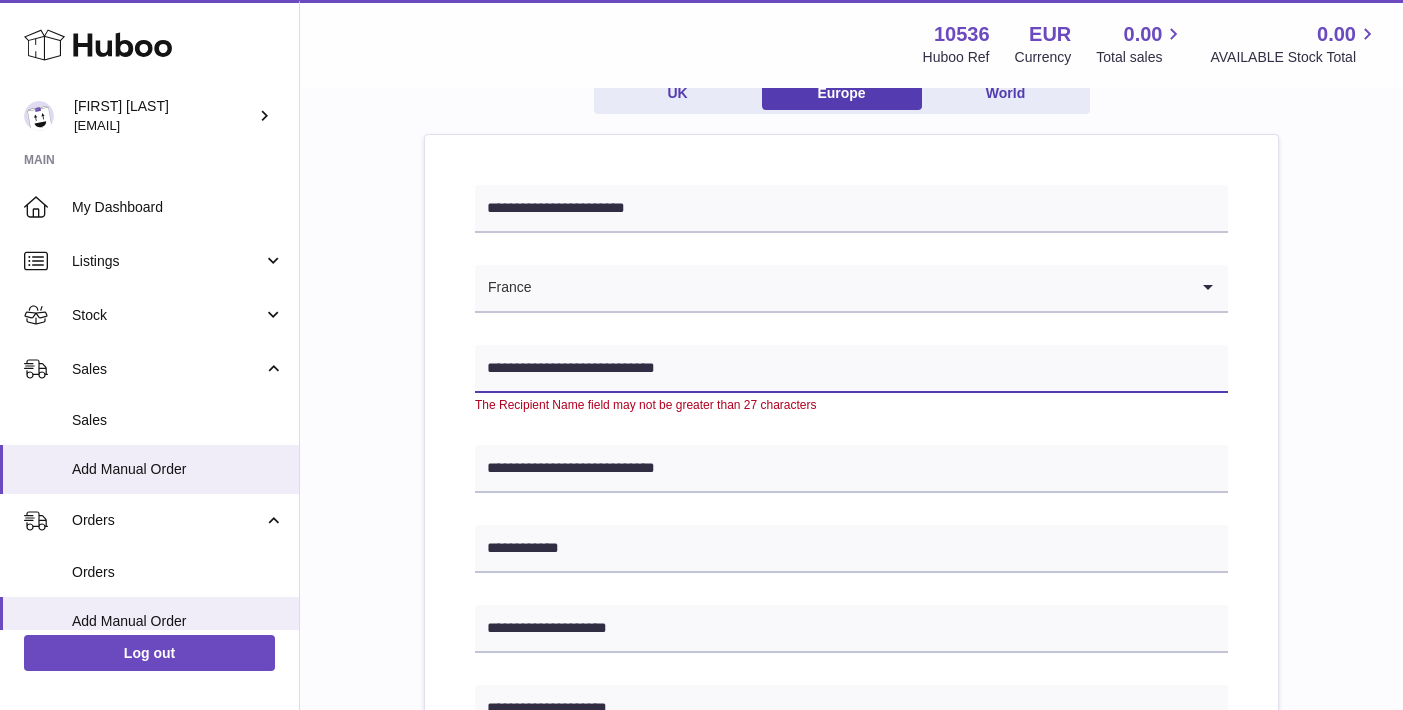 click on "**********" at bounding box center (851, 369) 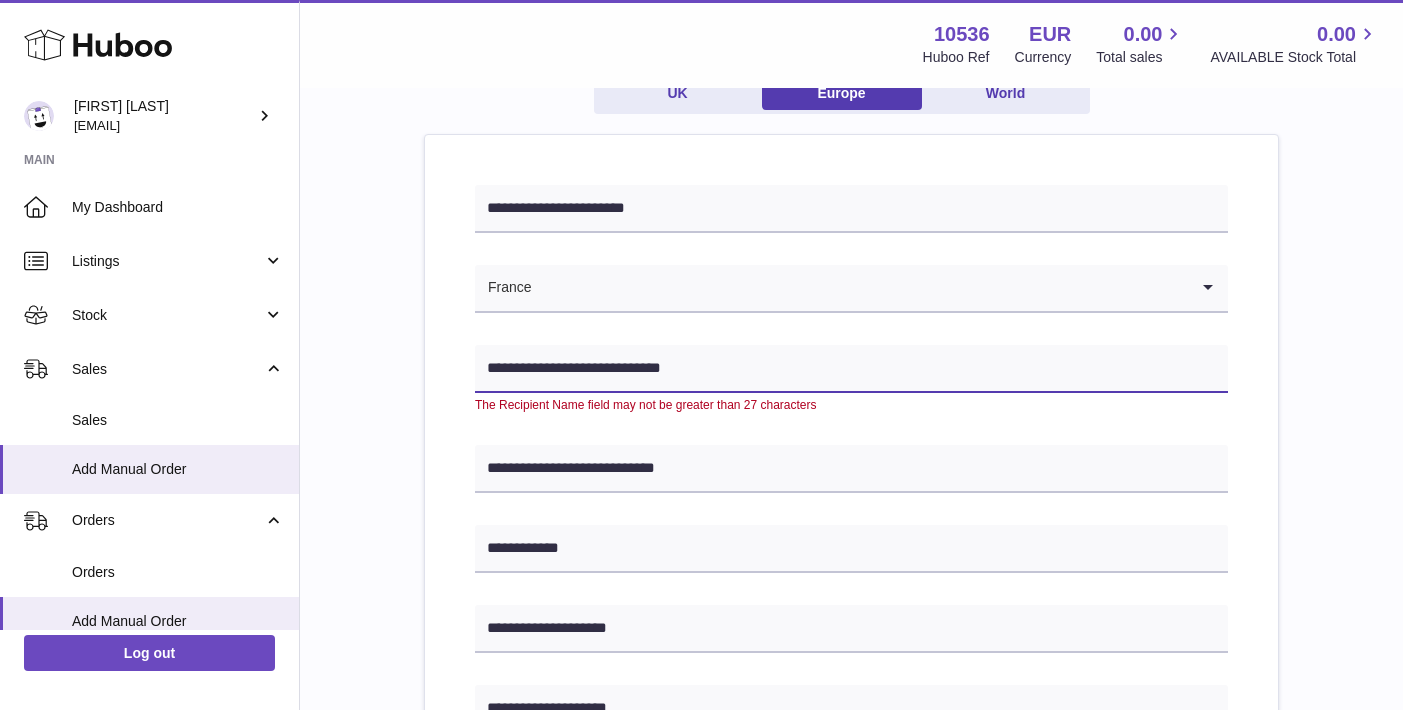 click on "**********" at bounding box center (851, 369) 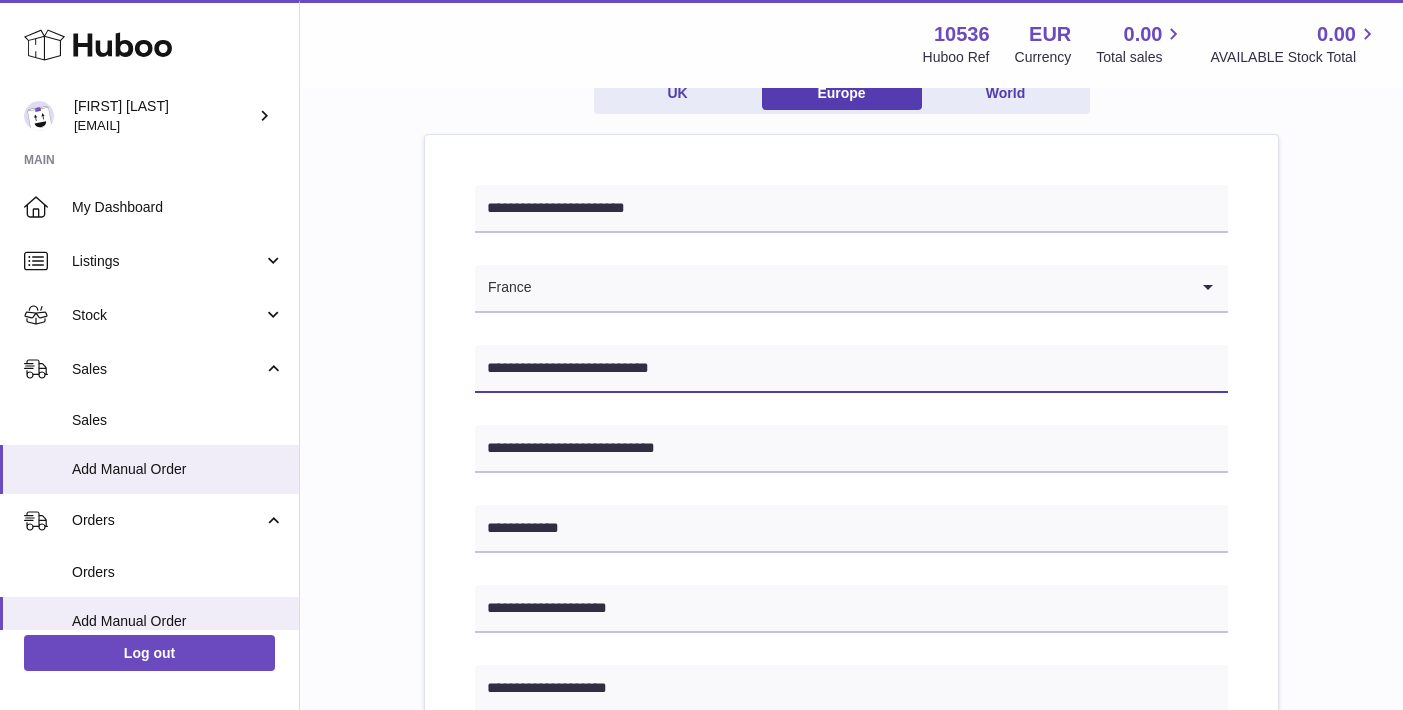 type on "**********" 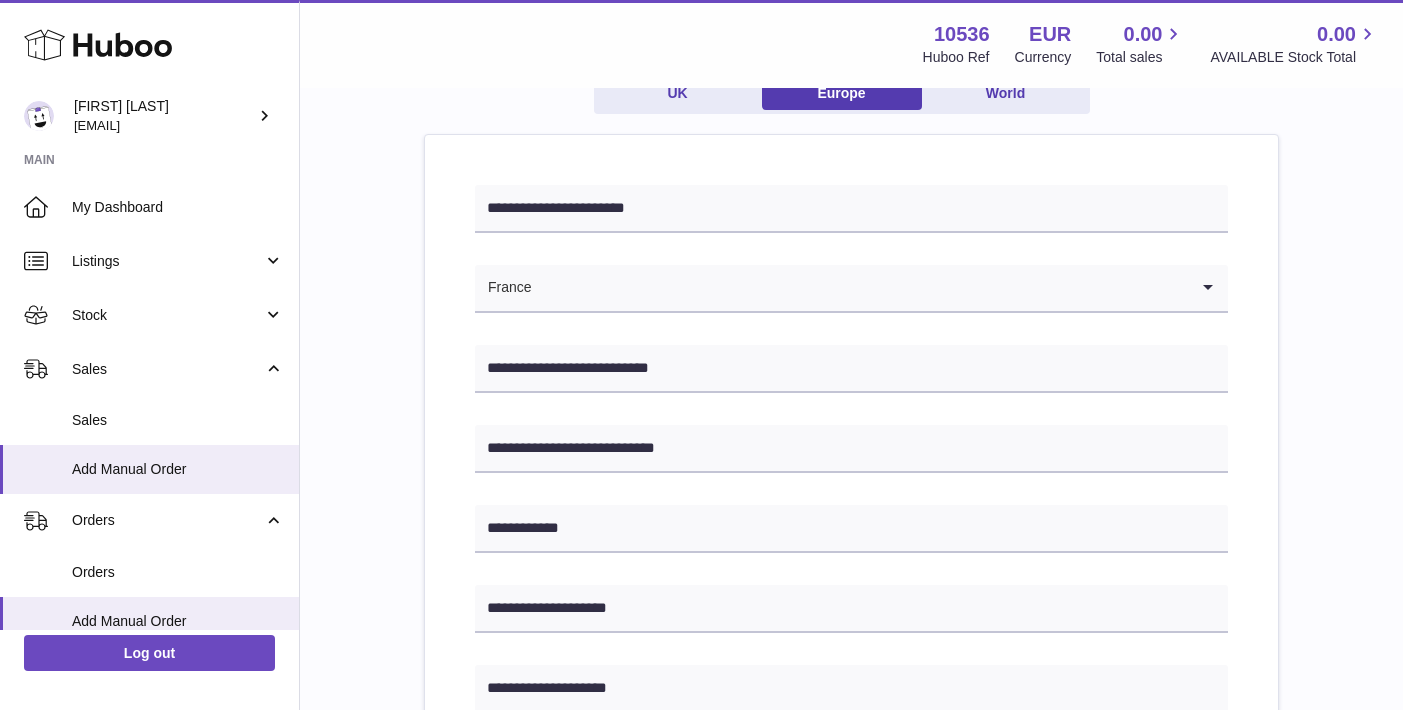 click on "**********" at bounding box center [851, 789] 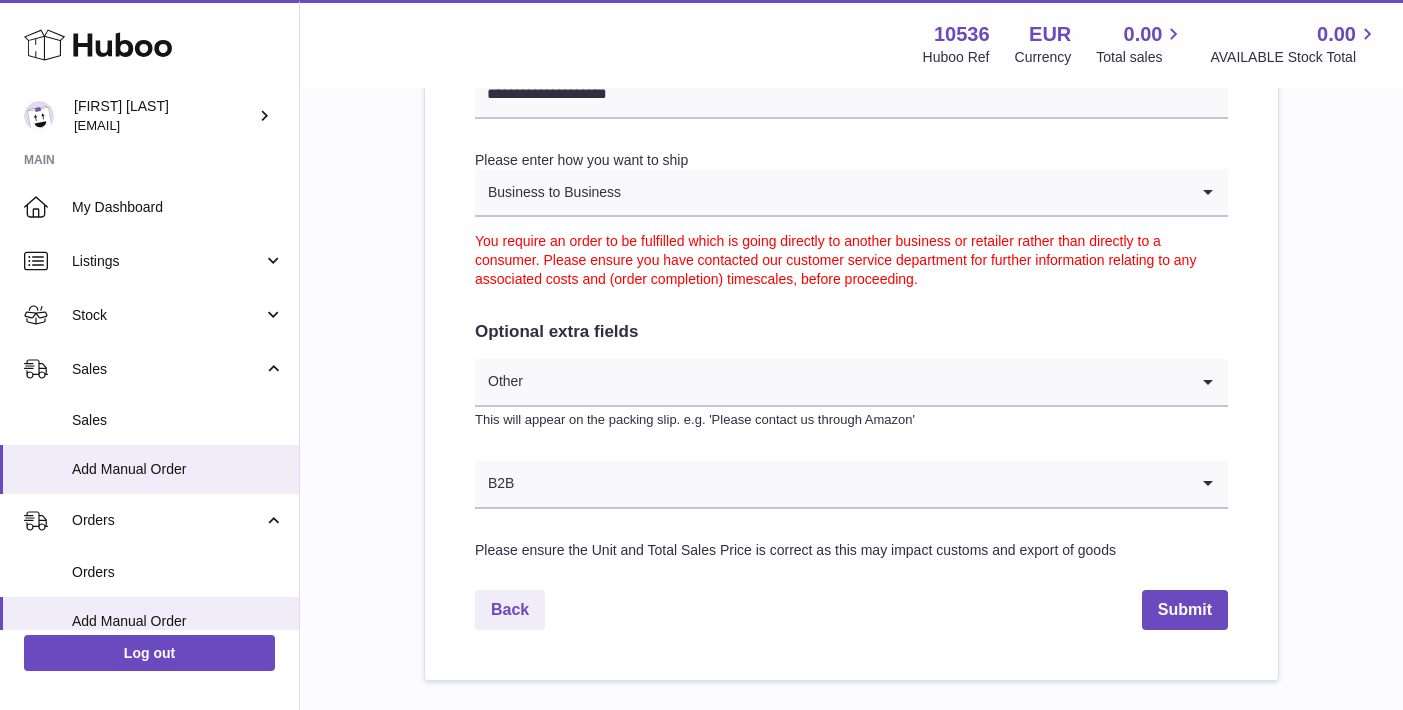 scroll, scrollTop: 1062, scrollLeft: 0, axis: vertical 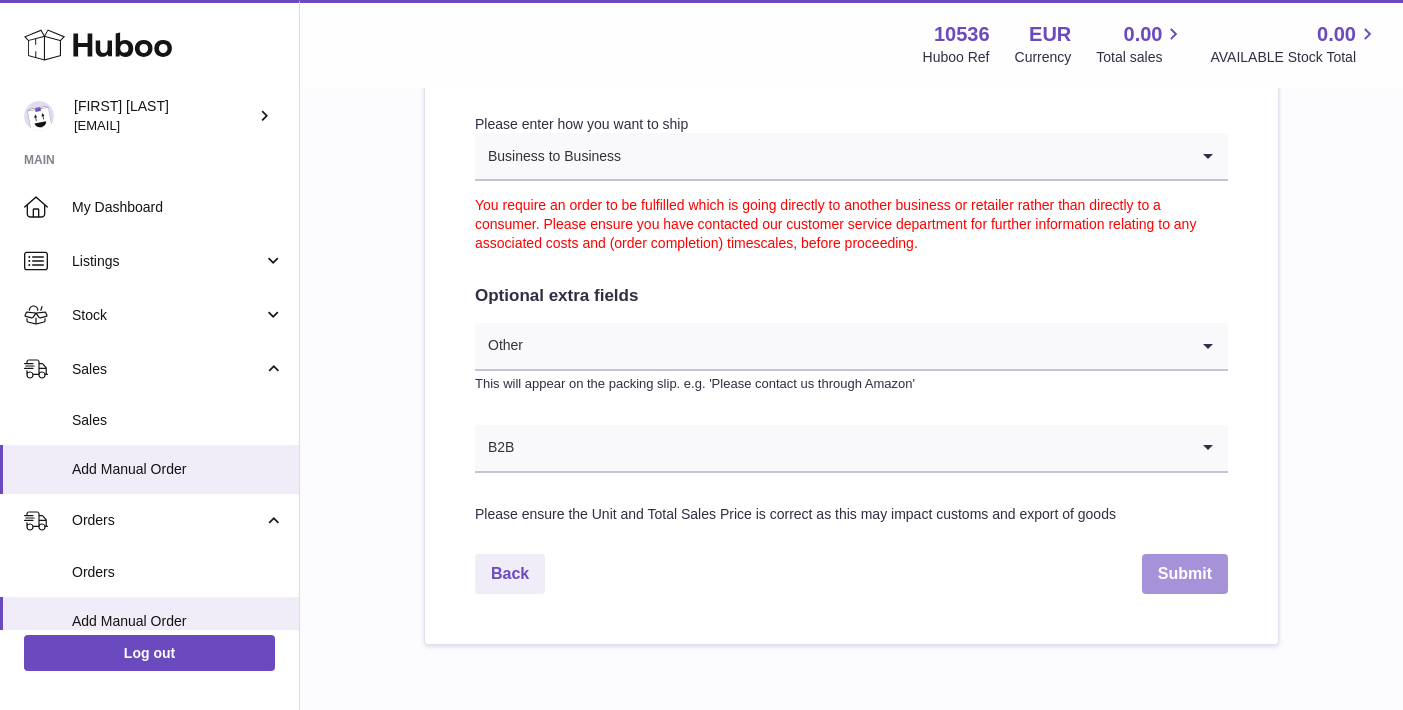 click on "Submit" at bounding box center [1185, 574] 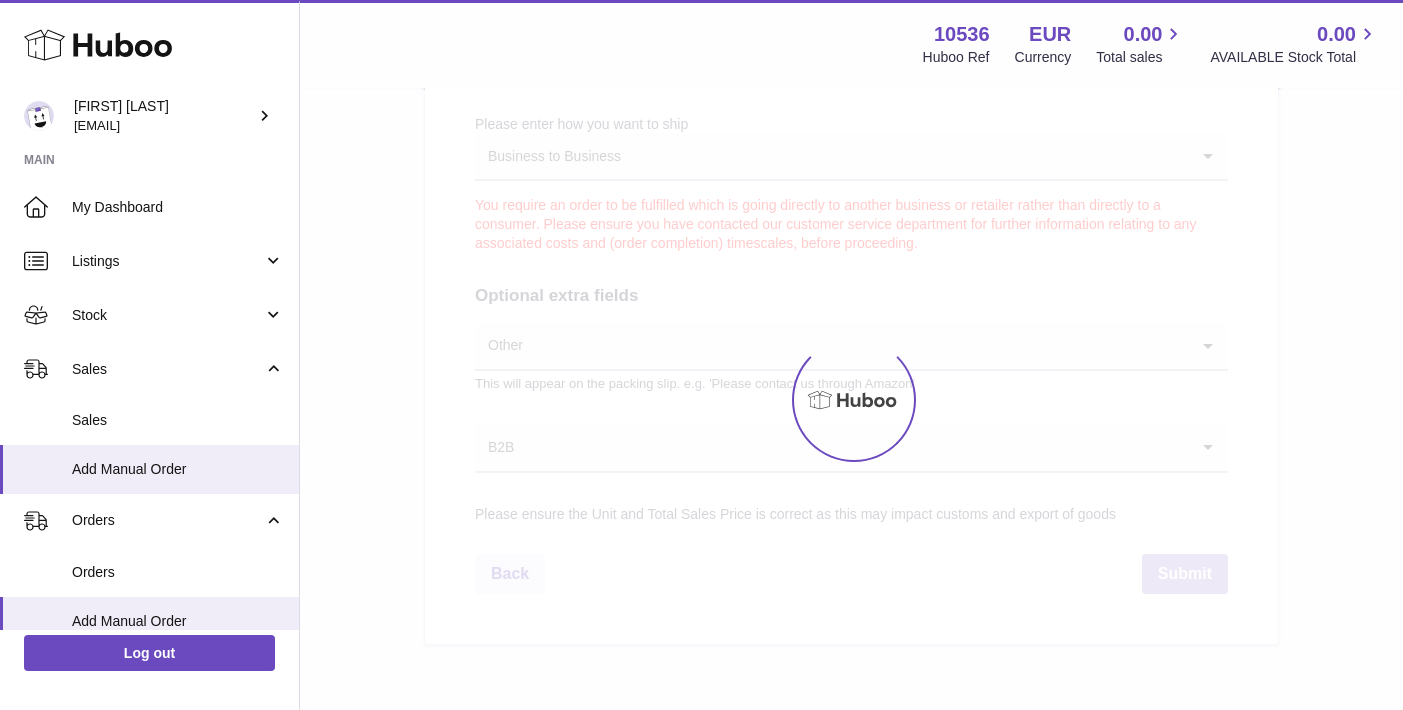 scroll, scrollTop: 0, scrollLeft: 0, axis: both 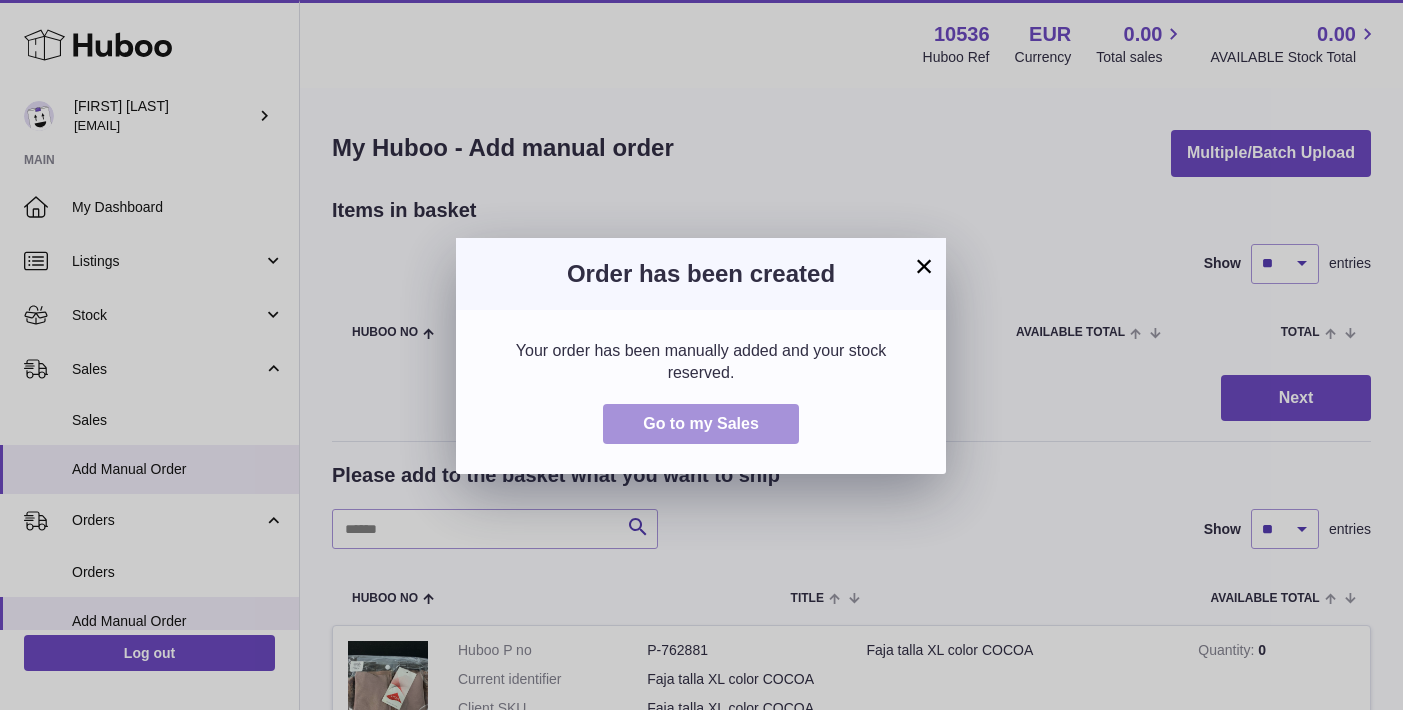 click on "Go to my Sales" at bounding box center [701, 424] 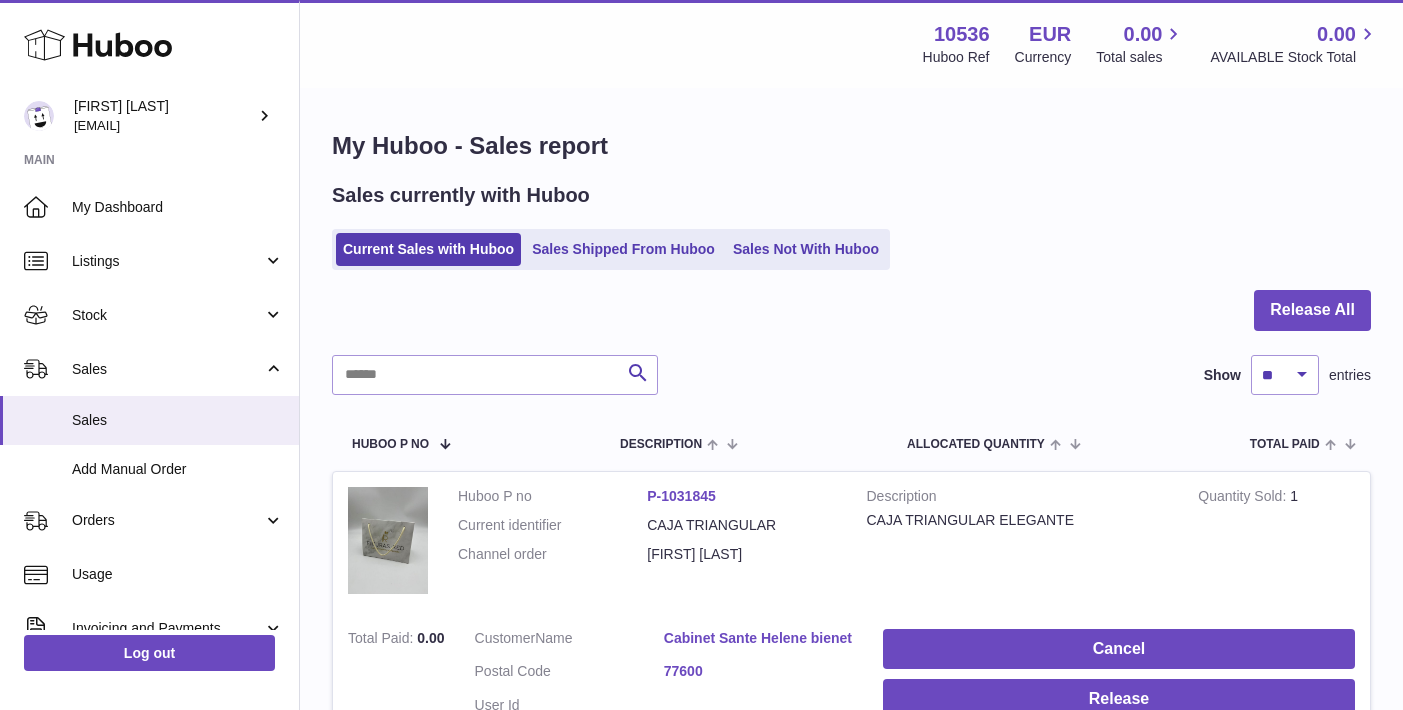 scroll, scrollTop: 0, scrollLeft: 0, axis: both 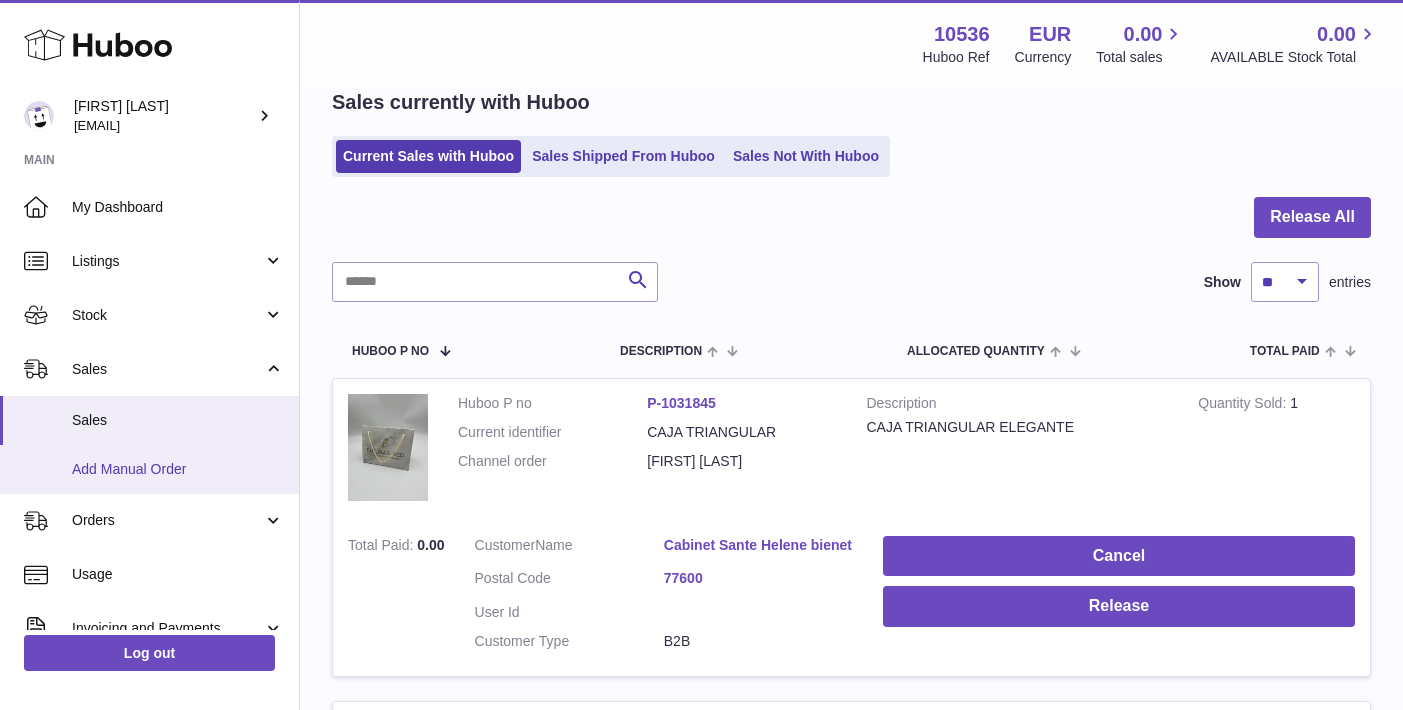 click on "Add Manual Order" at bounding box center [149, 469] 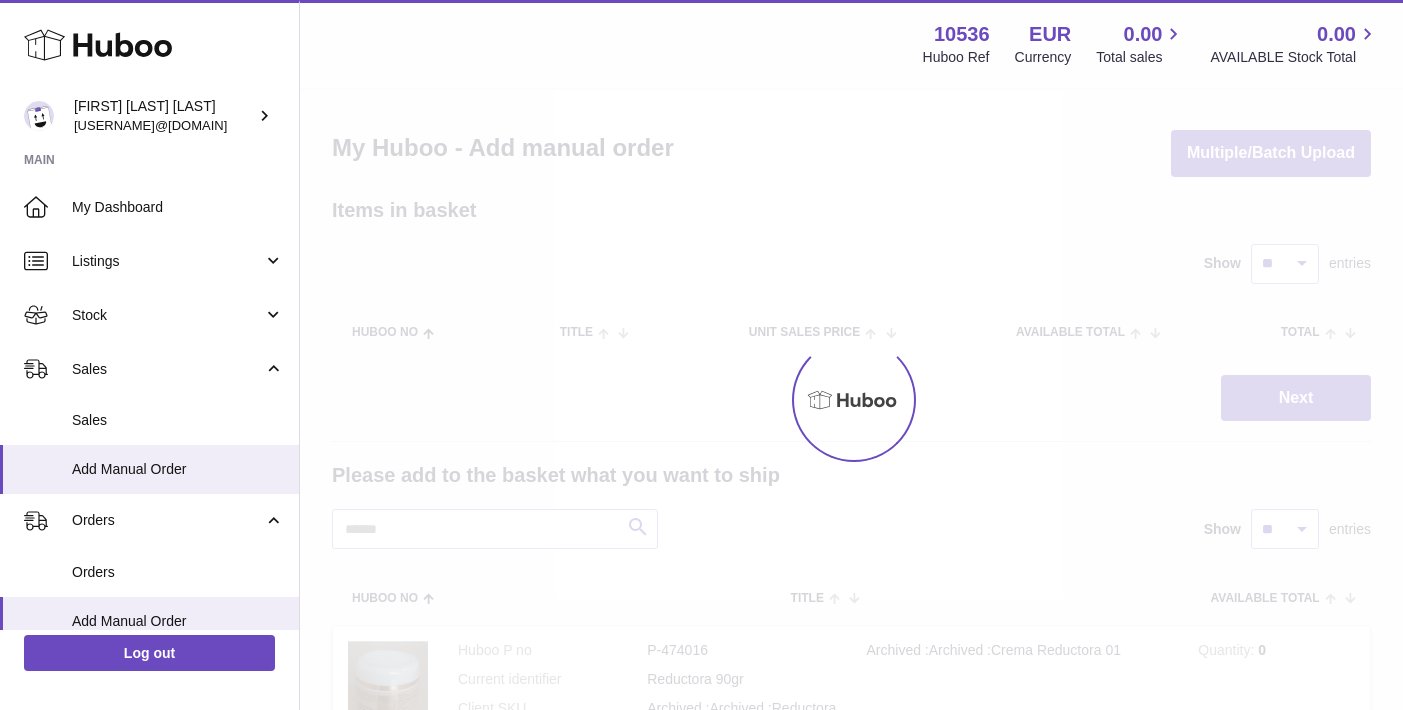 scroll, scrollTop: 0, scrollLeft: 0, axis: both 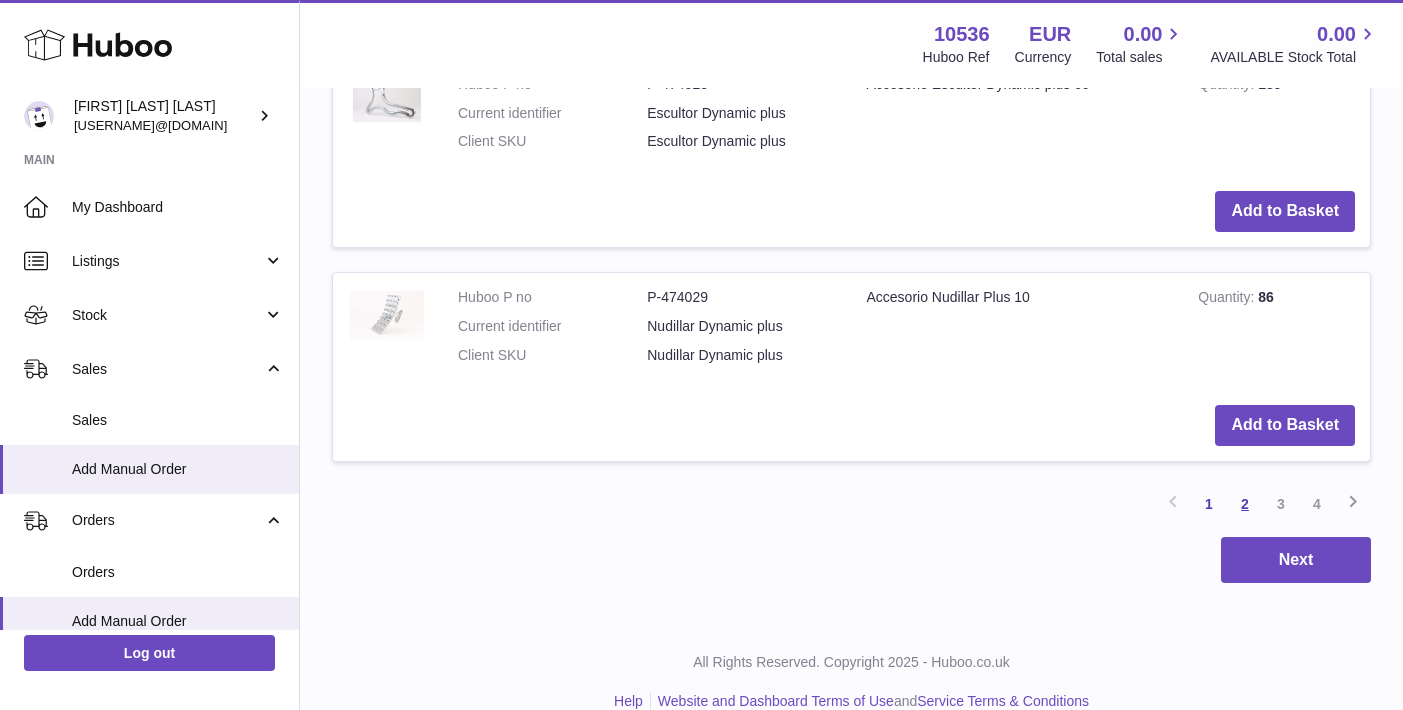 click on "2" at bounding box center [1245, 504] 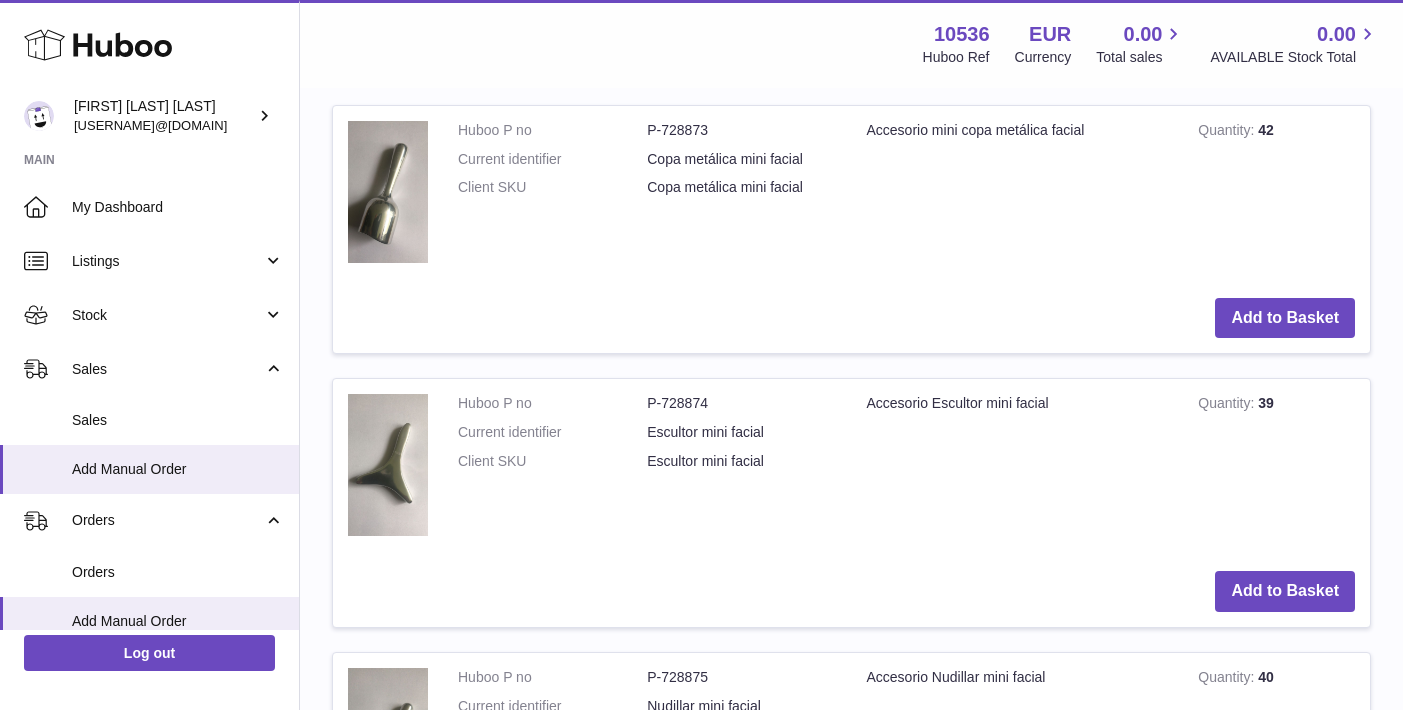 scroll, scrollTop: 903, scrollLeft: 0, axis: vertical 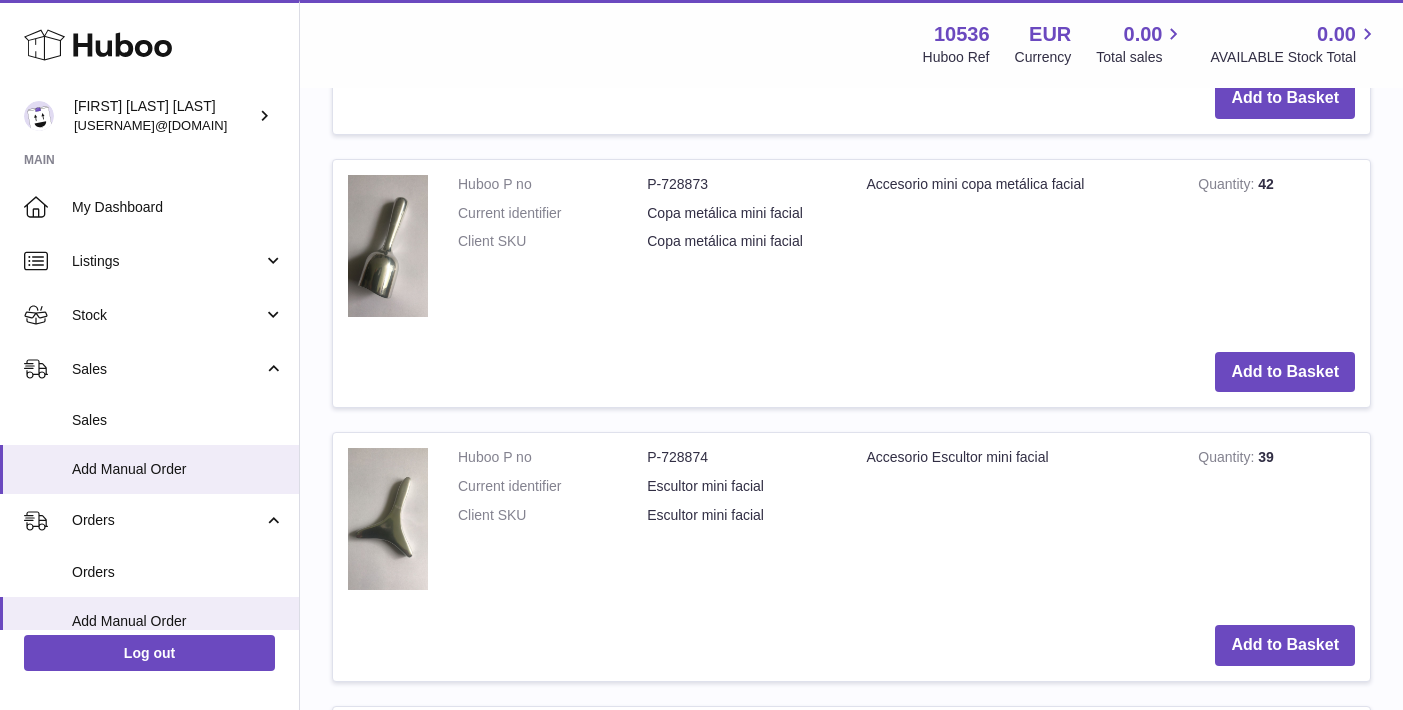 click on "Add to Basket" at bounding box center [1285, 372] 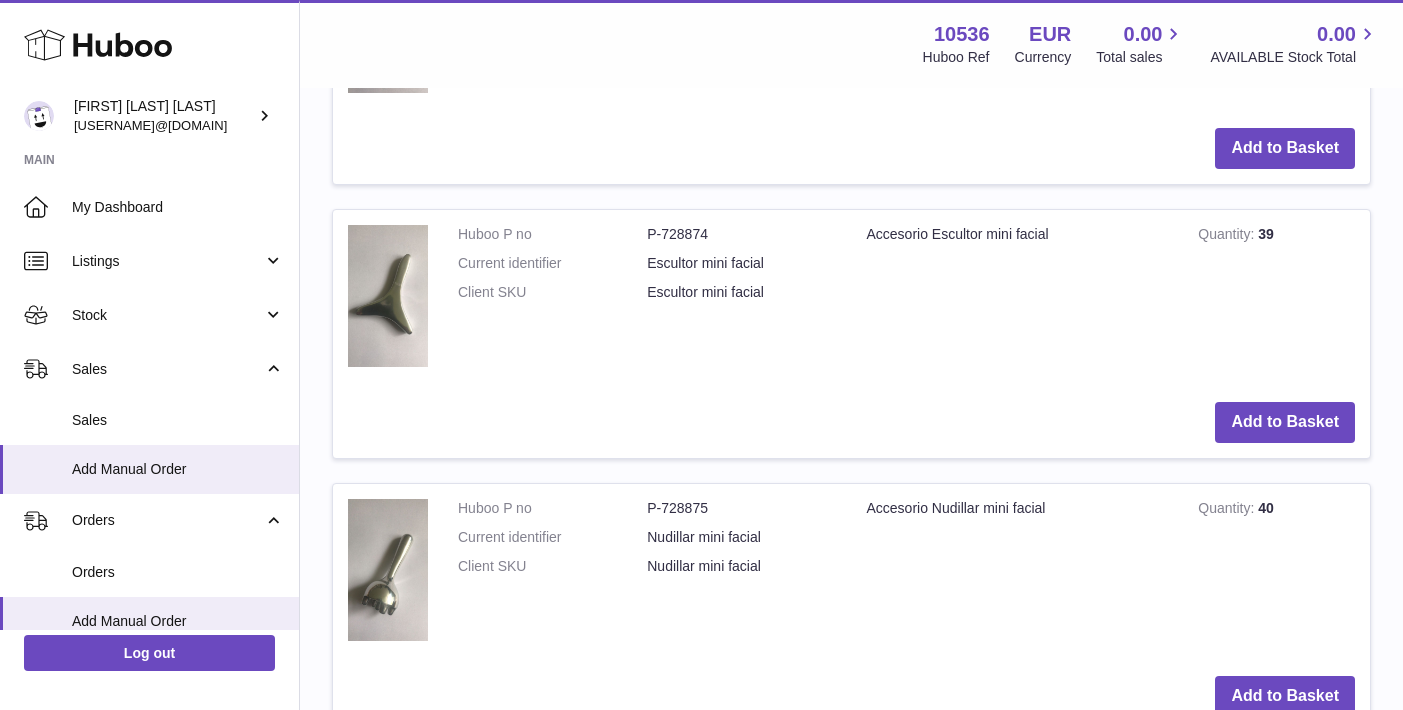 scroll, scrollTop: 1457, scrollLeft: 0, axis: vertical 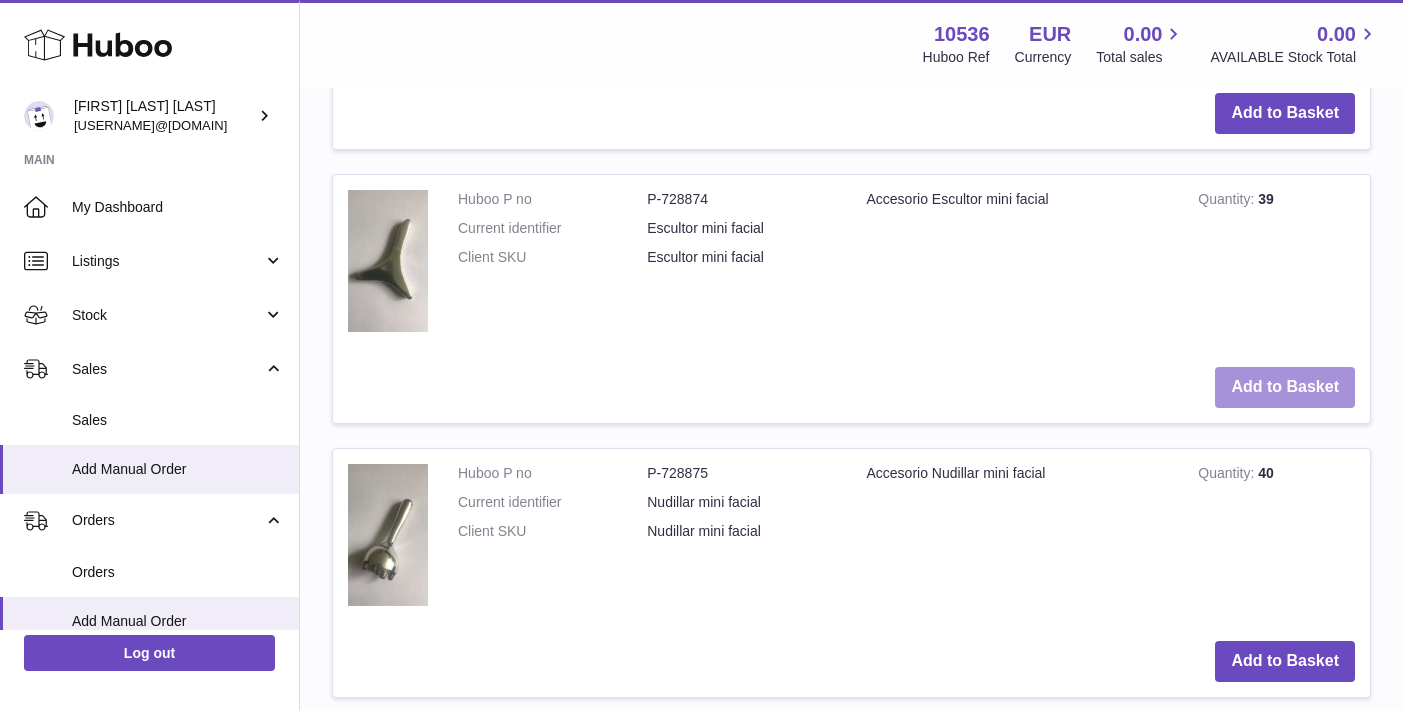 click on "Add to Basket" at bounding box center [1285, 387] 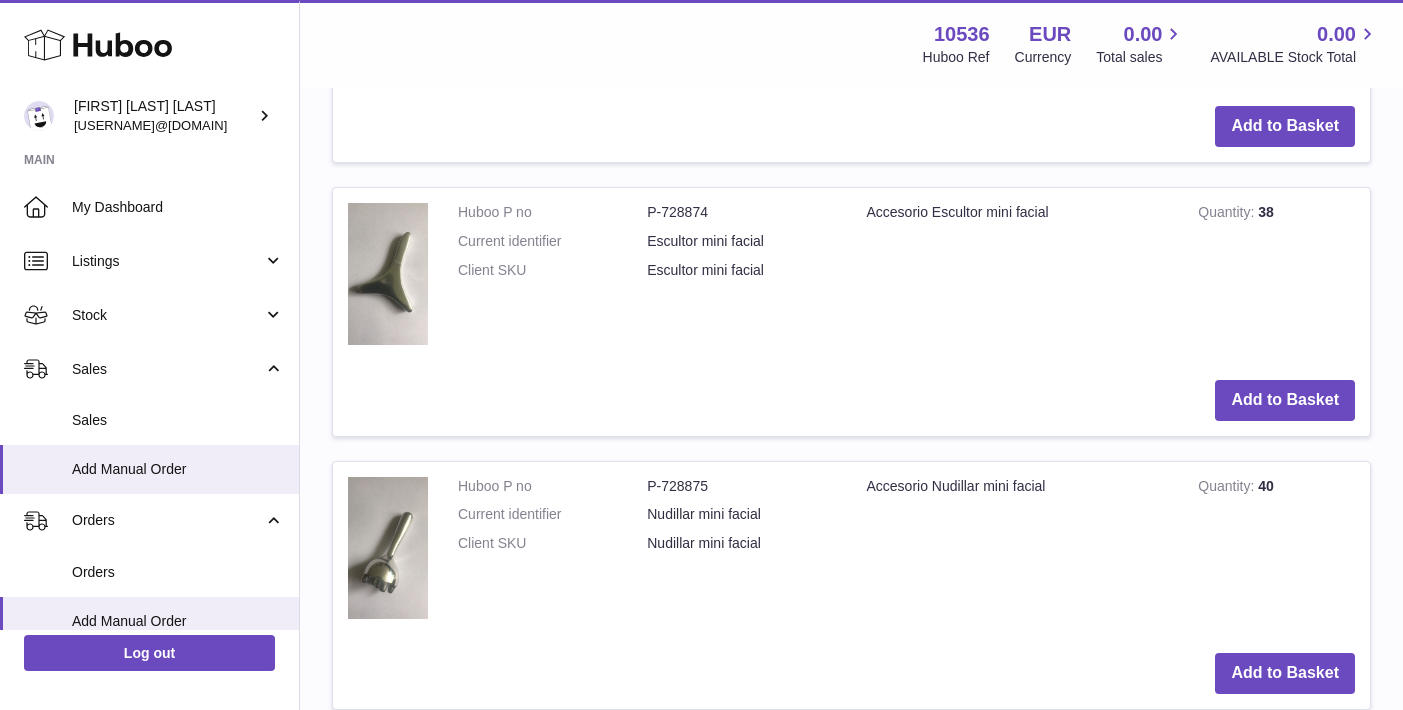 scroll, scrollTop: 1858, scrollLeft: 0, axis: vertical 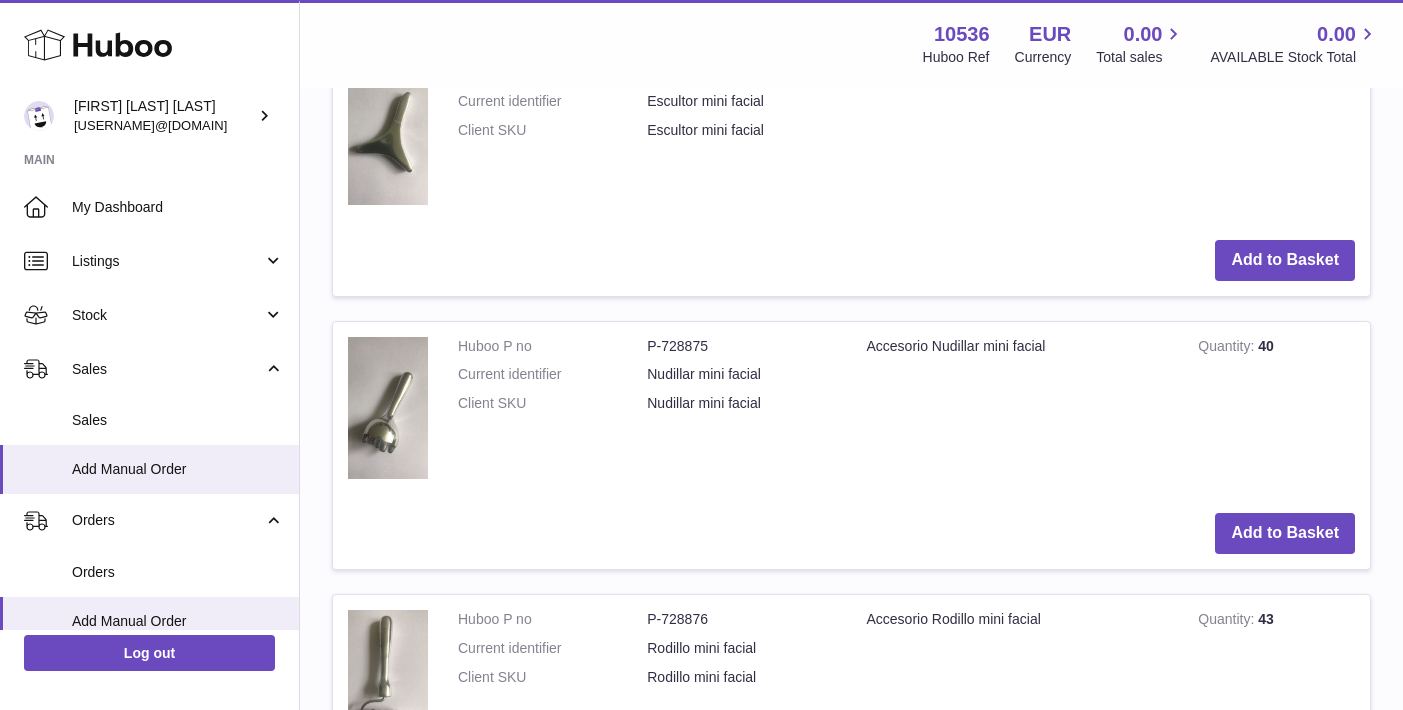click on "Add to Basket" at bounding box center (1285, 533) 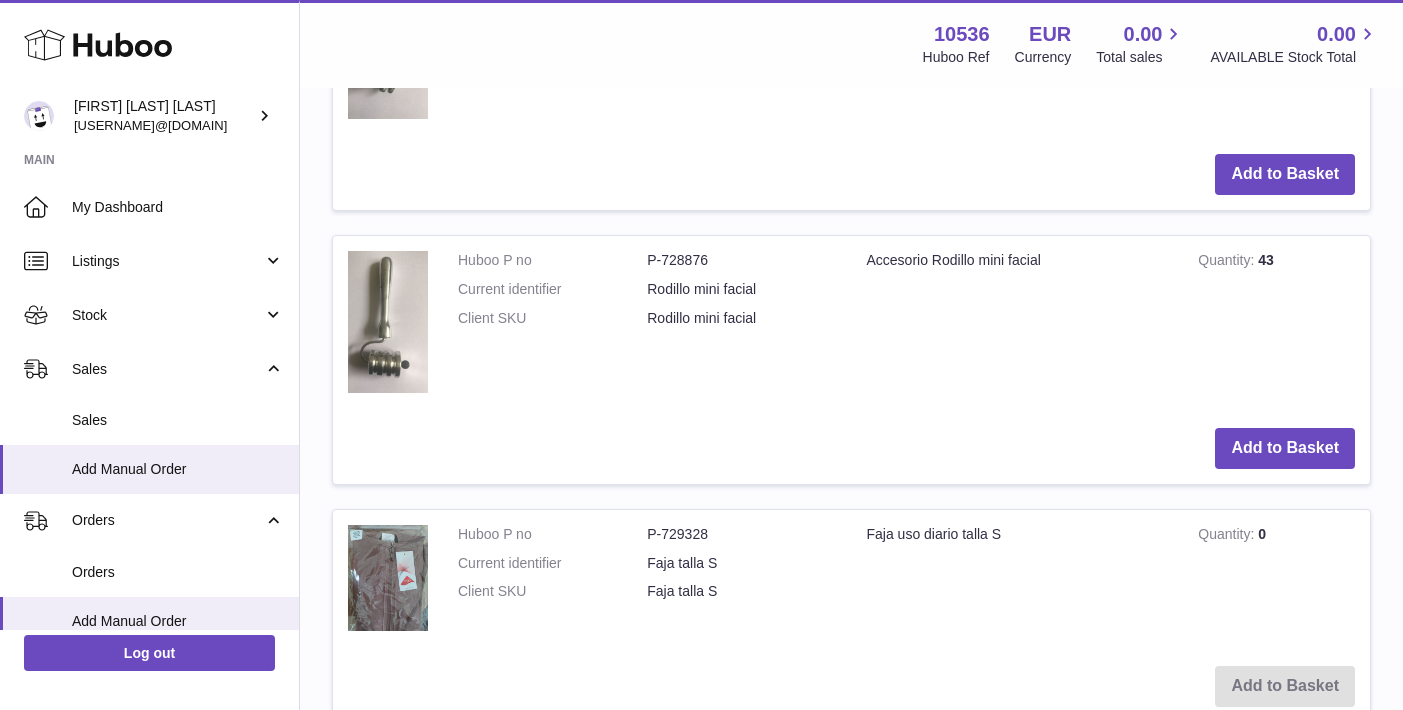 scroll, scrollTop: 2507, scrollLeft: 0, axis: vertical 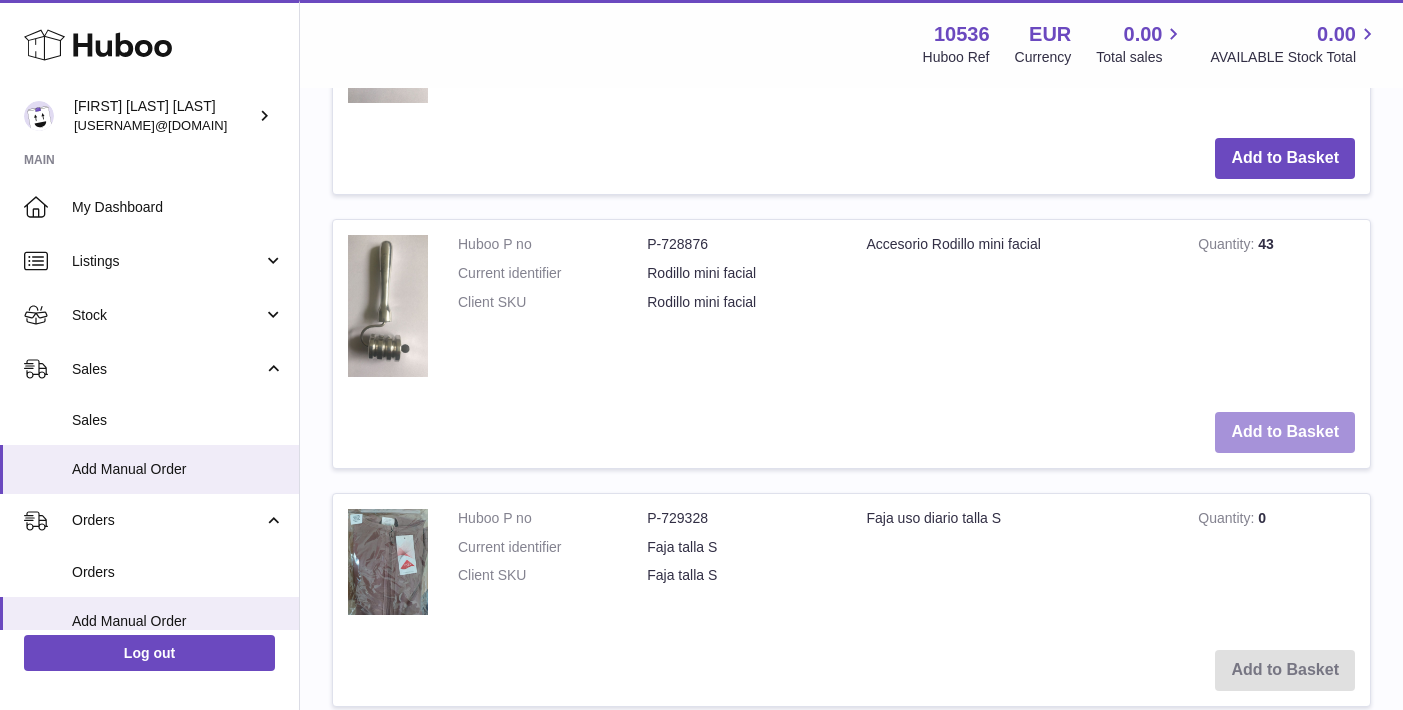 click on "Add to Basket" at bounding box center [1285, 432] 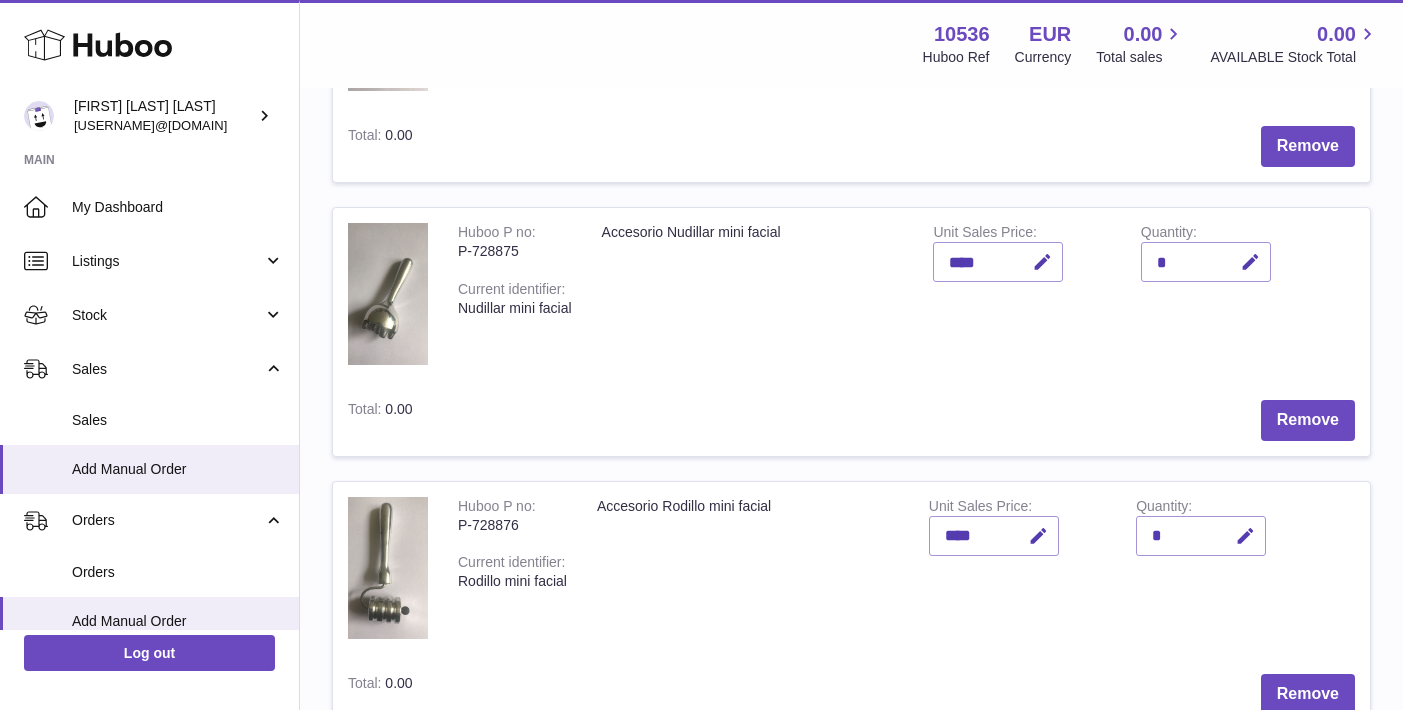 scroll, scrollTop: 847, scrollLeft: 1, axis: both 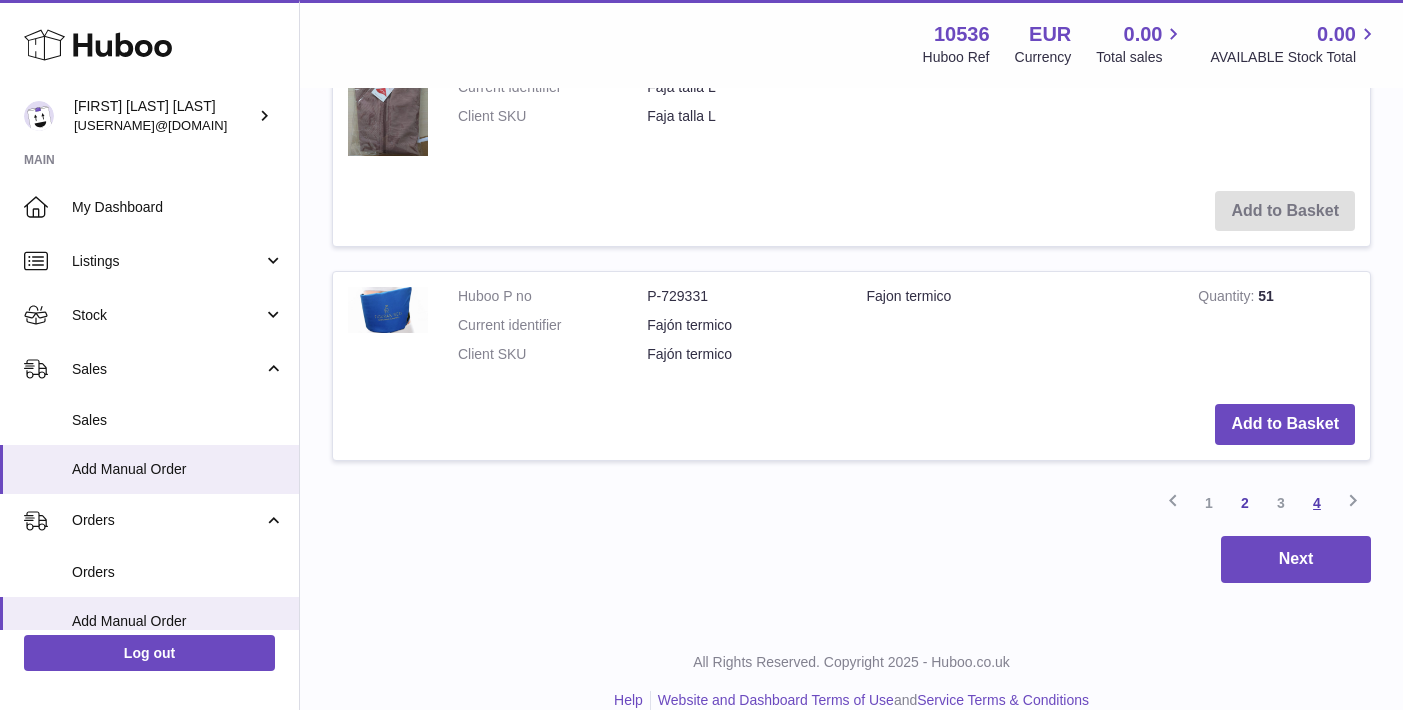 click on "4" at bounding box center (1317, 503) 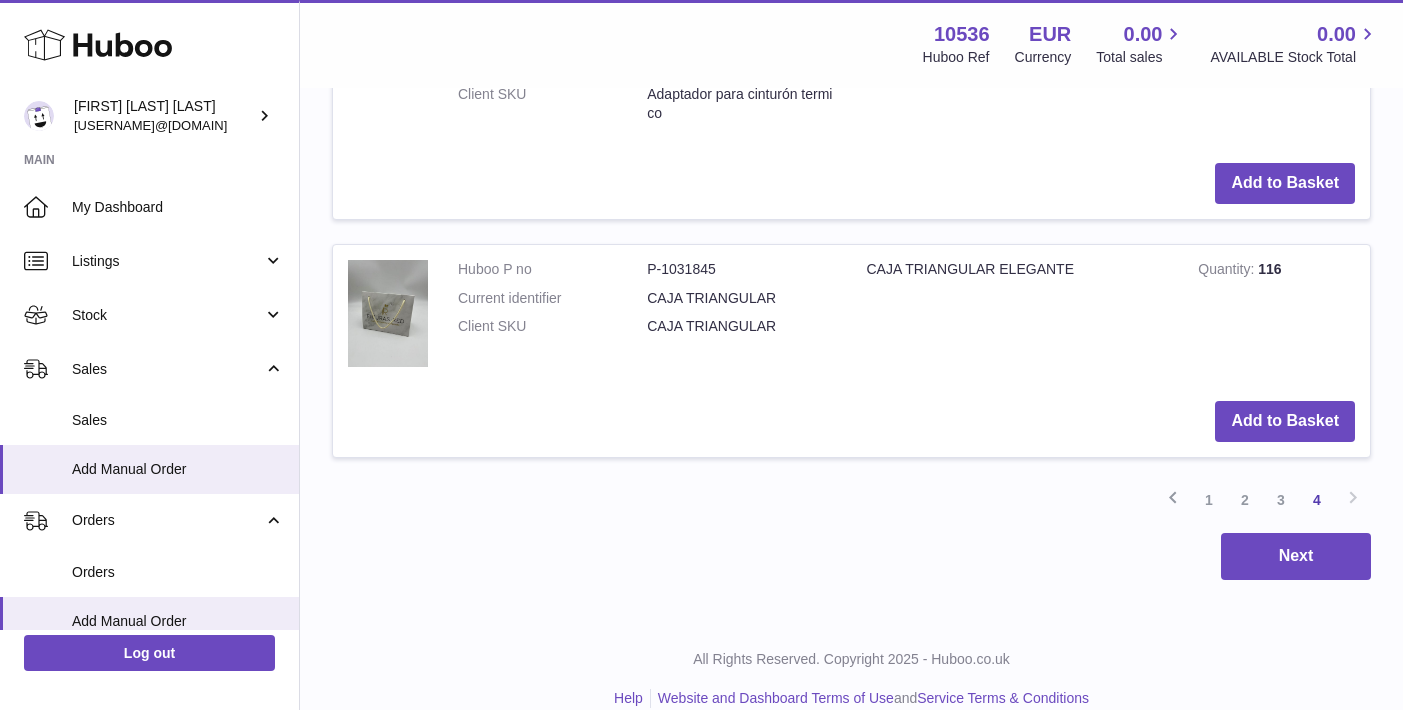 scroll 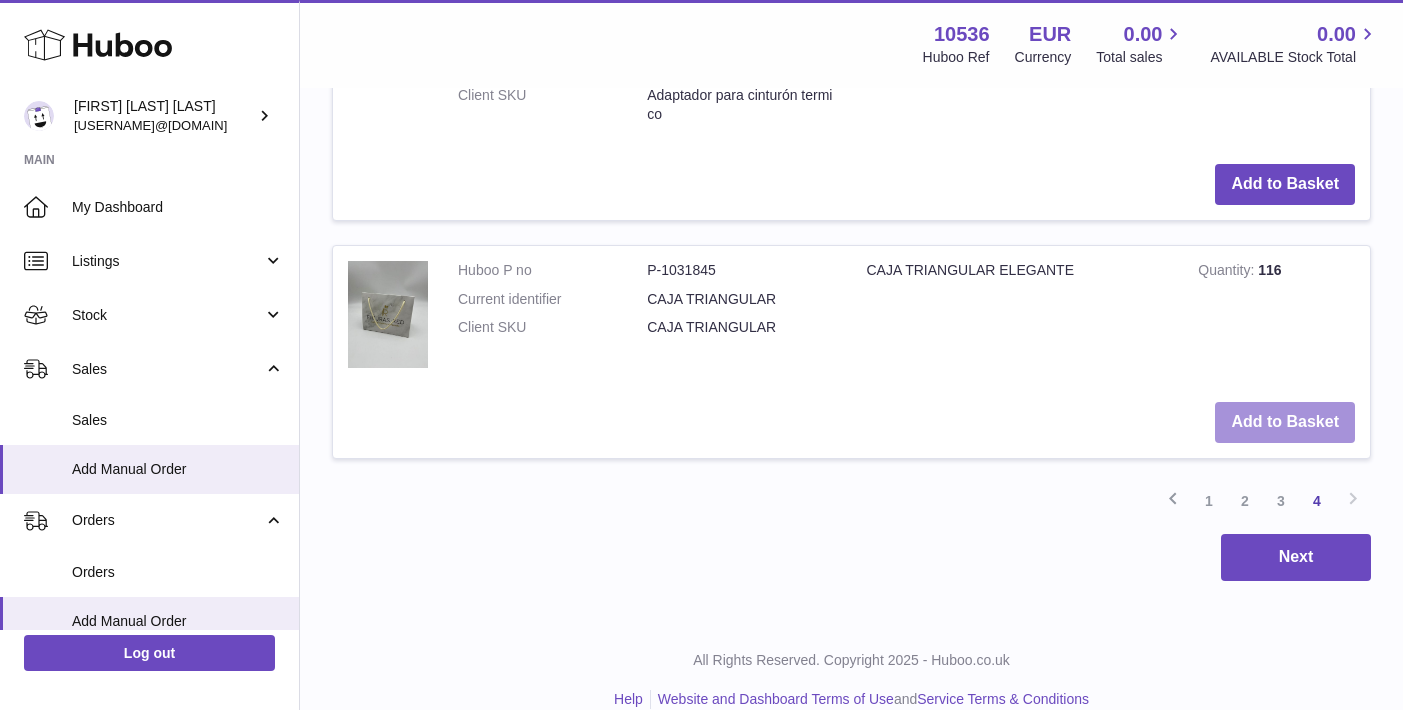 click on "Add to Basket" at bounding box center [1285, 422] 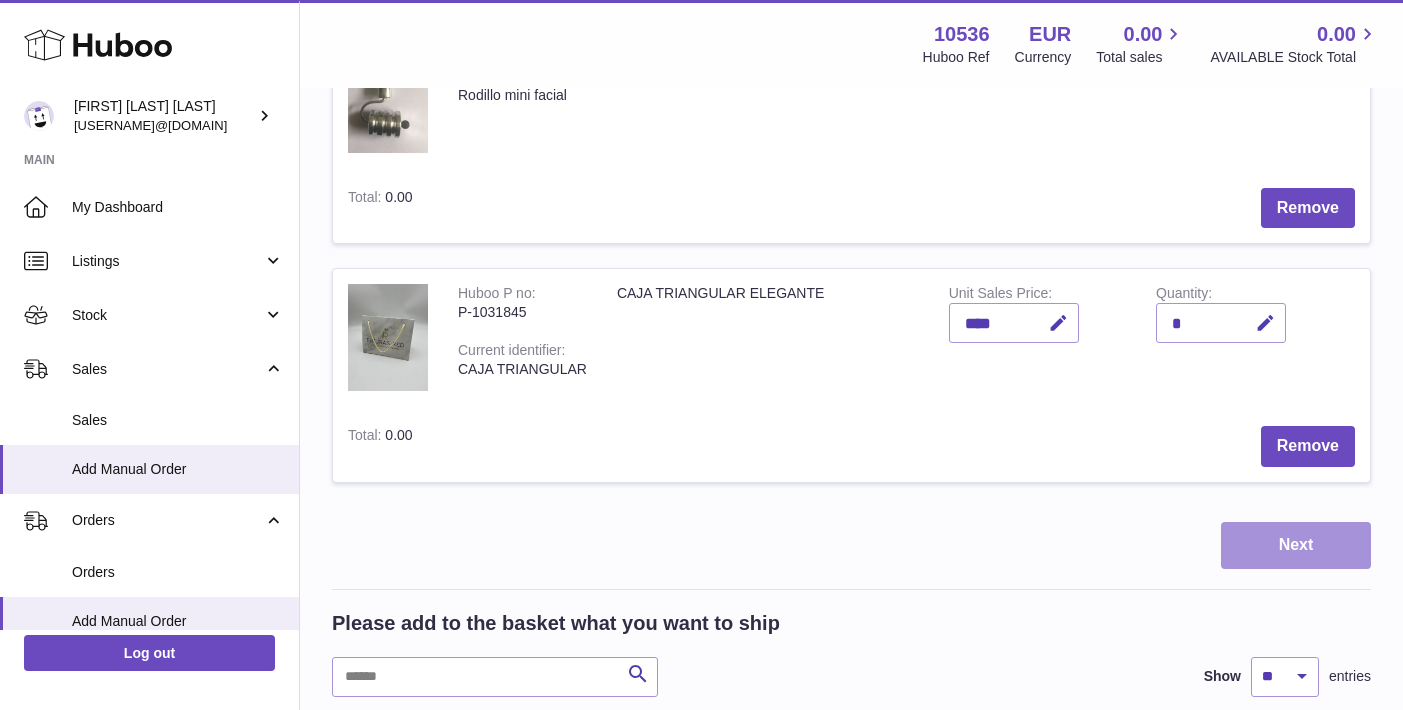 click on "Next" at bounding box center [1296, 545] 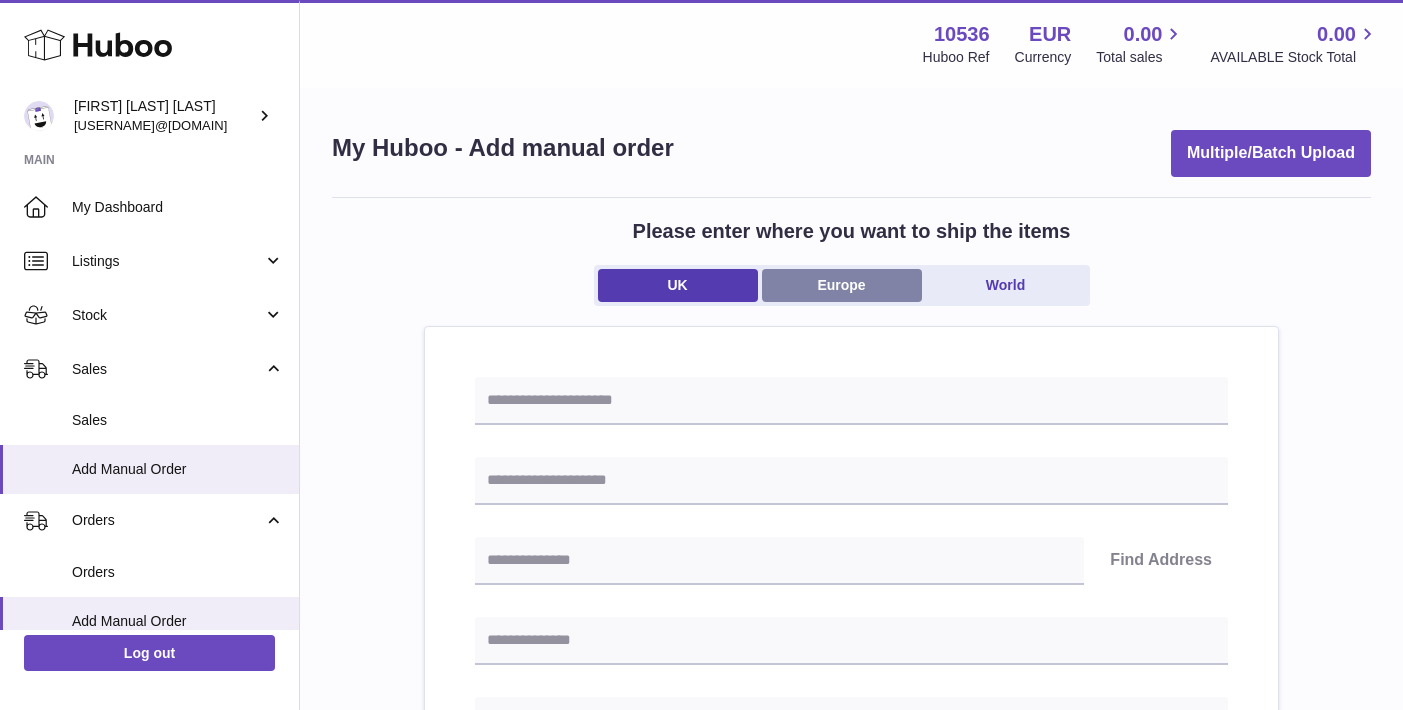 click on "Europe" at bounding box center (842, 285) 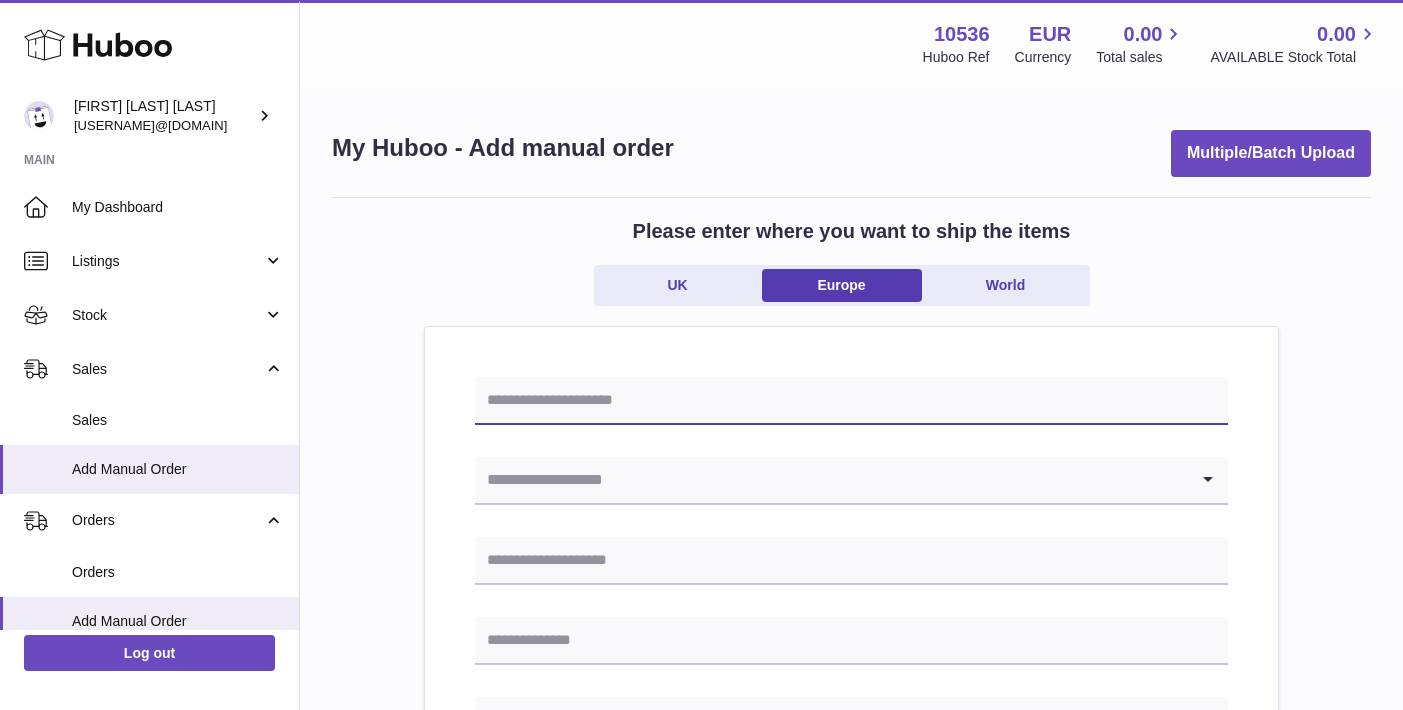 click at bounding box center [851, 401] 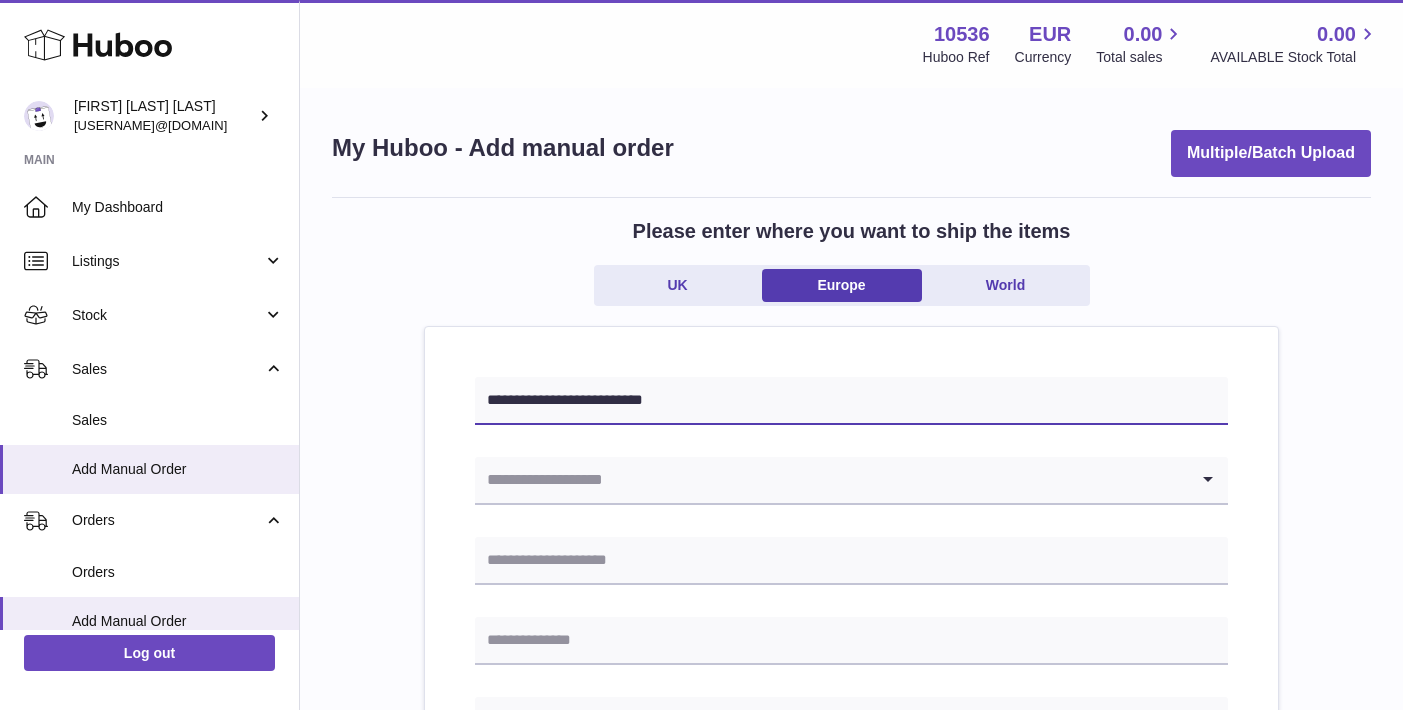 type on "**********" 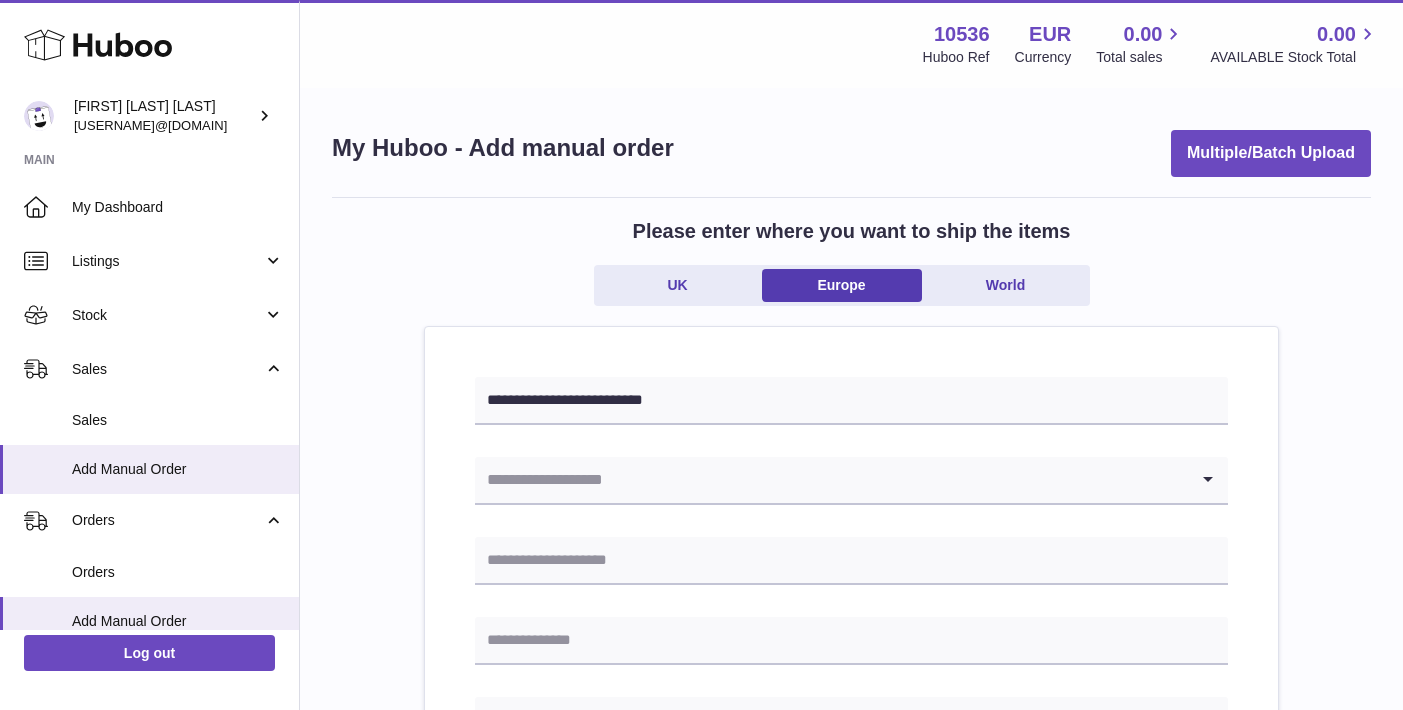 click on "**********" at bounding box center (851, 945) 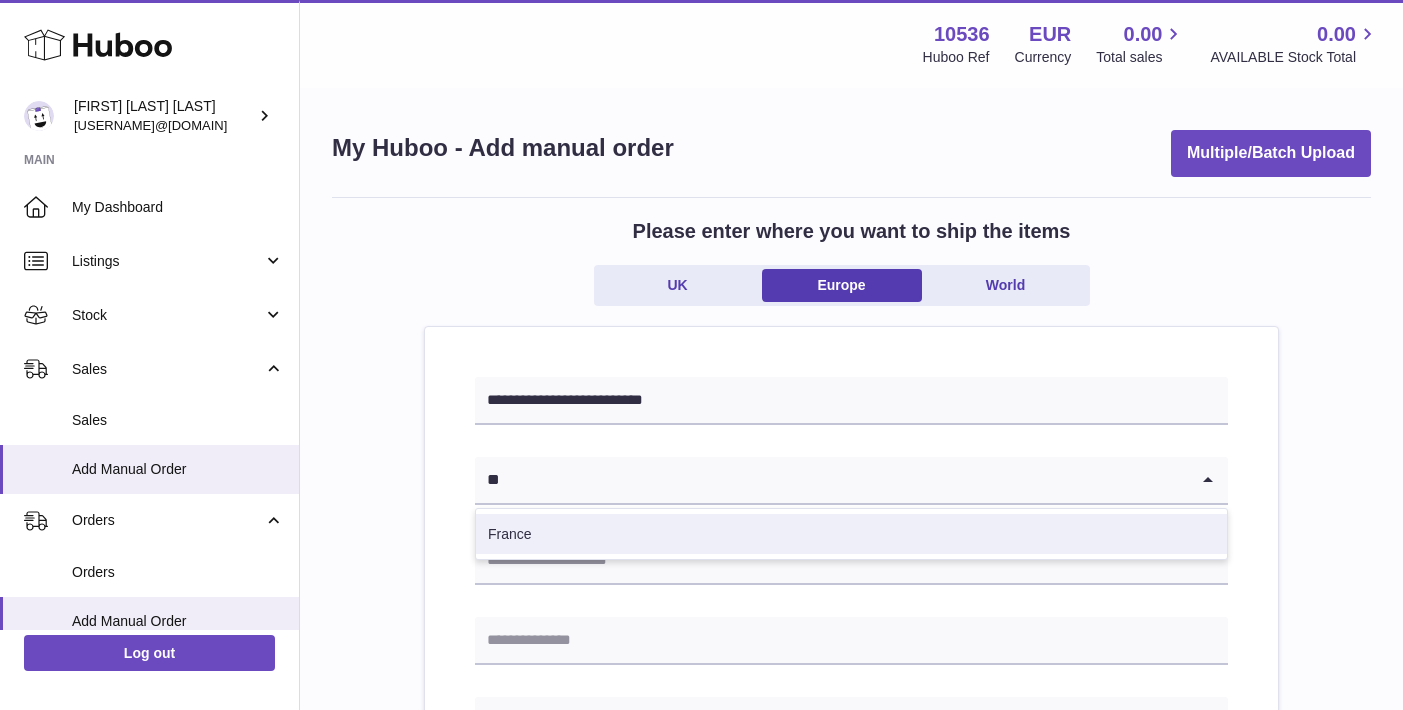 click on "France" at bounding box center (851, 534) 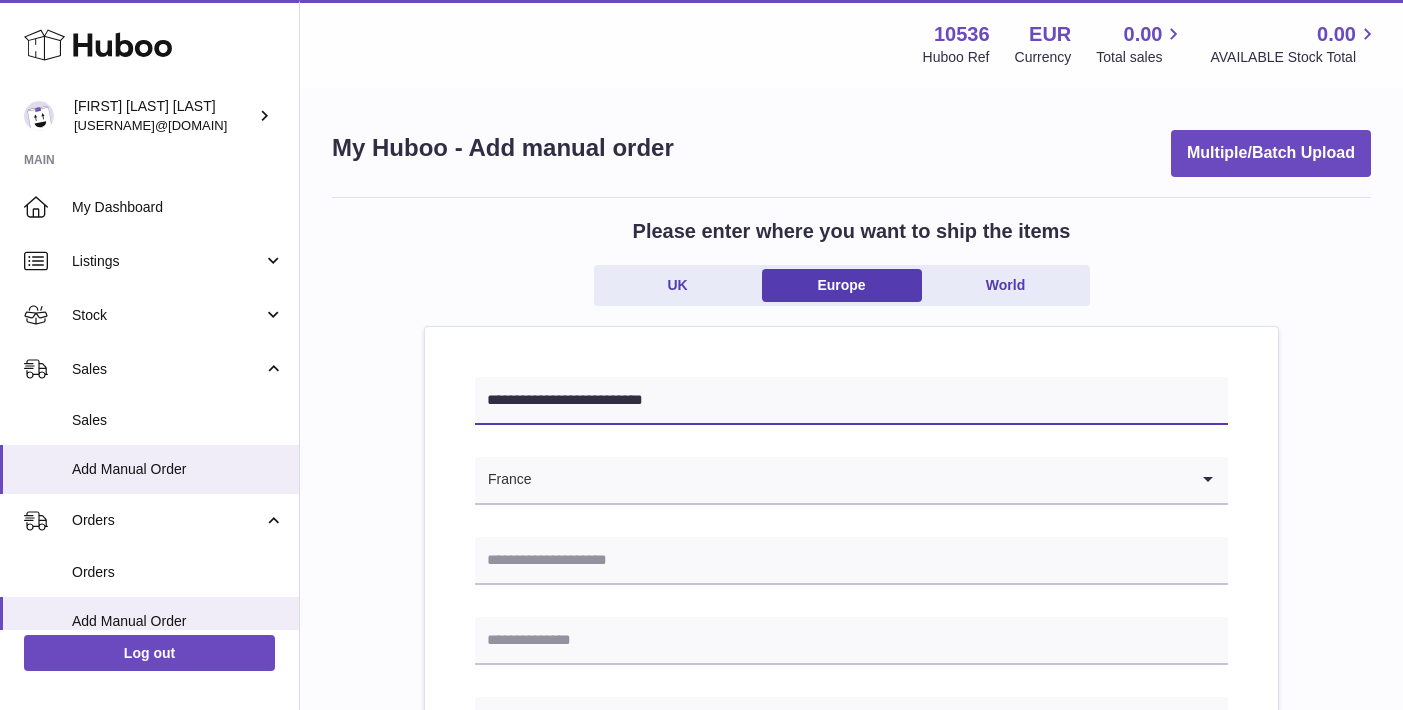 click on "**********" at bounding box center [851, 401] 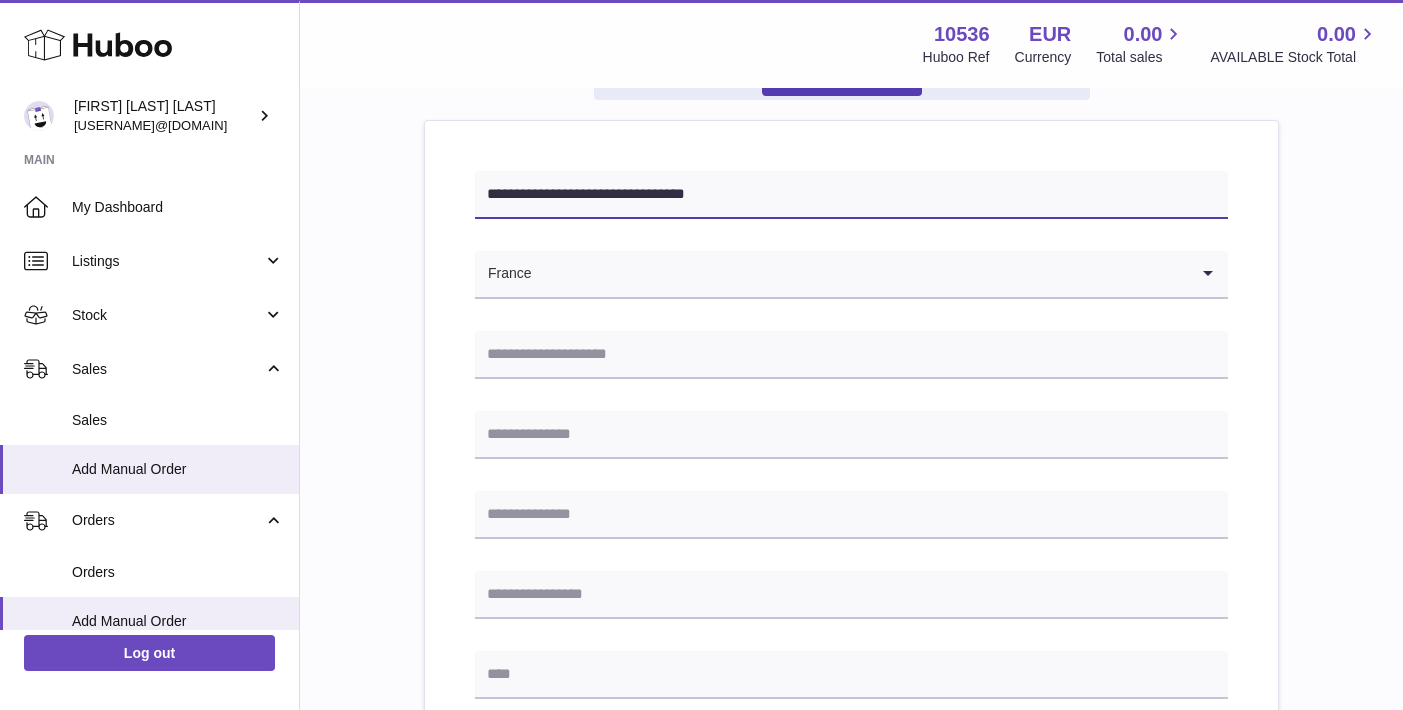 type on "**********" 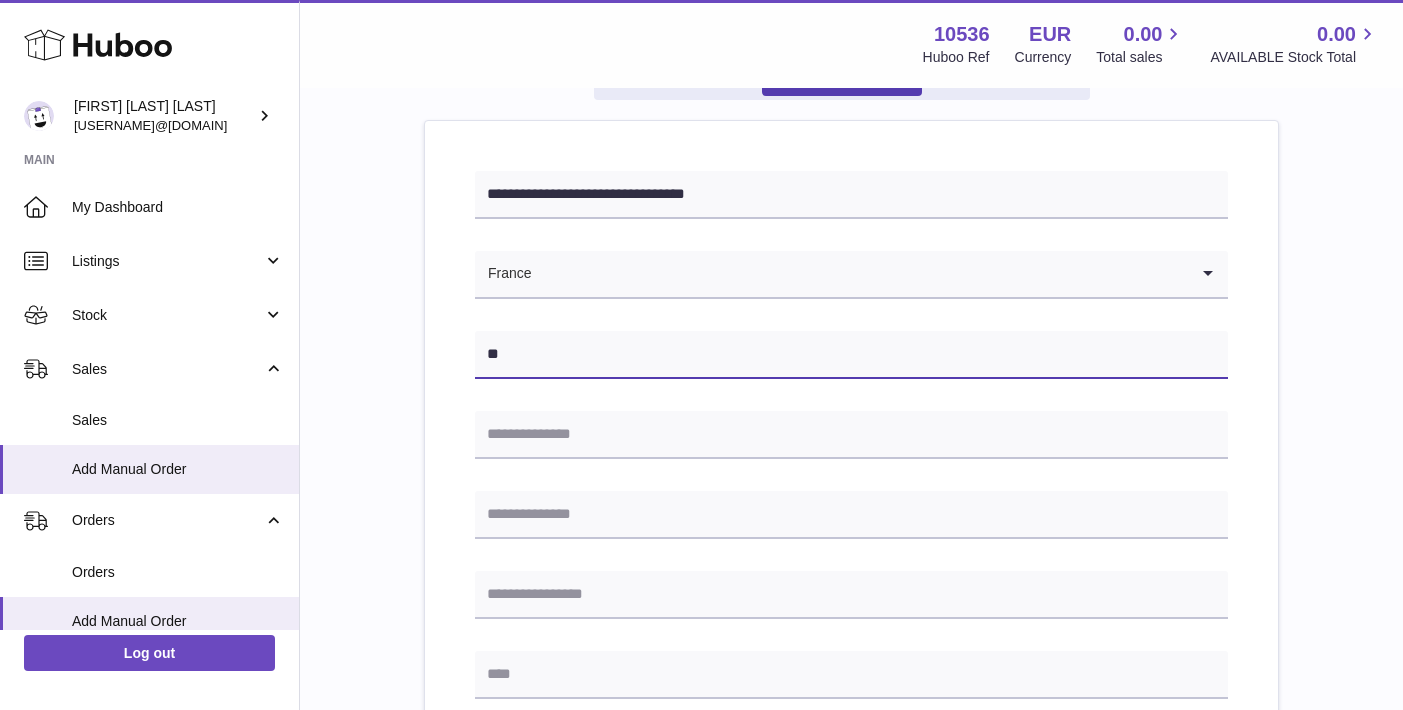 type on "*" 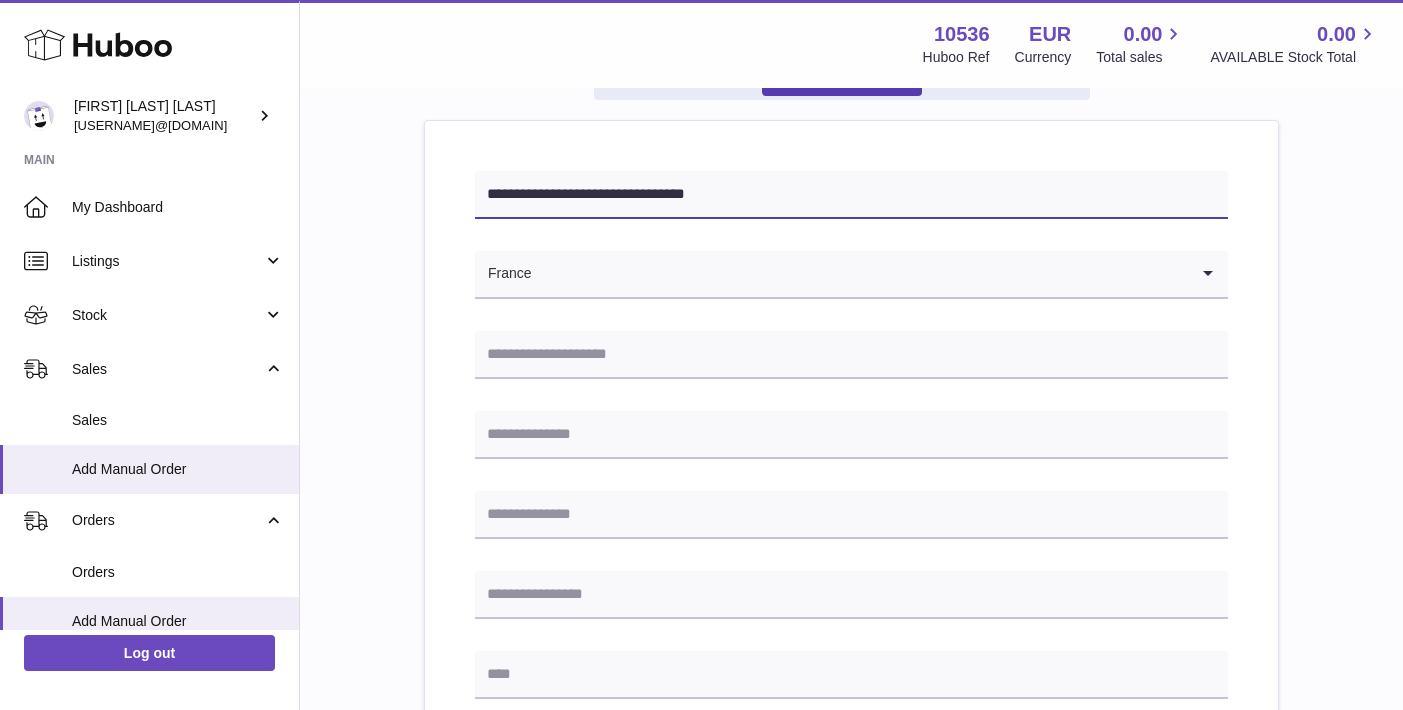 drag, startPoint x: 661, startPoint y: 196, endPoint x: 463, endPoint y: 174, distance: 199.21848 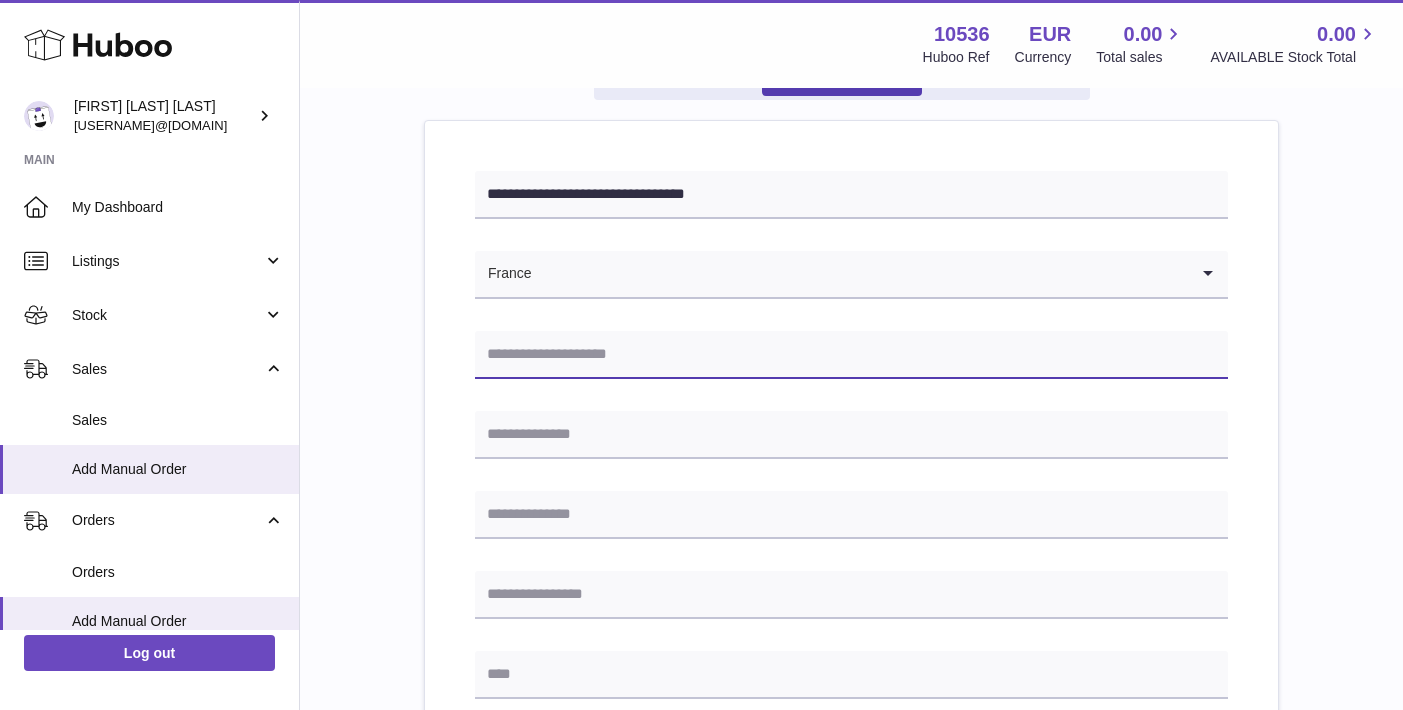 click at bounding box center [851, 355] 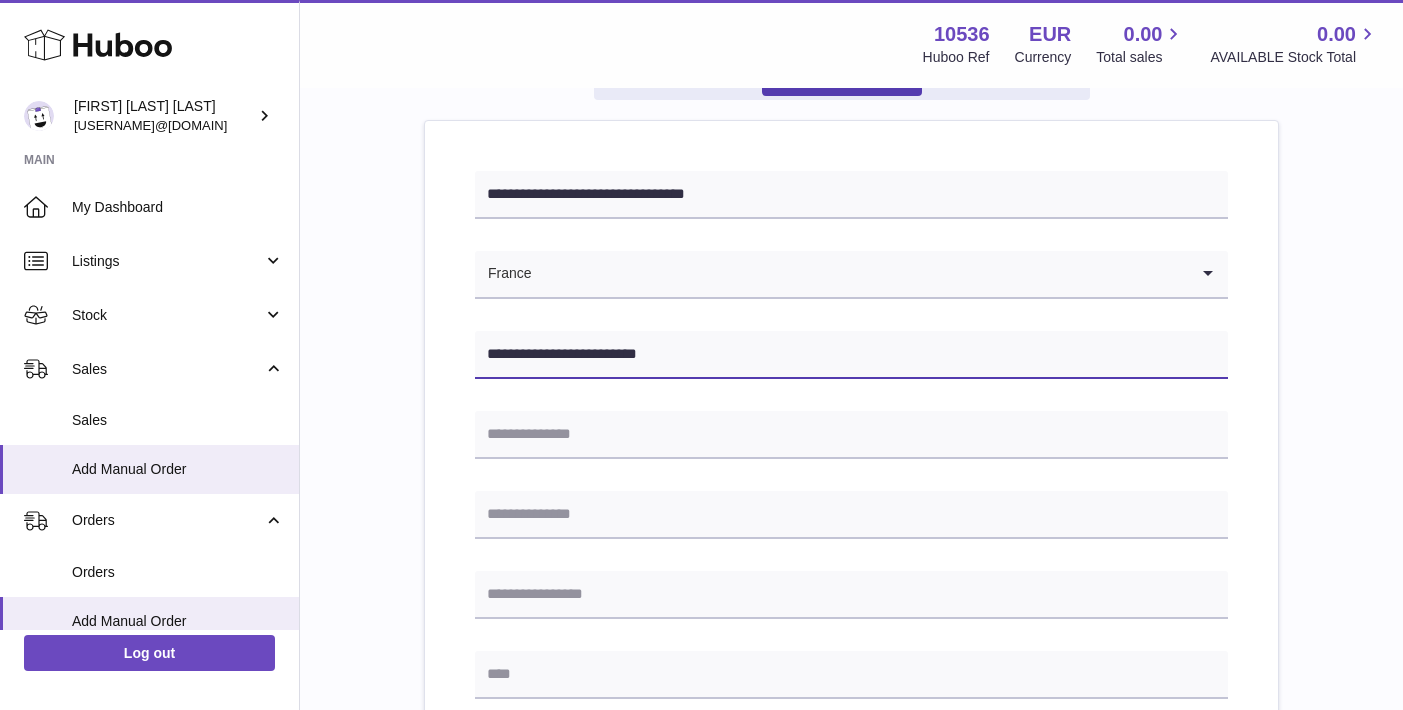 type on "**********" 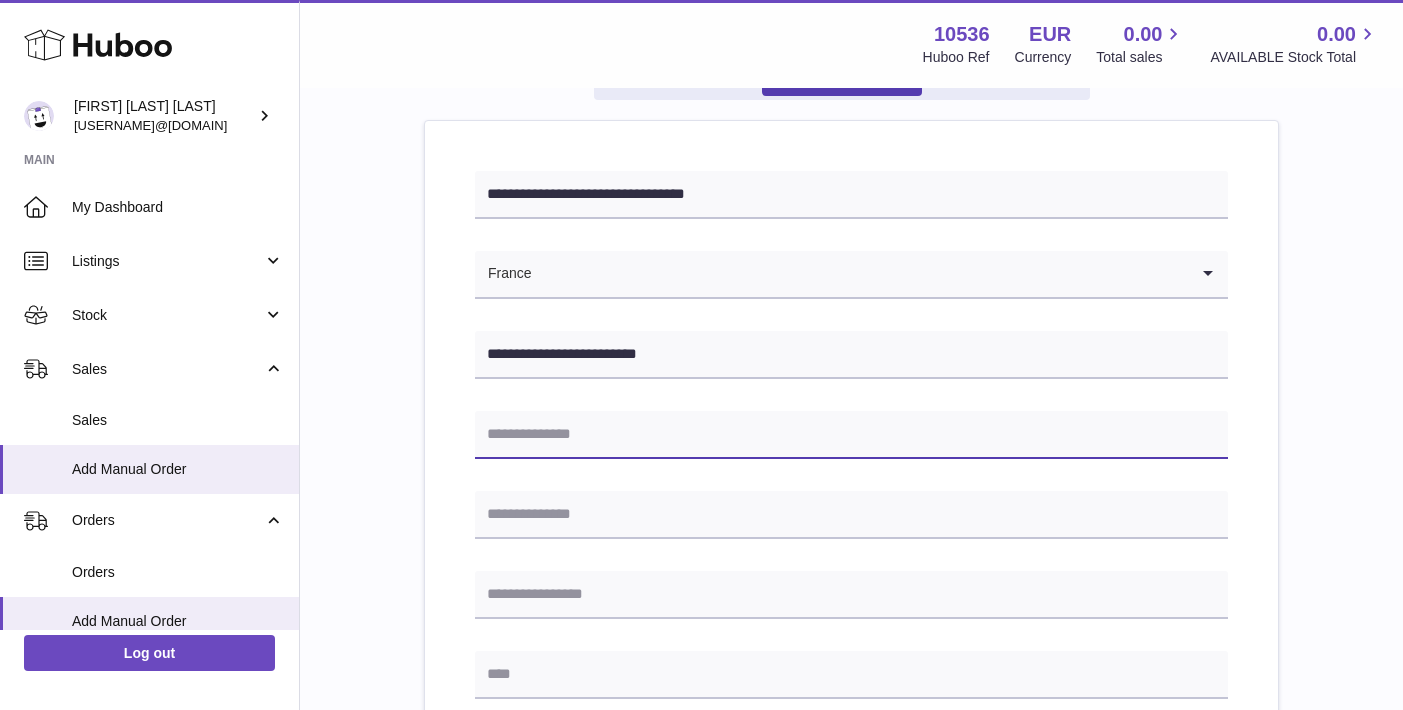 click at bounding box center (851, 435) 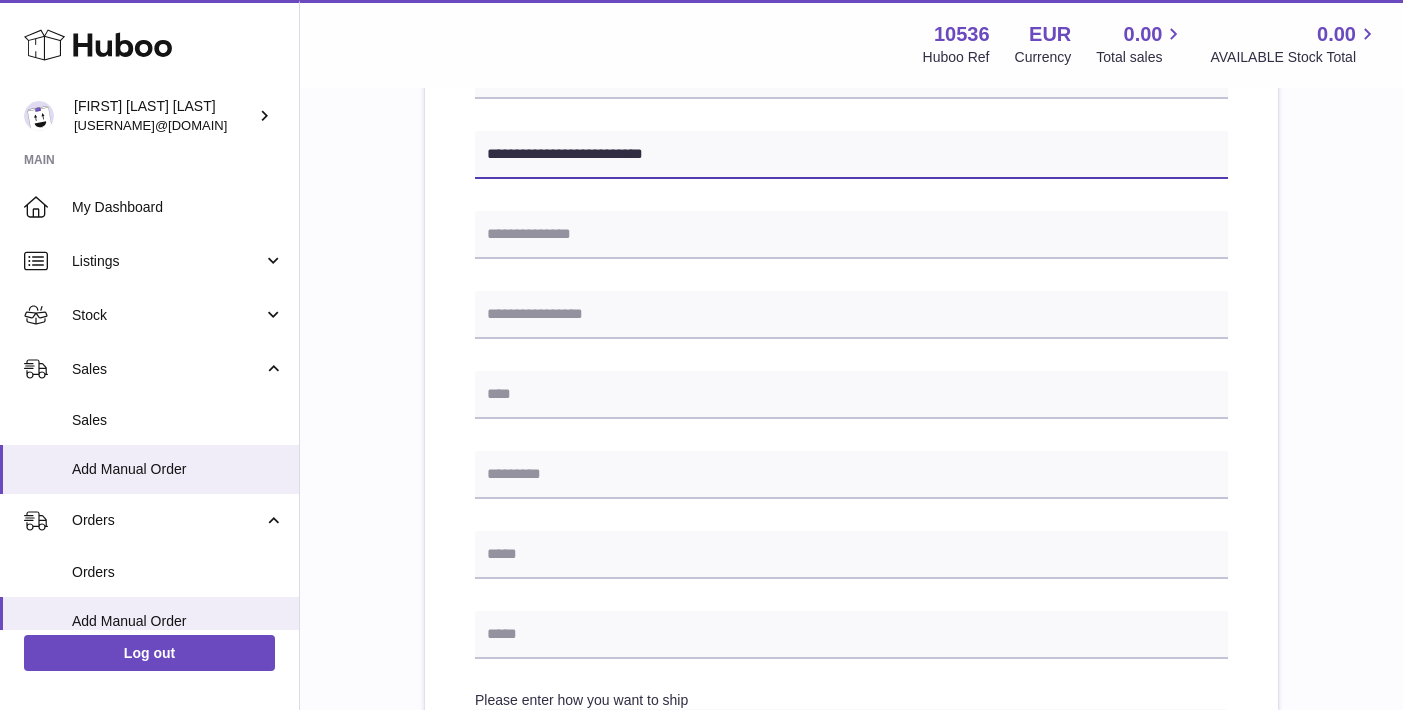 scroll, scrollTop: 577, scrollLeft: 0, axis: vertical 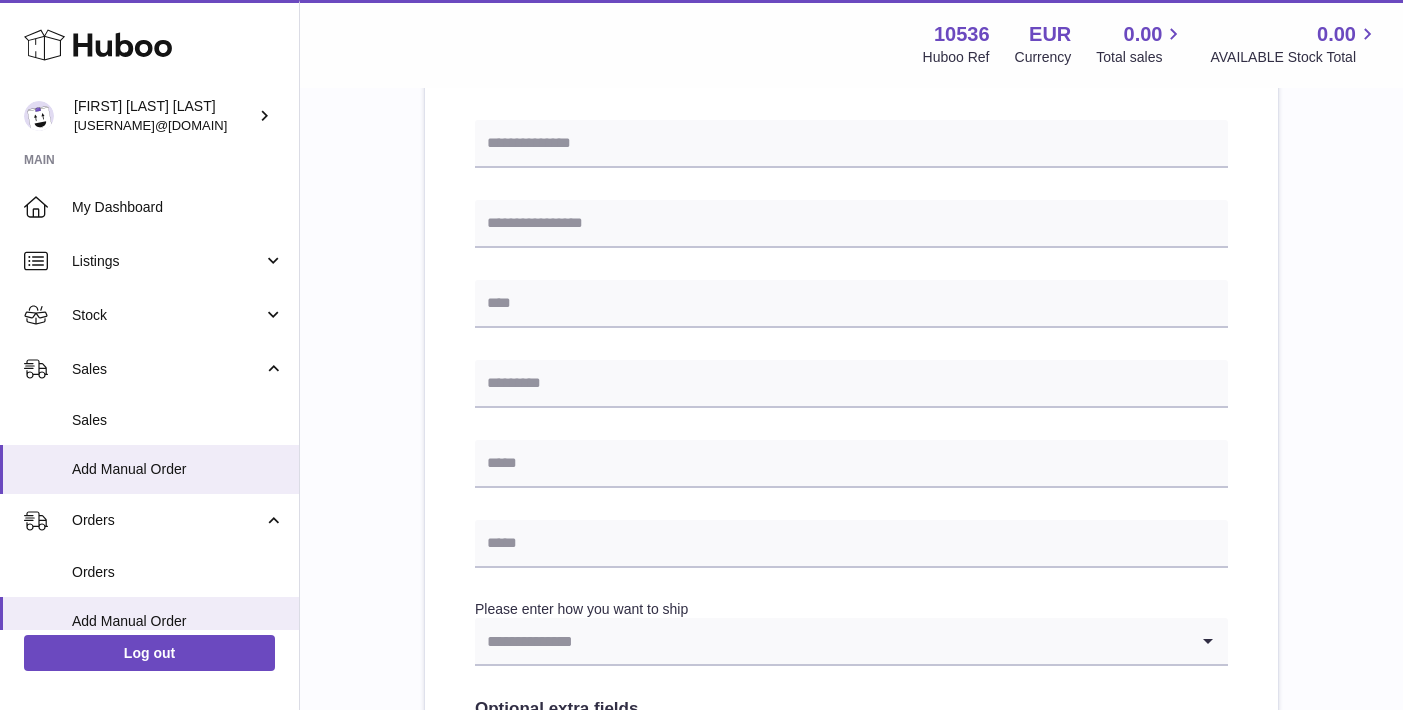 type on "**********" 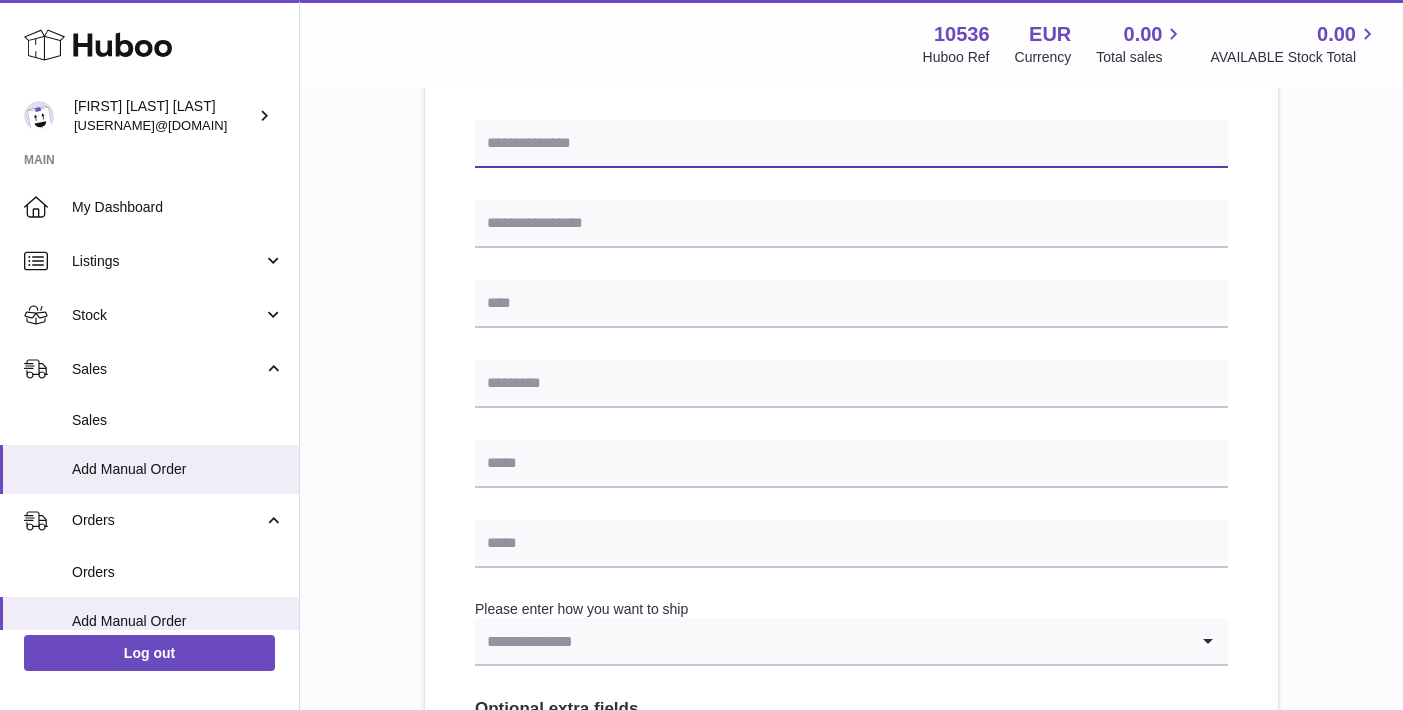 click at bounding box center (851, 144) 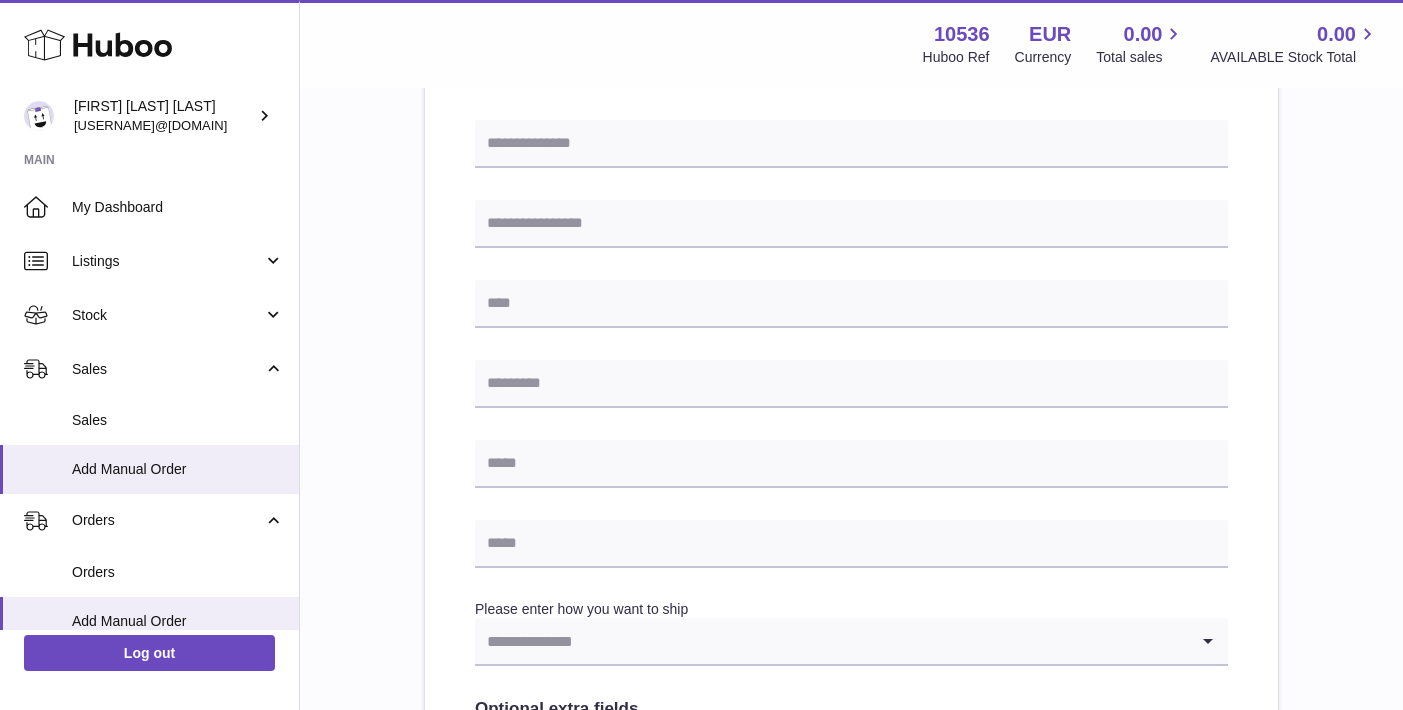 click on "**********" at bounding box center (851, 368) 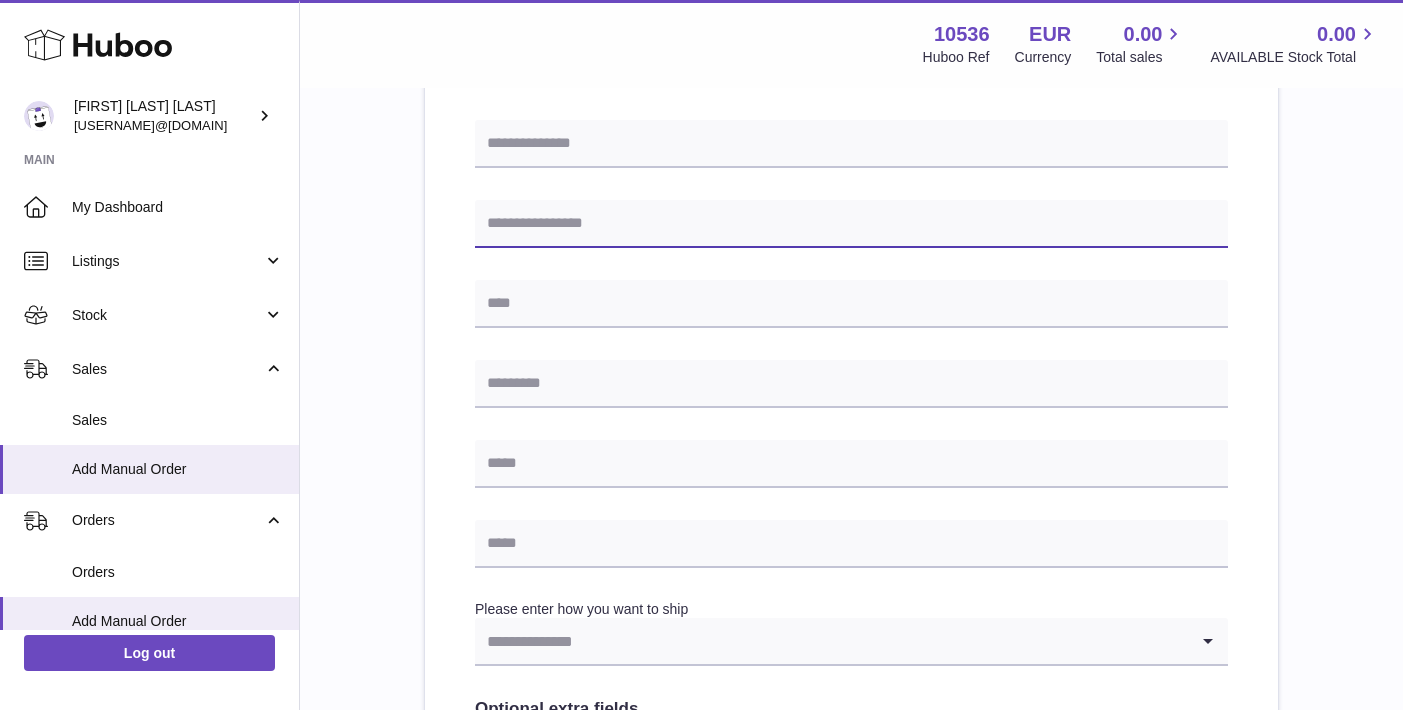 click at bounding box center (851, 224) 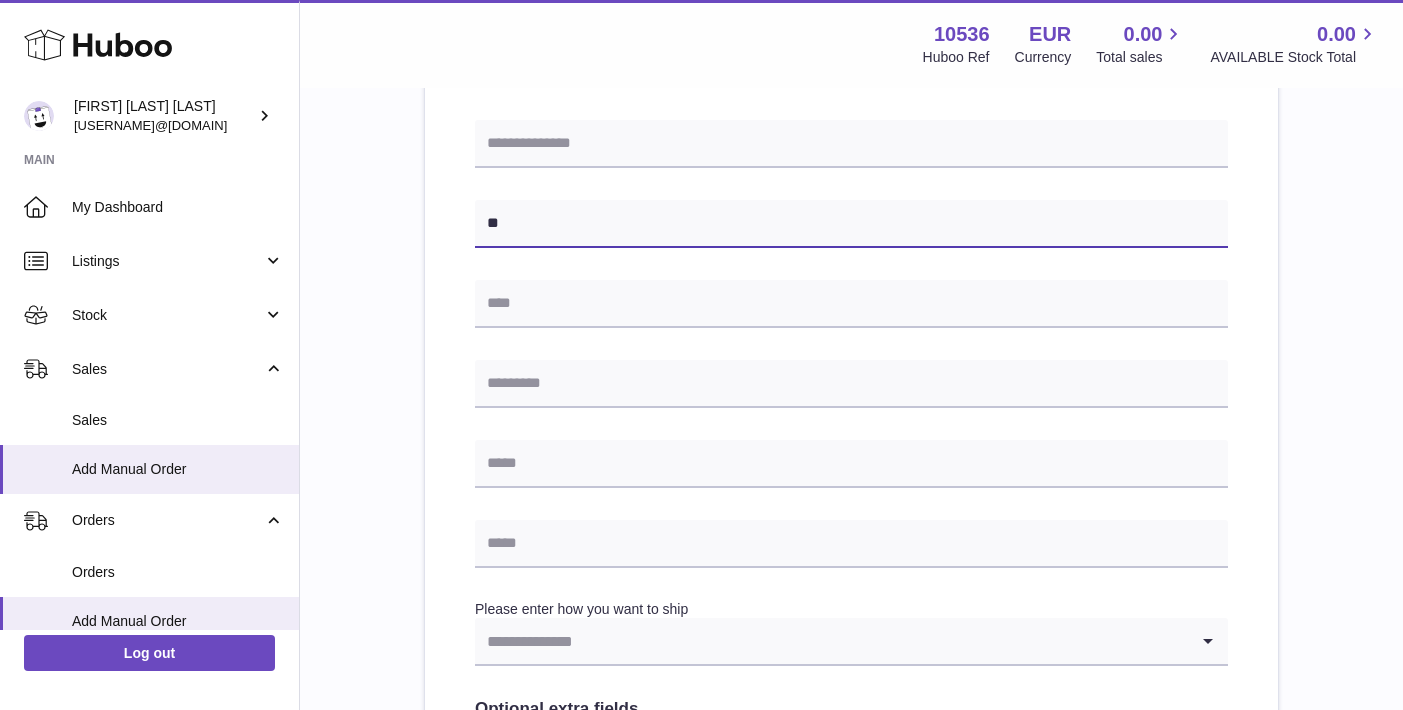 type on "*" 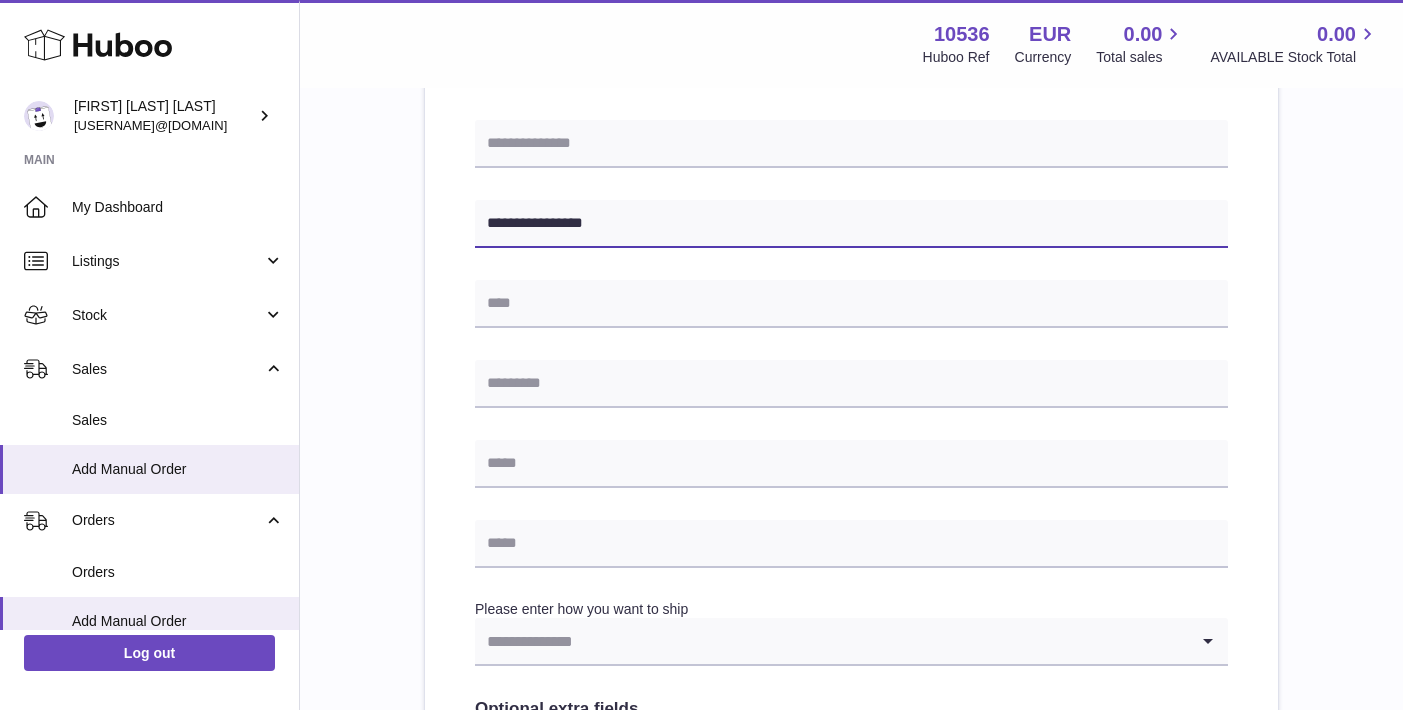 drag, startPoint x: 607, startPoint y: 232, endPoint x: 471, endPoint y: 222, distance: 136.36716 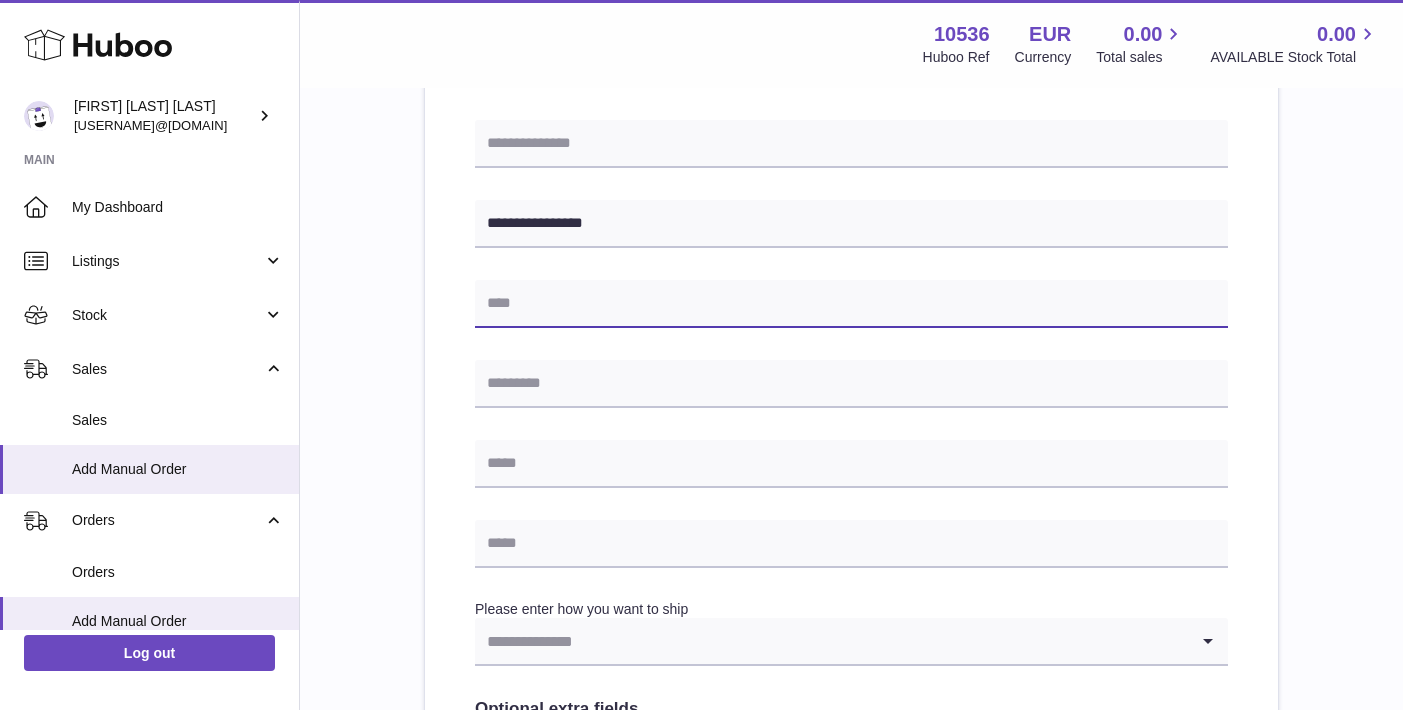 click at bounding box center (851, 304) 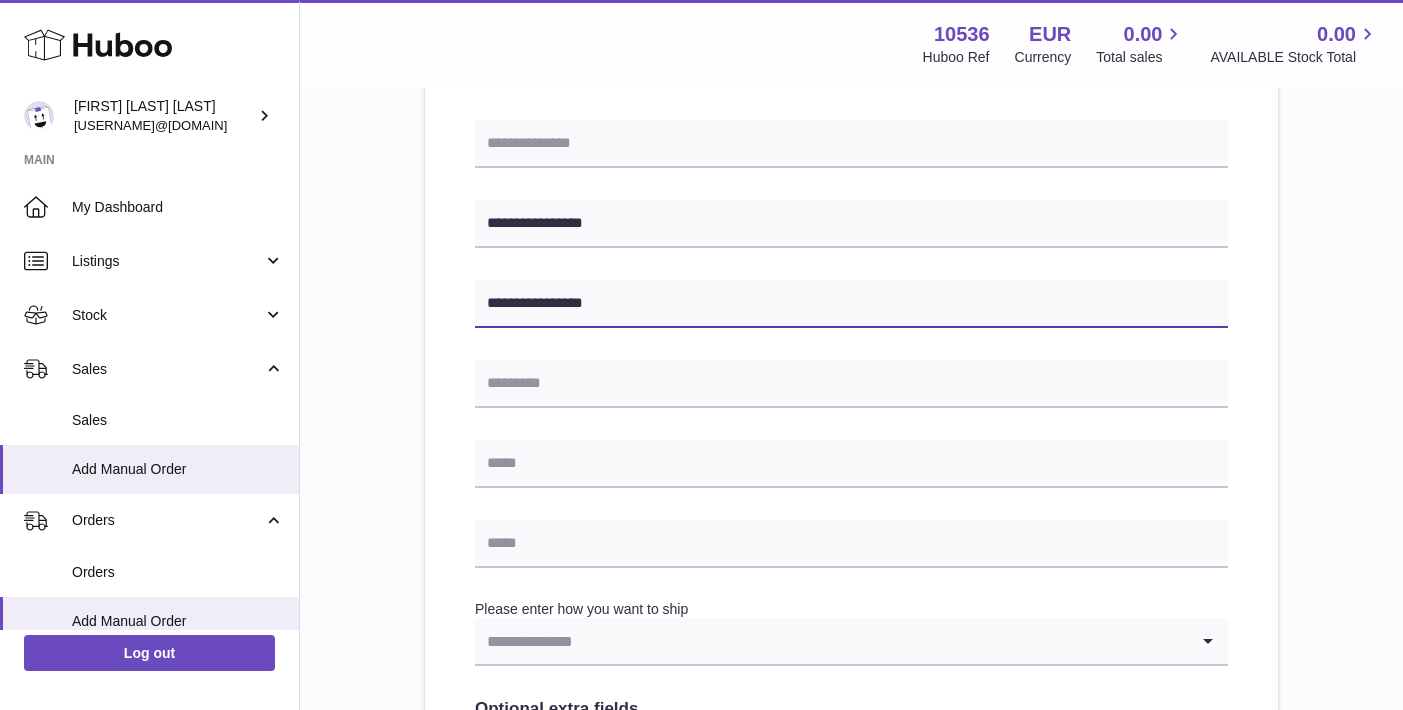 type on "**********" 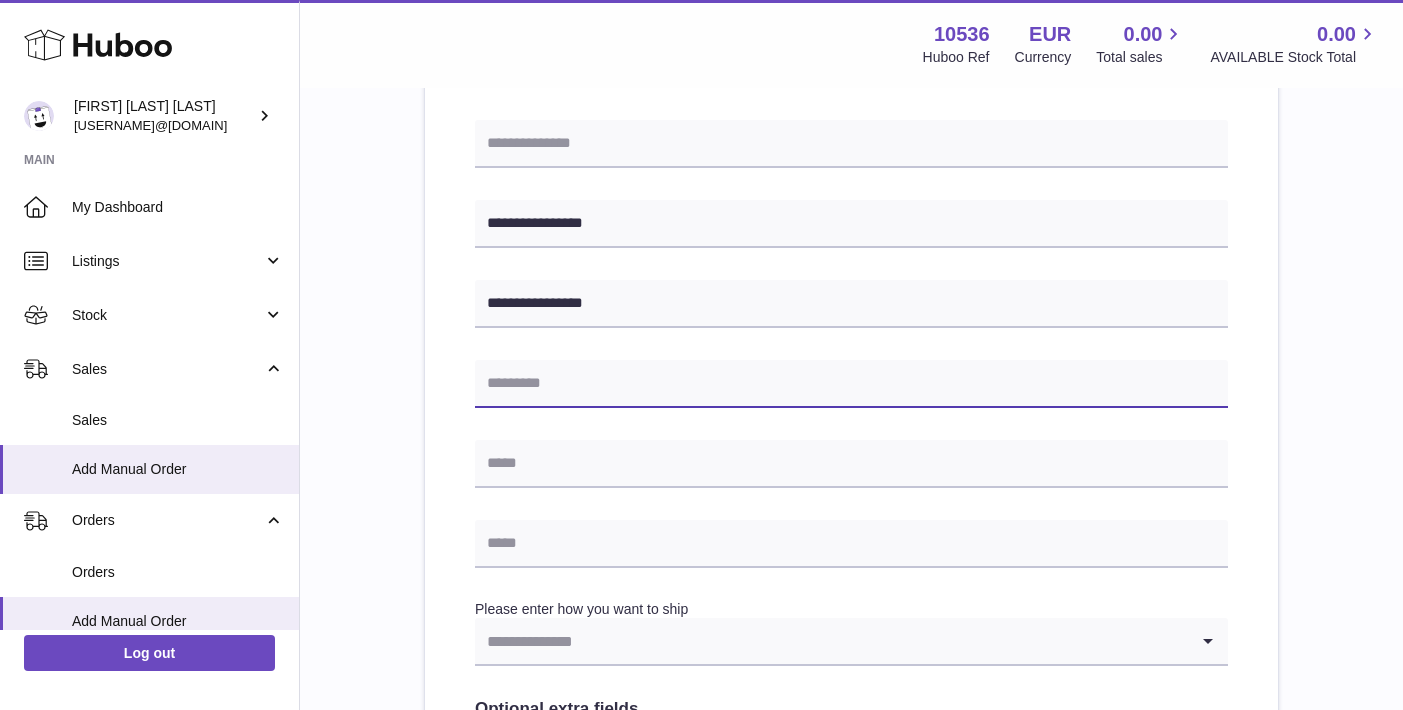 click at bounding box center [851, 384] 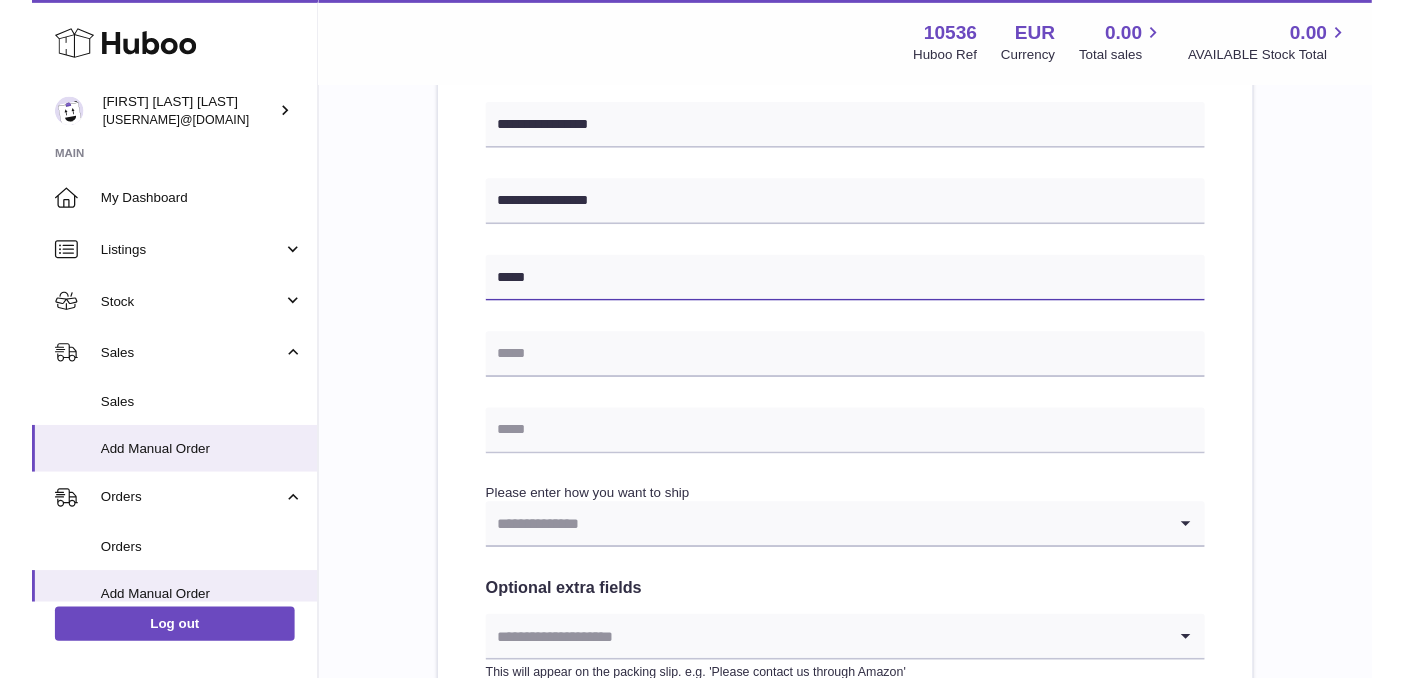 scroll, scrollTop: 698, scrollLeft: 0, axis: vertical 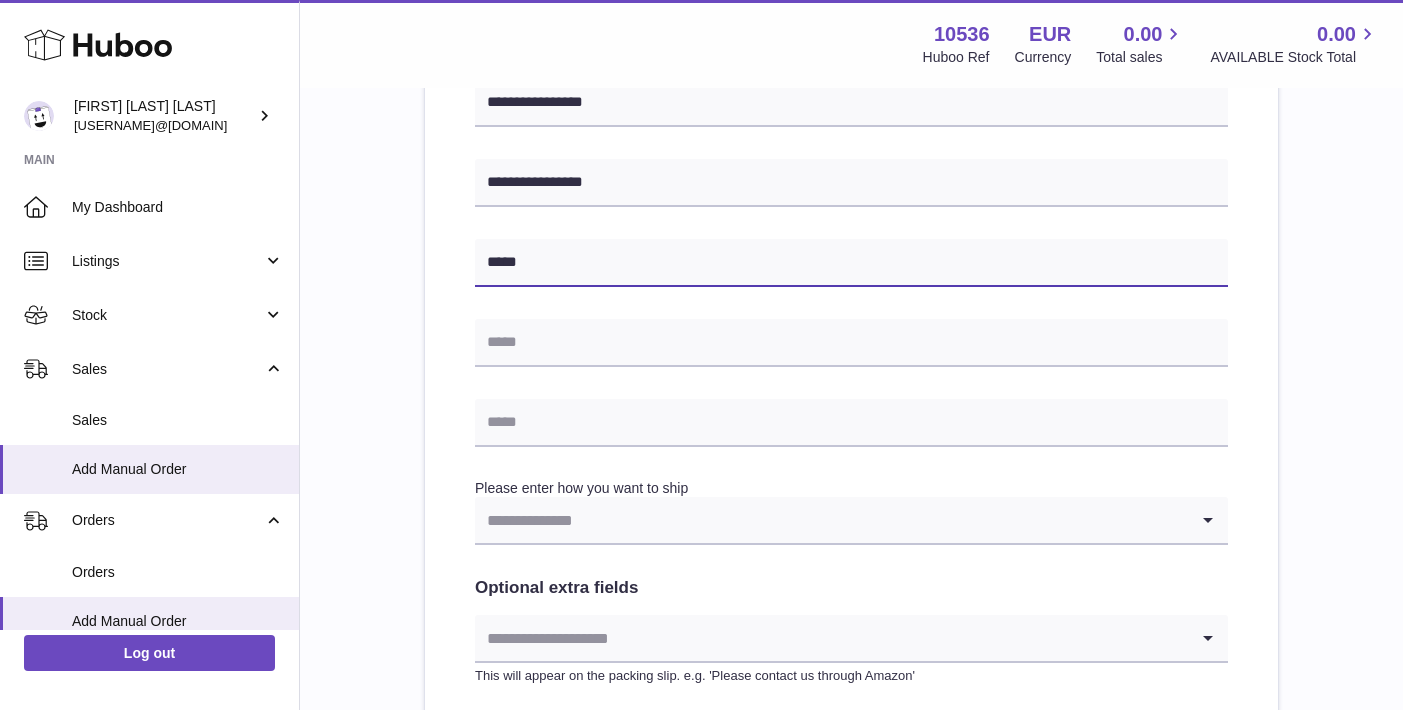 type on "*****" 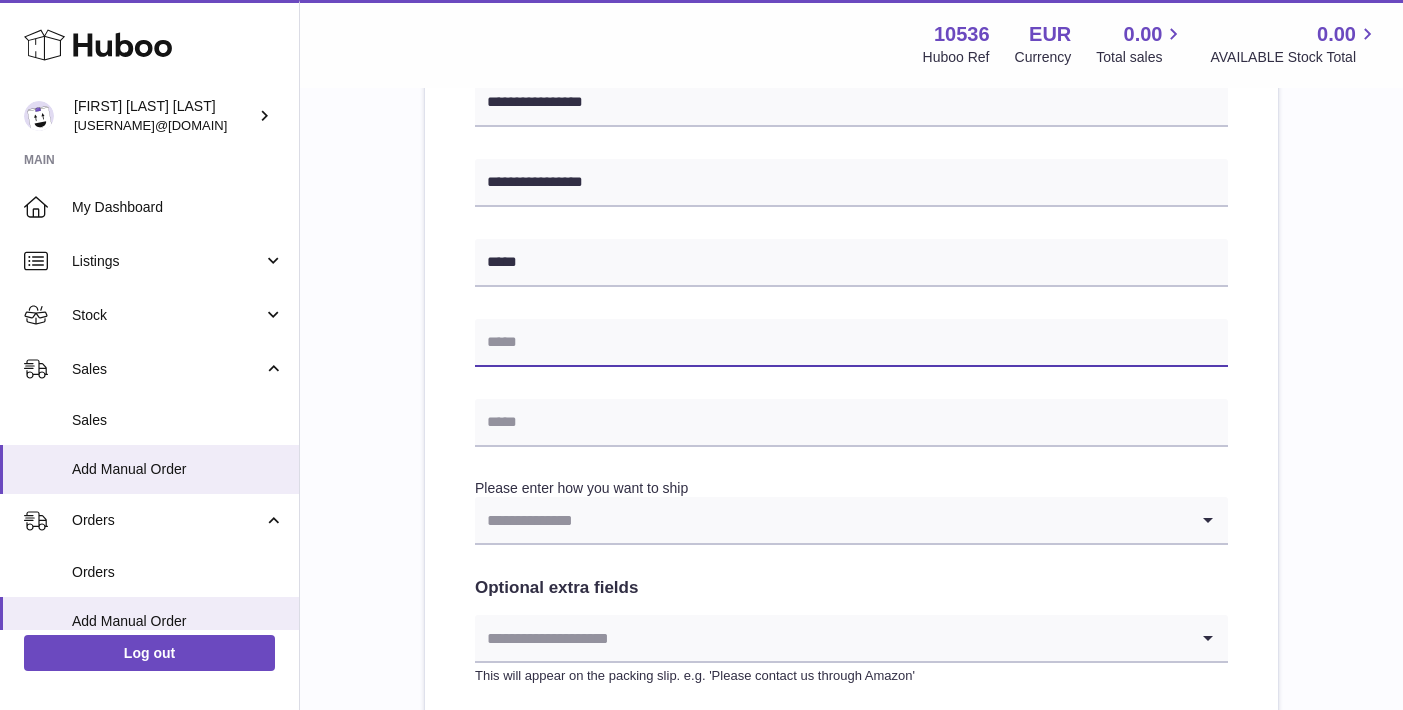 click at bounding box center (851, 343) 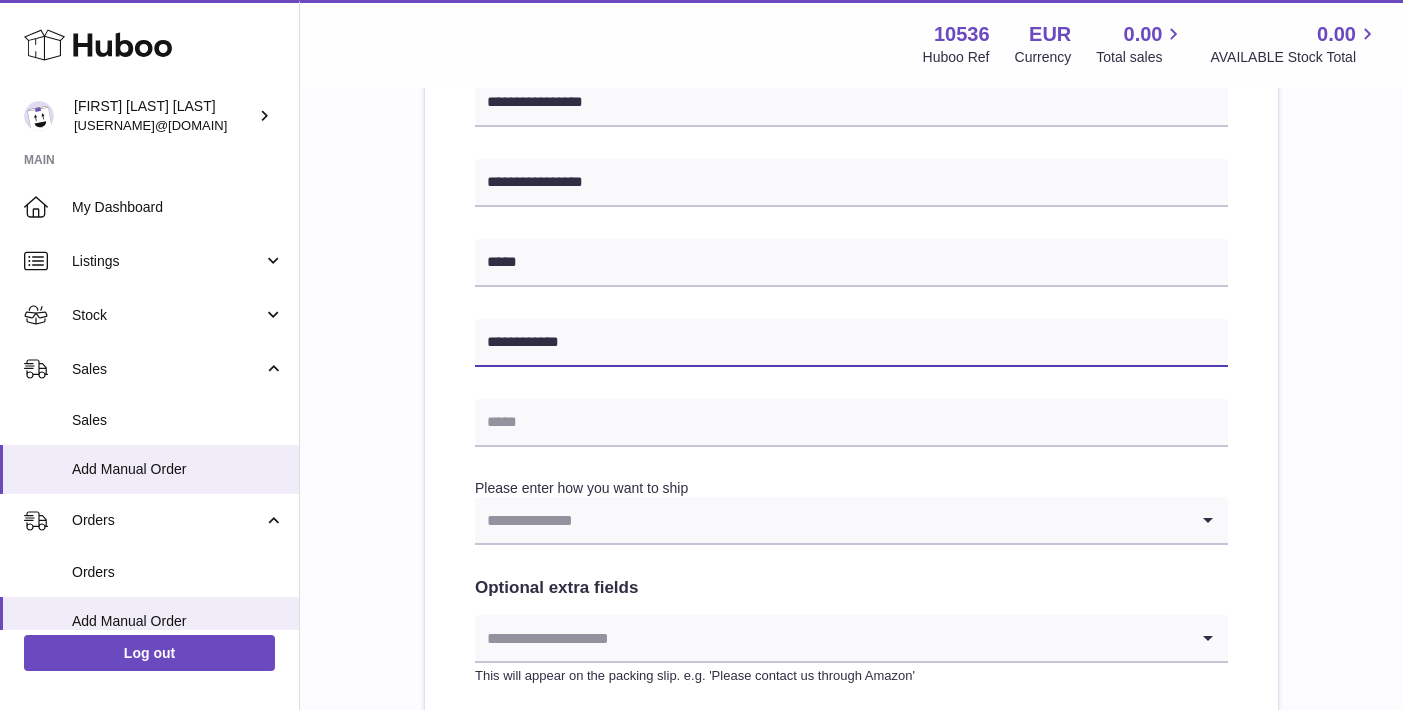 click on "**********" at bounding box center [851, 343] 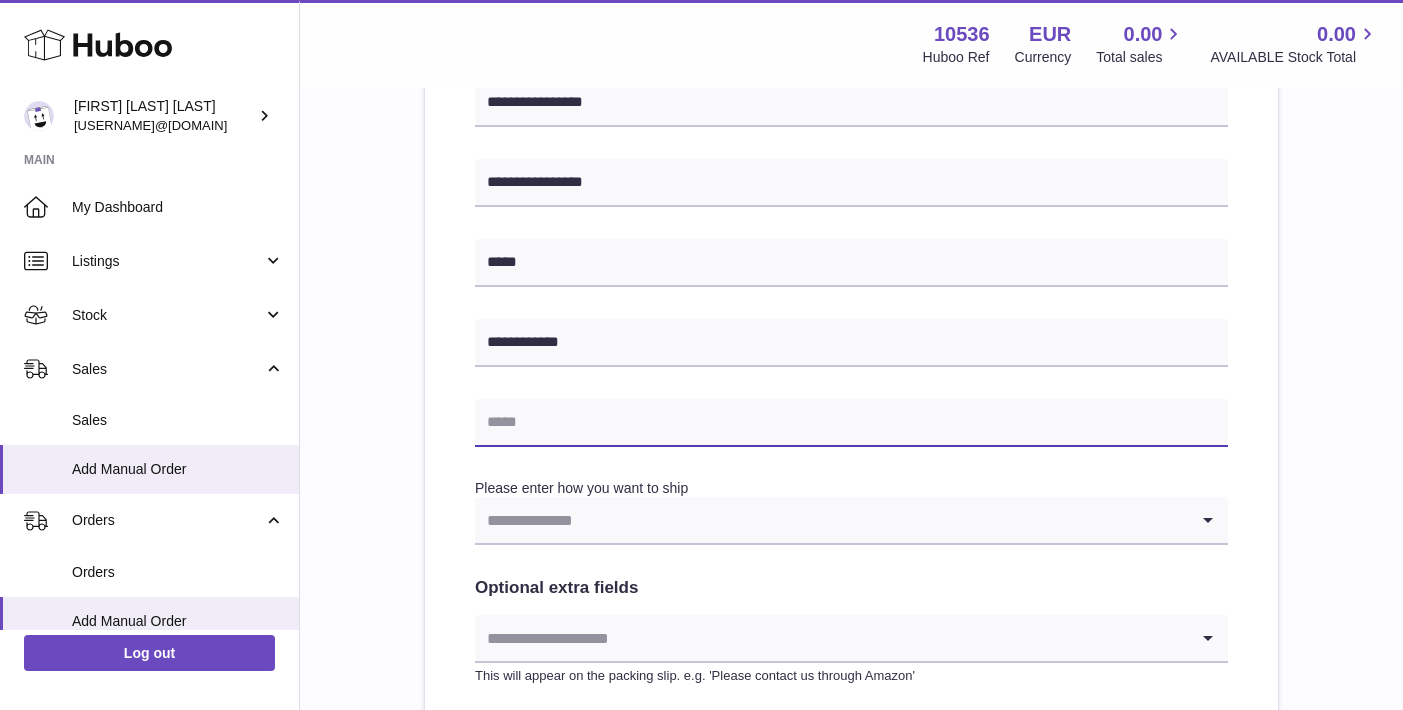 click at bounding box center [851, 423] 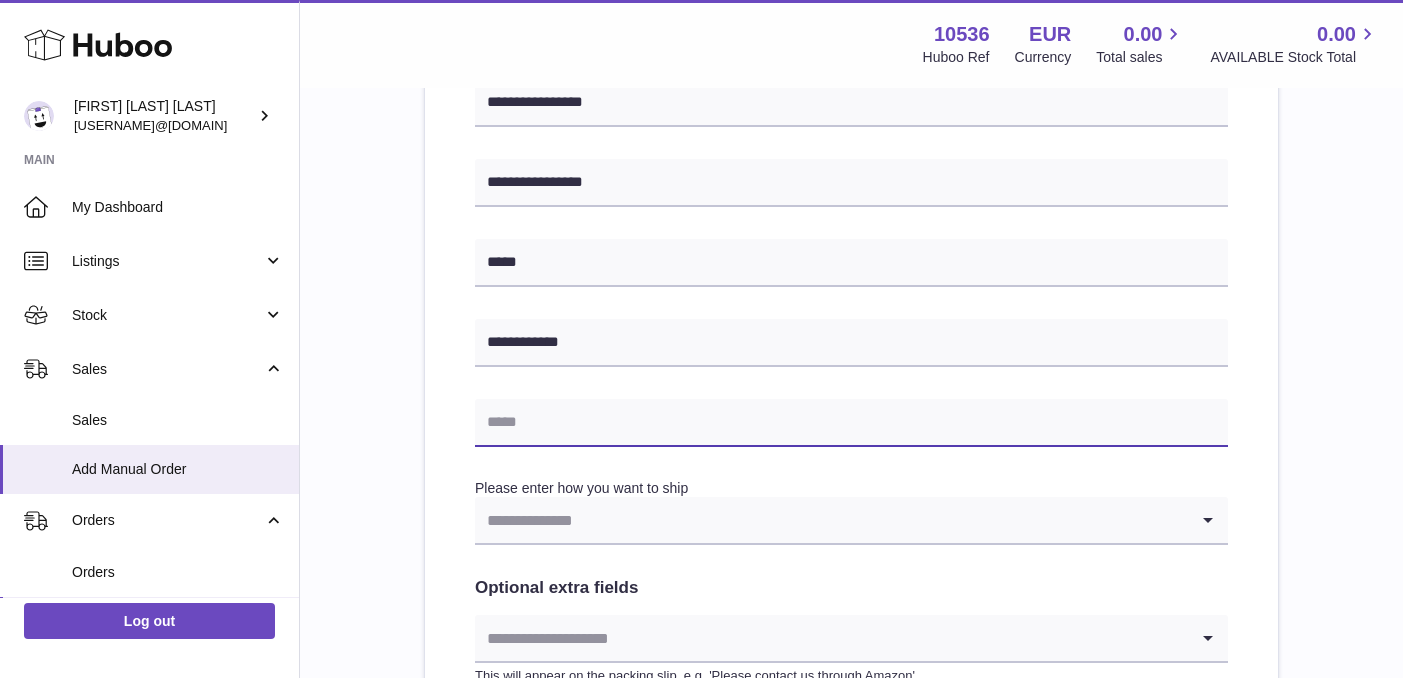 paste on "**********" 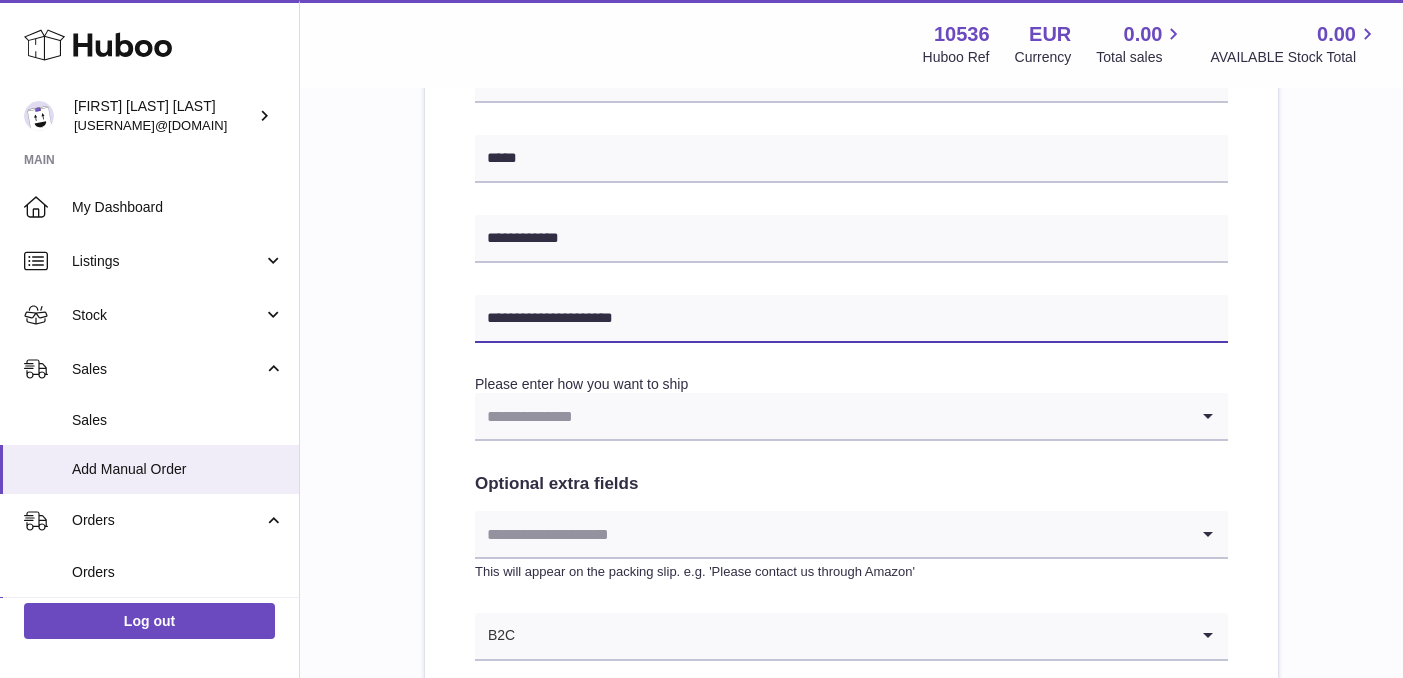 scroll, scrollTop: 1032, scrollLeft: 0, axis: vertical 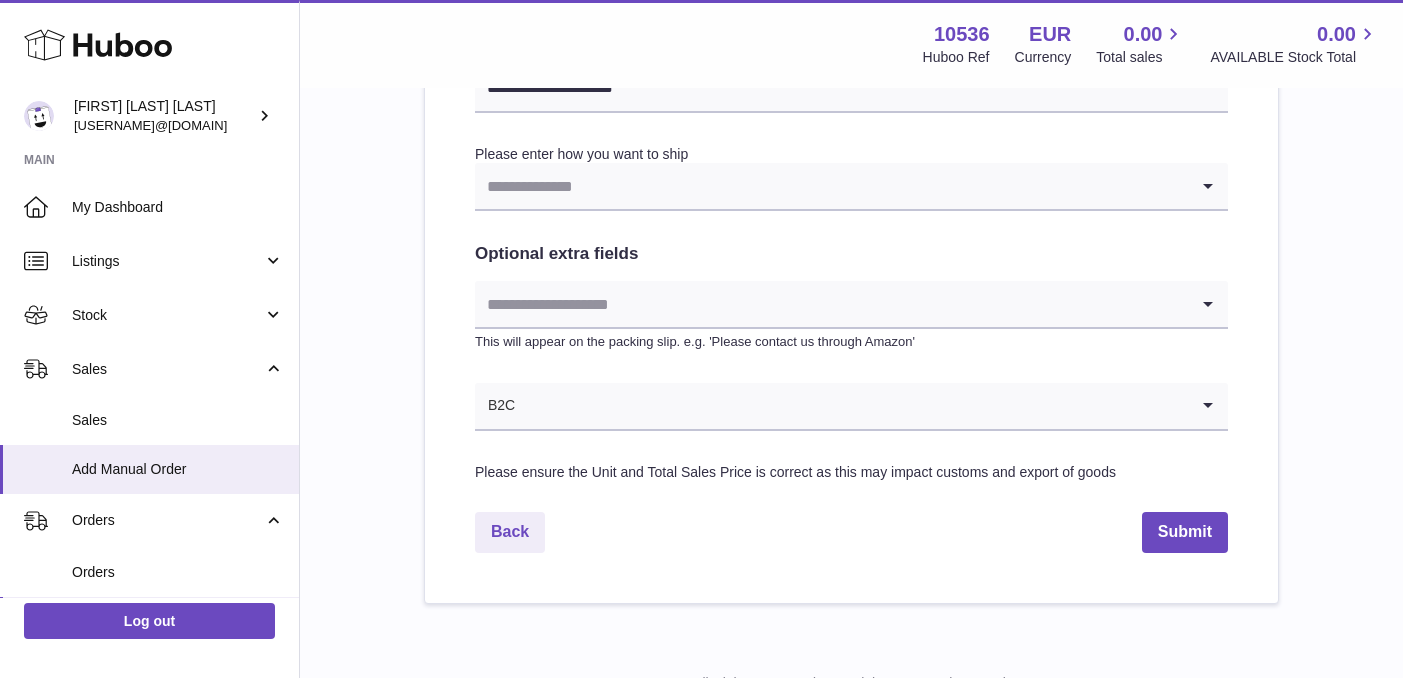 click at bounding box center [831, 186] 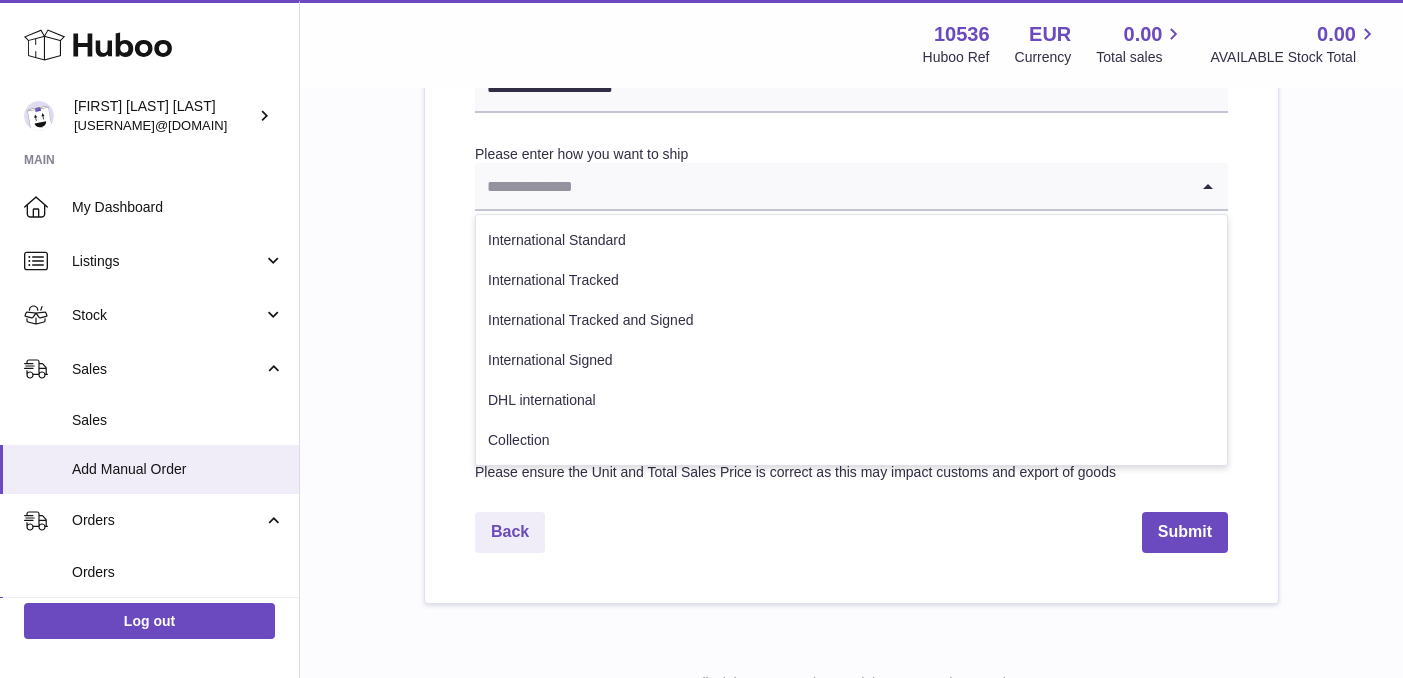 click on "International Standard" at bounding box center [851, 240] 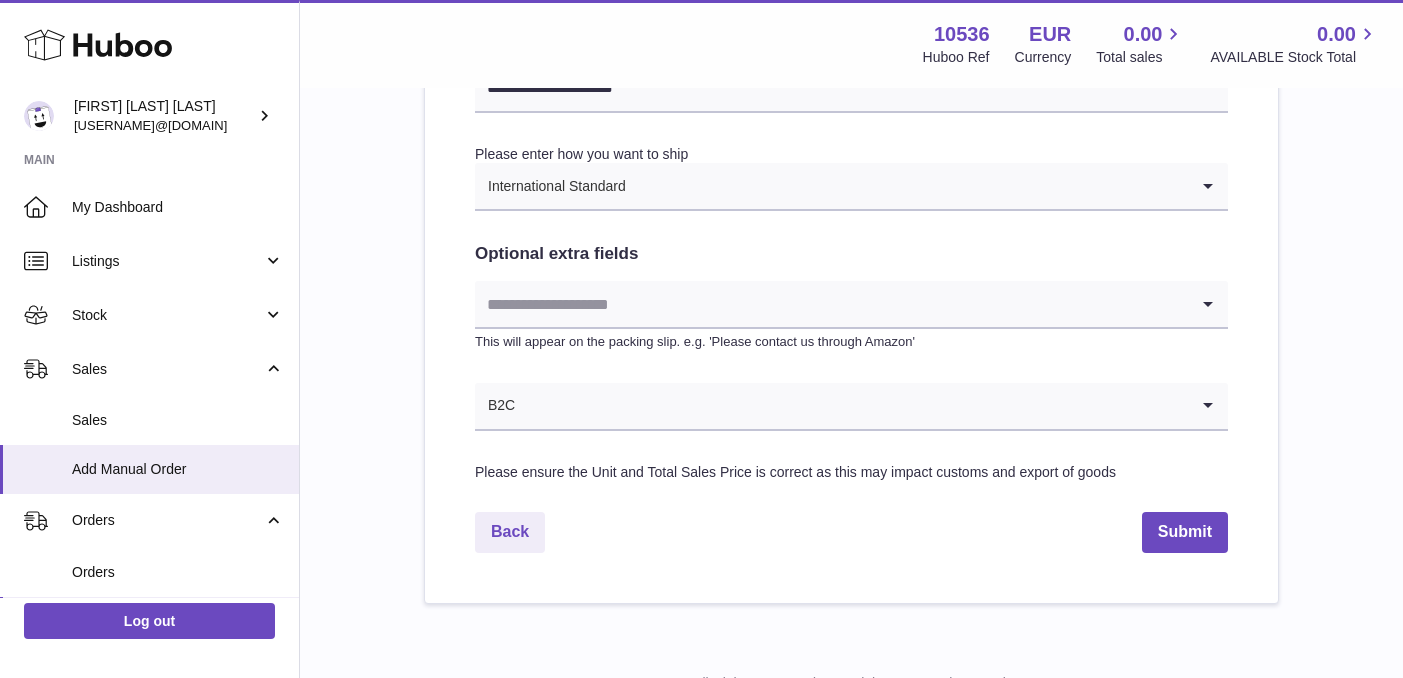 click at bounding box center [831, 304] 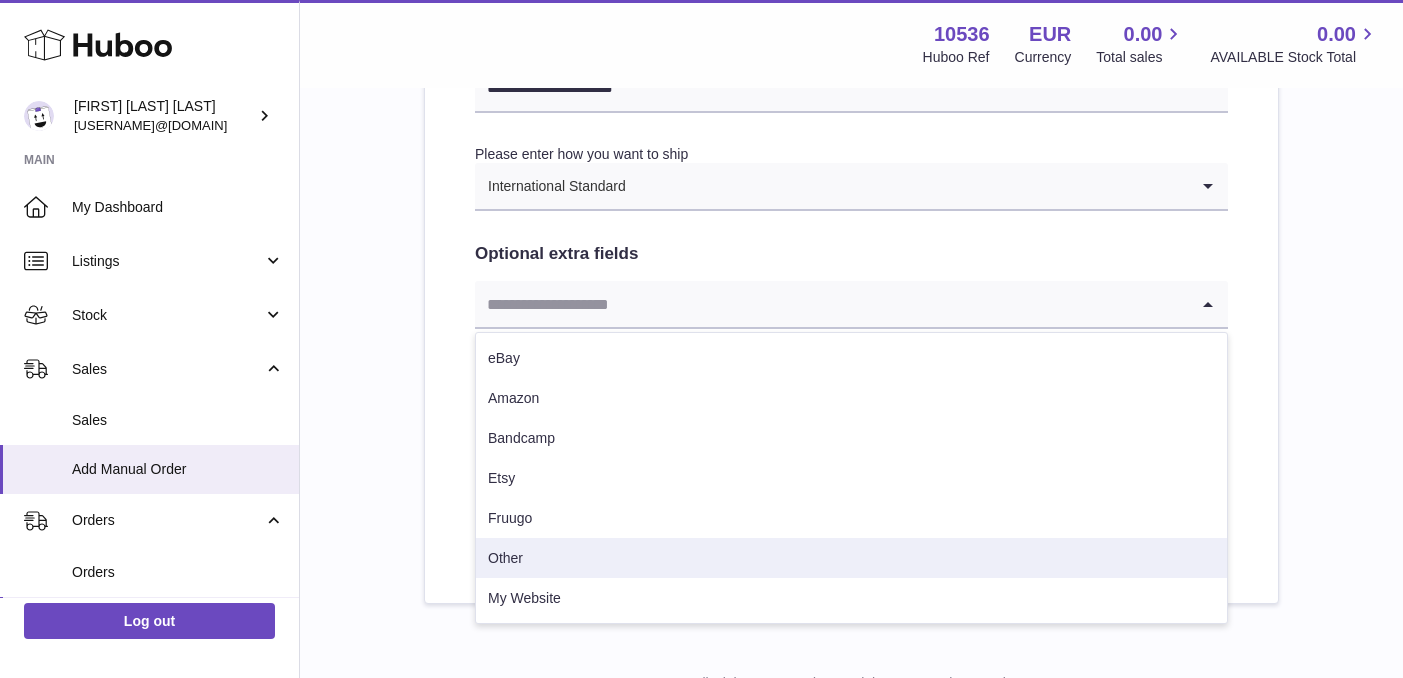 click on "Other" at bounding box center (851, 558) 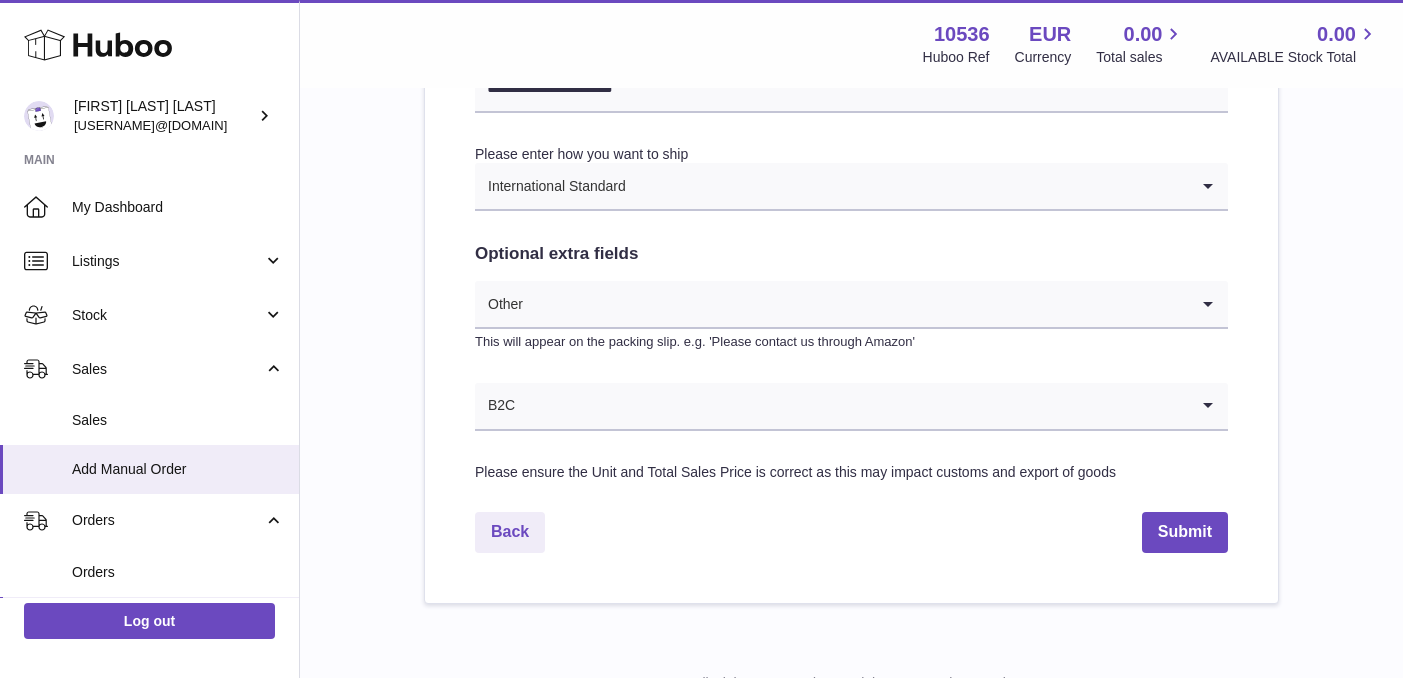 click at bounding box center [852, 406] 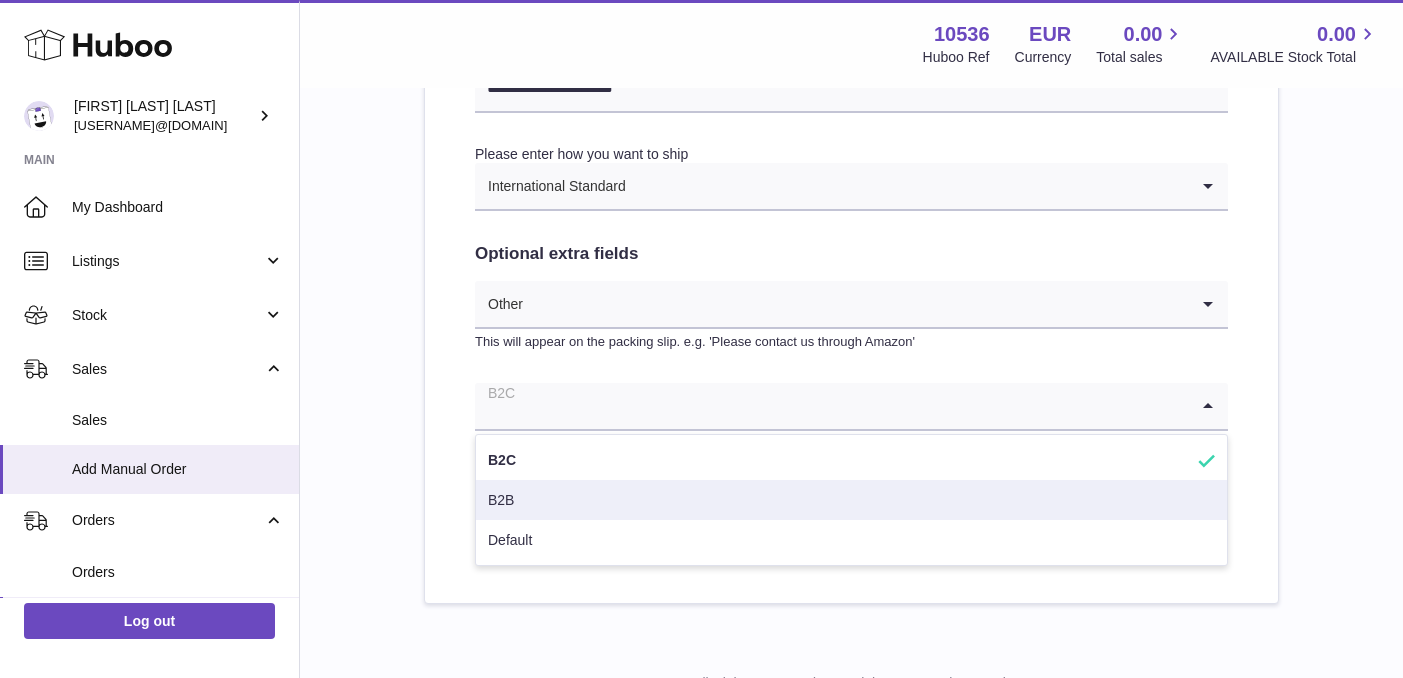 click on "B2B" at bounding box center [851, 500] 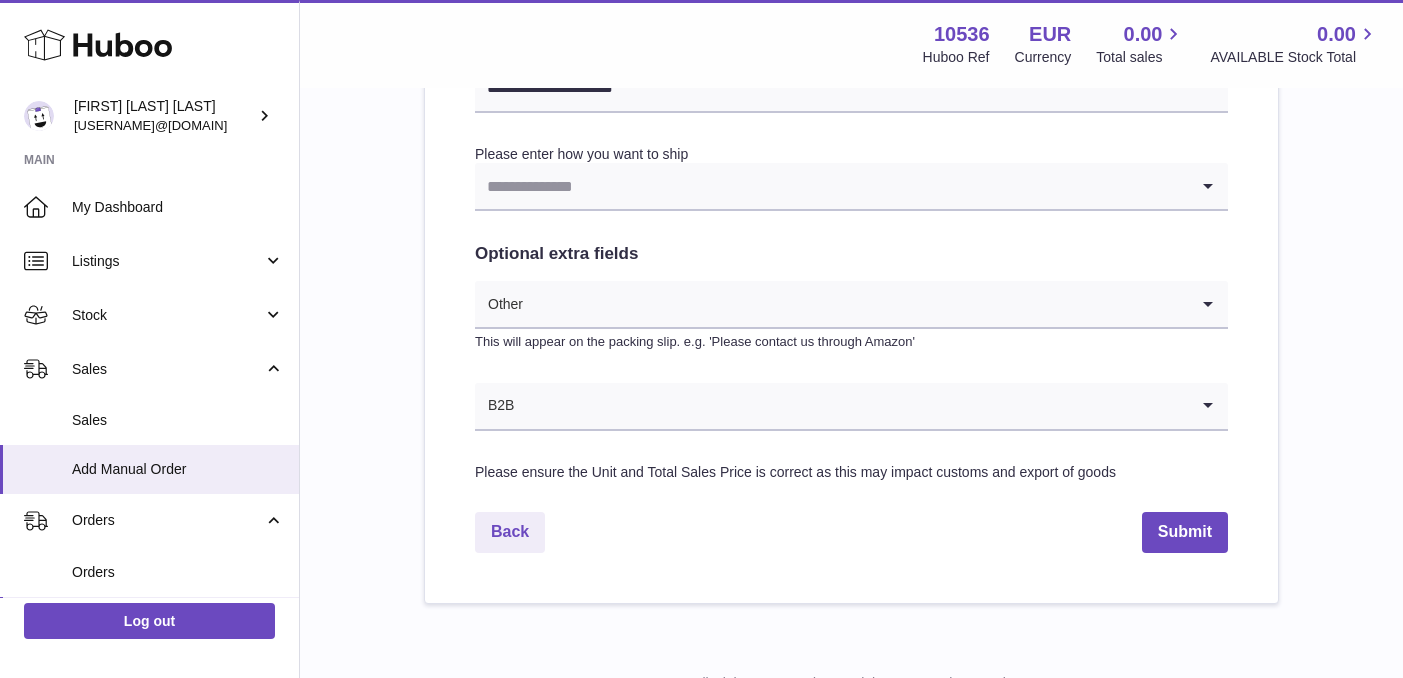 click at bounding box center (831, 186) 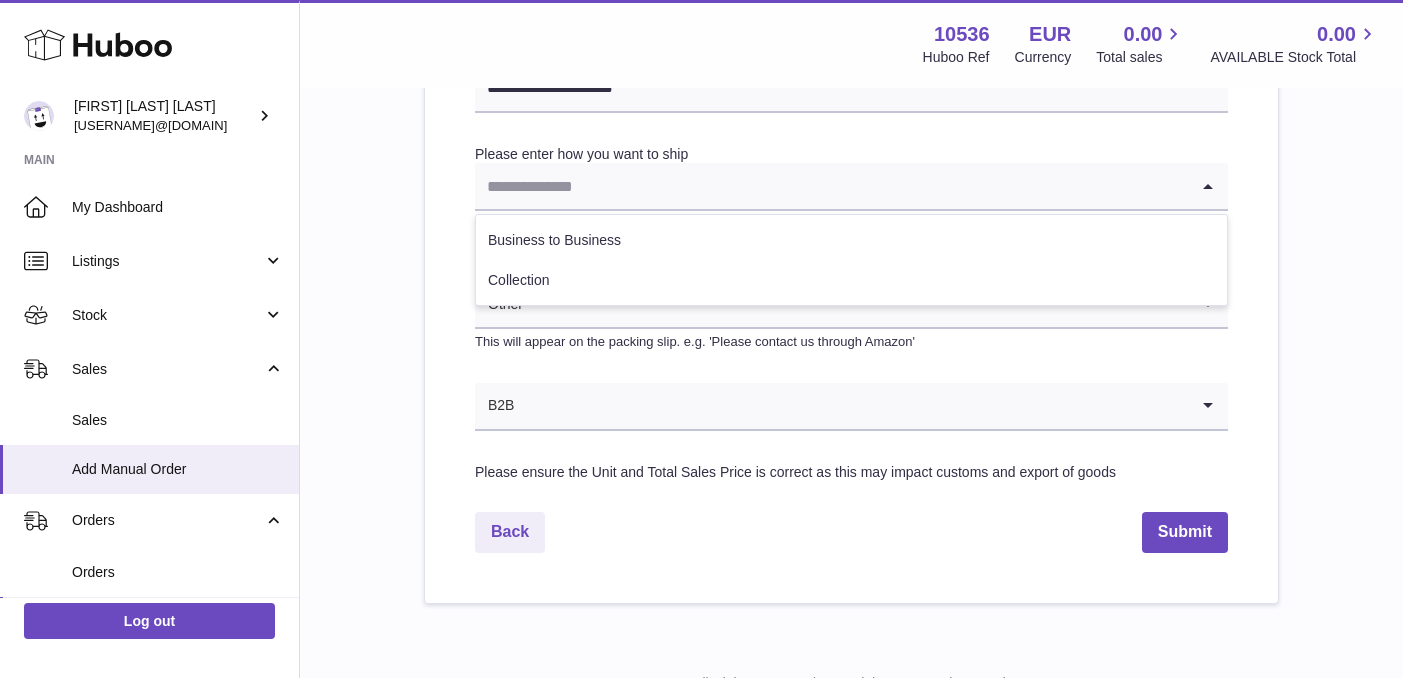 click on "Business to Business" at bounding box center [851, 240] 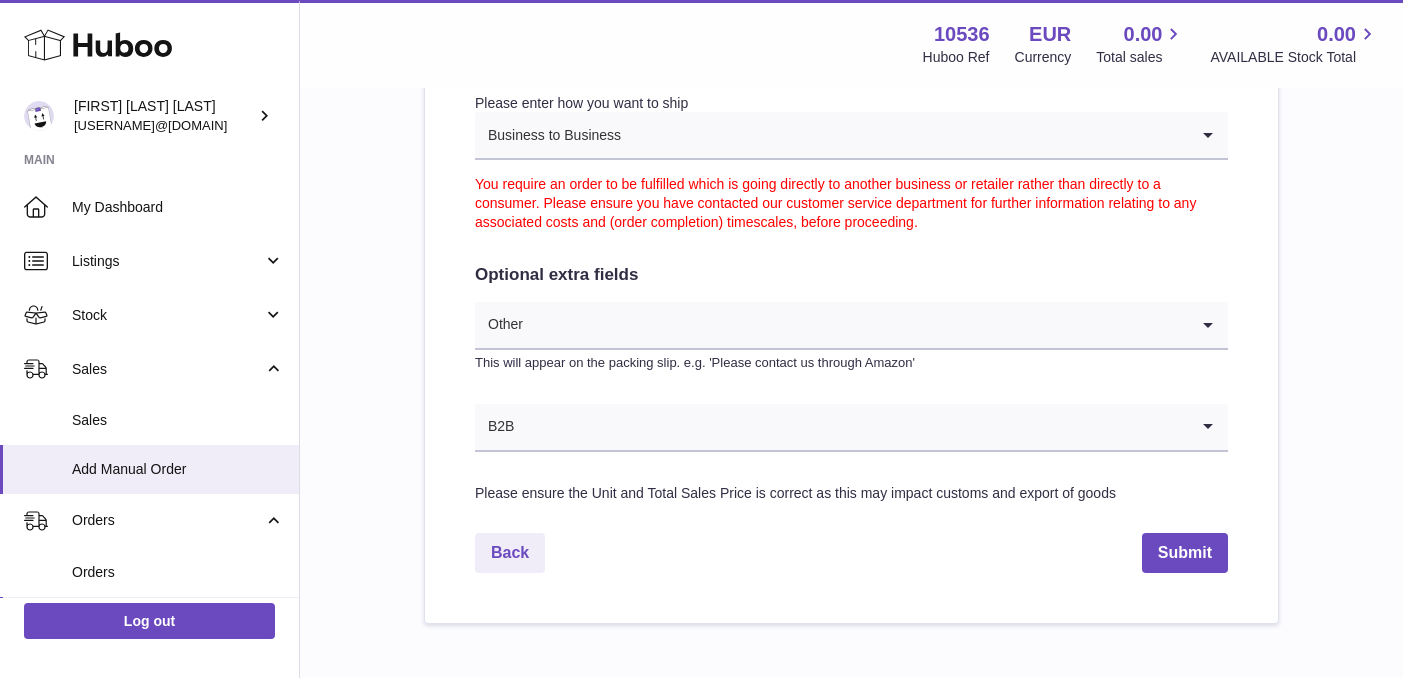 scroll, scrollTop: 1125, scrollLeft: 0, axis: vertical 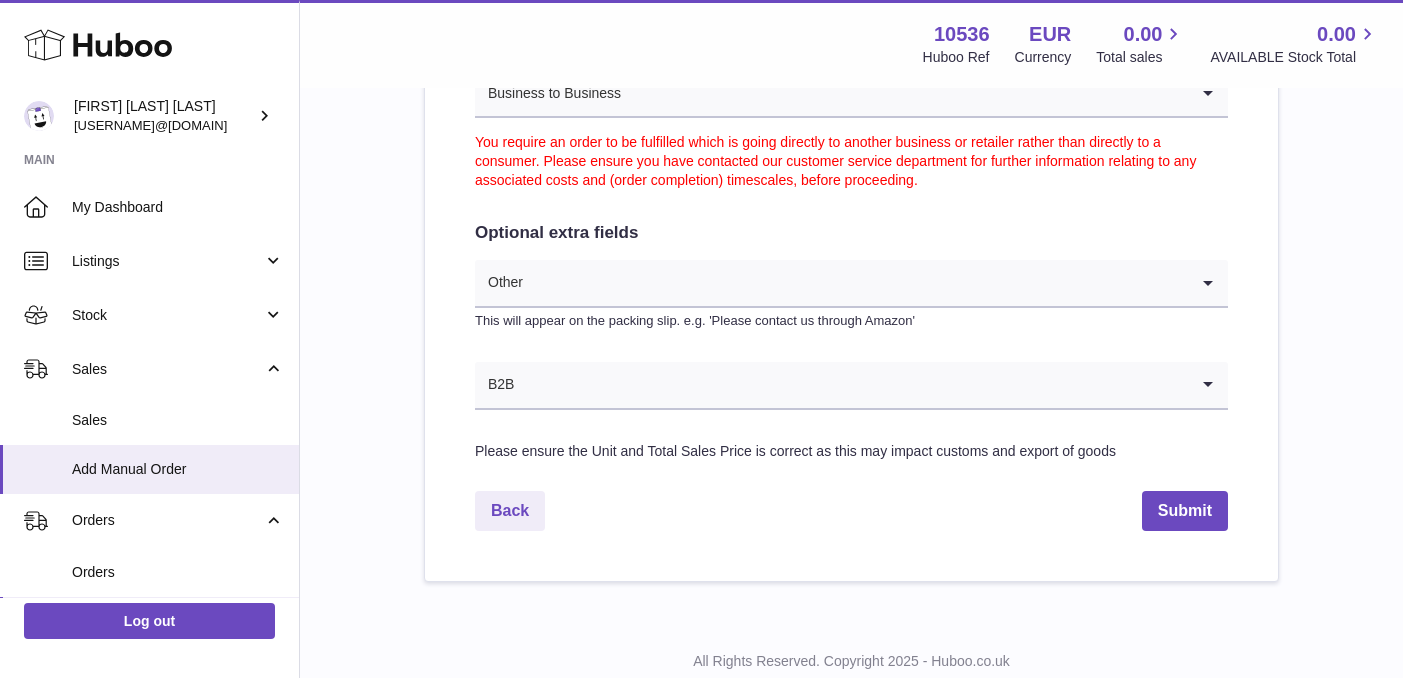 click on "**********" at bounding box center [851, -108] 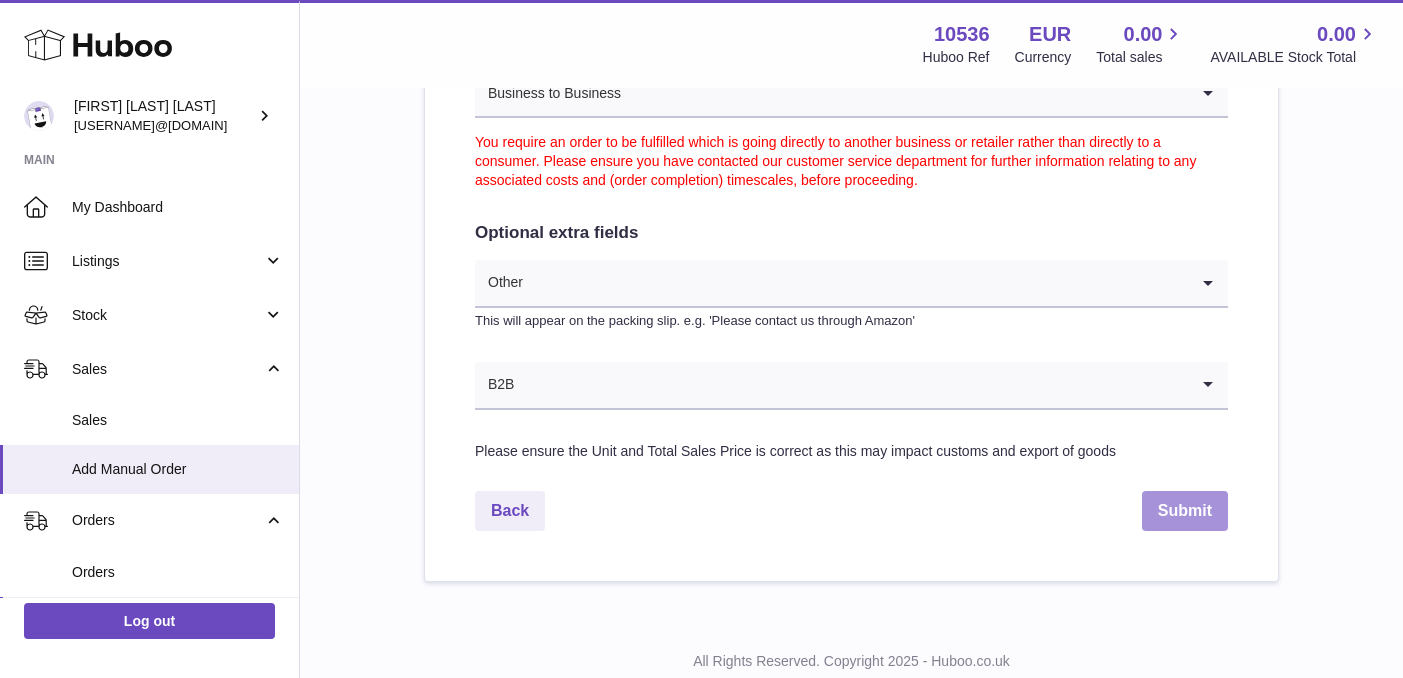 click on "Submit" at bounding box center [1185, 511] 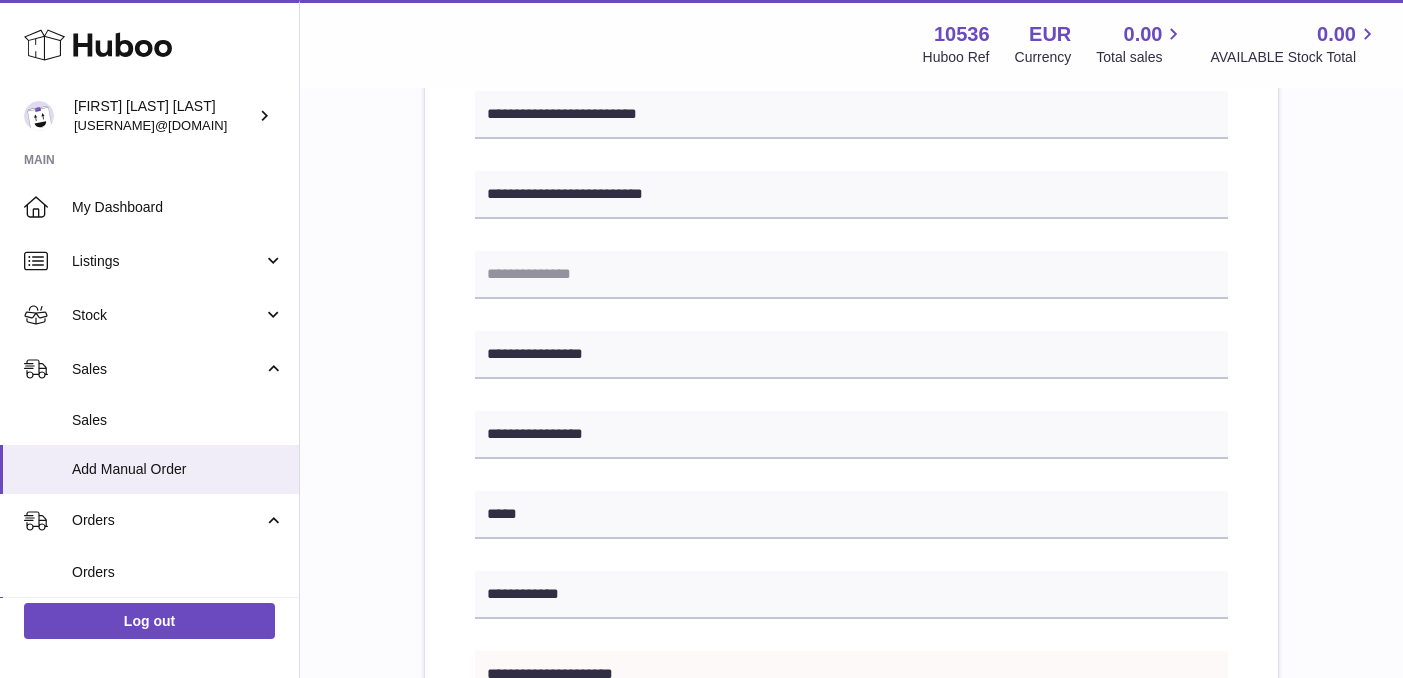 scroll, scrollTop: 598, scrollLeft: 0, axis: vertical 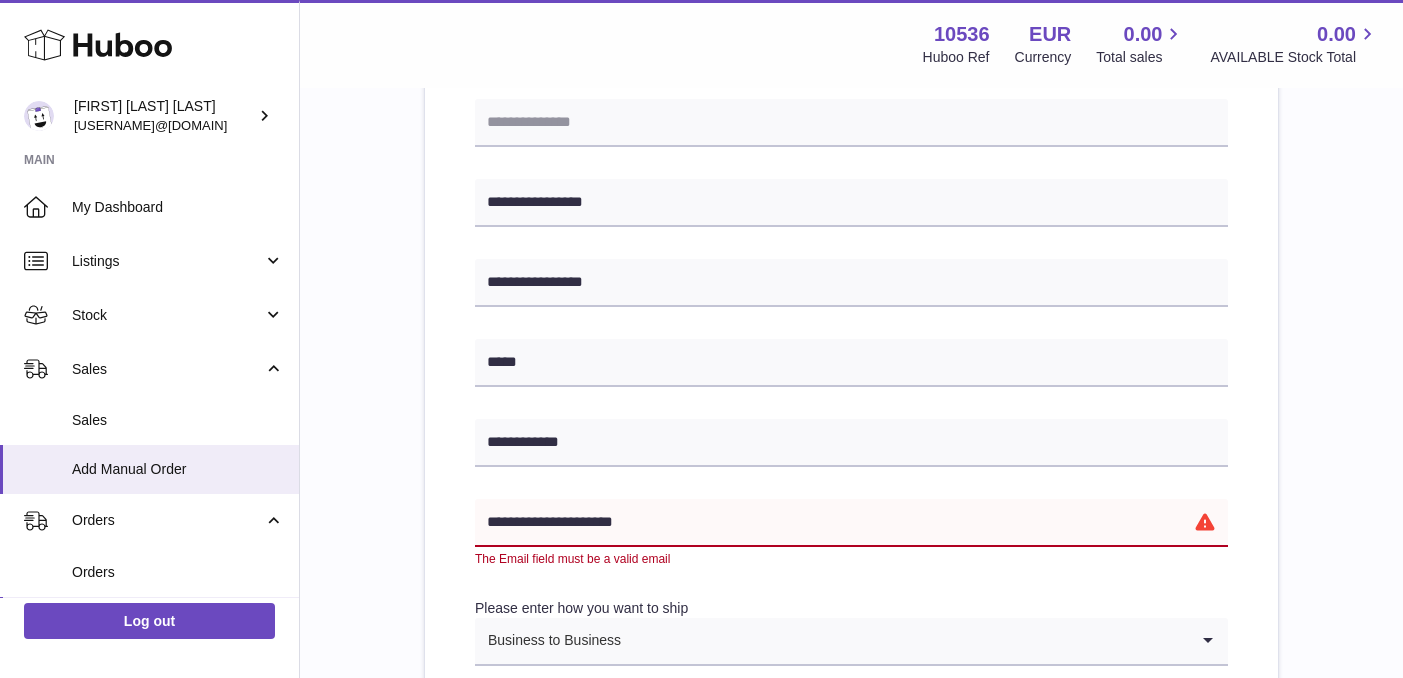 click on "**********" at bounding box center (851, 523) 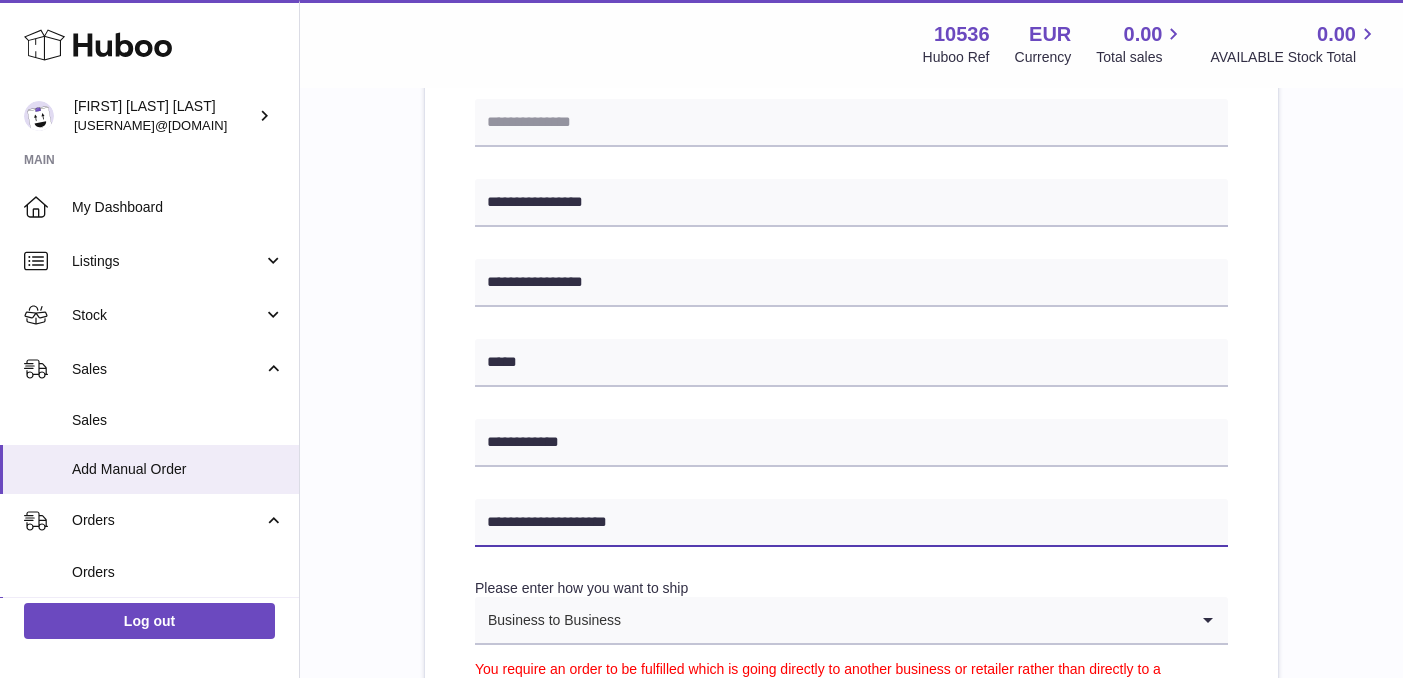 type on "**********" 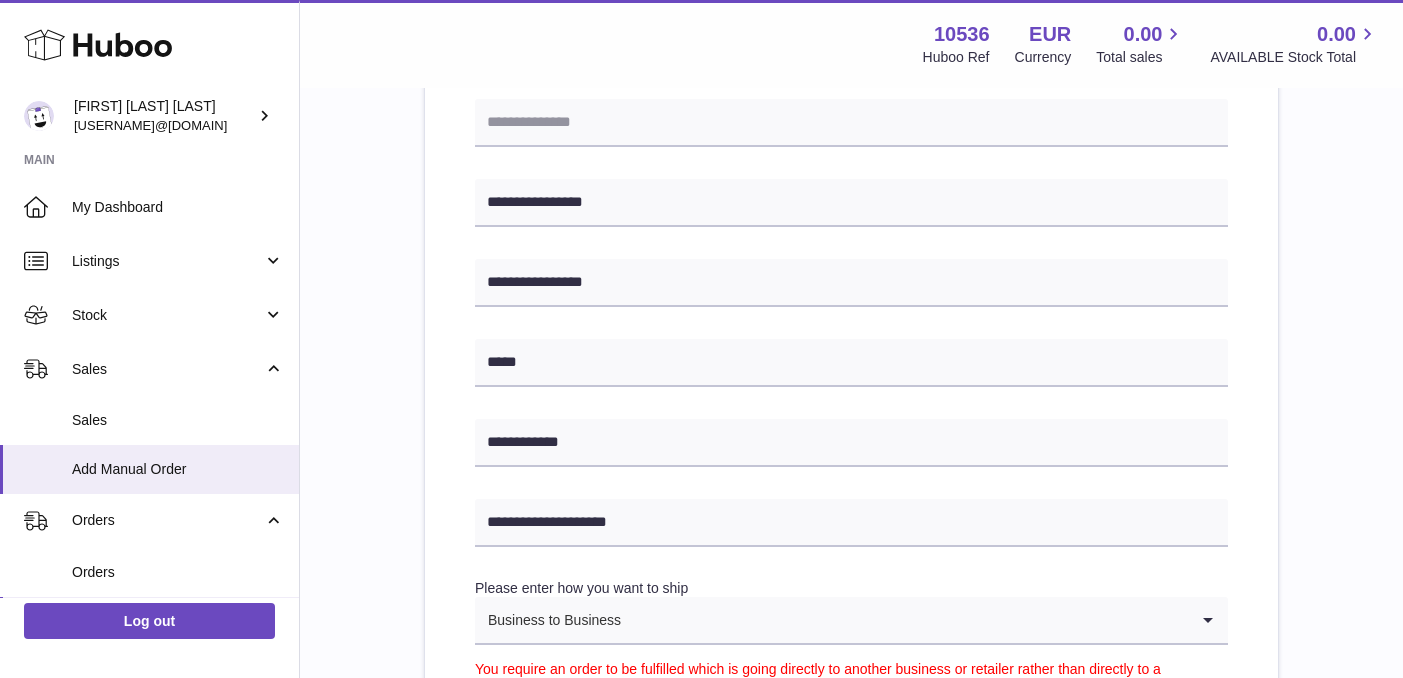 click on "**********" at bounding box center (851, 354) 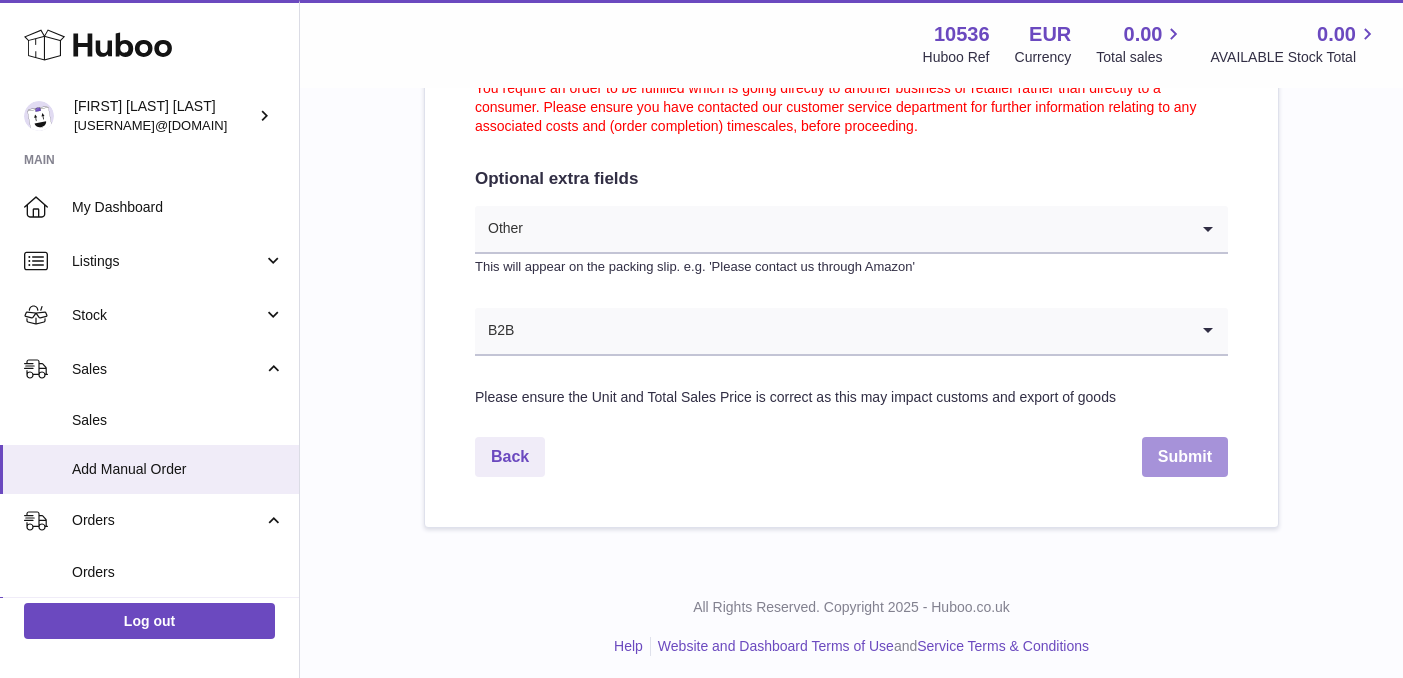 scroll, scrollTop: 1177, scrollLeft: 0, axis: vertical 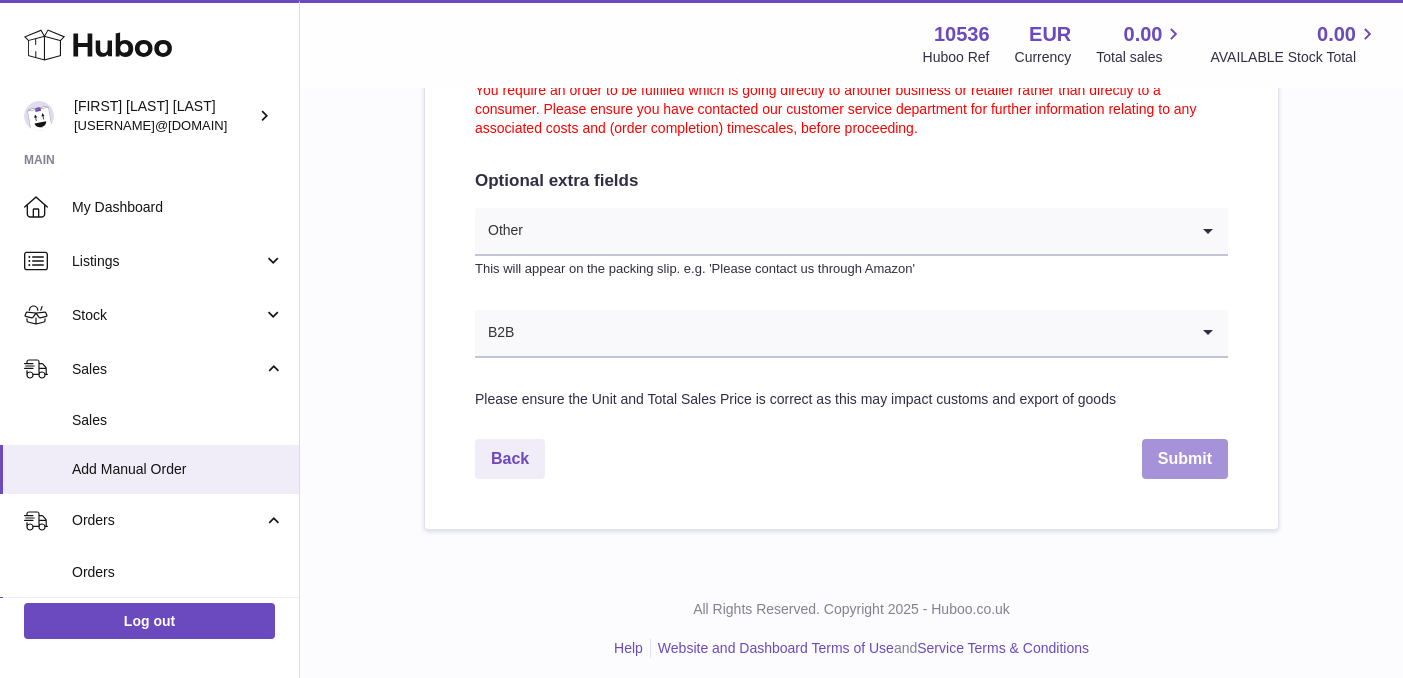 click on "Submit" at bounding box center [1185, 459] 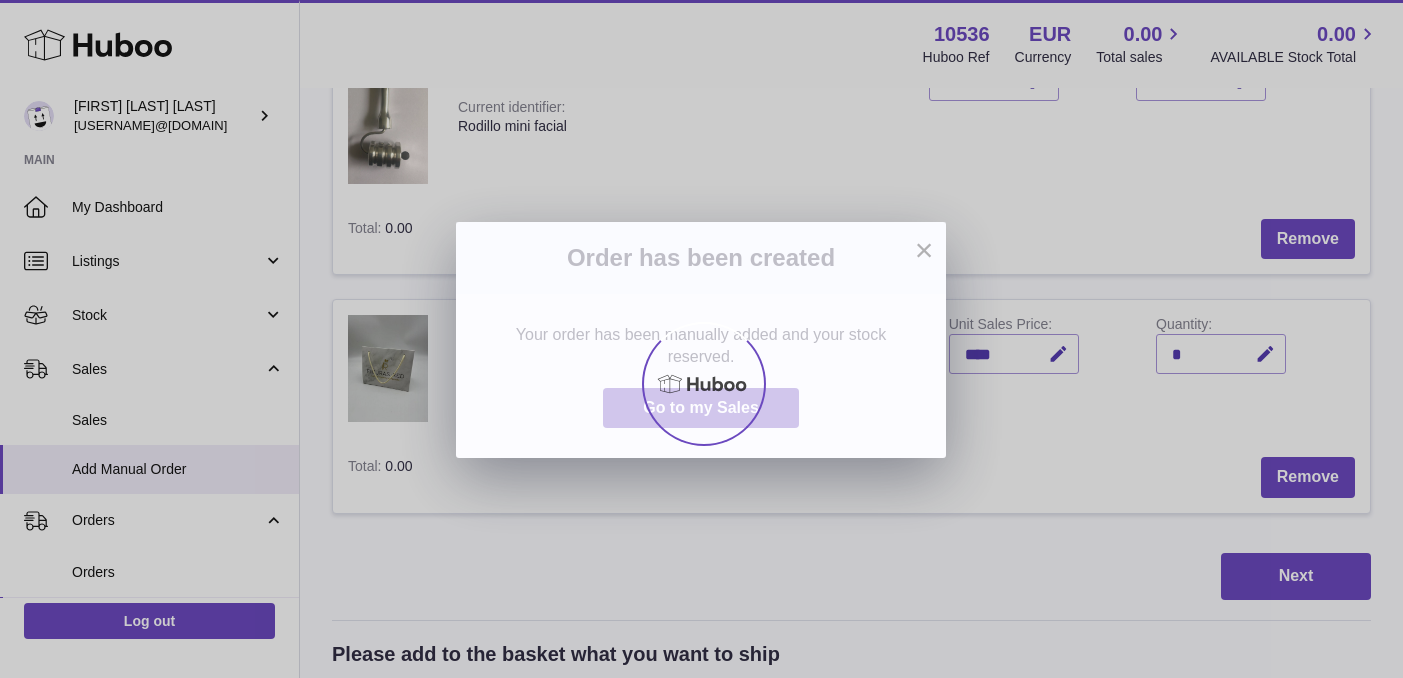 scroll, scrollTop: 0, scrollLeft: 0, axis: both 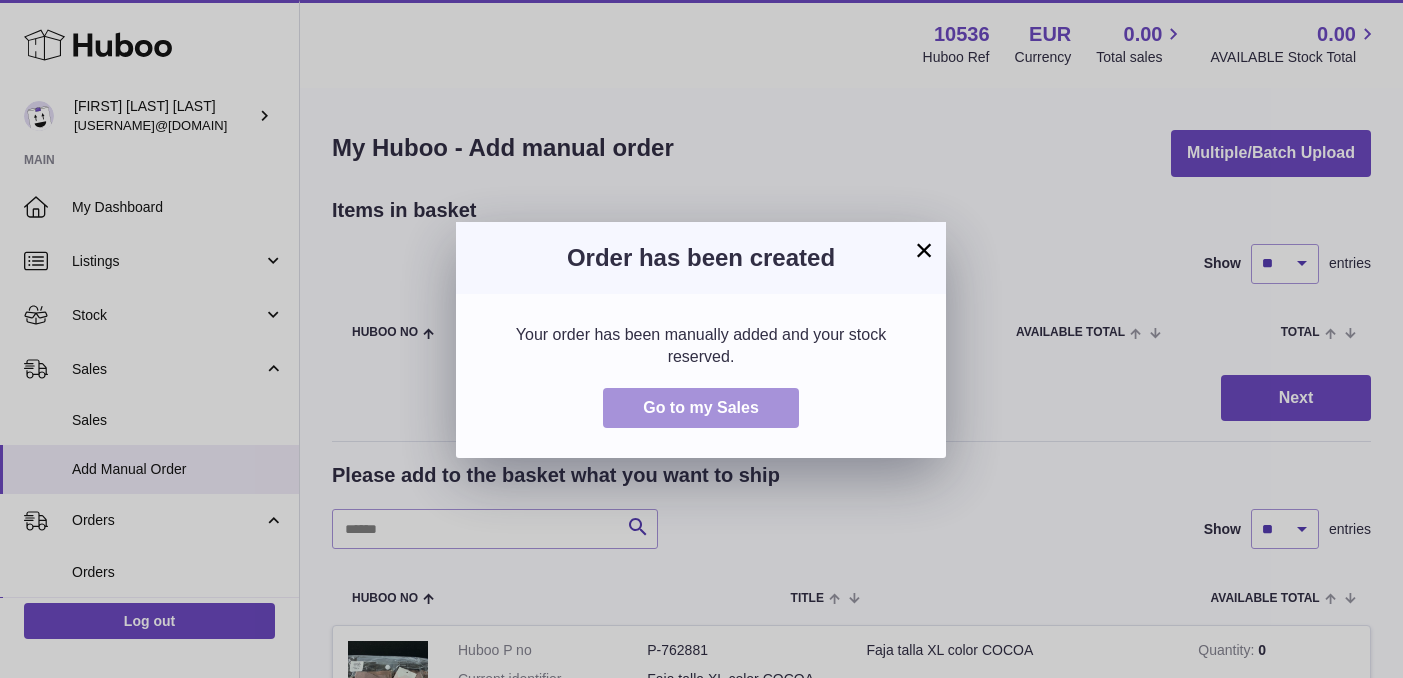 click on "Go to my Sales" at bounding box center [701, 407] 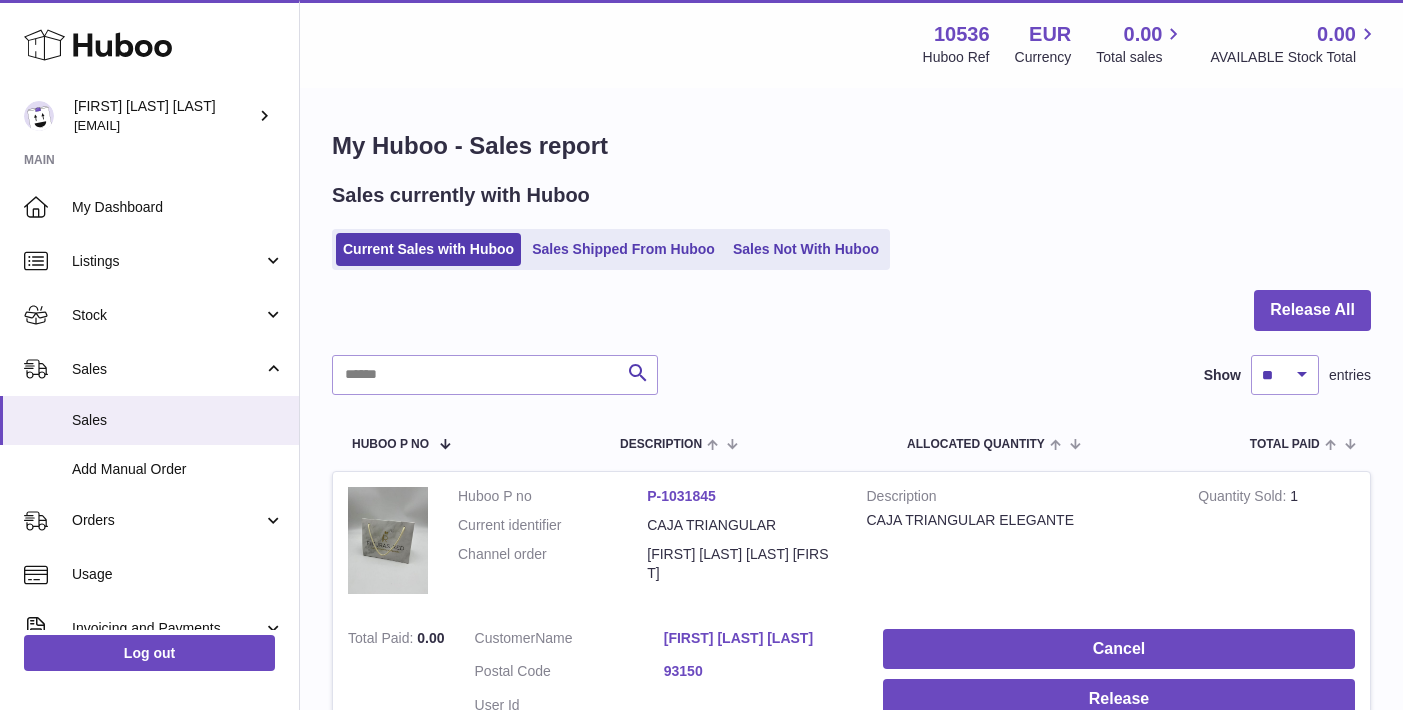 scroll, scrollTop: 0, scrollLeft: 0, axis: both 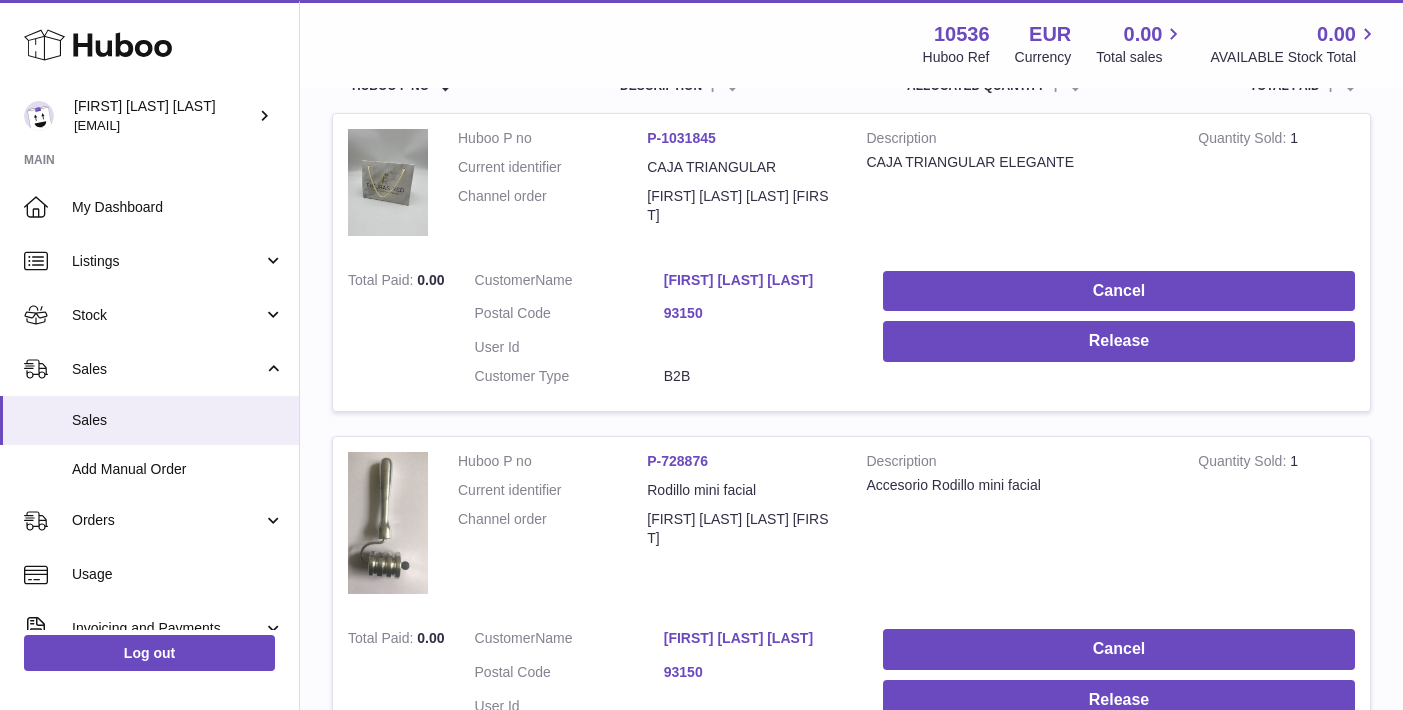 click on "[FIRST] [LAST] [LAST]" at bounding box center [758, 280] 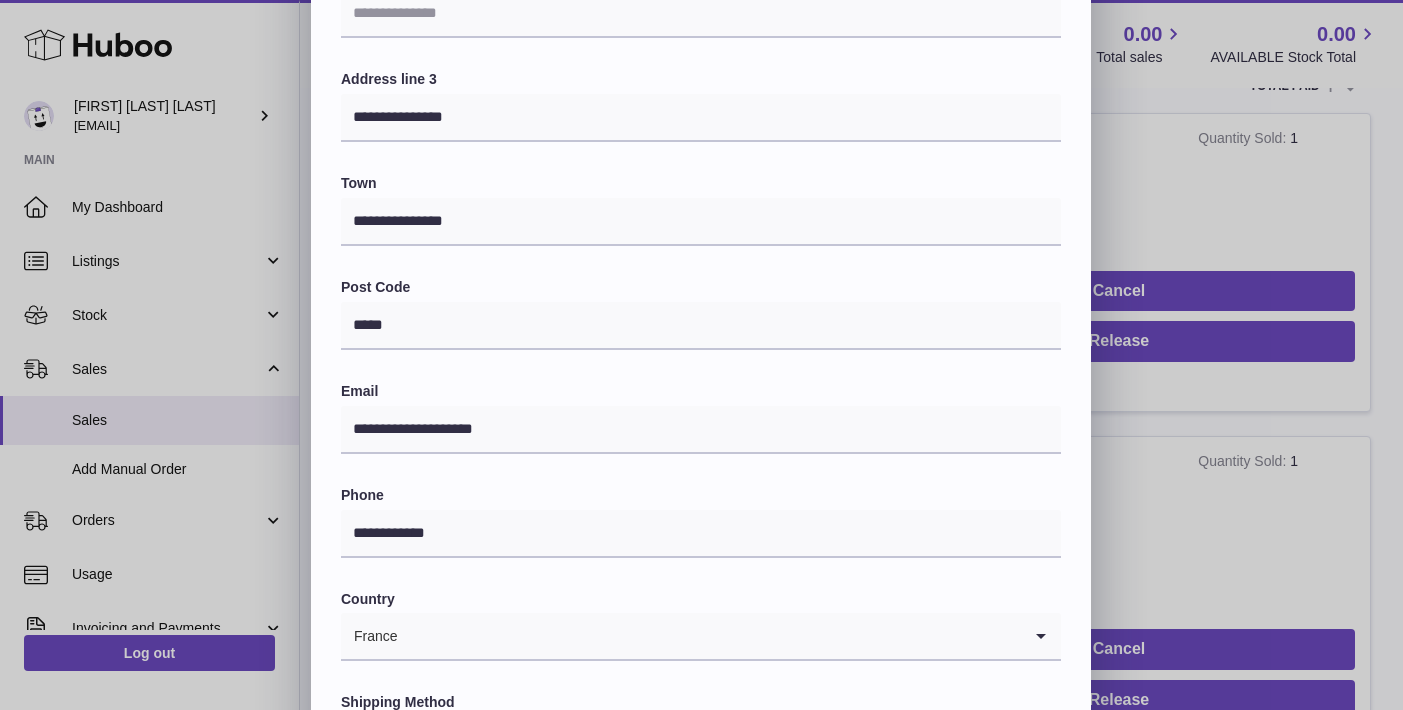 scroll, scrollTop: 372, scrollLeft: 0, axis: vertical 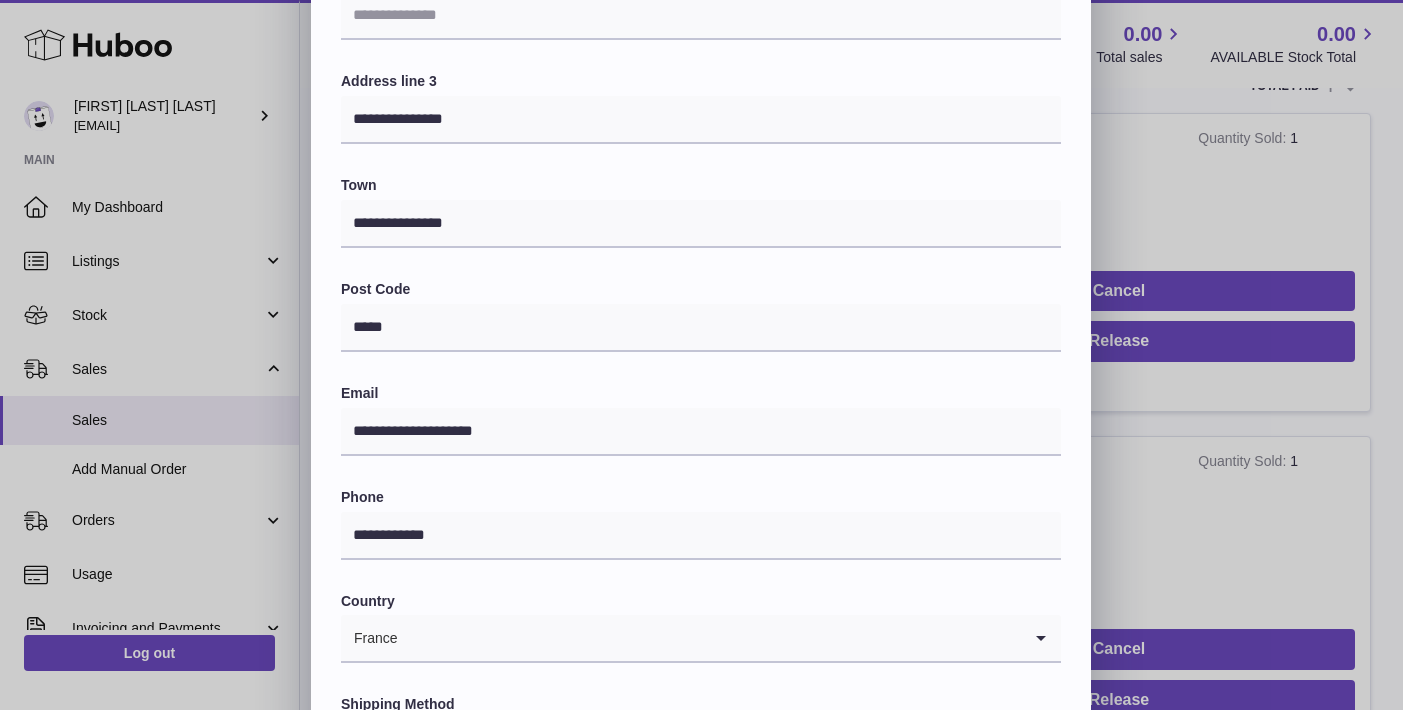 click on "**********" at bounding box center [701, 258] 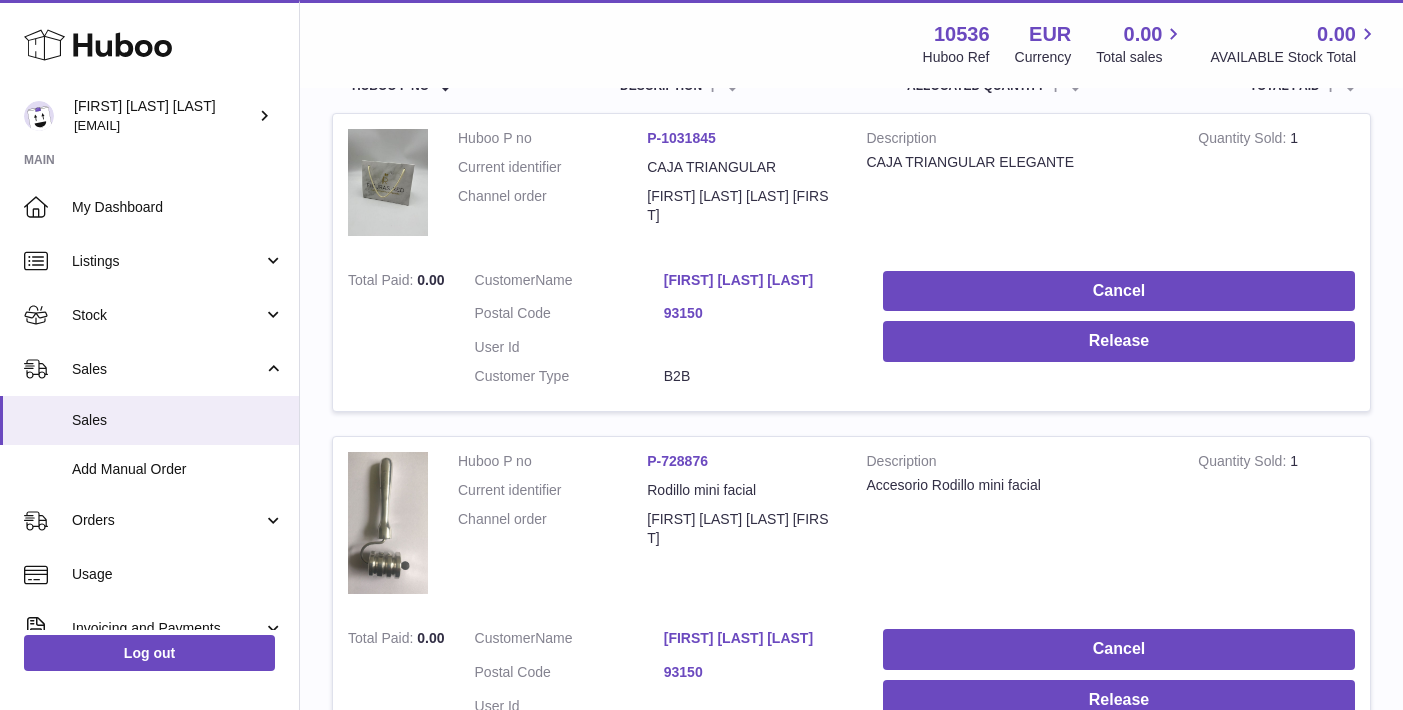 scroll, scrollTop: 0, scrollLeft: 0, axis: both 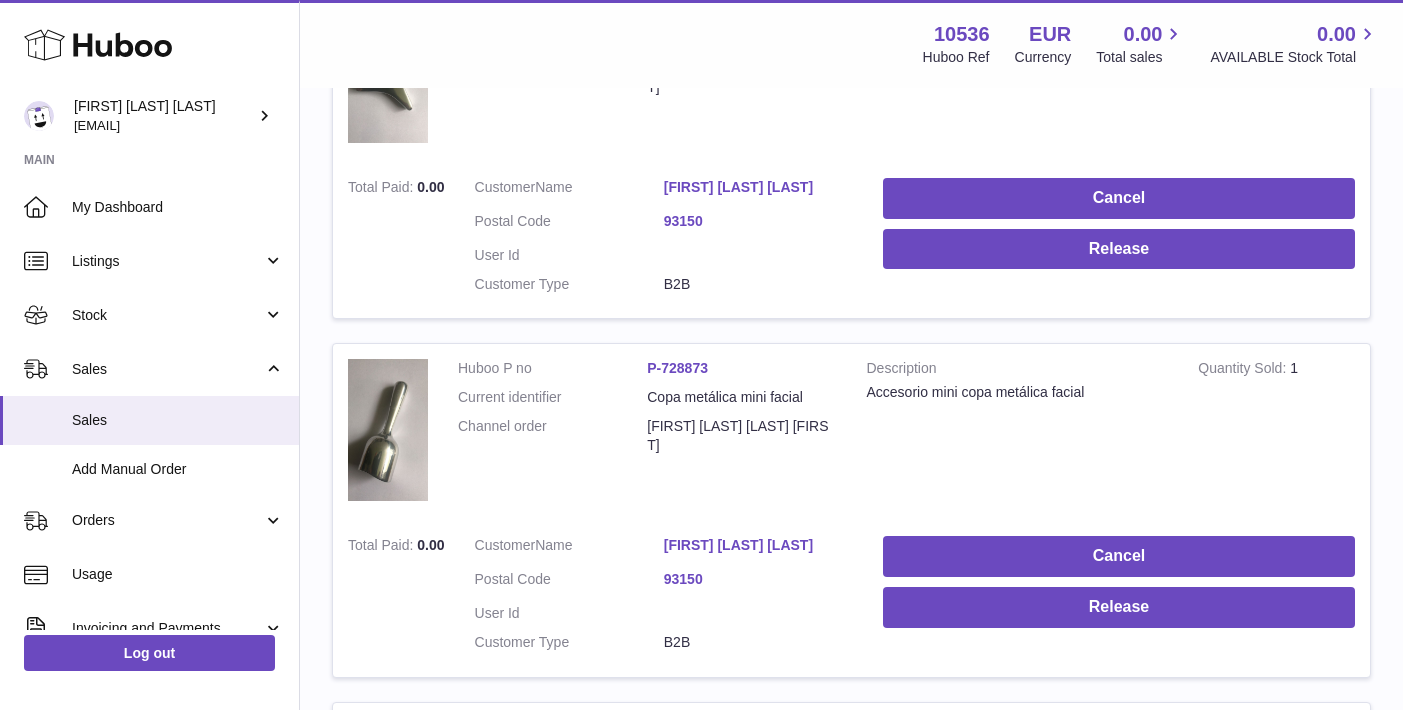 click on "[FIRST] [LAST] [LAST]" at bounding box center (758, 545) 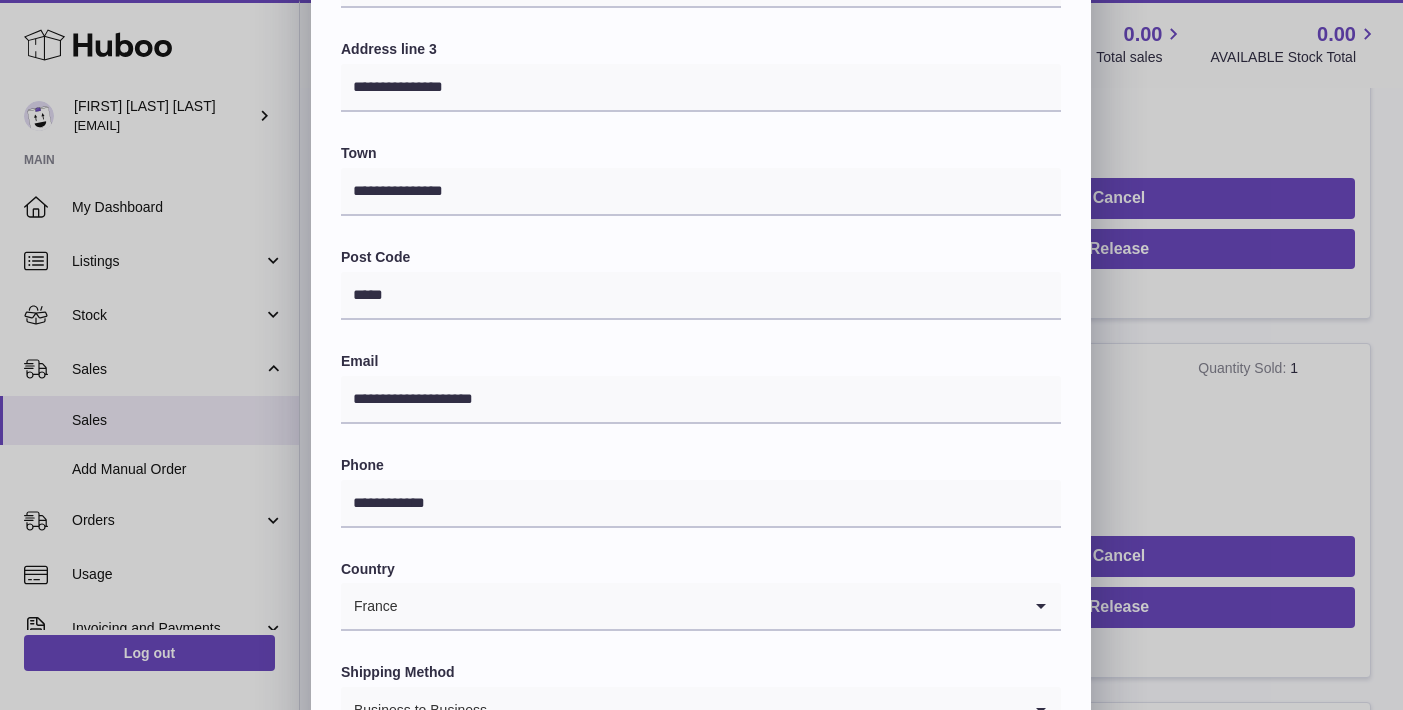 scroll, scrollTop: 491, scrollLeft: 0, axis: vertical 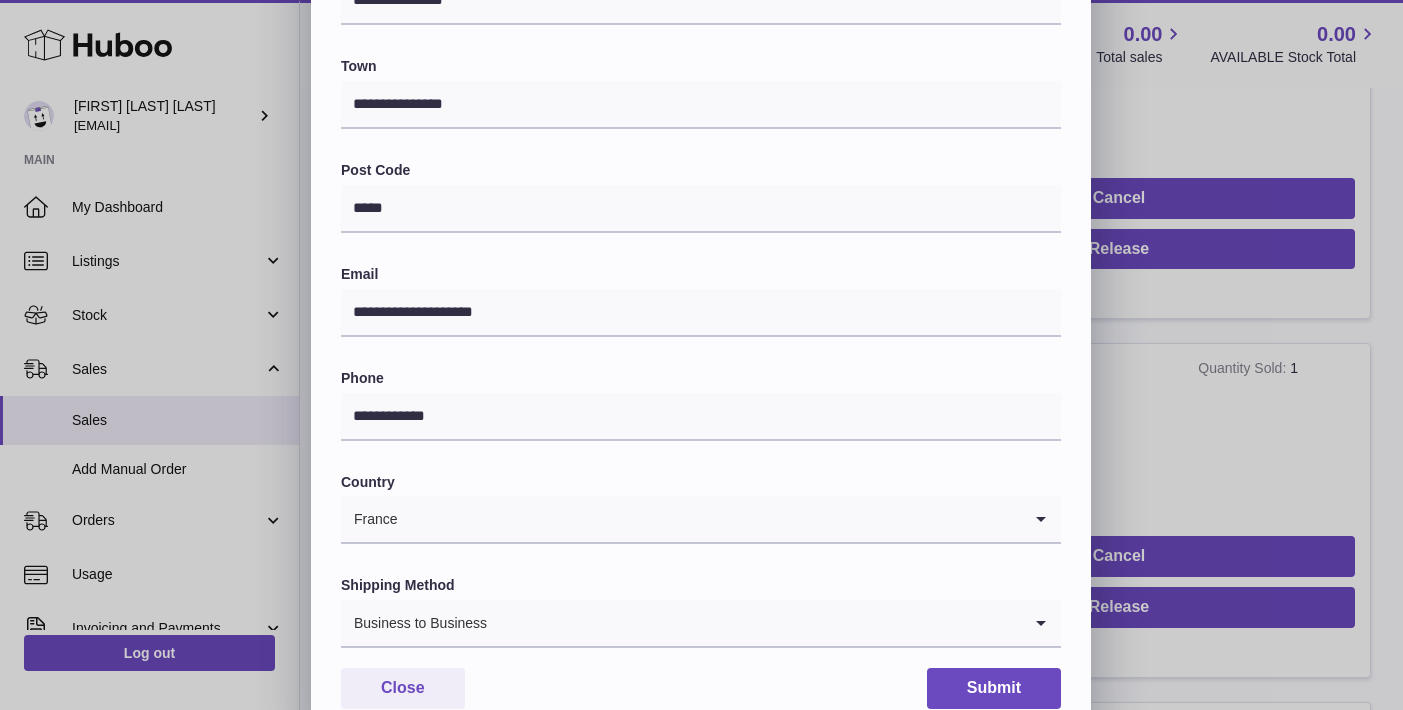 click on "**********" at bounding box center (701, 139) 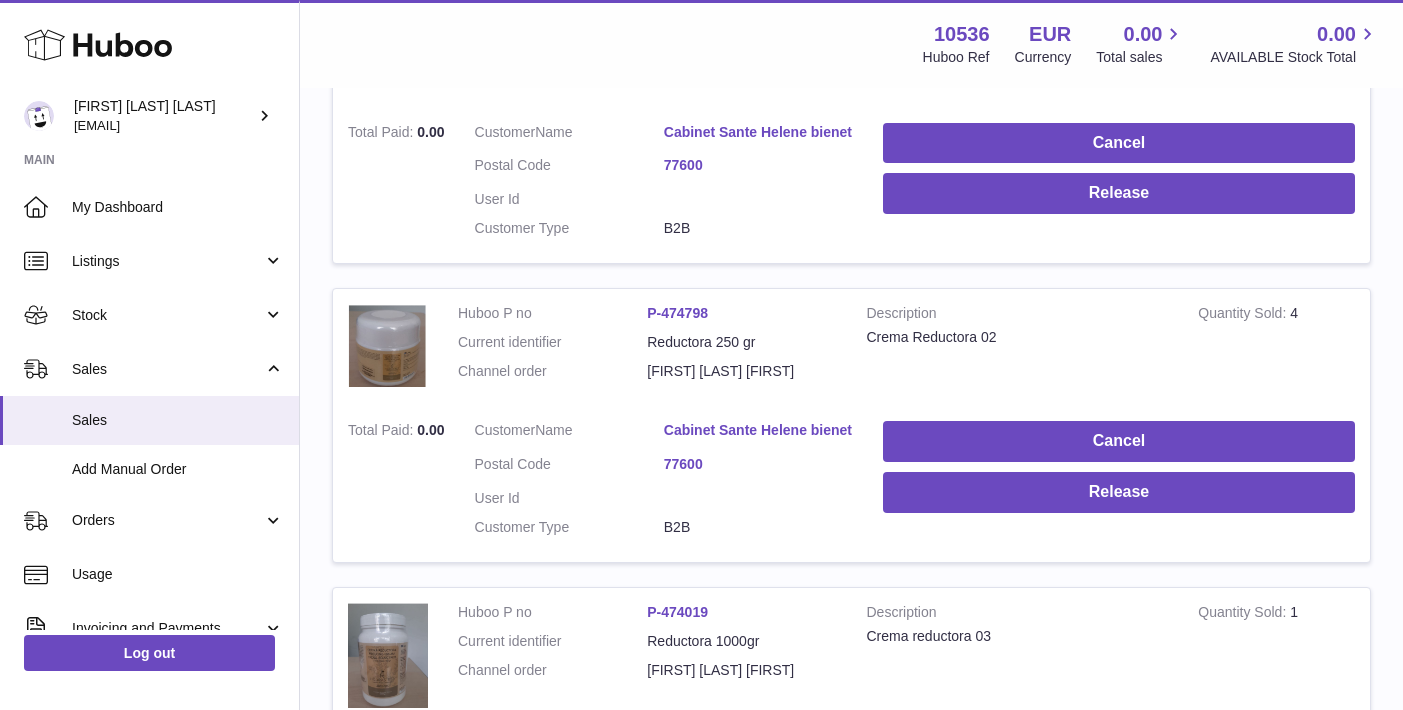 scroll, scrollTop: 2105, scrollLeft: 0, axis: vertical 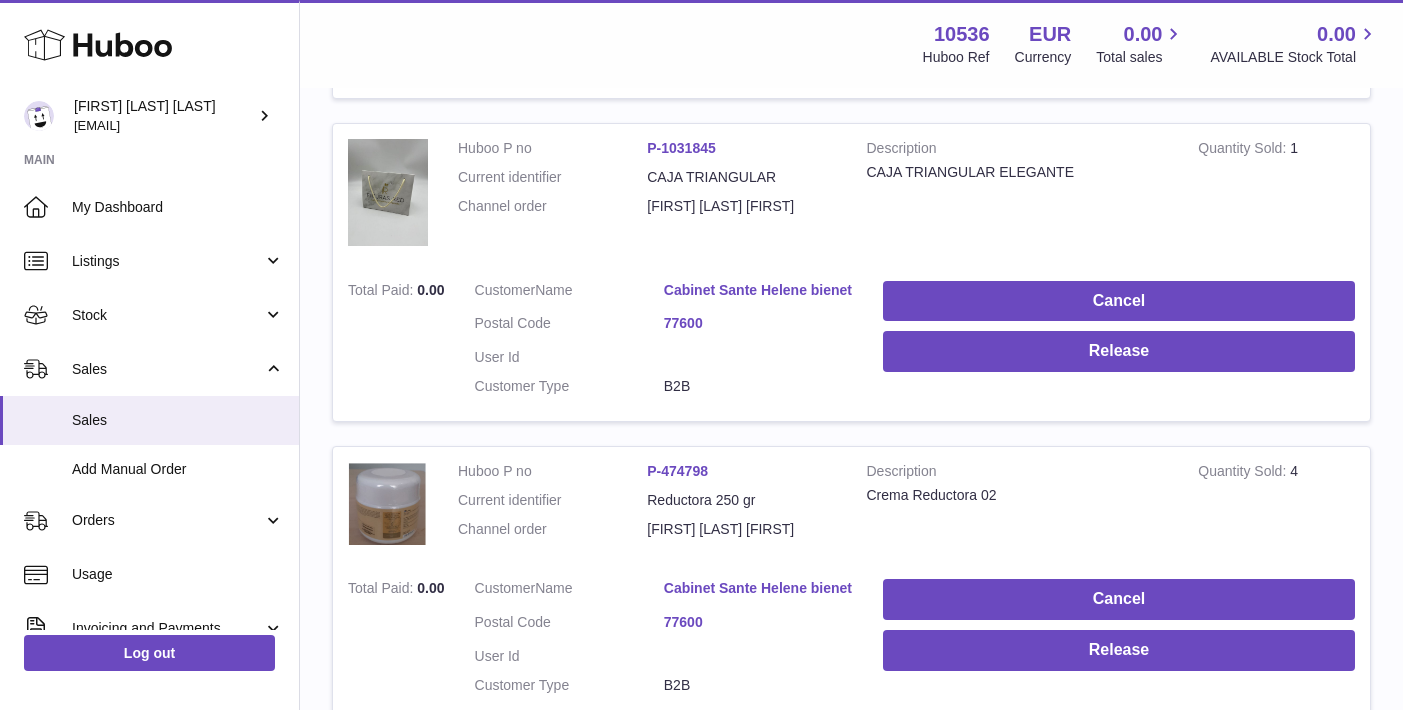 click on "Cabinet Sante Helene bienet" at bounding box center (758, 290) 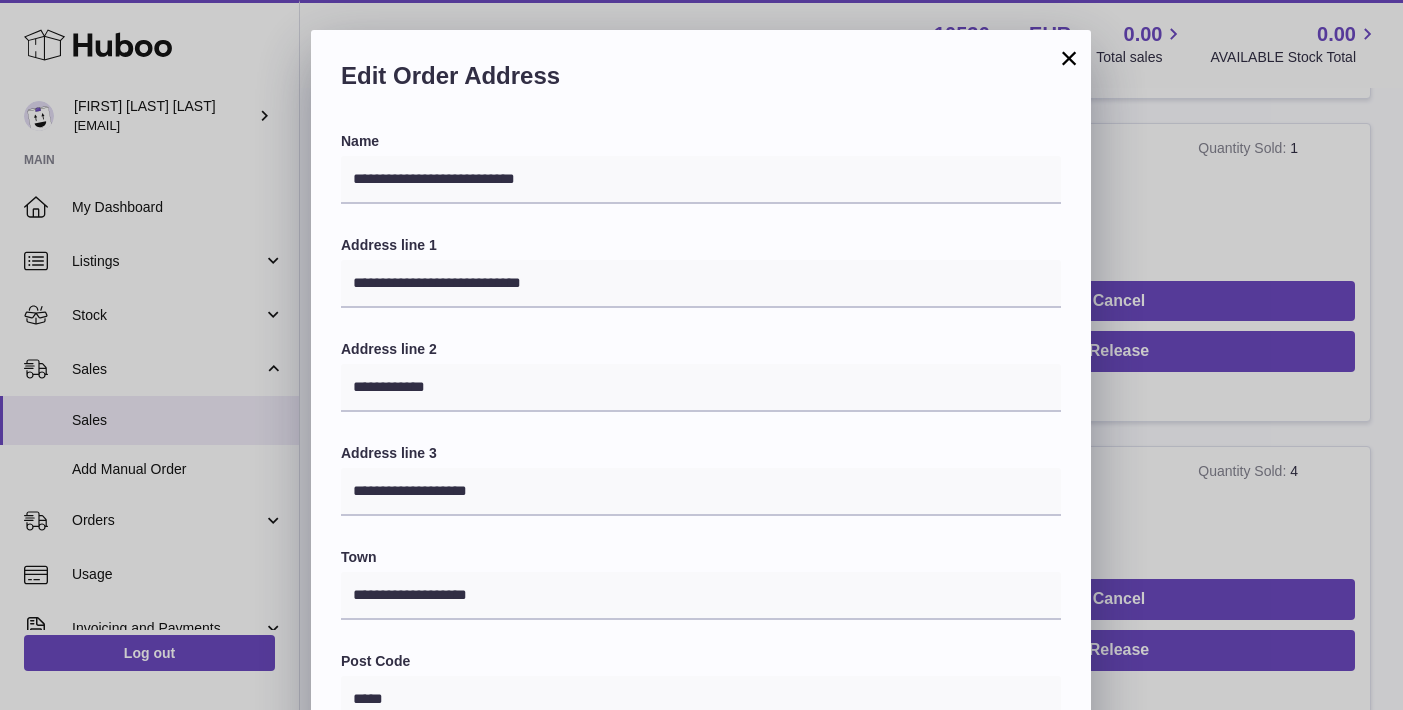 scroll, scrollTop: 0, scrollLeft: 0, axis: both 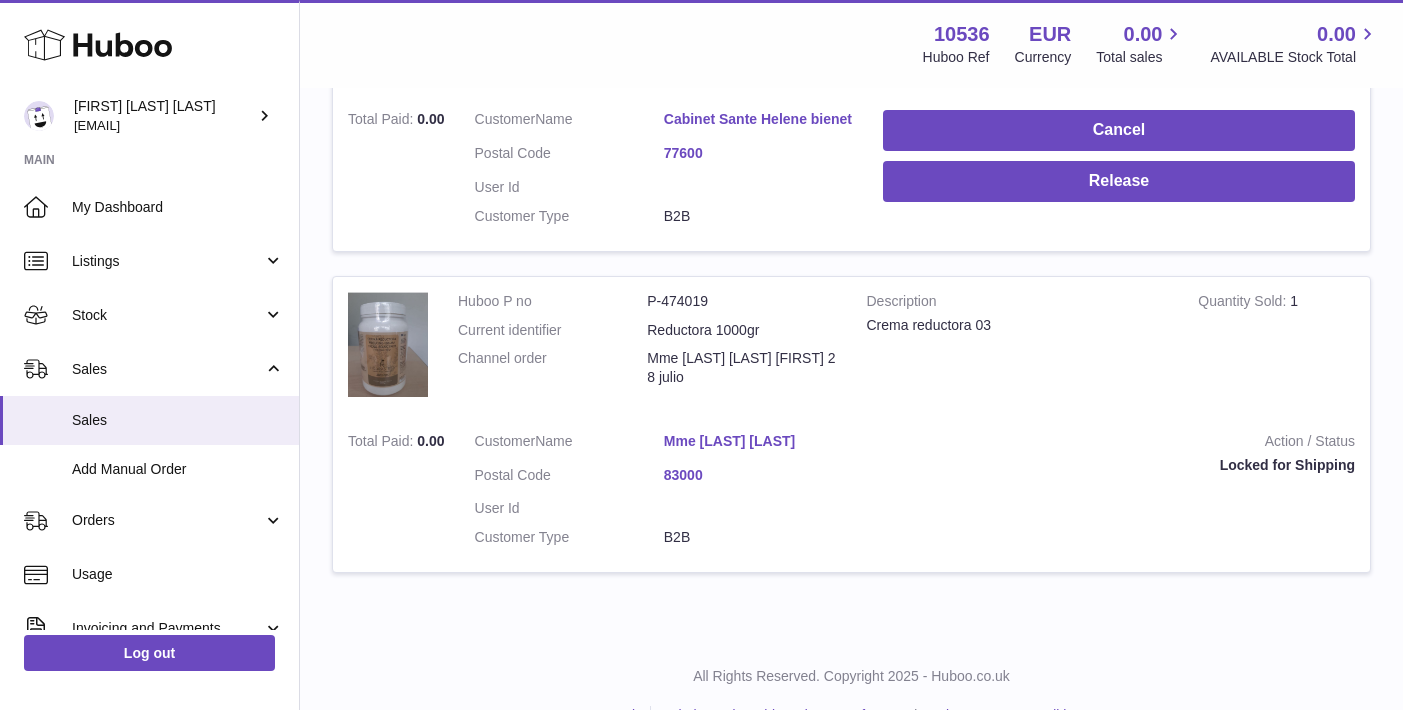 click on "Mme [LAST] [LAST]" at bounding box center (758, 441) 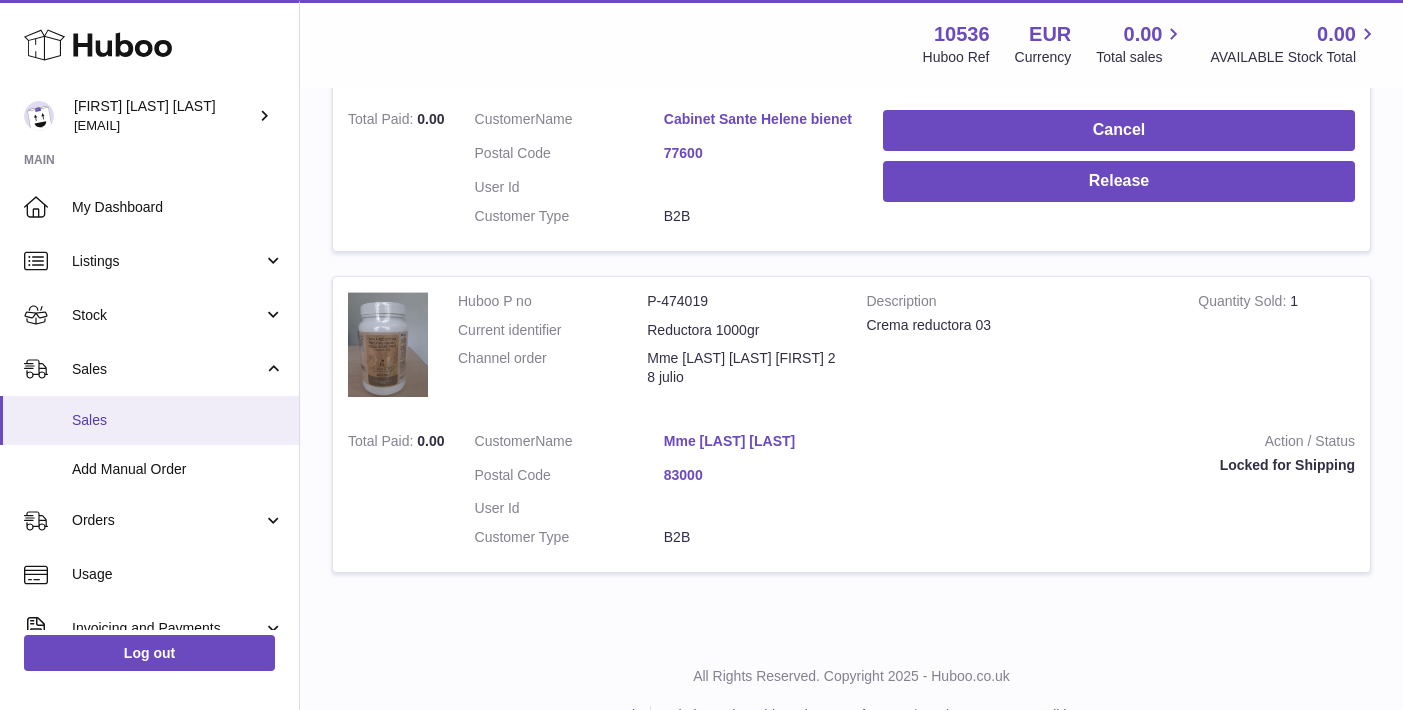 click on "Sales" at bounding box center (178, 420) 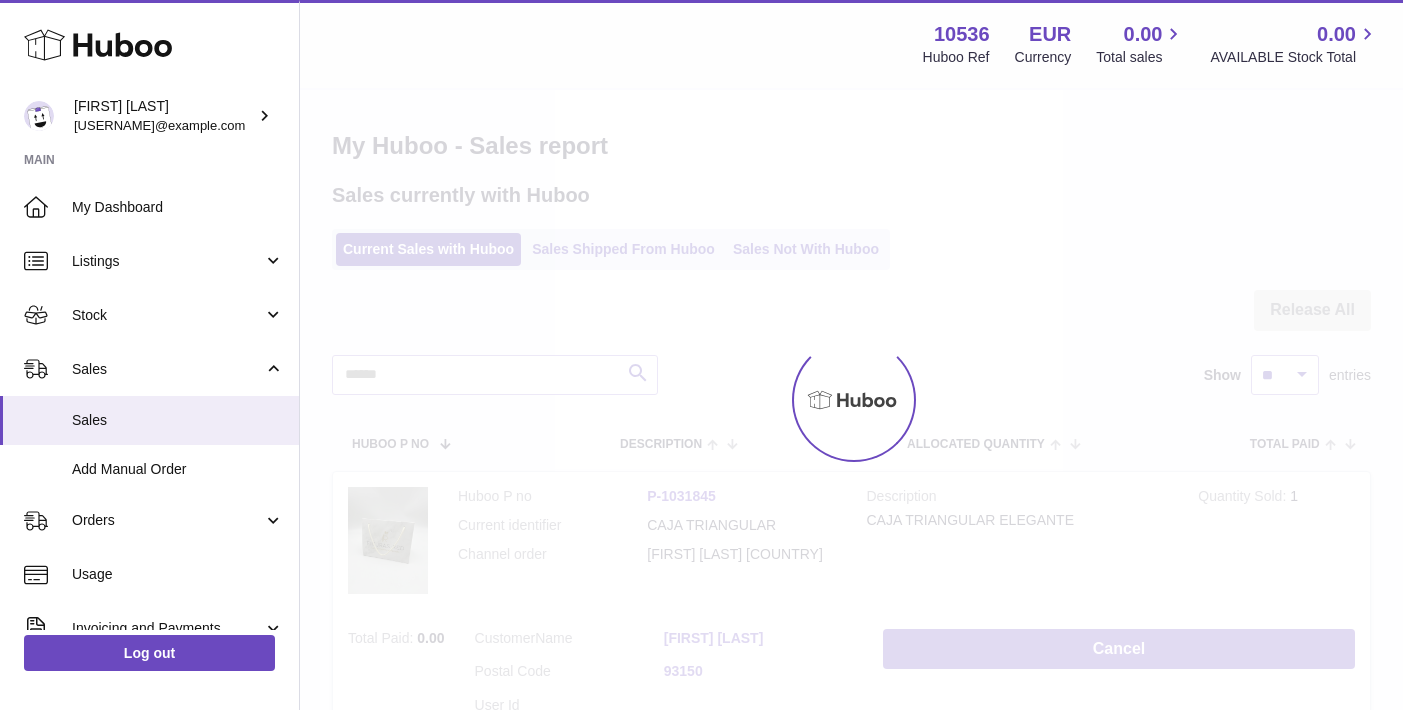scroll, scrollTop: 0, scrollLeft: 0, axis: both 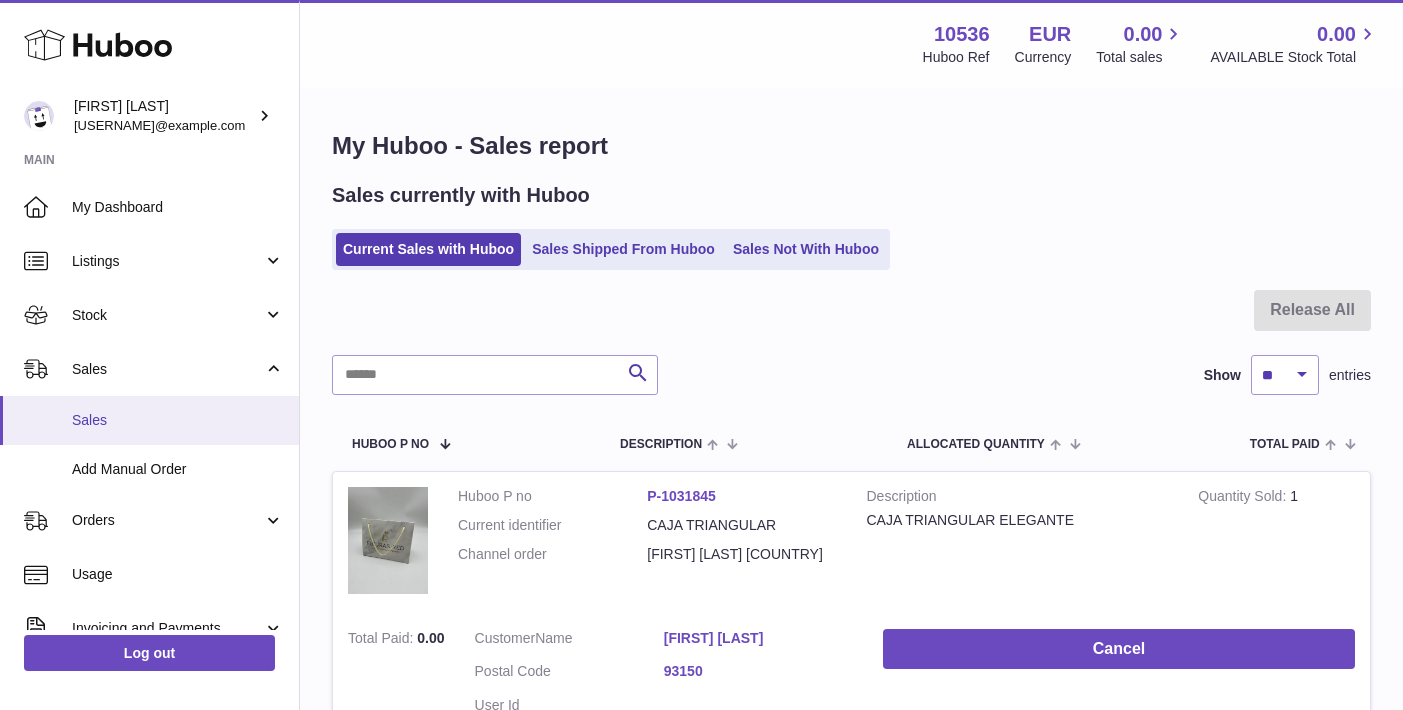 click on "Sales" at bounding box center [178, 420] 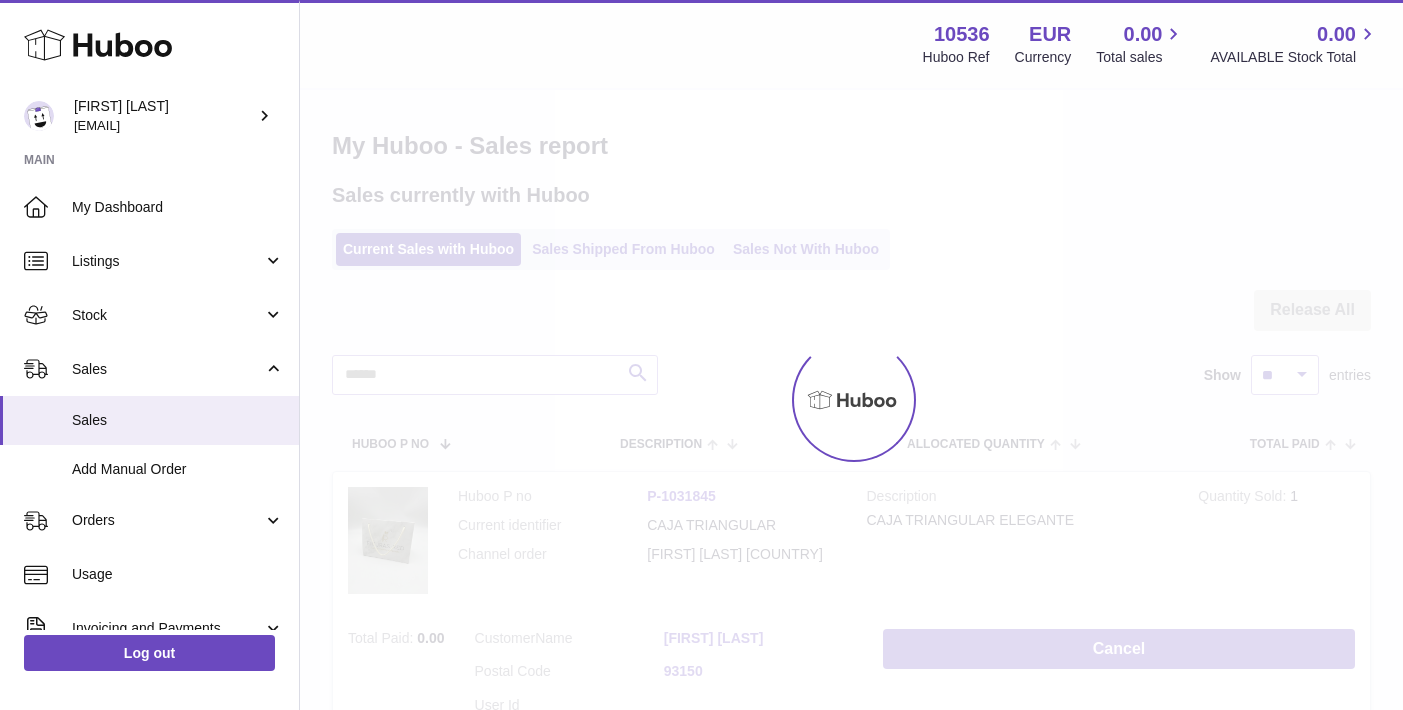 scroll, scrollTop: 0, scrollLeft: 0, axis: both 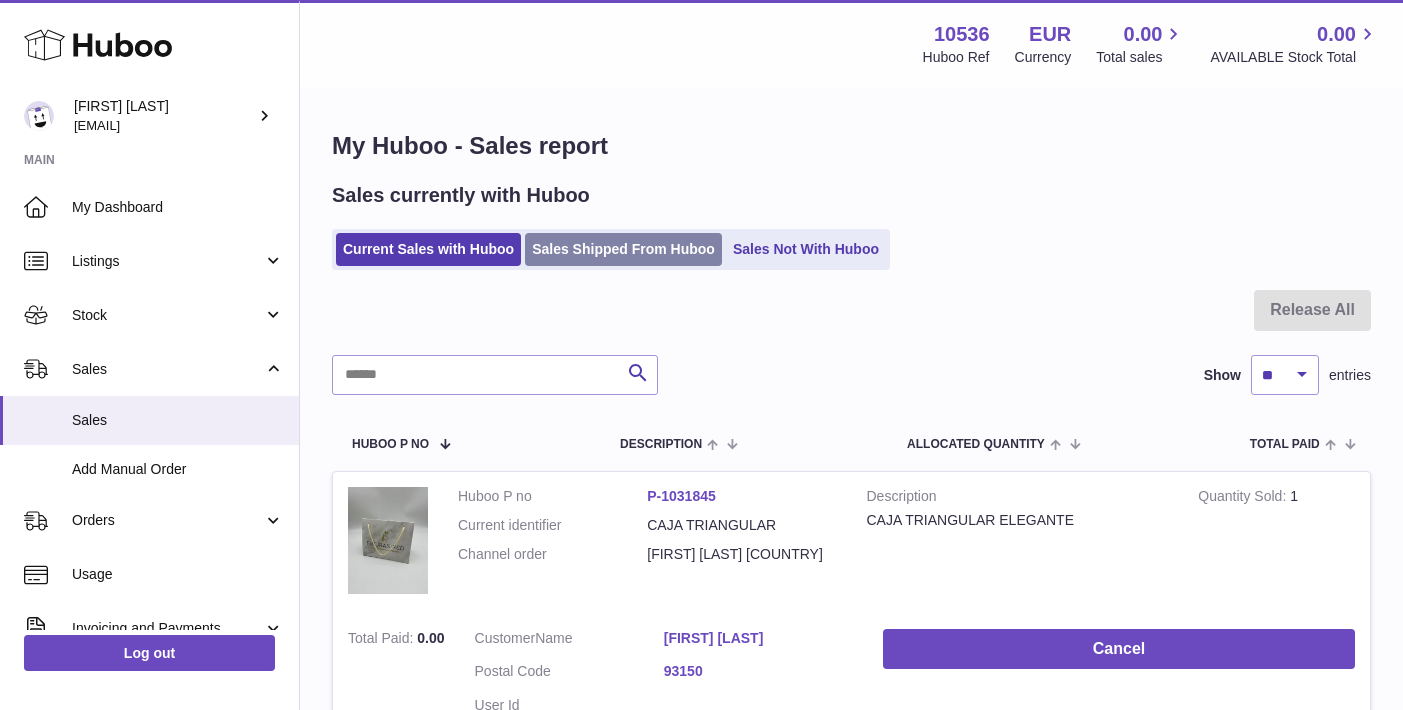 click on "Sales Shipped From Huboo" at bounding box center (623, 249) 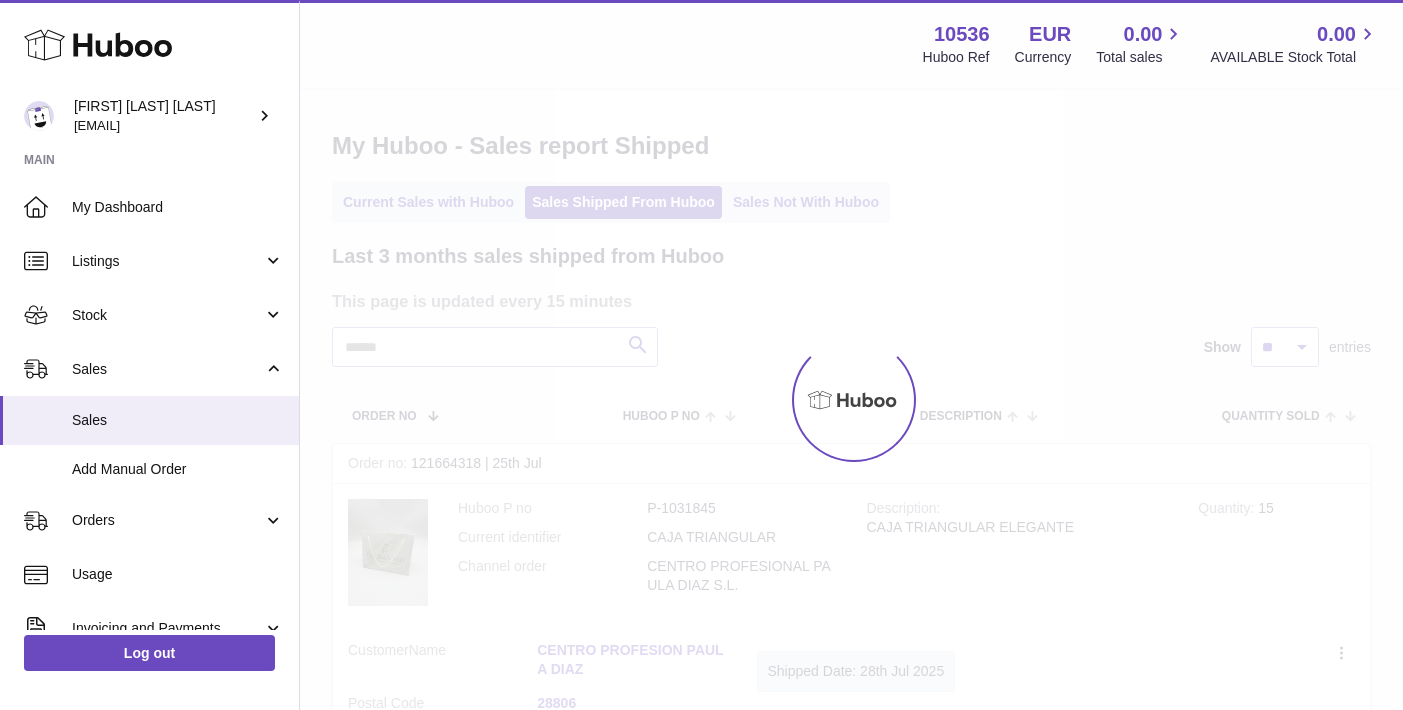 scroll, scrollTop: 0, scrollLeft: 0, axis: both 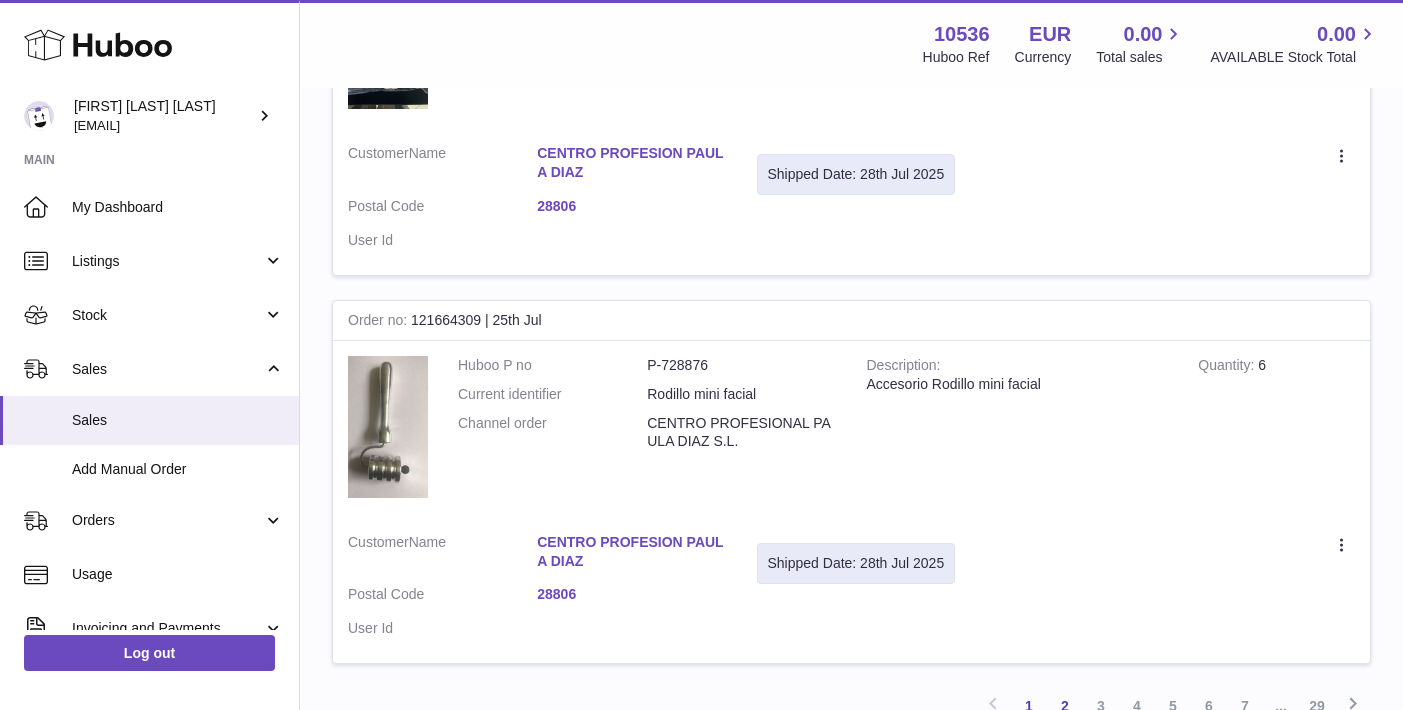 click on "2" at bounding box center [1065, 706] 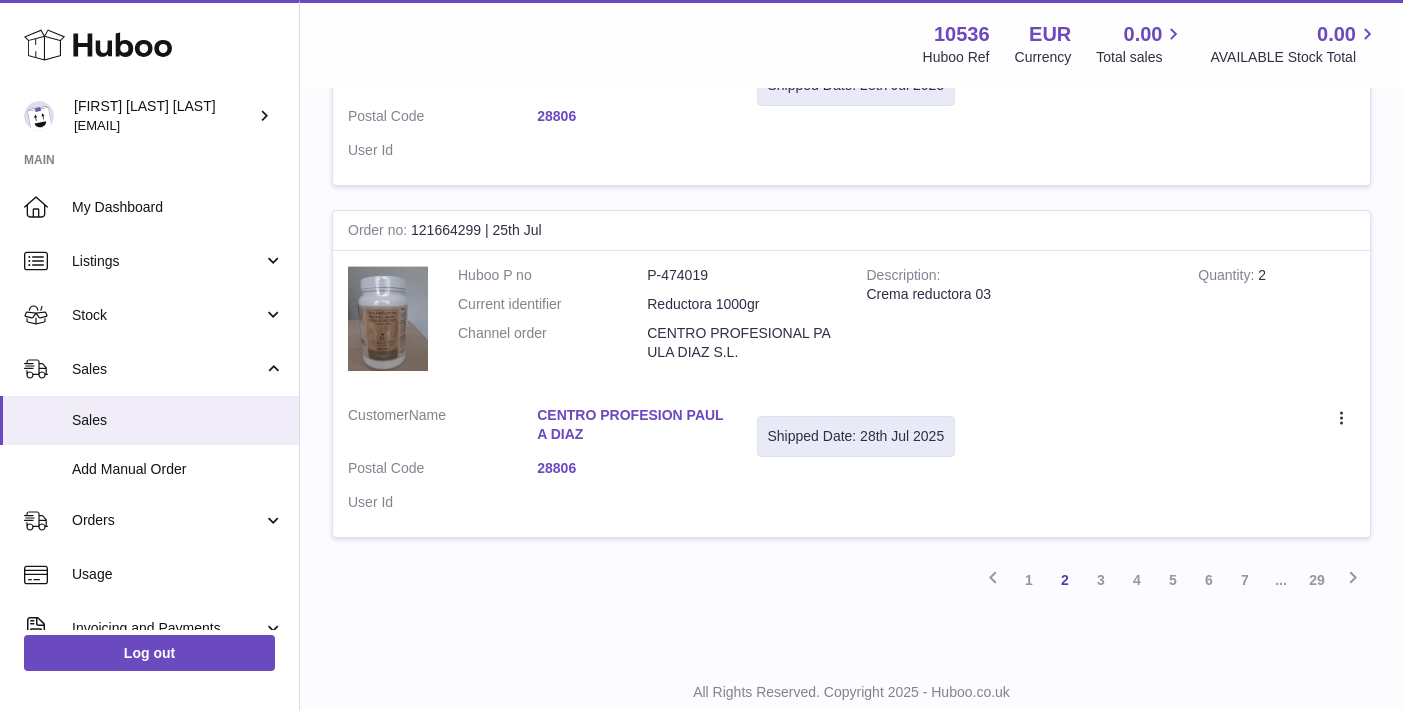 click on "My Huboo - Sales report Shipped
Current Sales with Huboo
Sales Shipped From Huboo
Sales Not With Huboo
Last 3 months sales shipped from Huboo     This page is updated every 15 minutes       Search
Show
** ** **
entries
Order No       Huboo P no       Description       Quantity Sold
Customer
Tracking
Order no
121664308 | 25th Jul
Huboo P no   P-728875   Current identifier   Nudillar mini facial
Channel order
[COMPANY_NAME]     Description
Accesorio Nudillar mini facial
Quantity
6
Customer  Name   [COMPANY_NAME]   Postal Code   [POSTAL_CODE]   User Id             Order no     Huboo P no" at bounding box center (851, -1375) 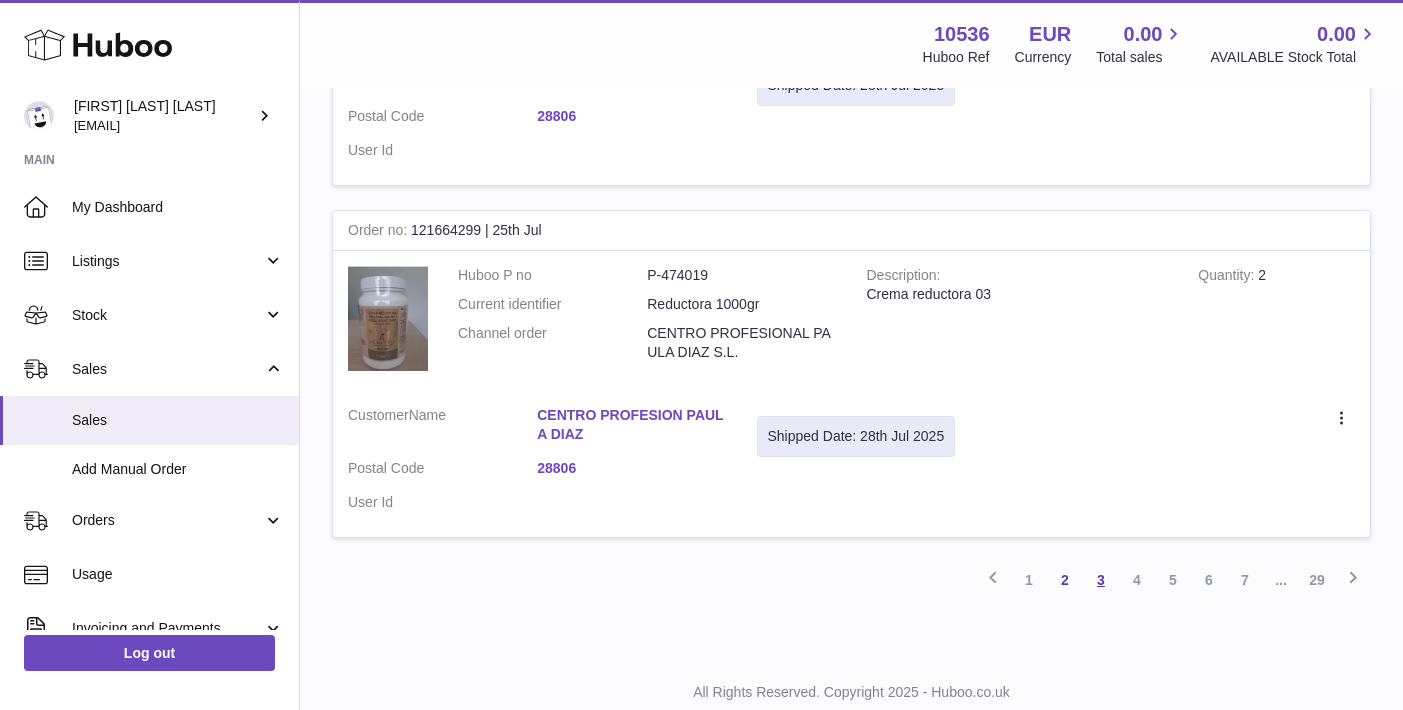 click on "3" at bounding box center [1101, 580] 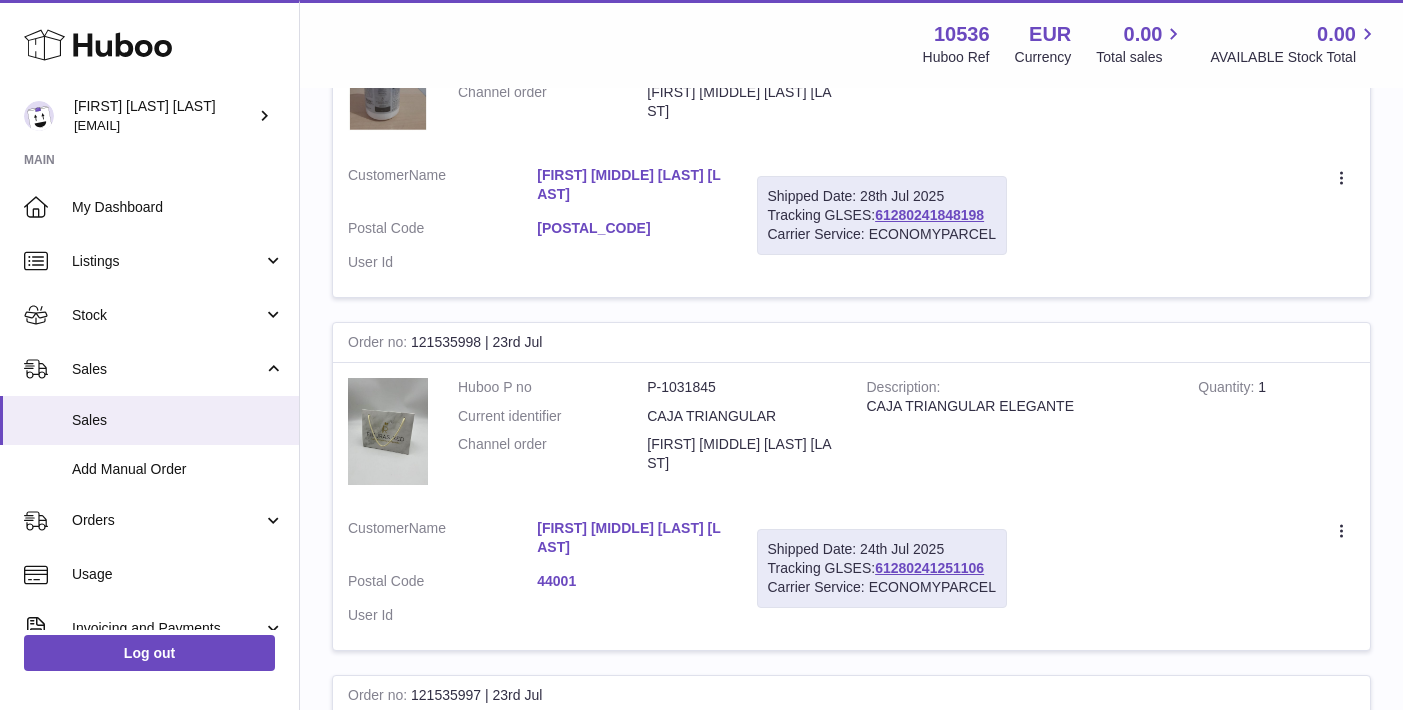 scroll, scrollTop: 378, scrollLeft: 0, axis: vertical 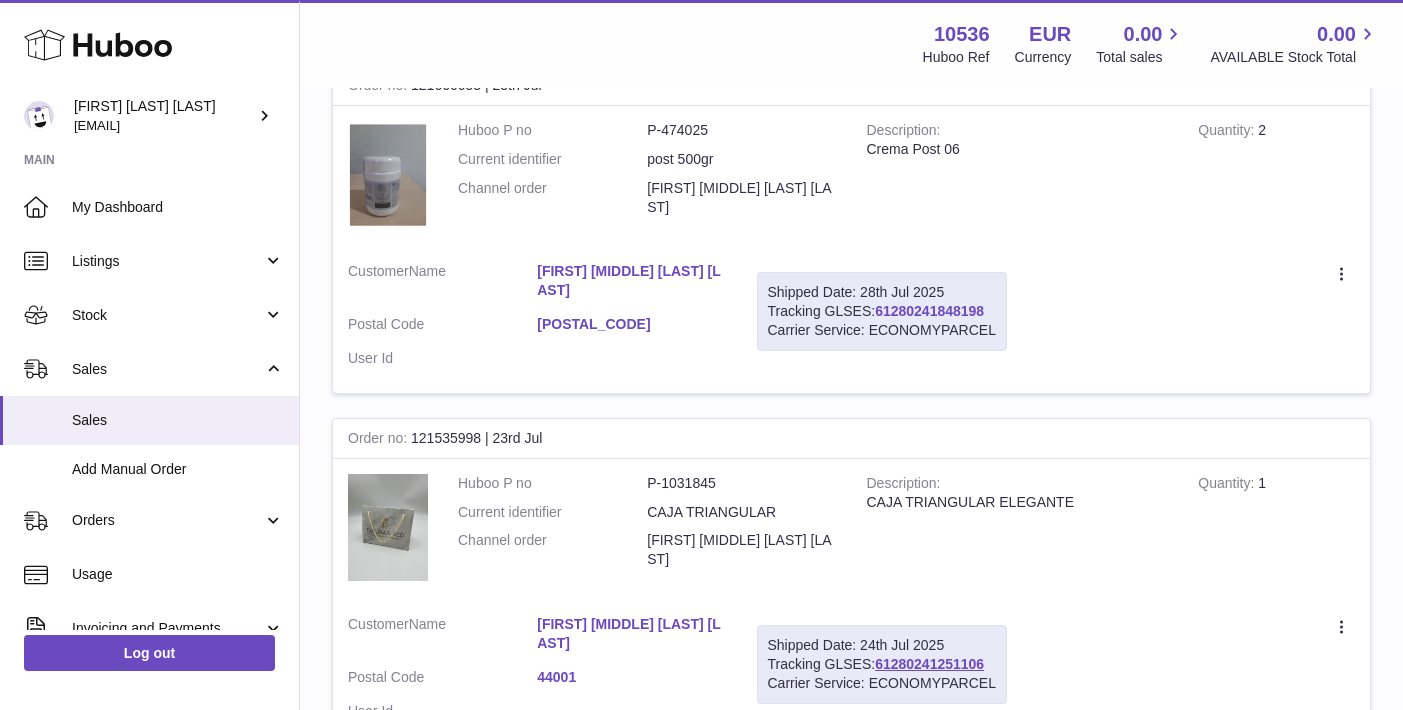 click on "61280241848198" at bounding box center [929, 311] 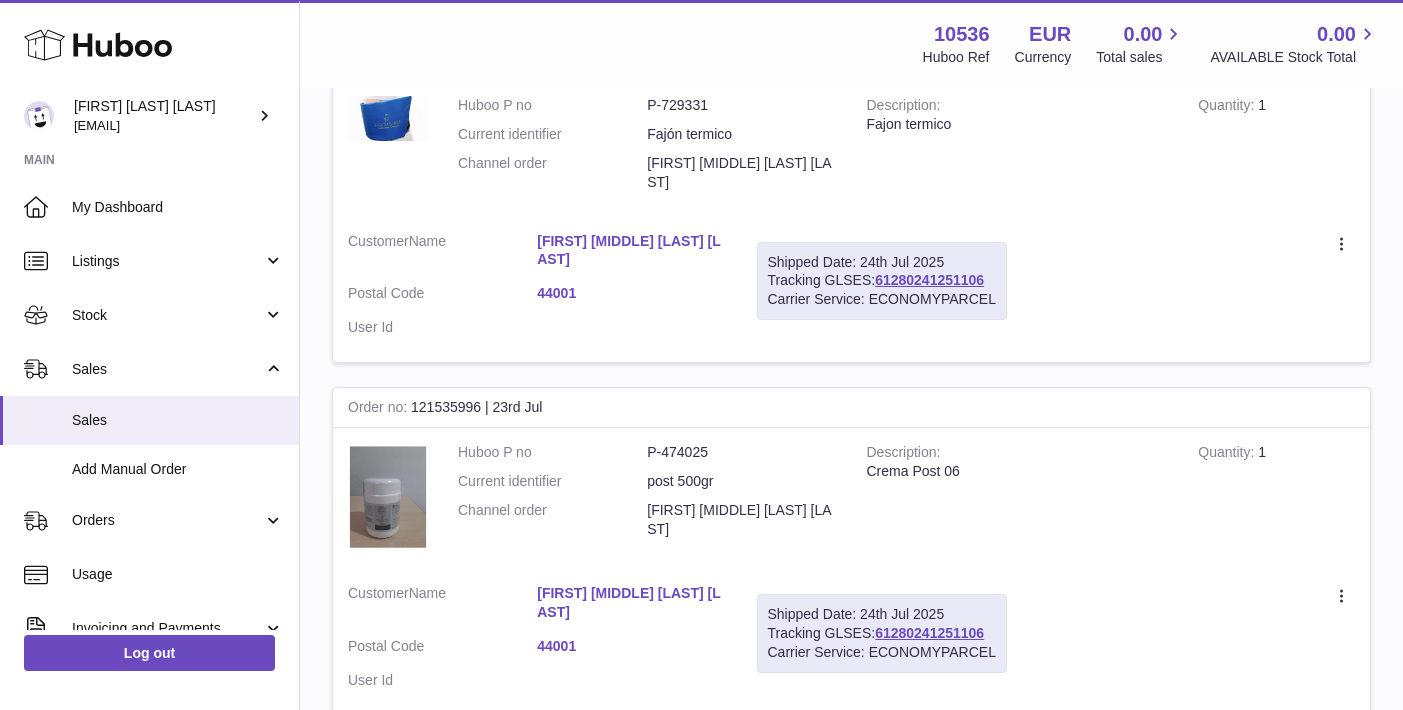 scroll, scrollTop: 902, scrollLeft: 0, axis: vertical 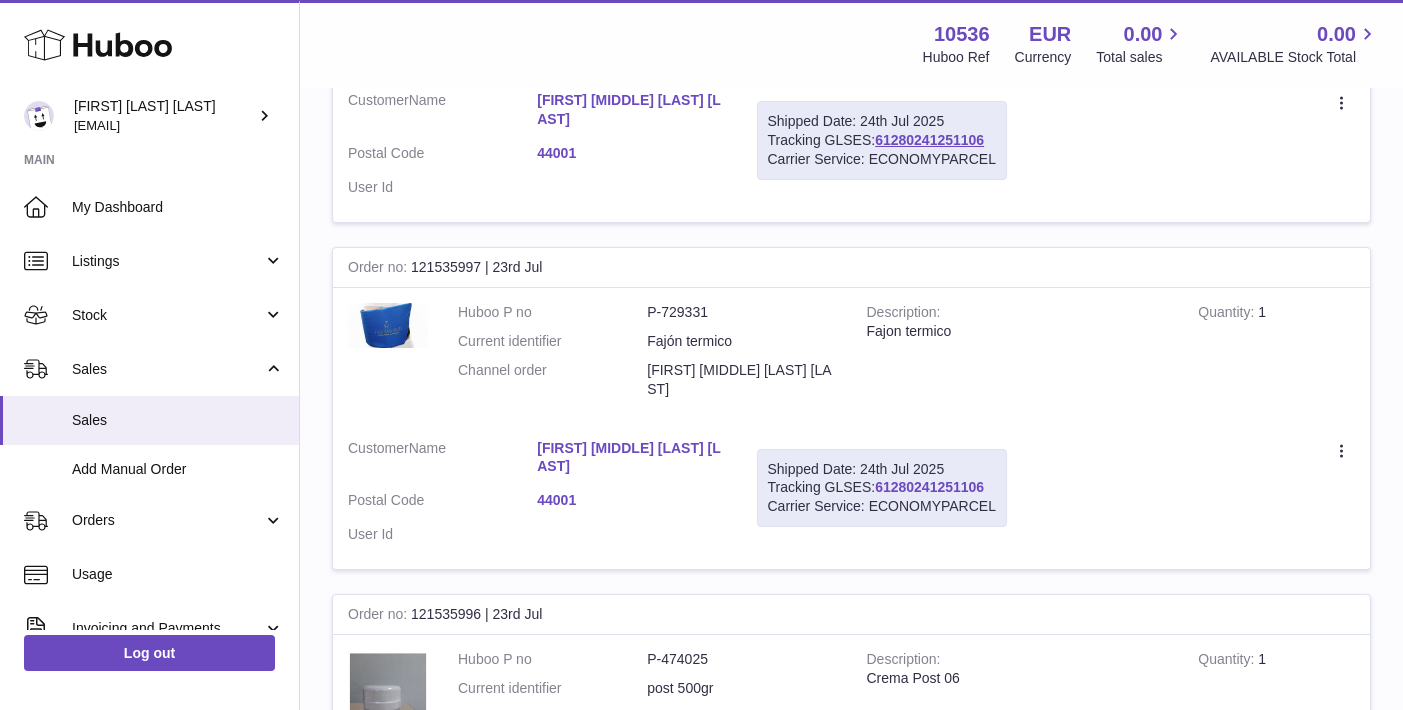 click on "61280241251106" at bounding box center (929, 487) 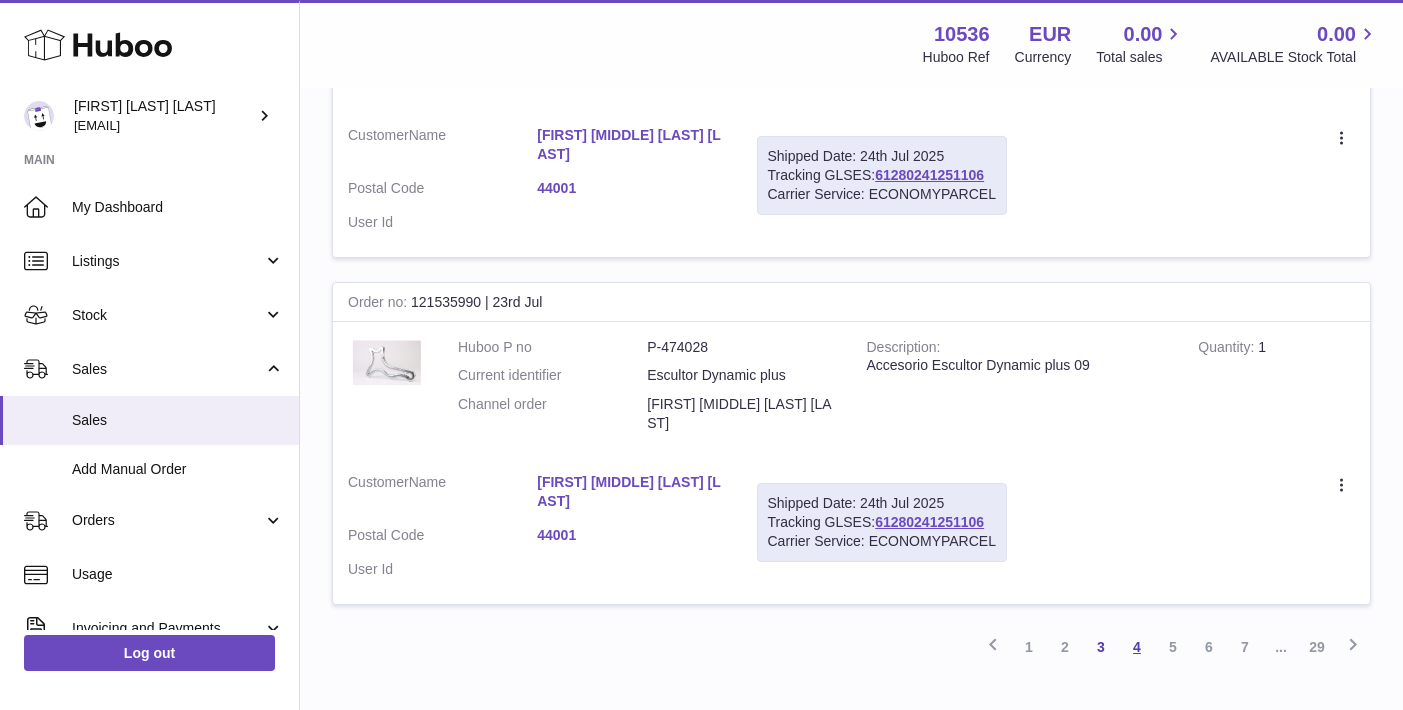 click on "4" at bounding box center (1137, 647) 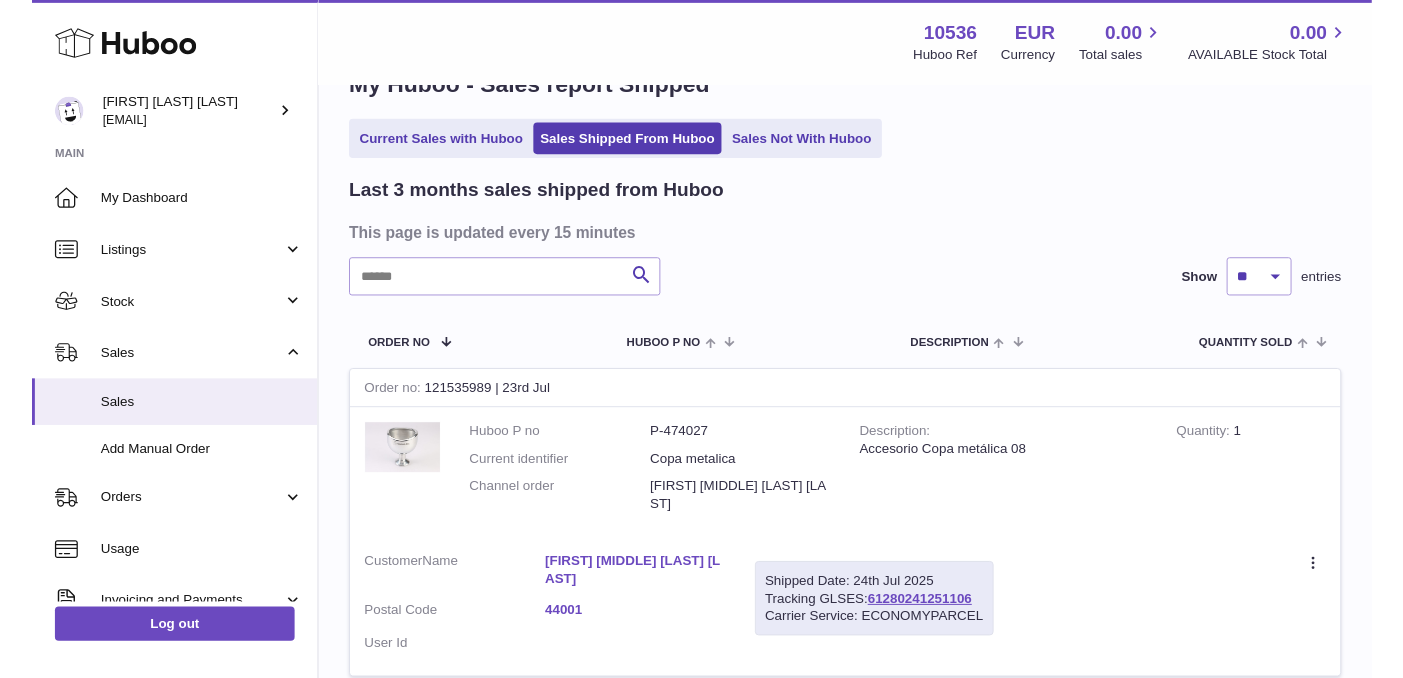 scroll, scrollTop: 0, scrollLeft: 0, axis: both 